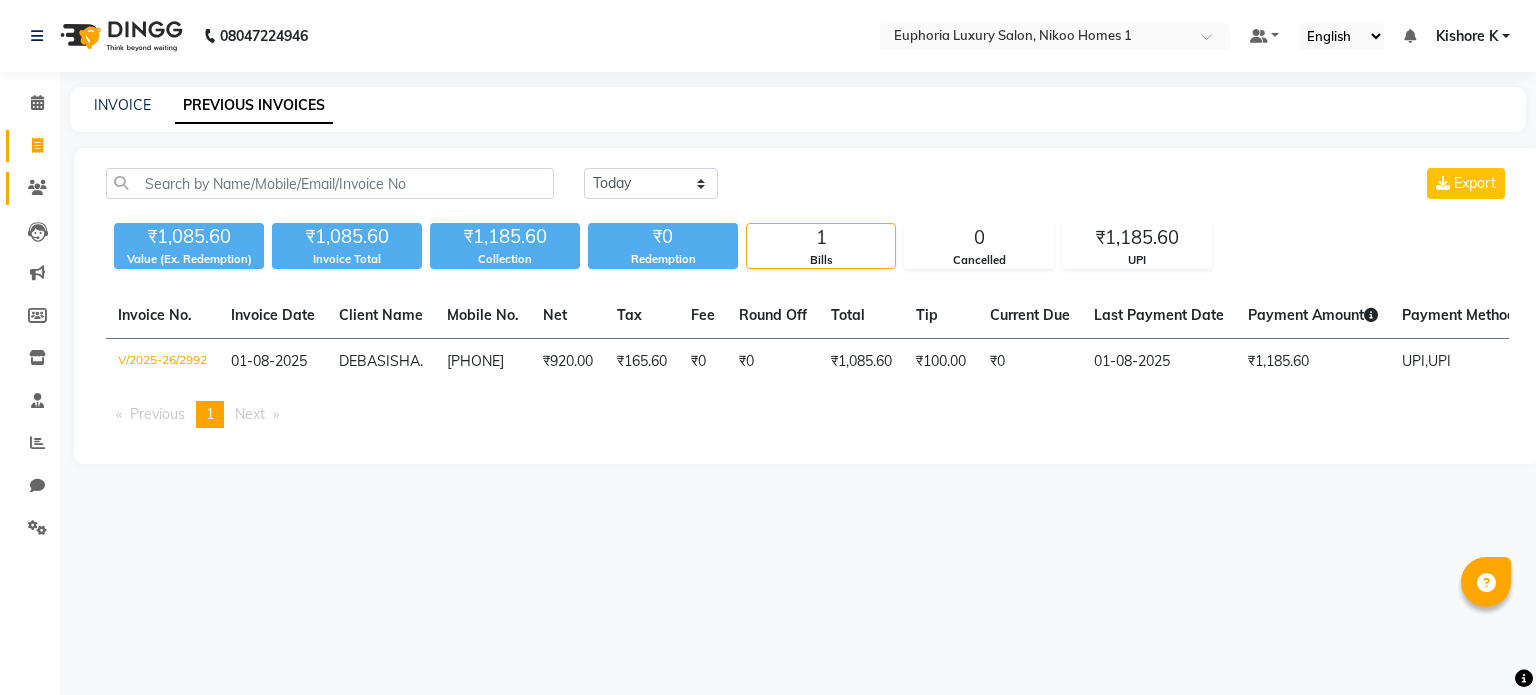 scroll, scrollTop: 0, scrollLeft: 0, axis: both 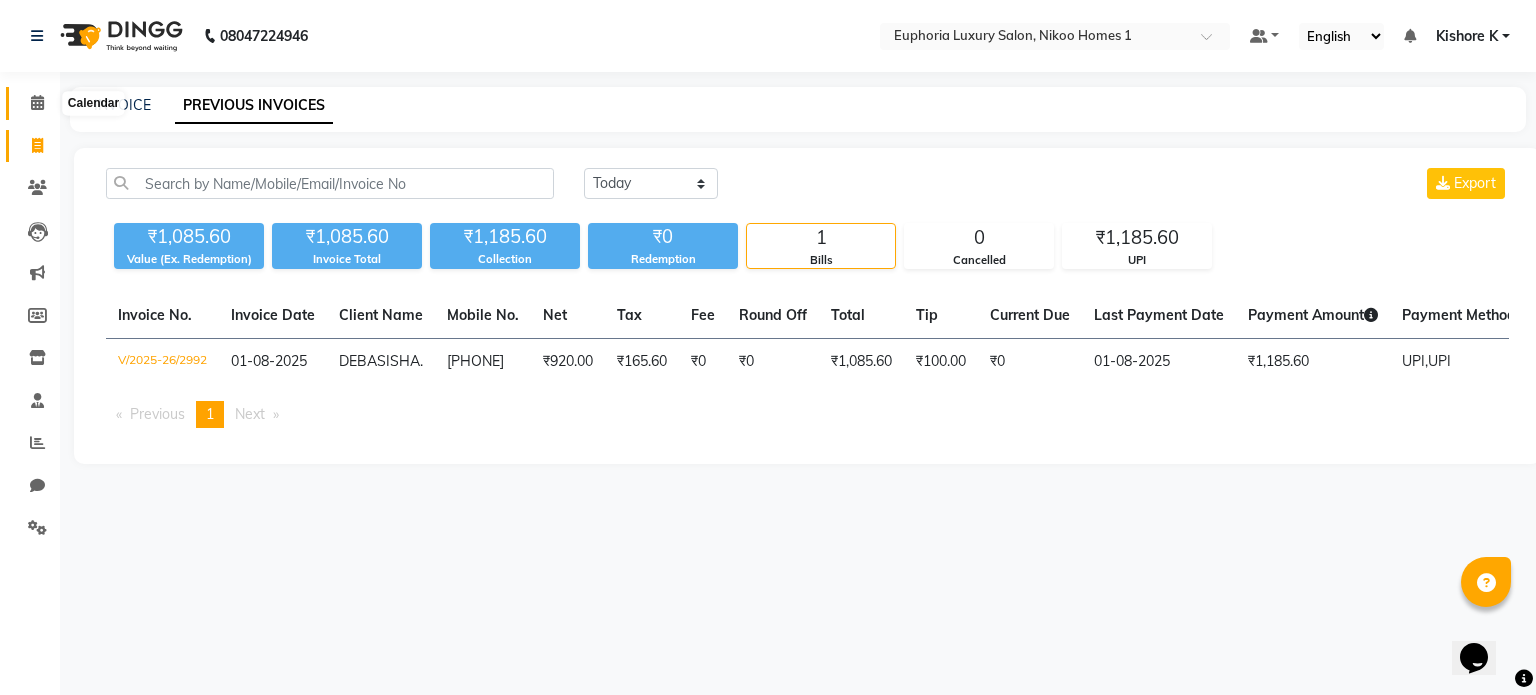 click 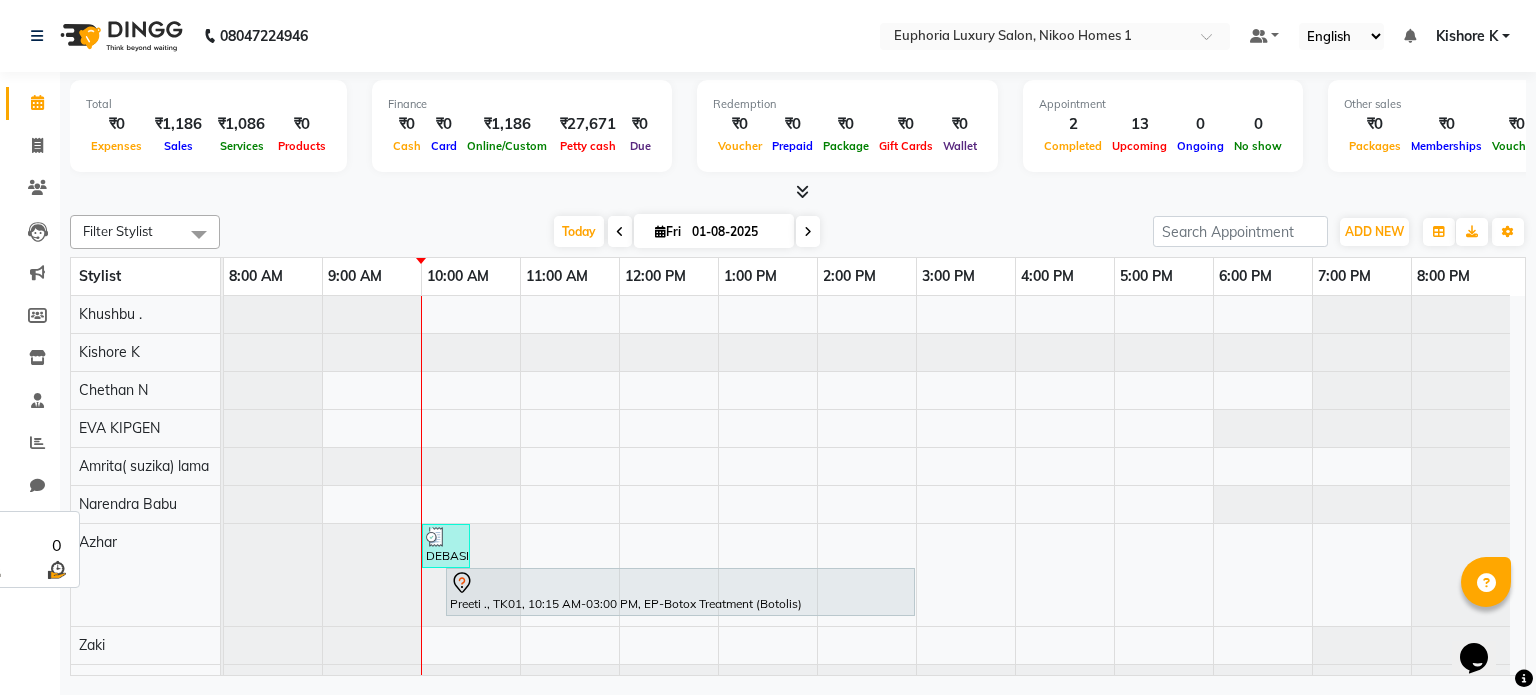scroll, scrollTop: 128, scrollLeft: 0, axis: vertical 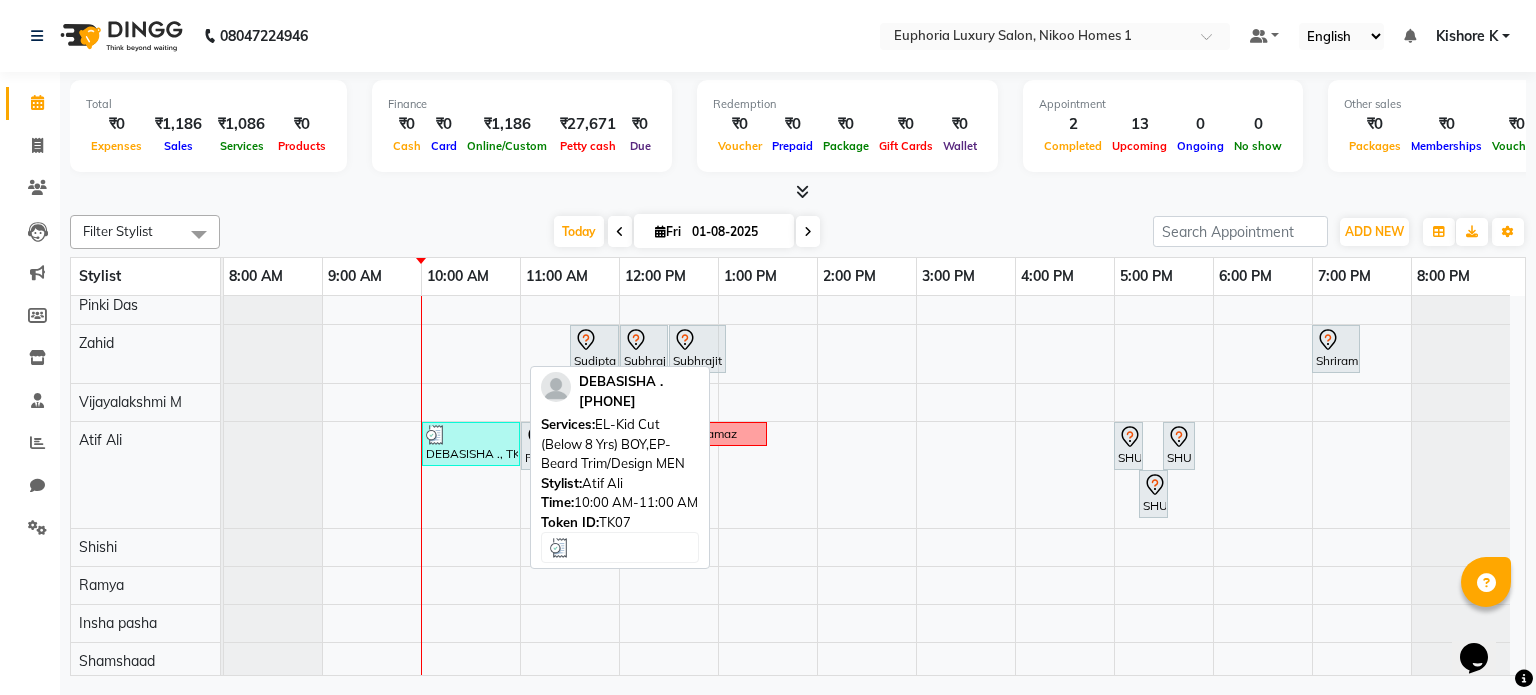 click at bounding box center [471, 435] 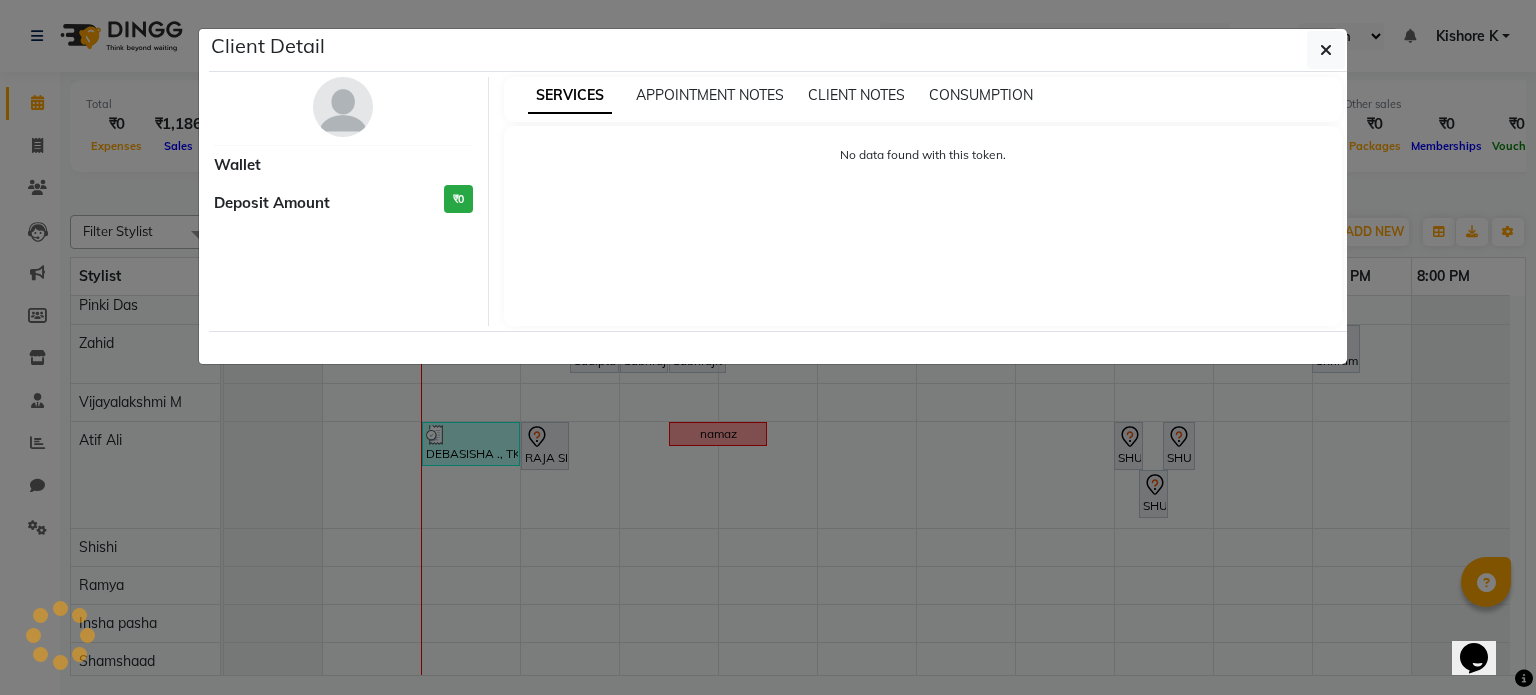 select on "3" 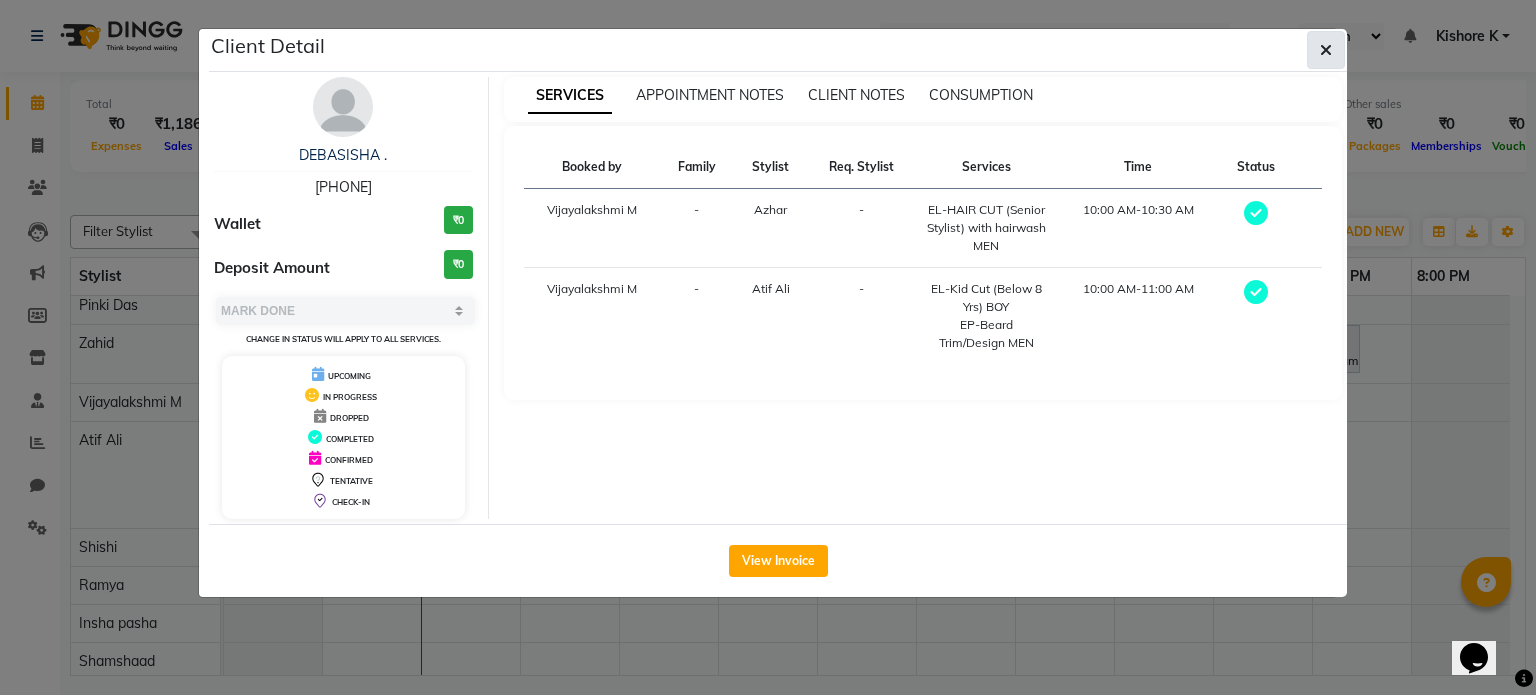 click 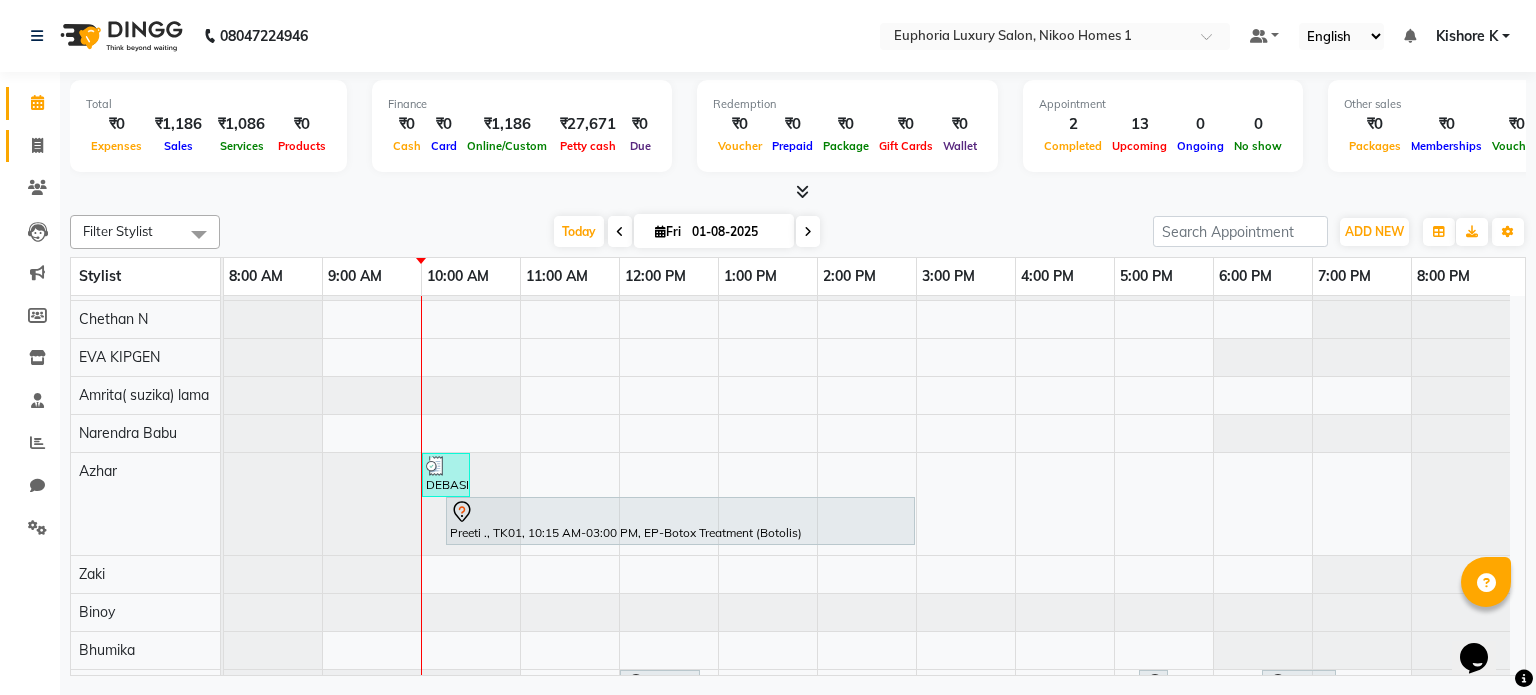click on "Invoice" 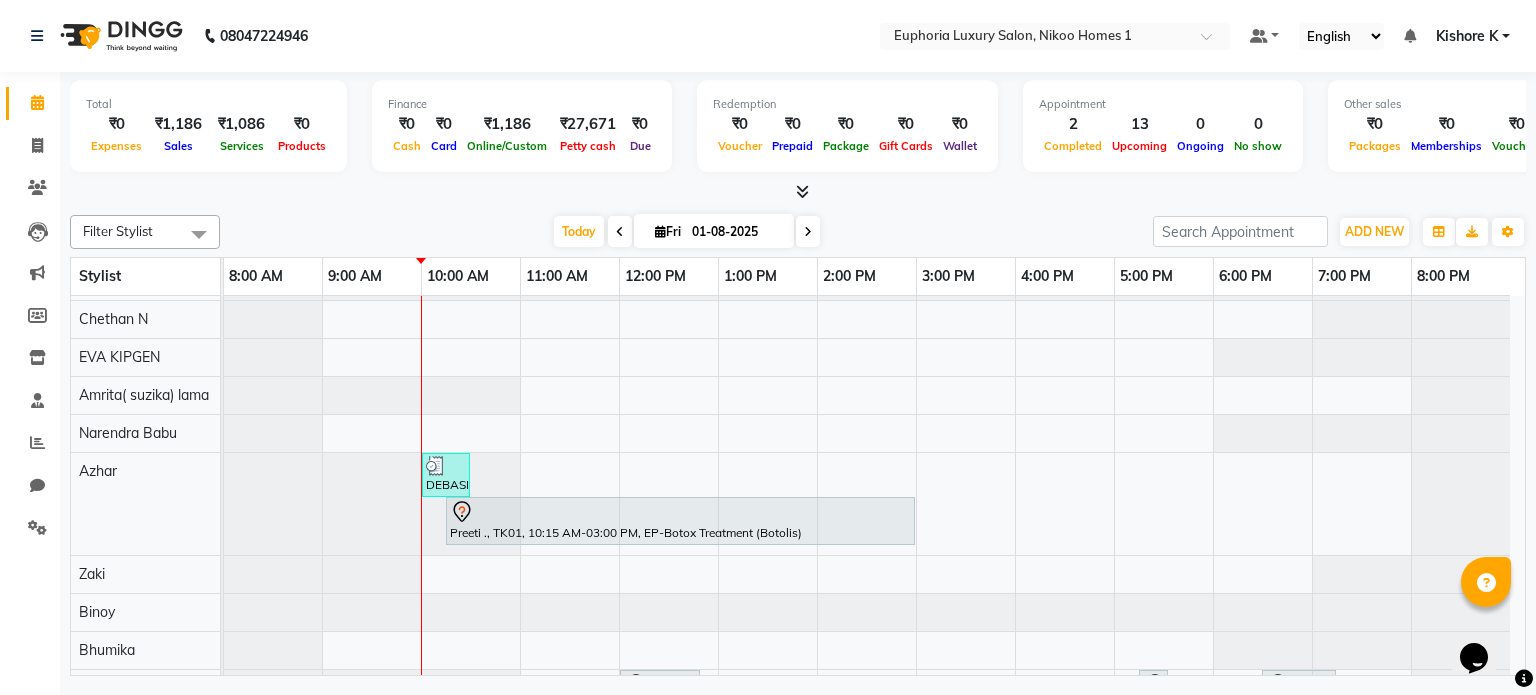 select on "service" 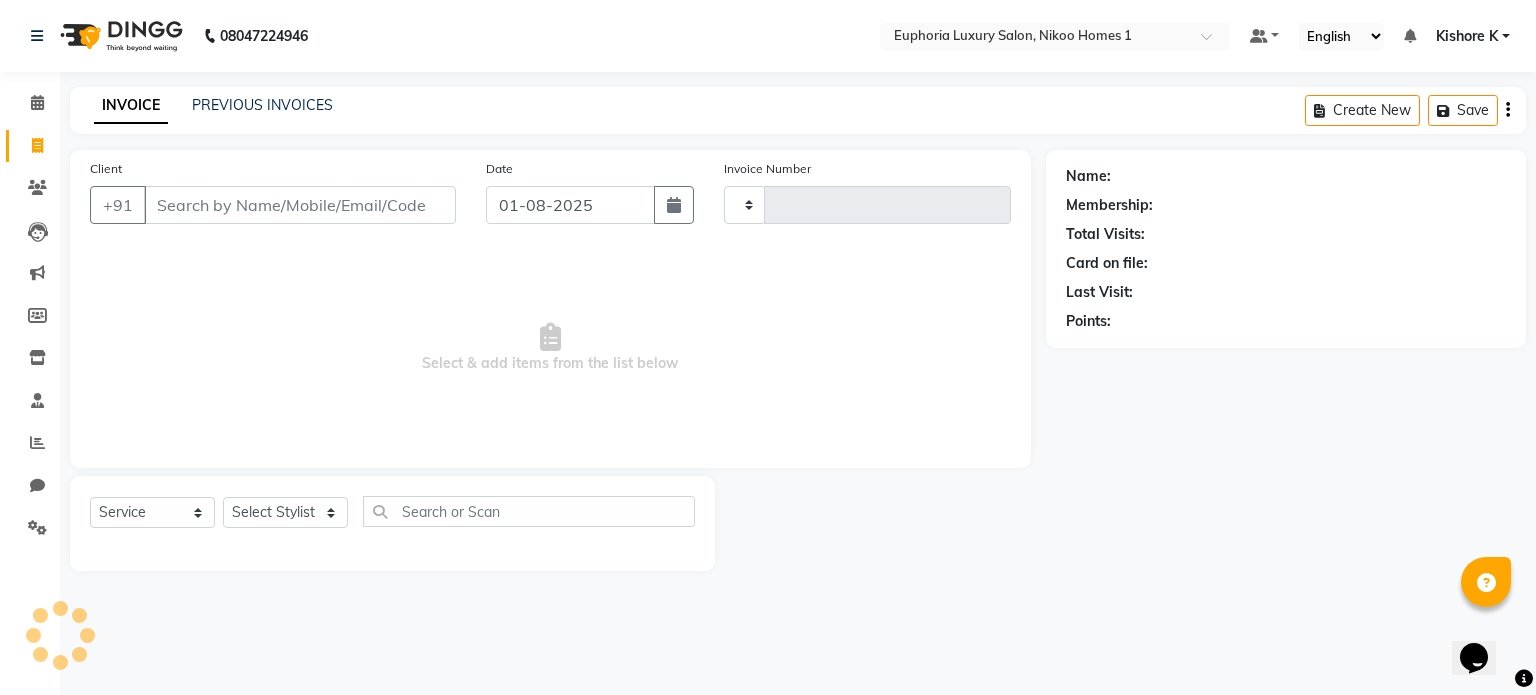 type on "2993" 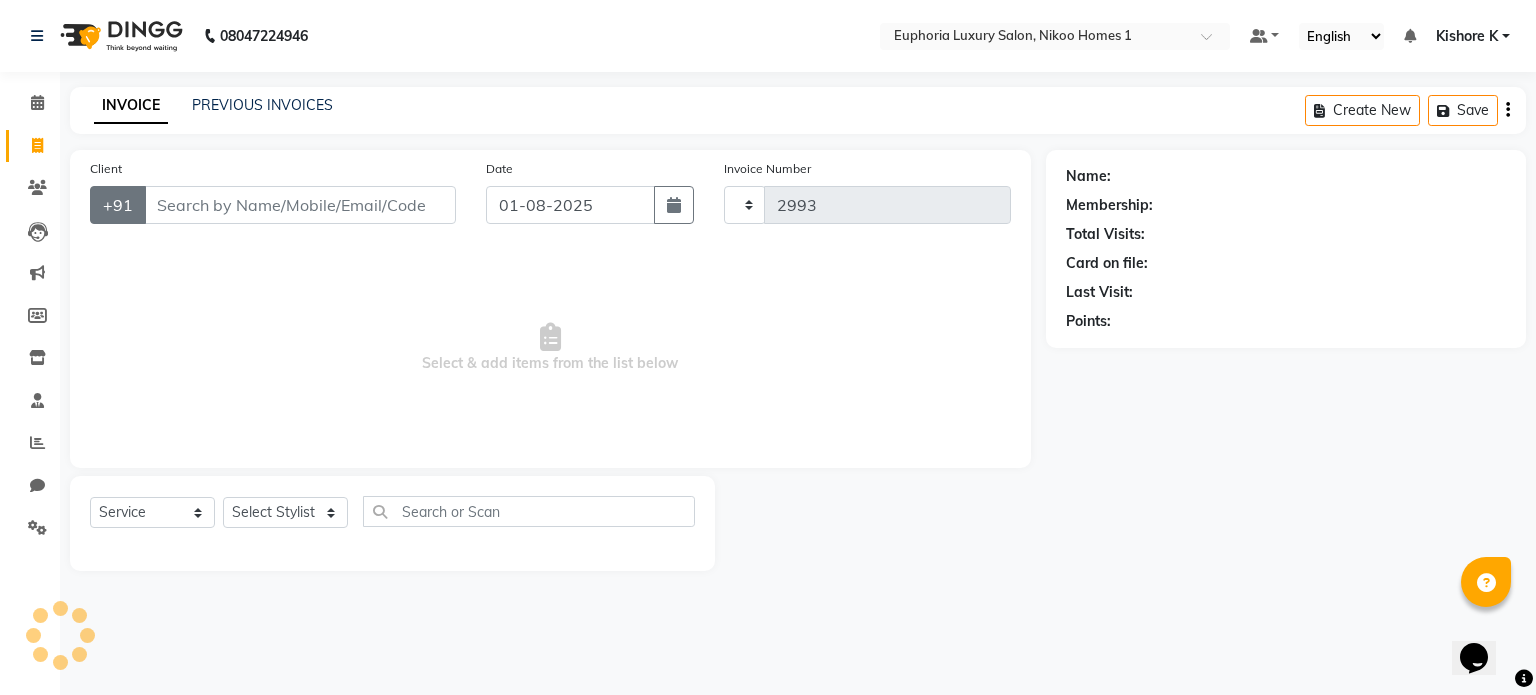 select on "7987" 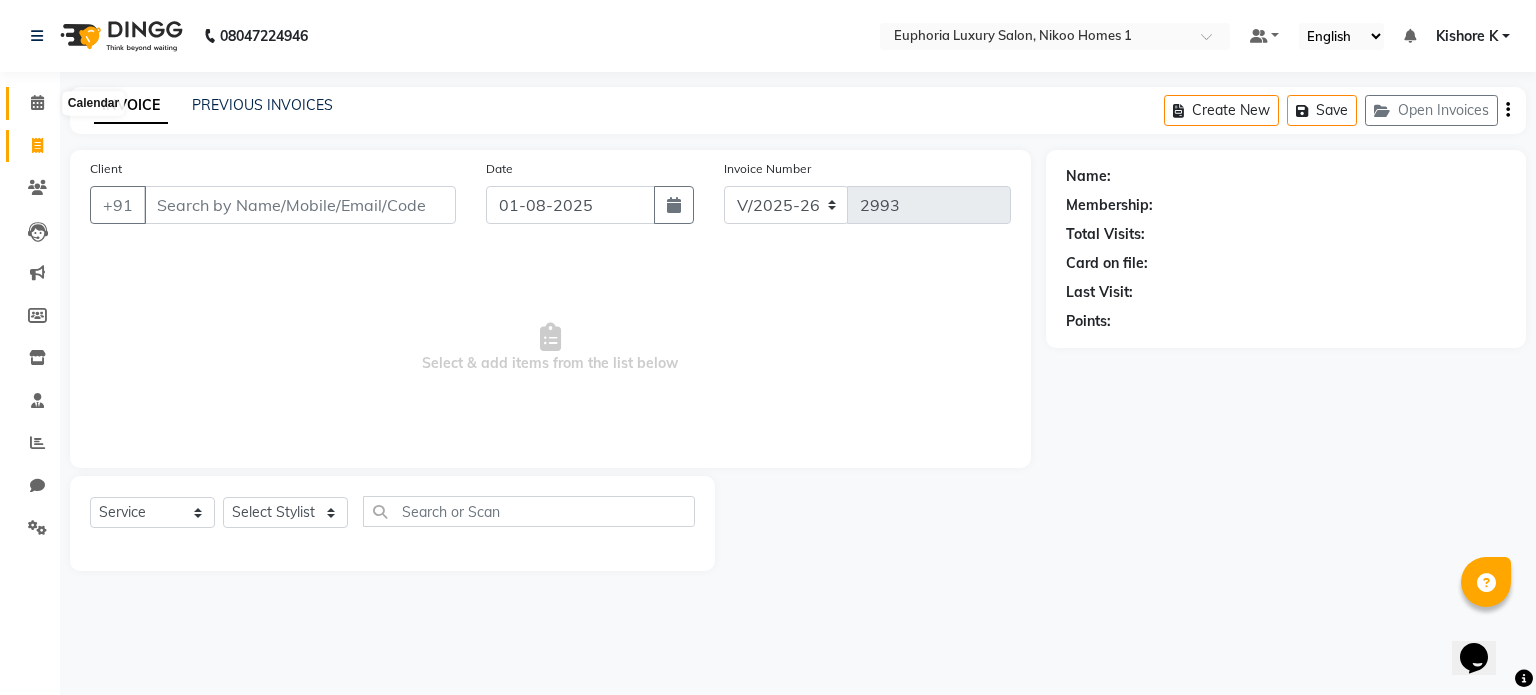 click 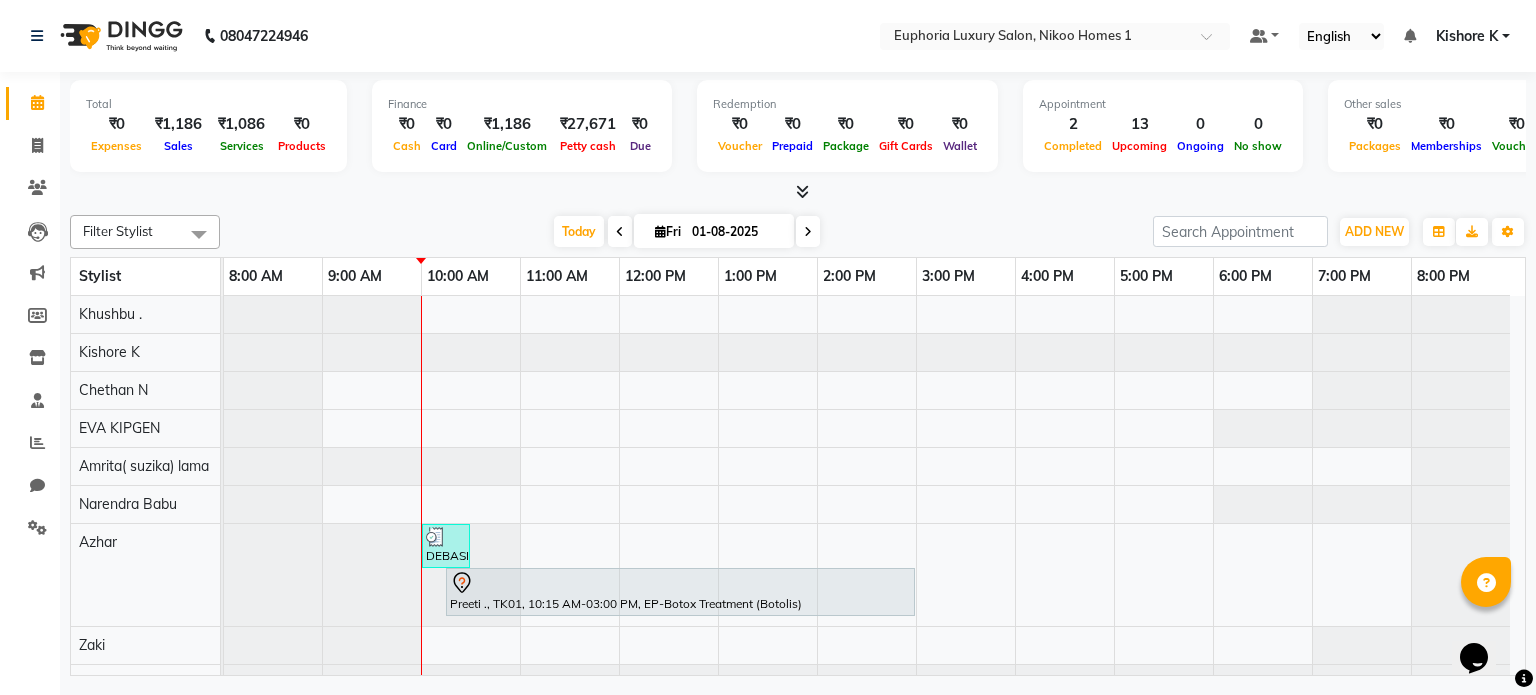 click at bounding box center (199, 234) 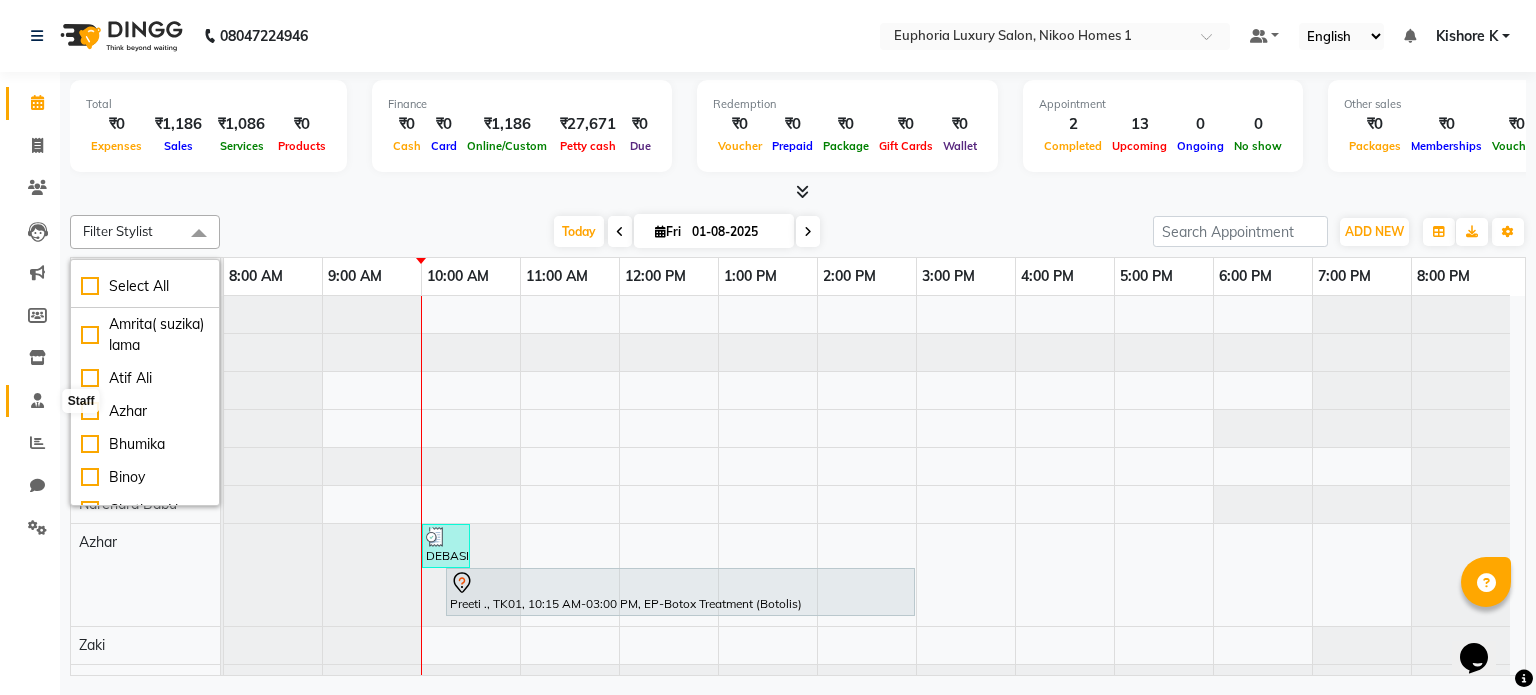 click 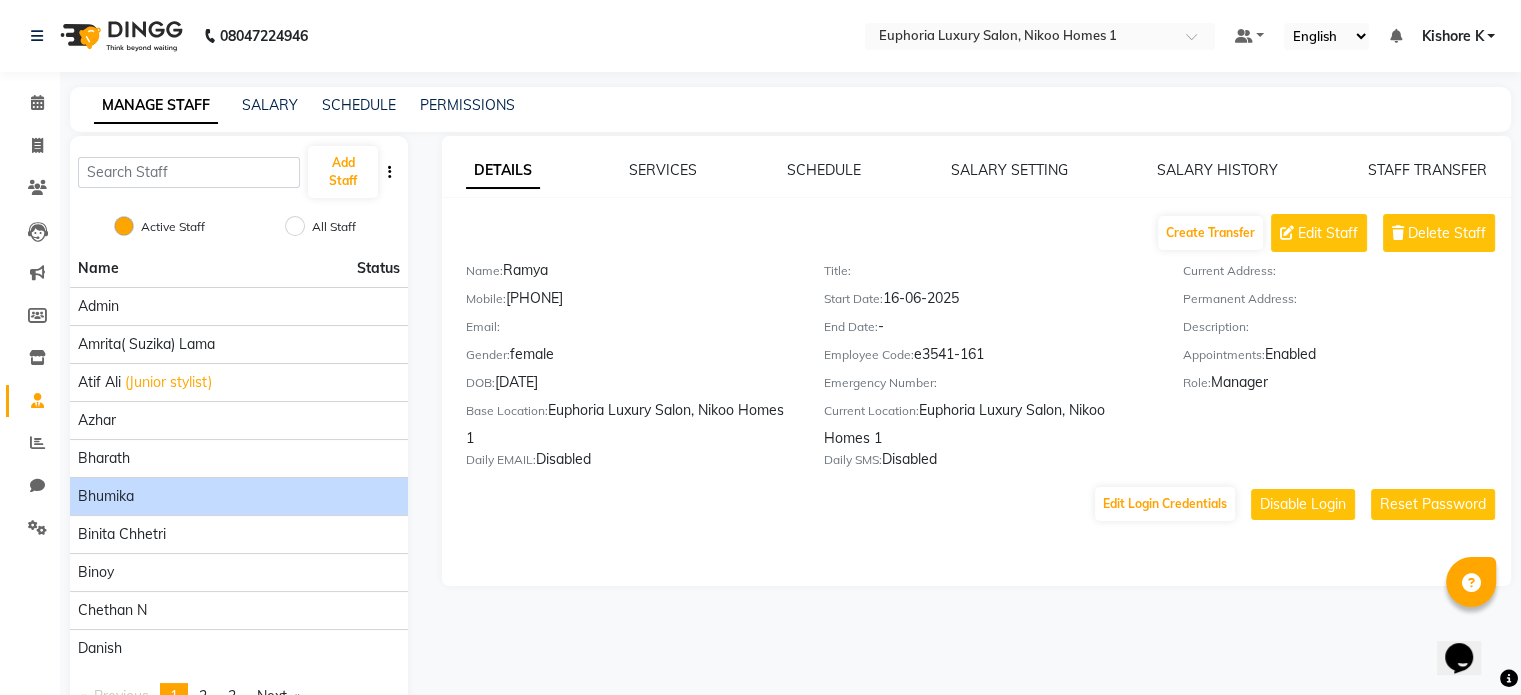 click on "Bhumika" 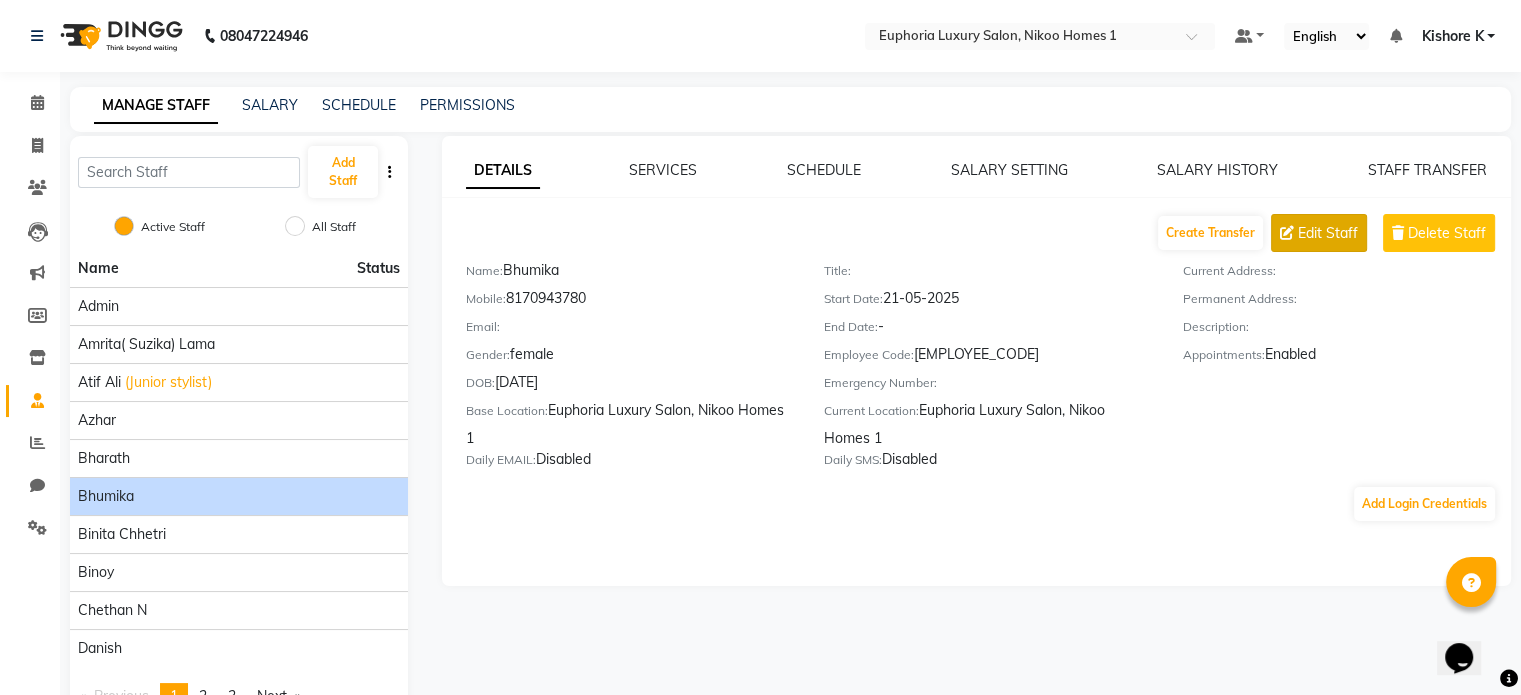 click on "Edit Staff" 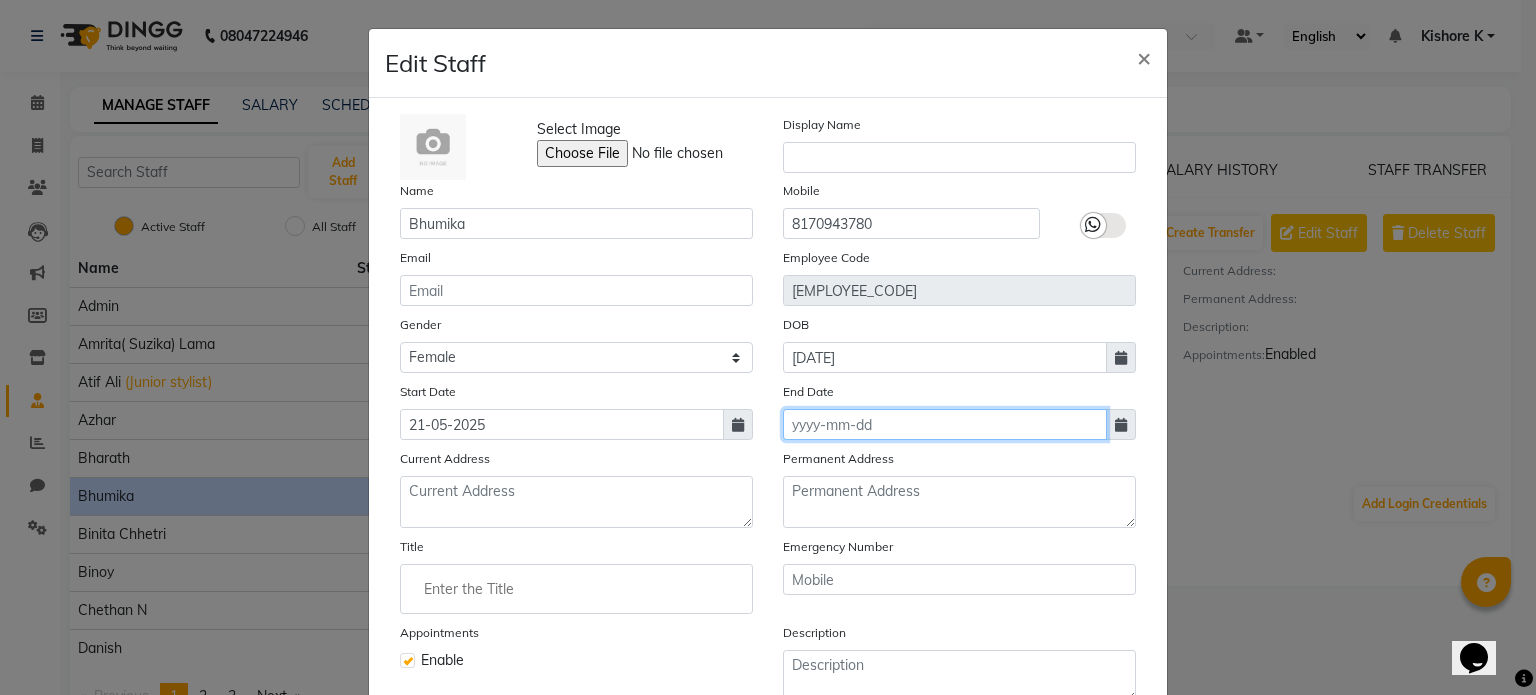 click 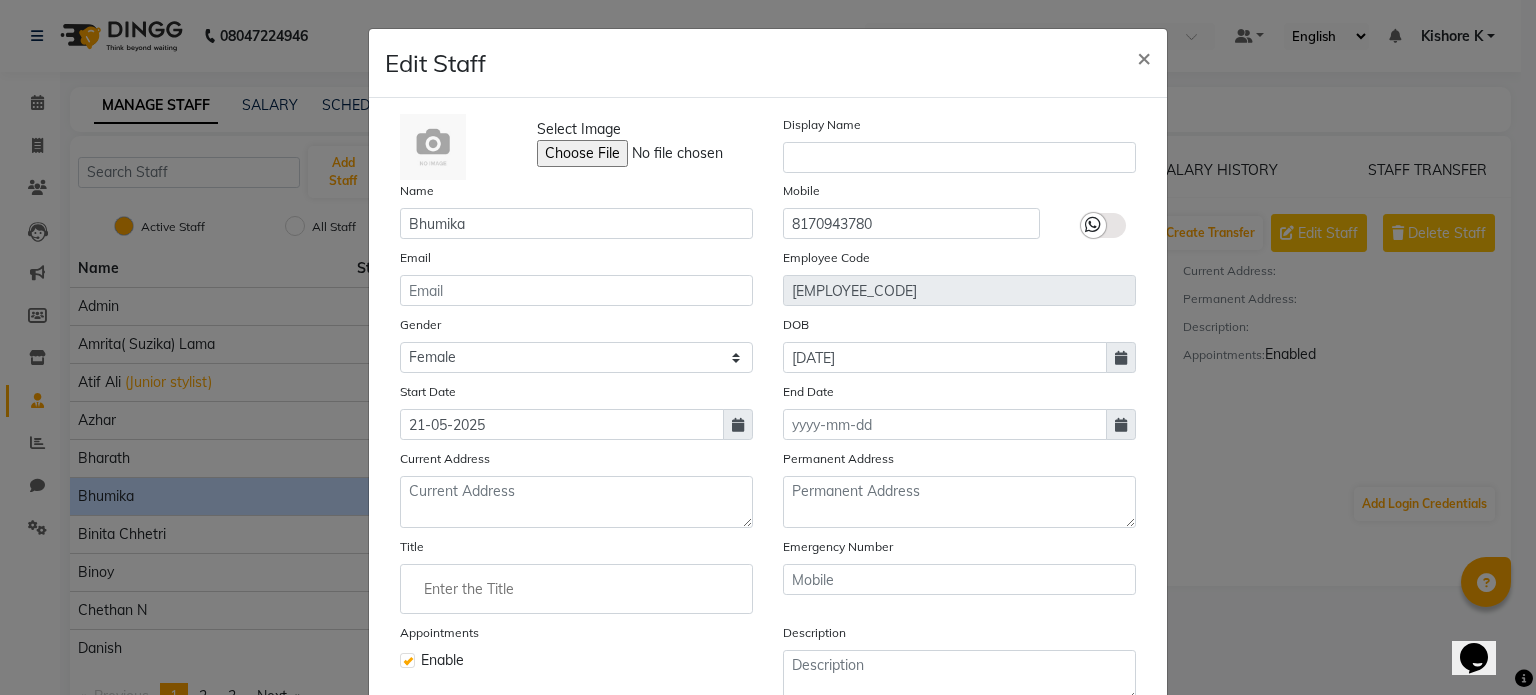 select on "8" 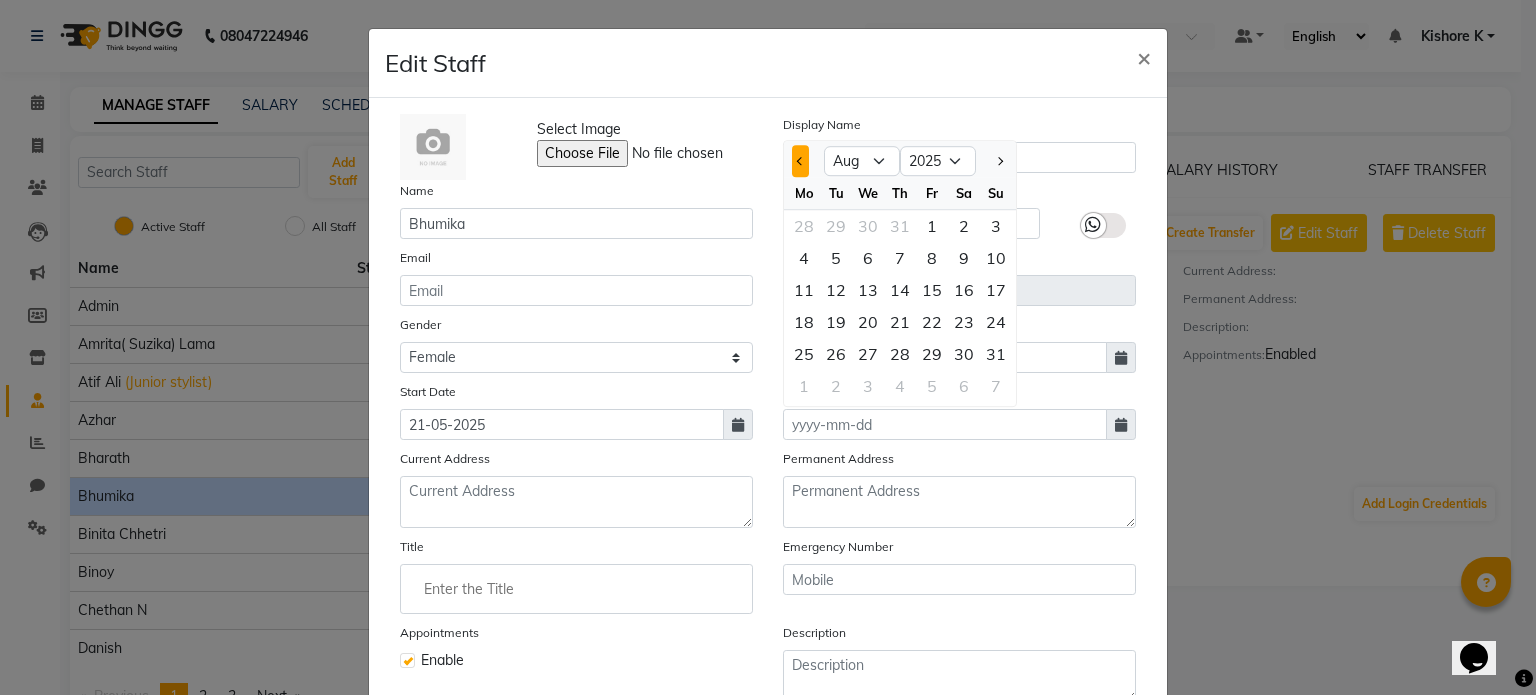click 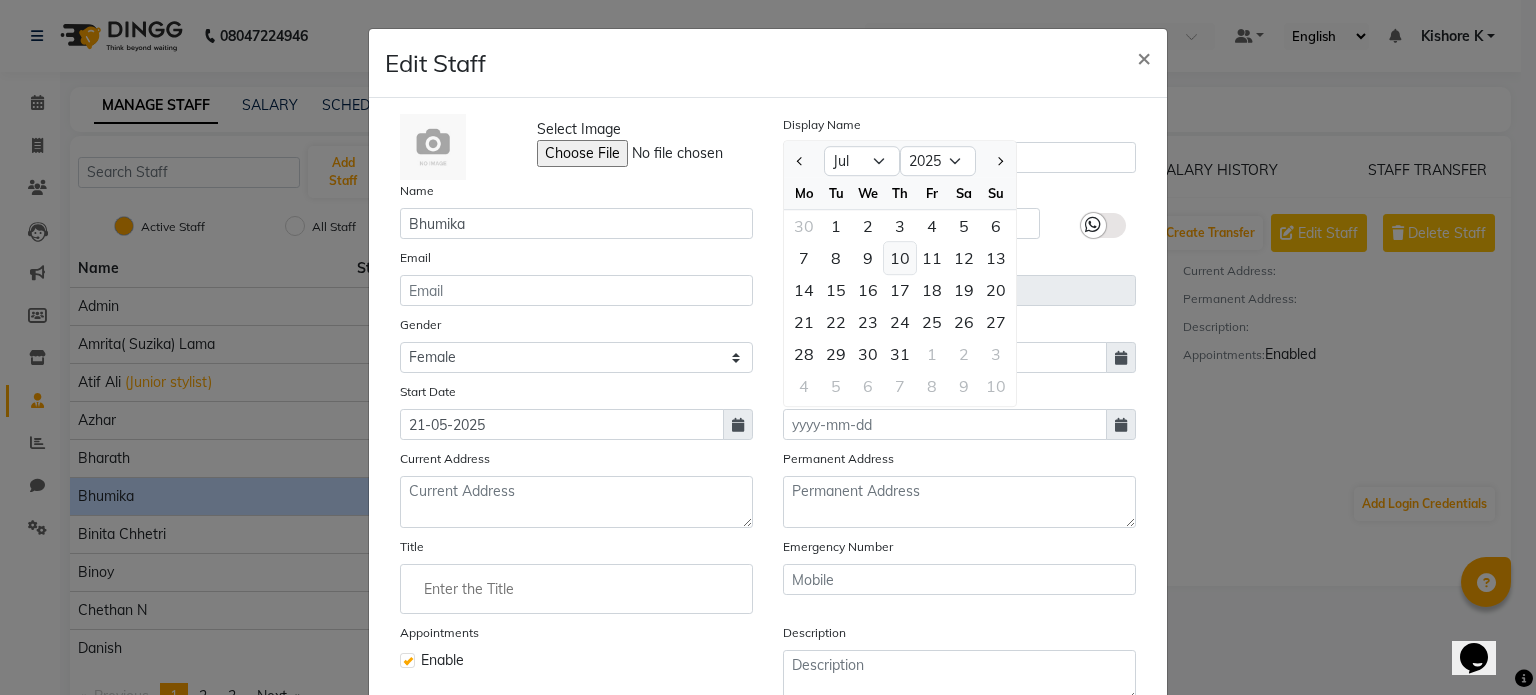 click on "10" 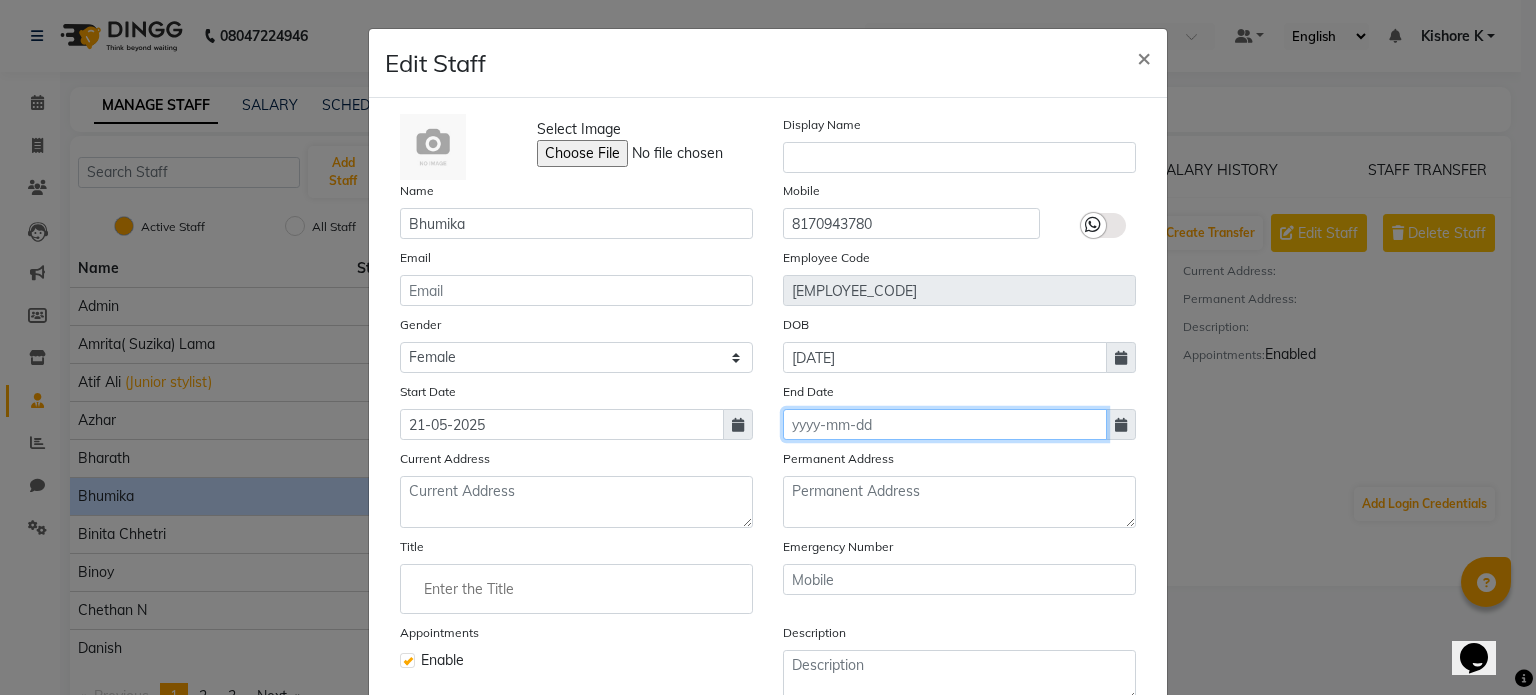 type on "10-07-2025" 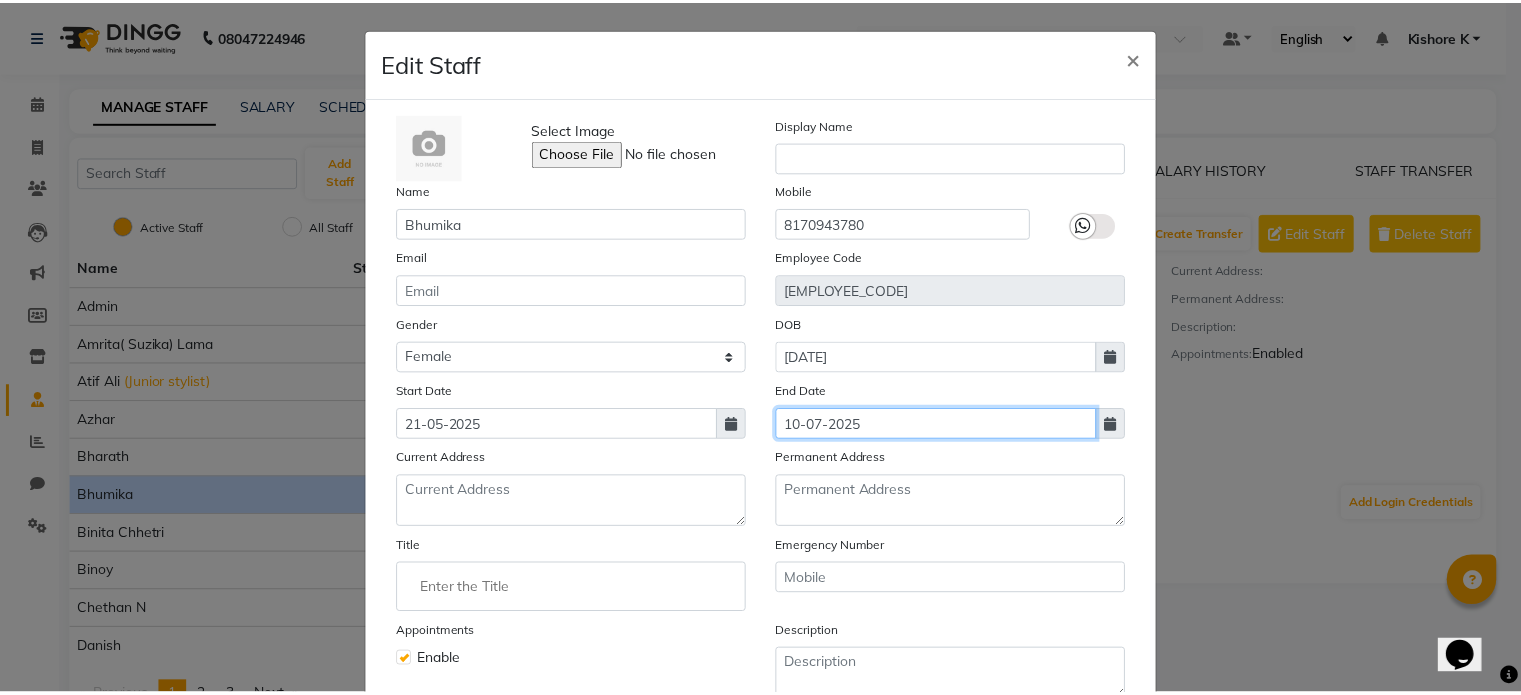 scroll, scrollTop: 194, scrollLeft: 0, axis: vertical 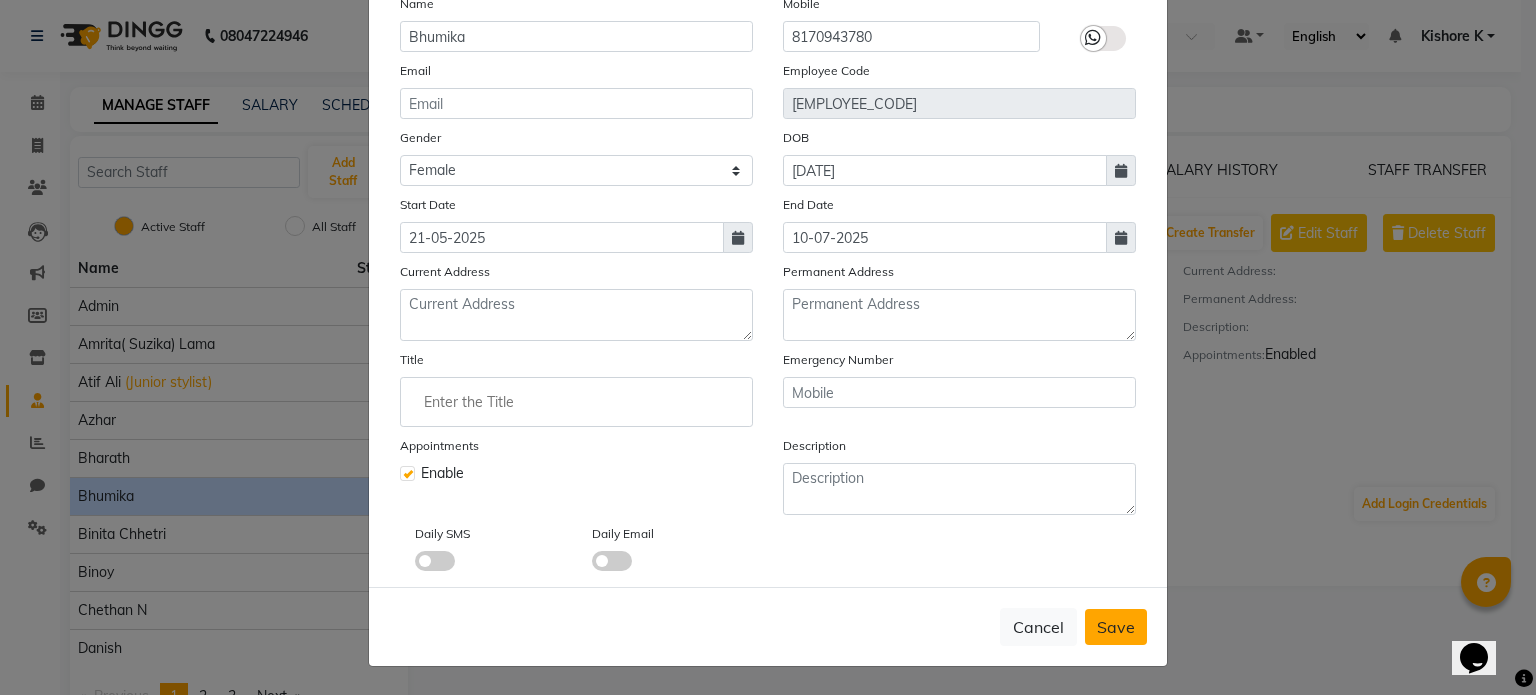 click on "Save" at bounding box center [1116, 627] 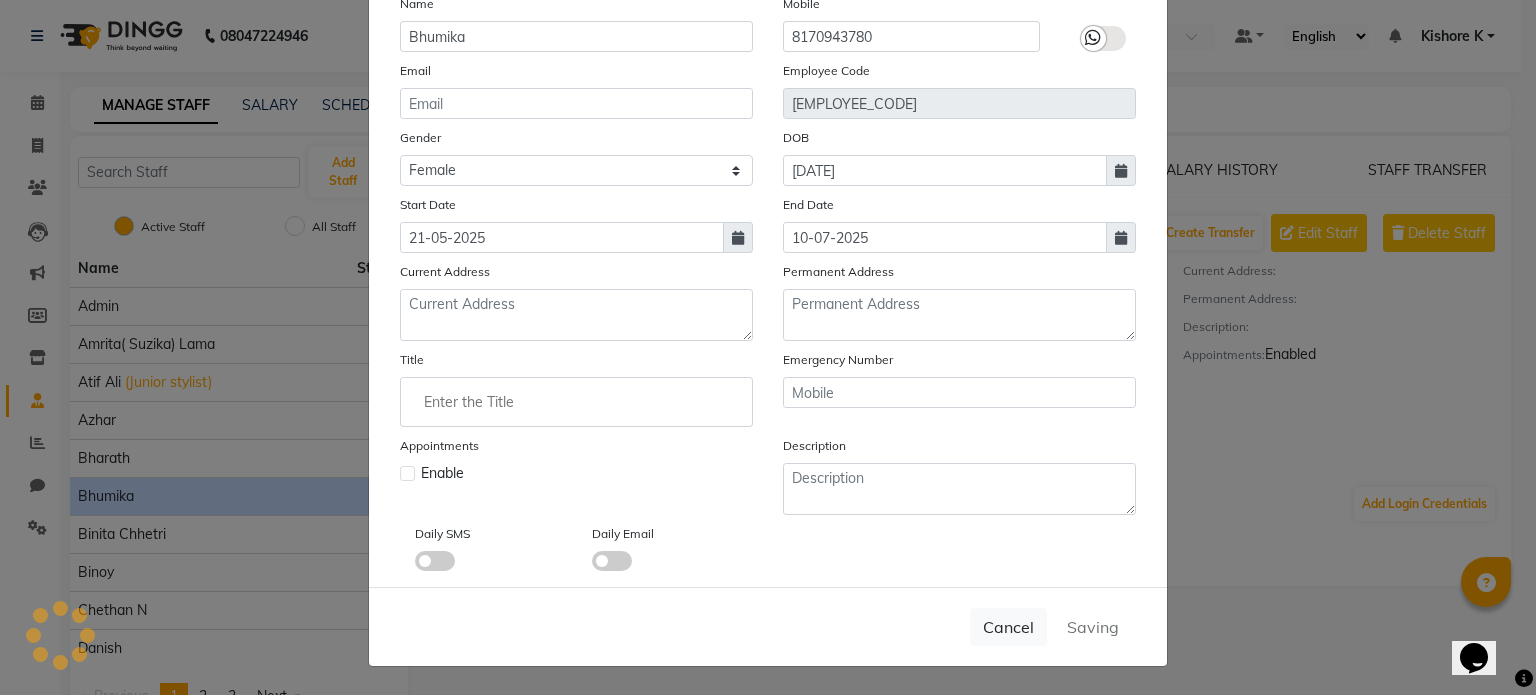 type 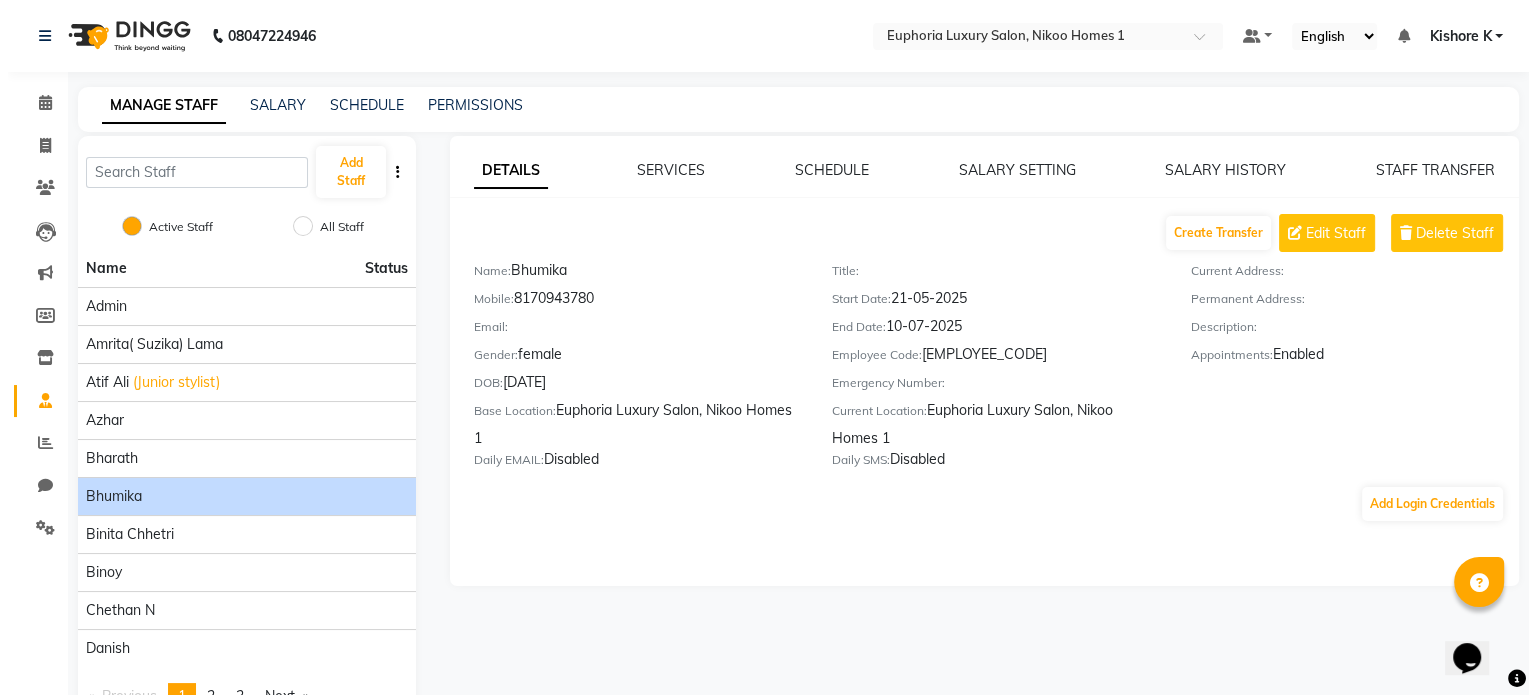 scroll, scrollTop: 59, scrollLeft: 0, axis: vertical 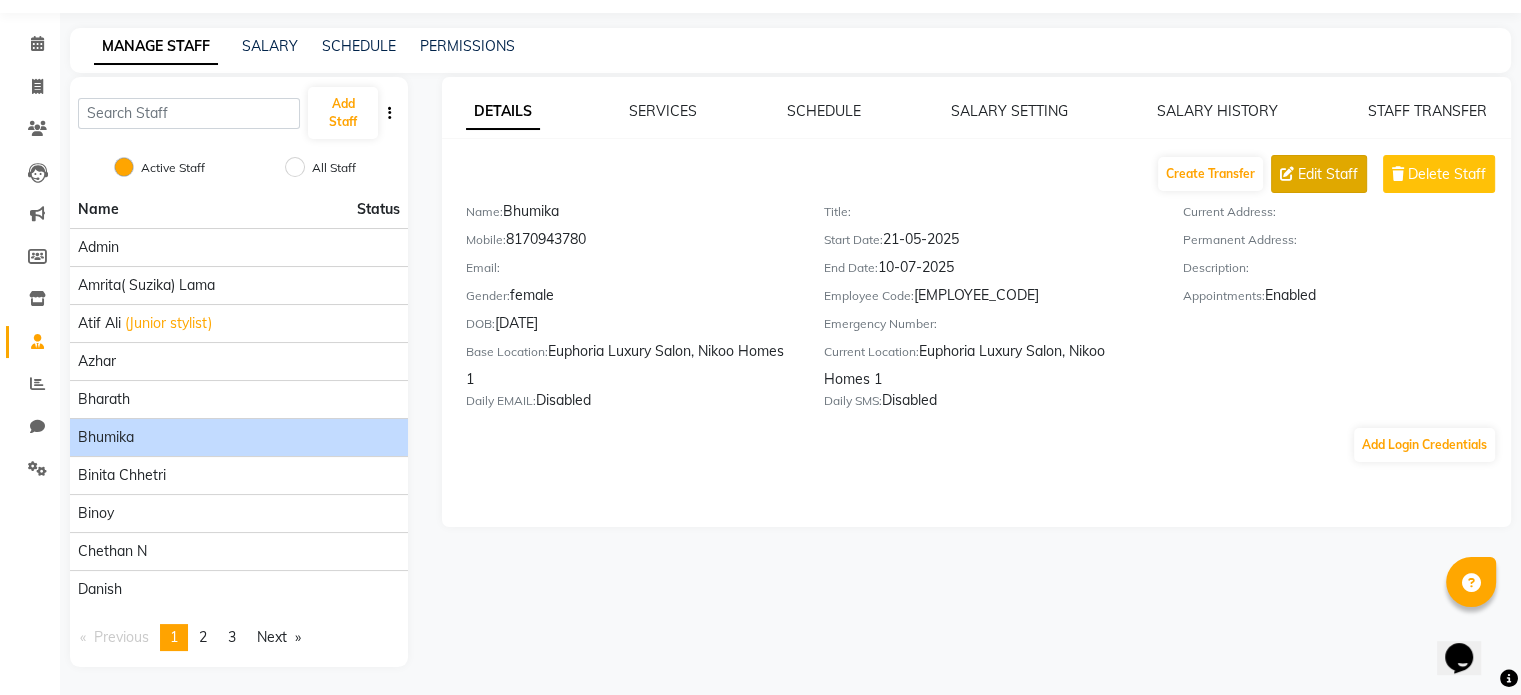 click on "Edit Staff" 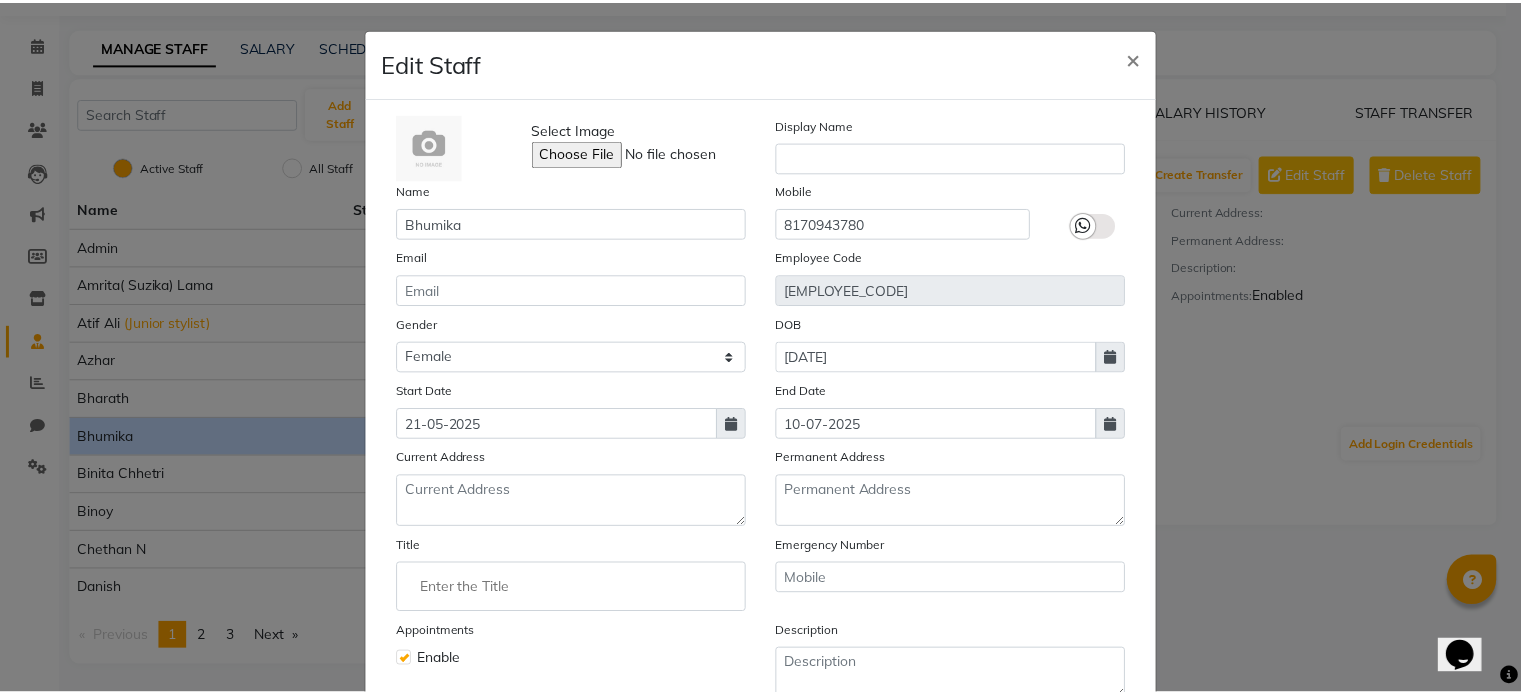 scroll, scrollTop: 194, scrollLeft: 0, axis: vertical 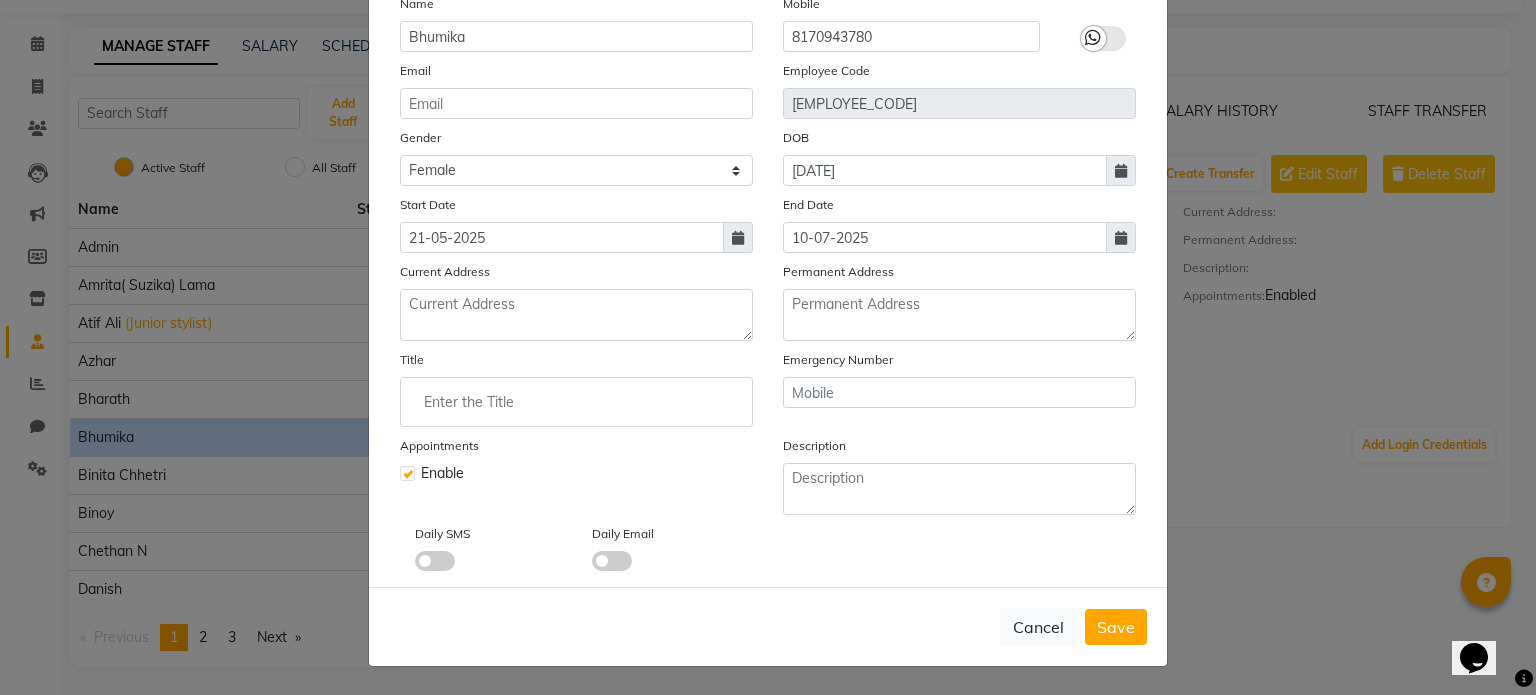 click on "Cancel   Save" 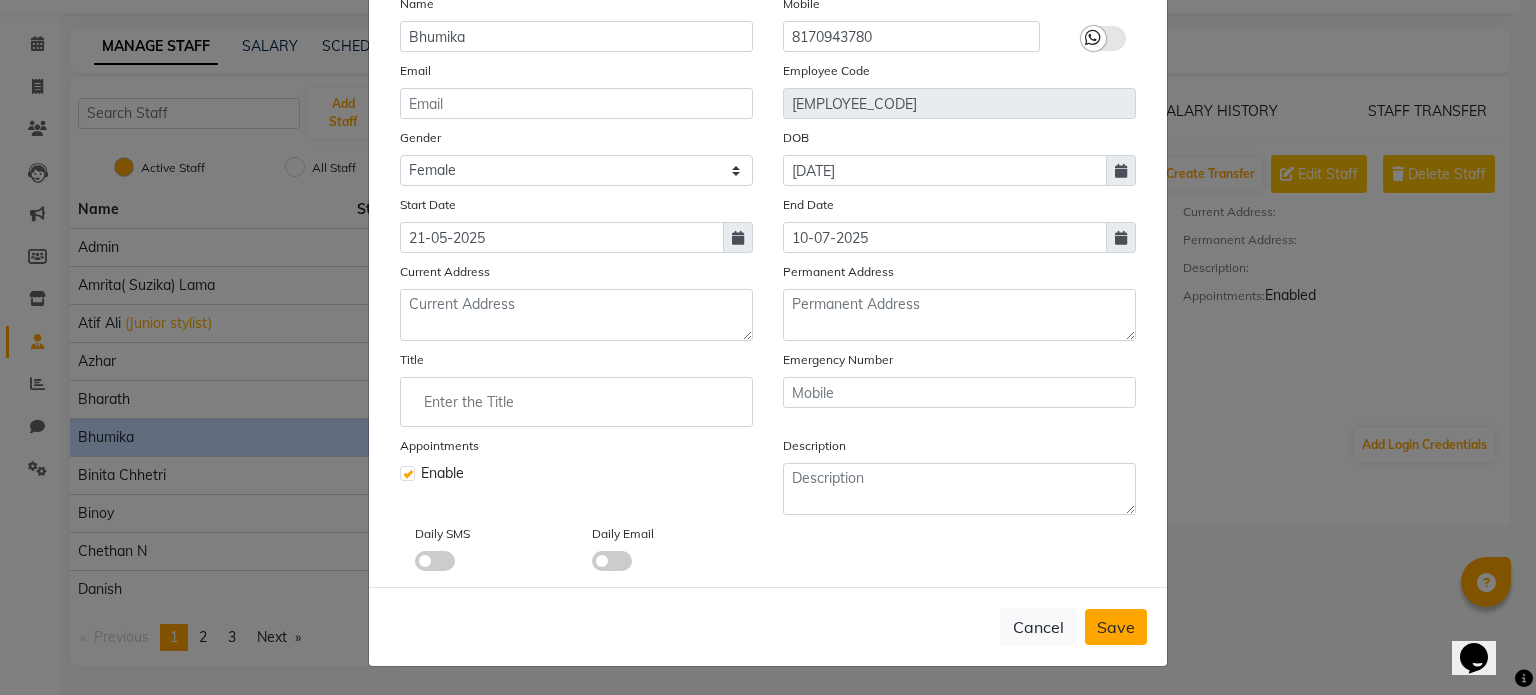 click on "Save" at bounding box center [1116, 627] 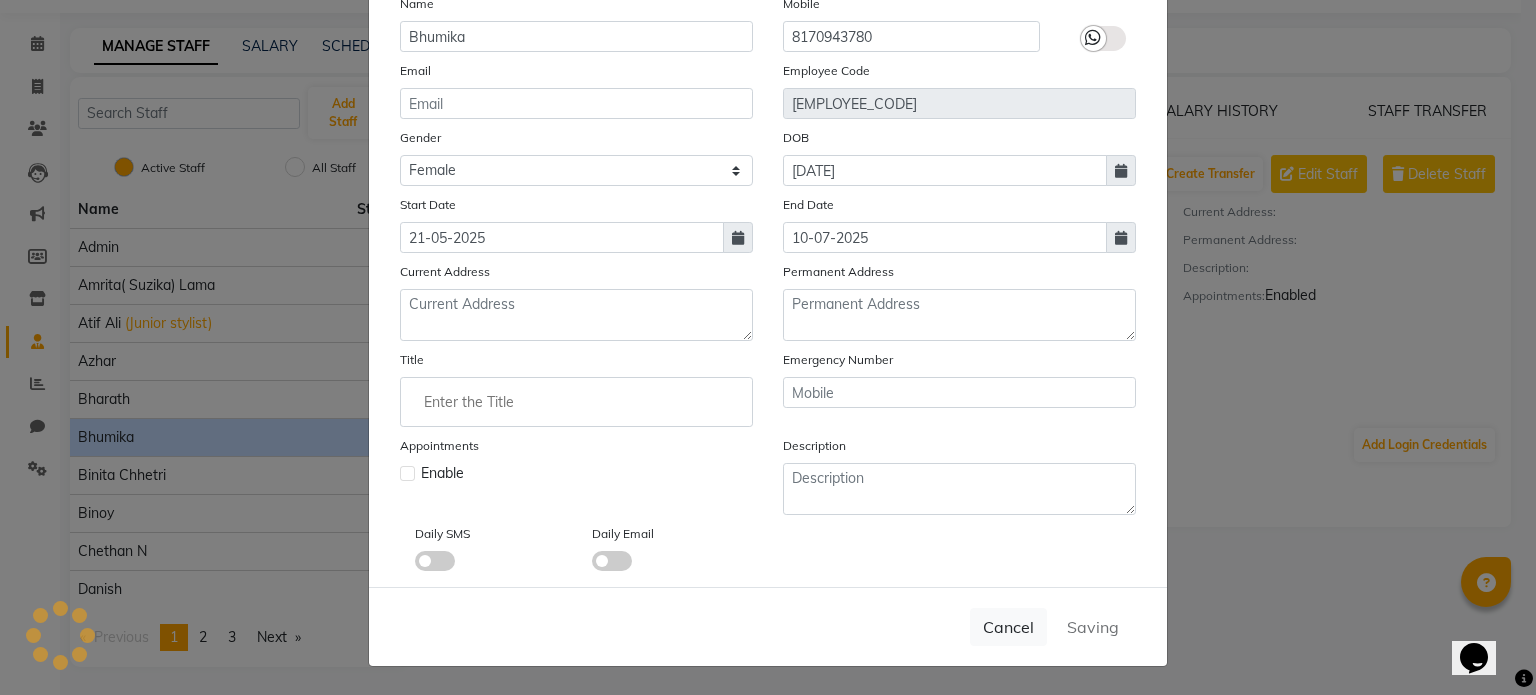 type 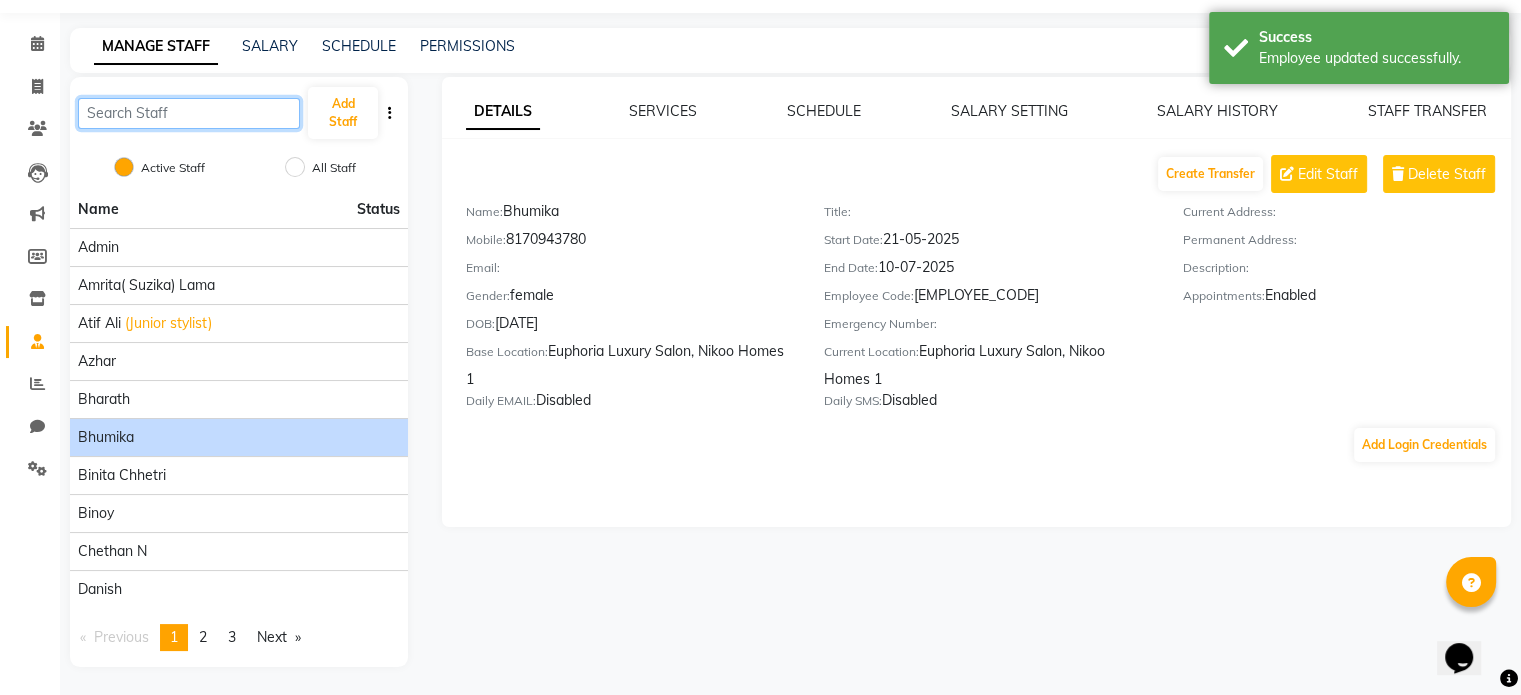 click 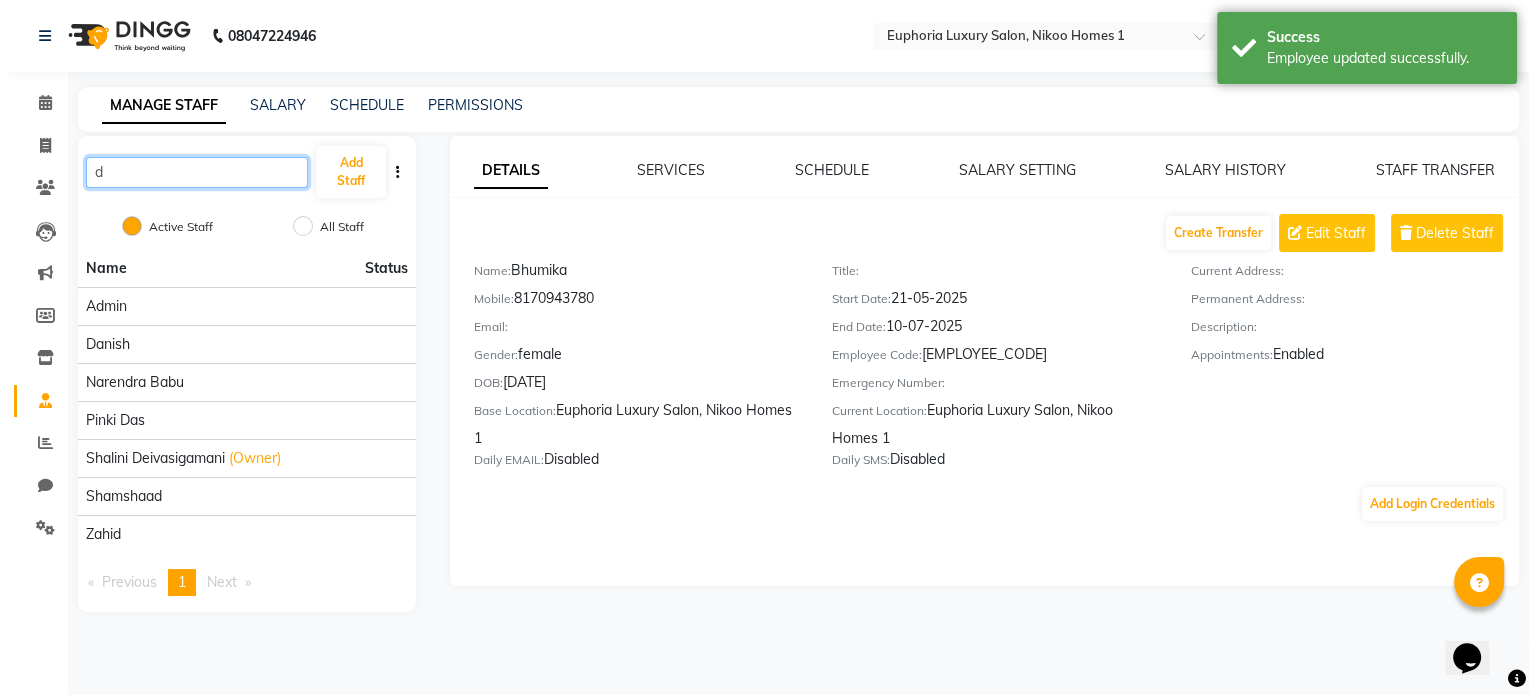 scroll, scrollTop: 0, scrollLeft: 0, axis: both 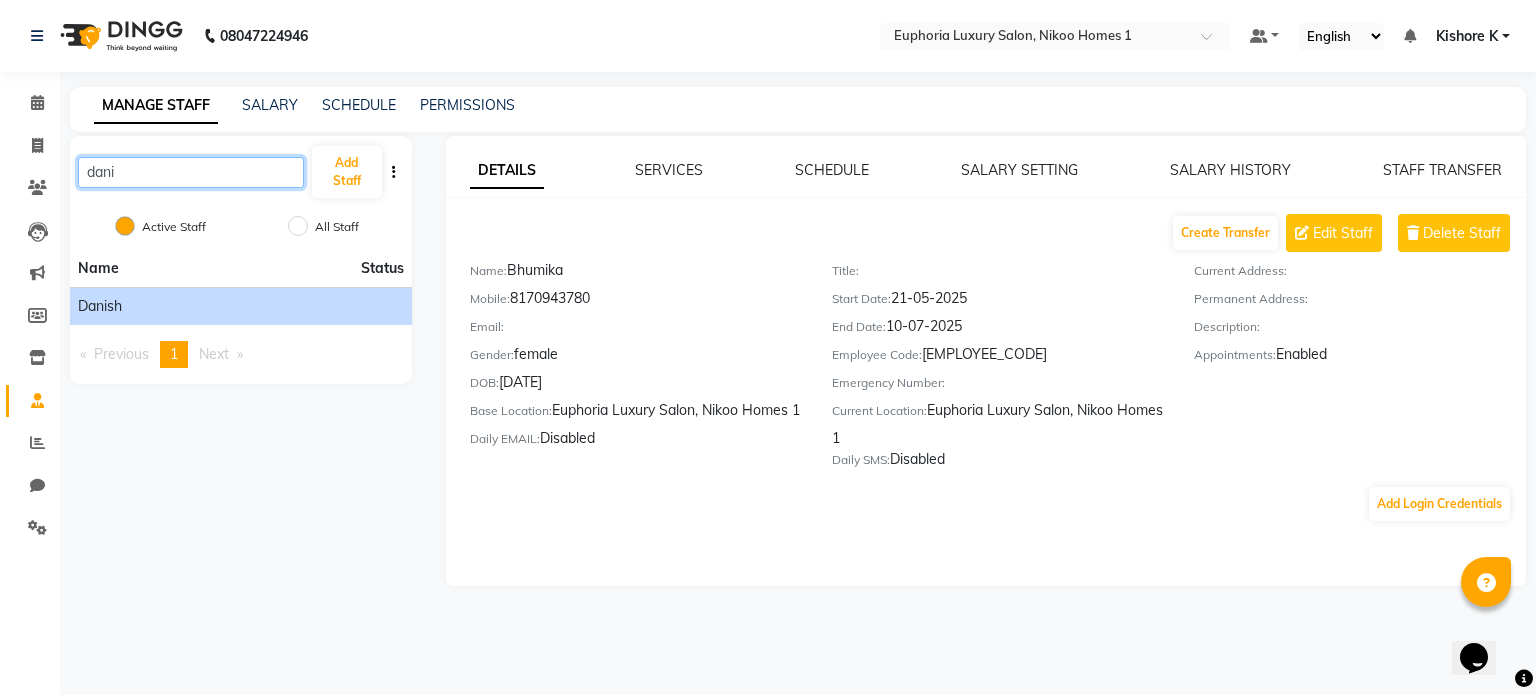 type on "dani" 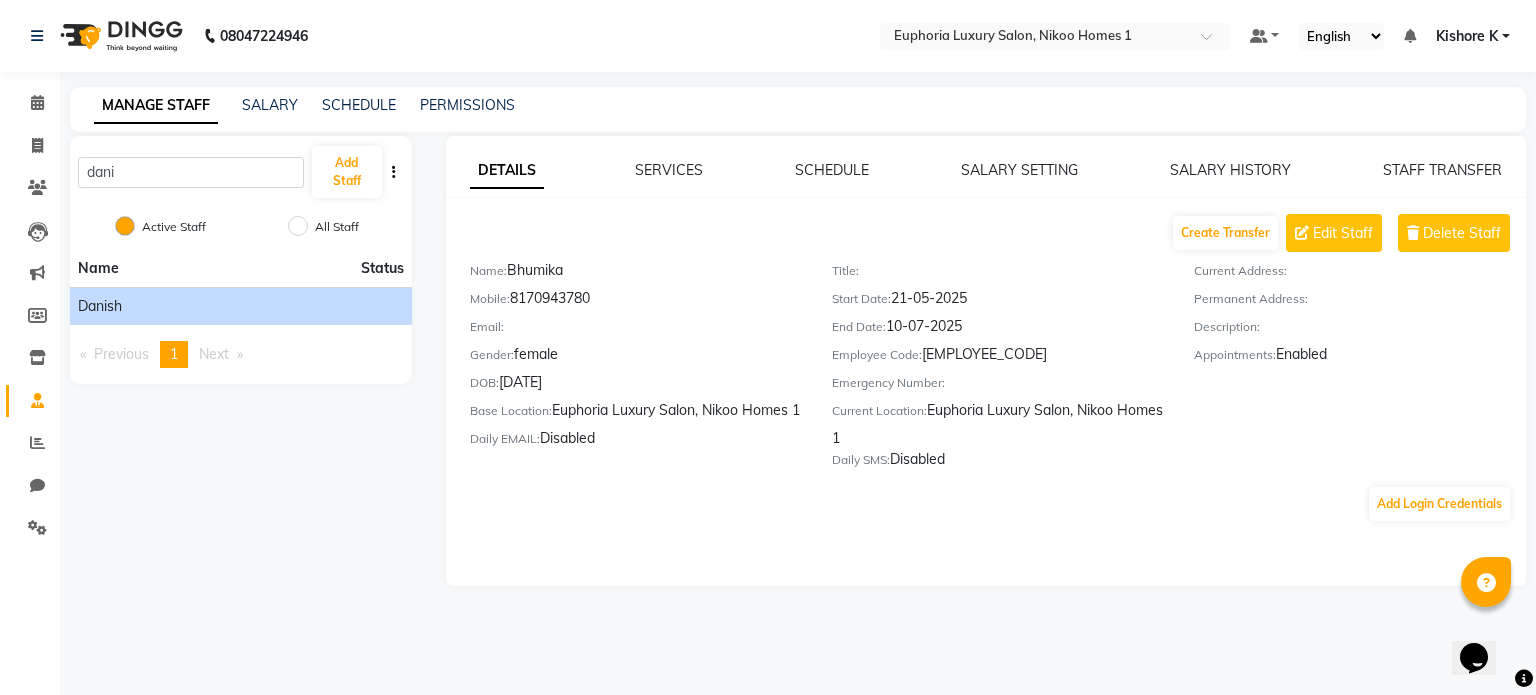 click on "Danish" 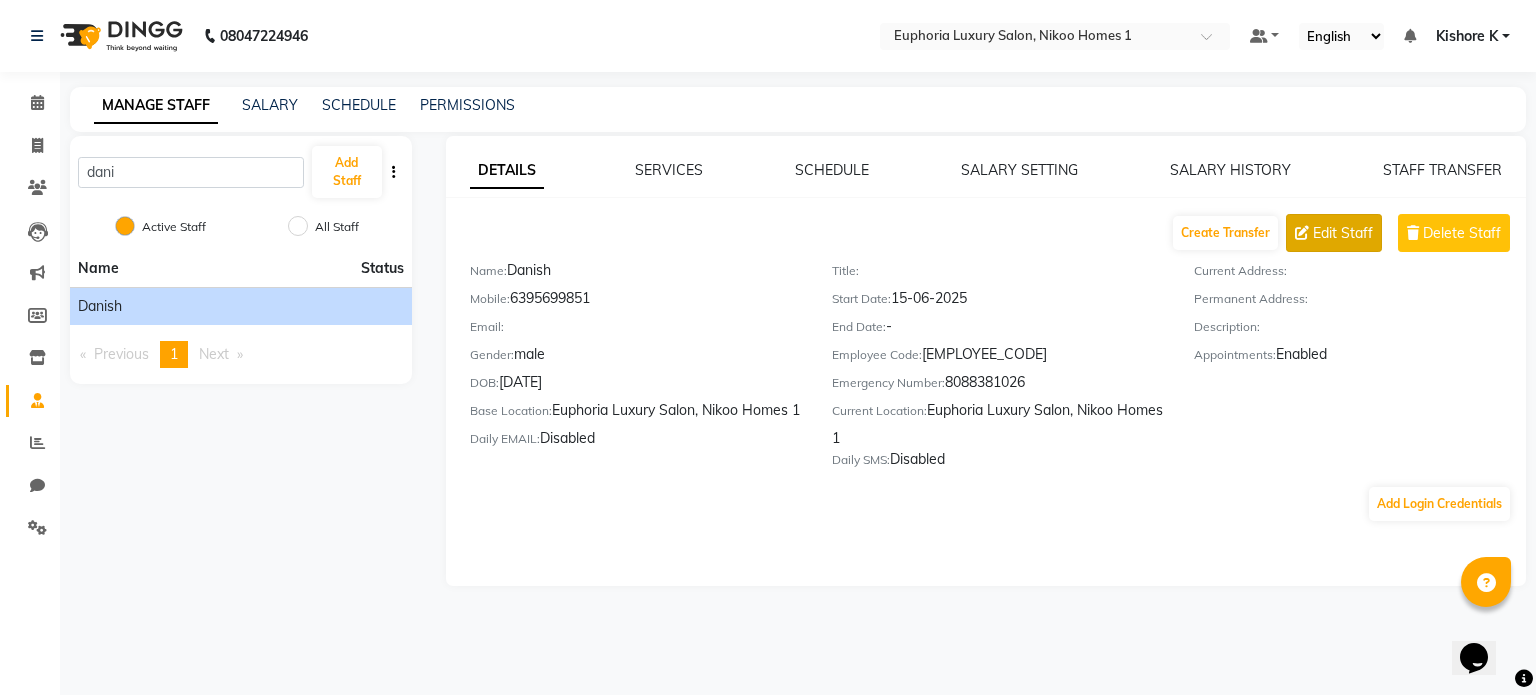 click on "Edit Staff" 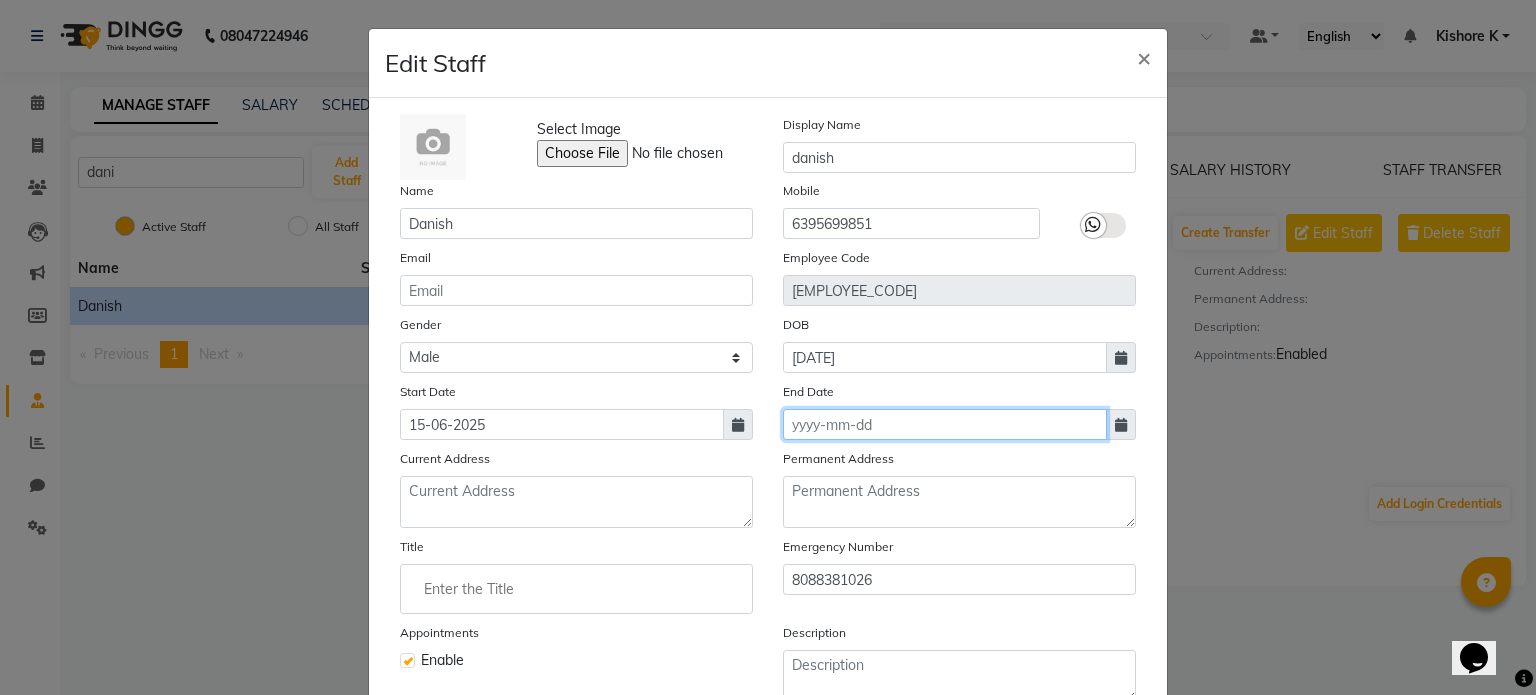 click 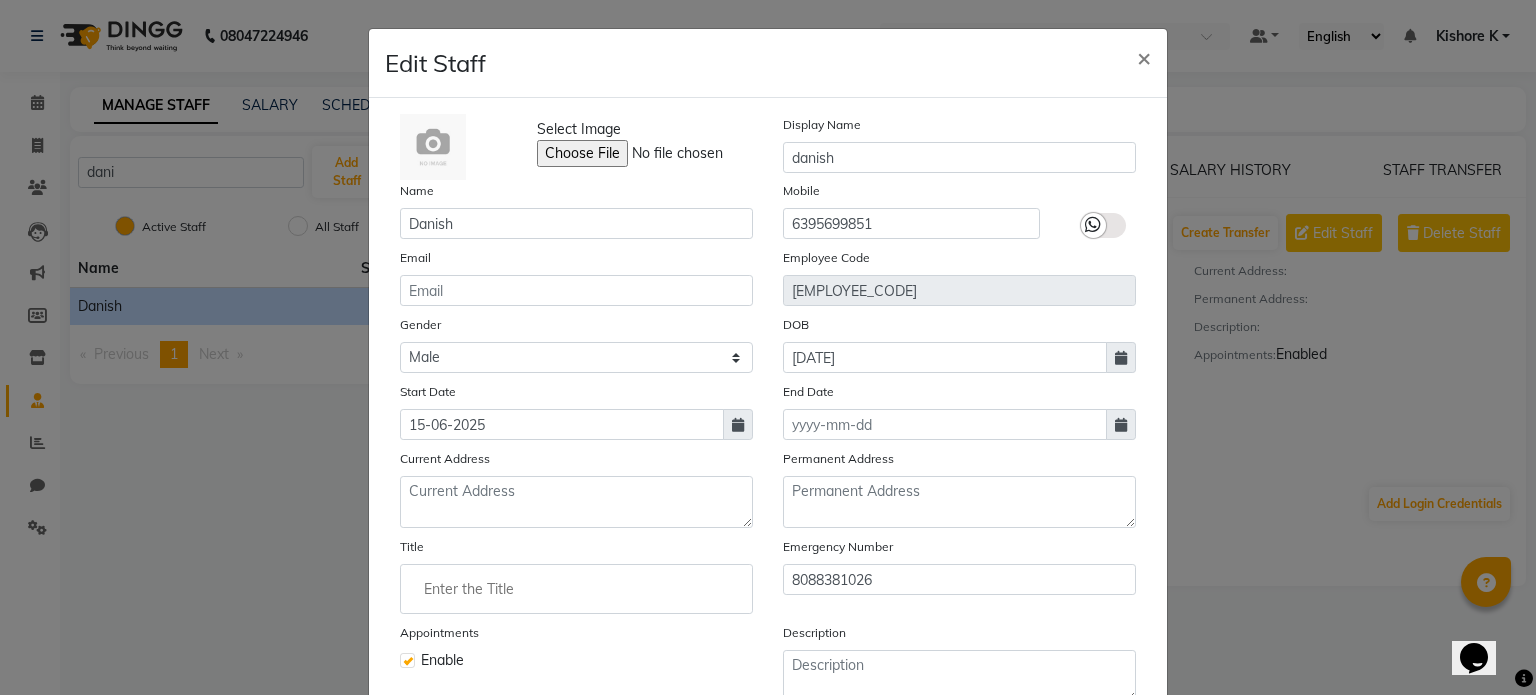 select on "8" 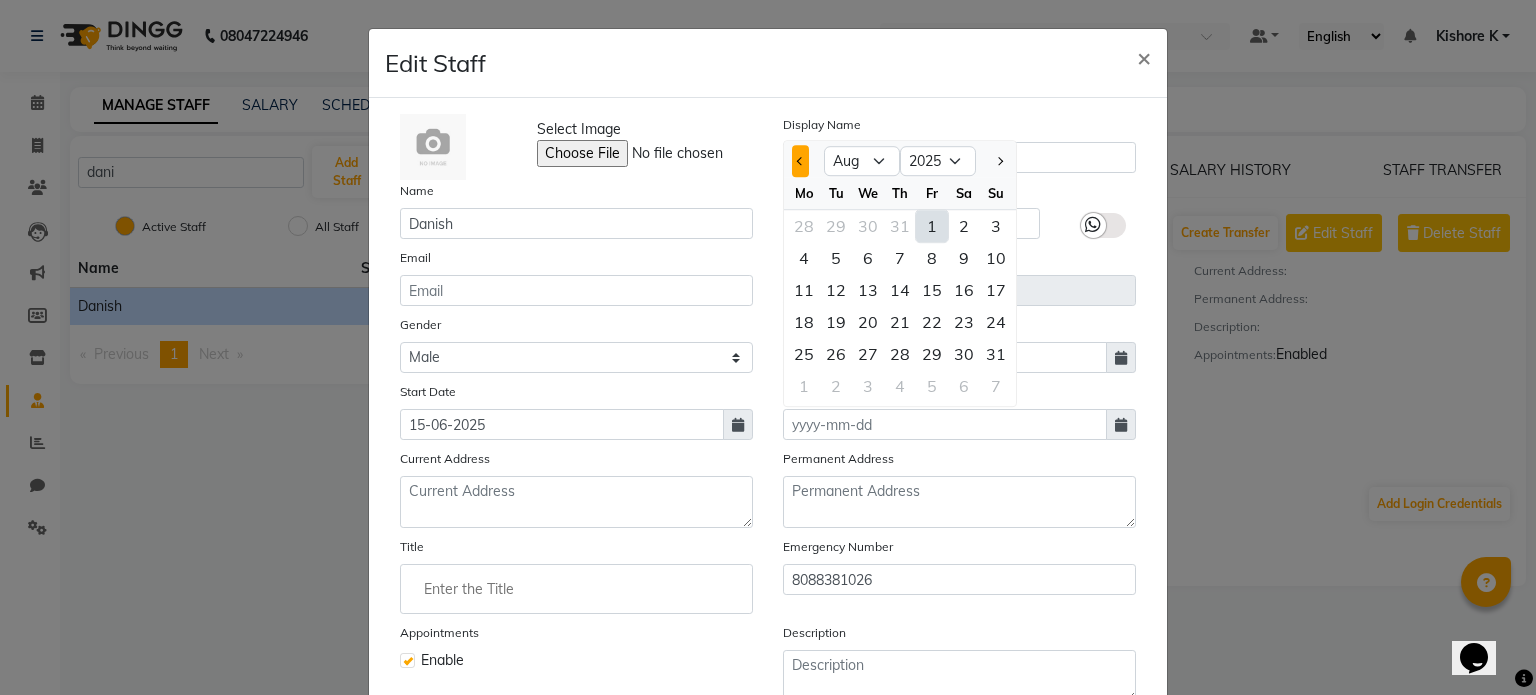 click 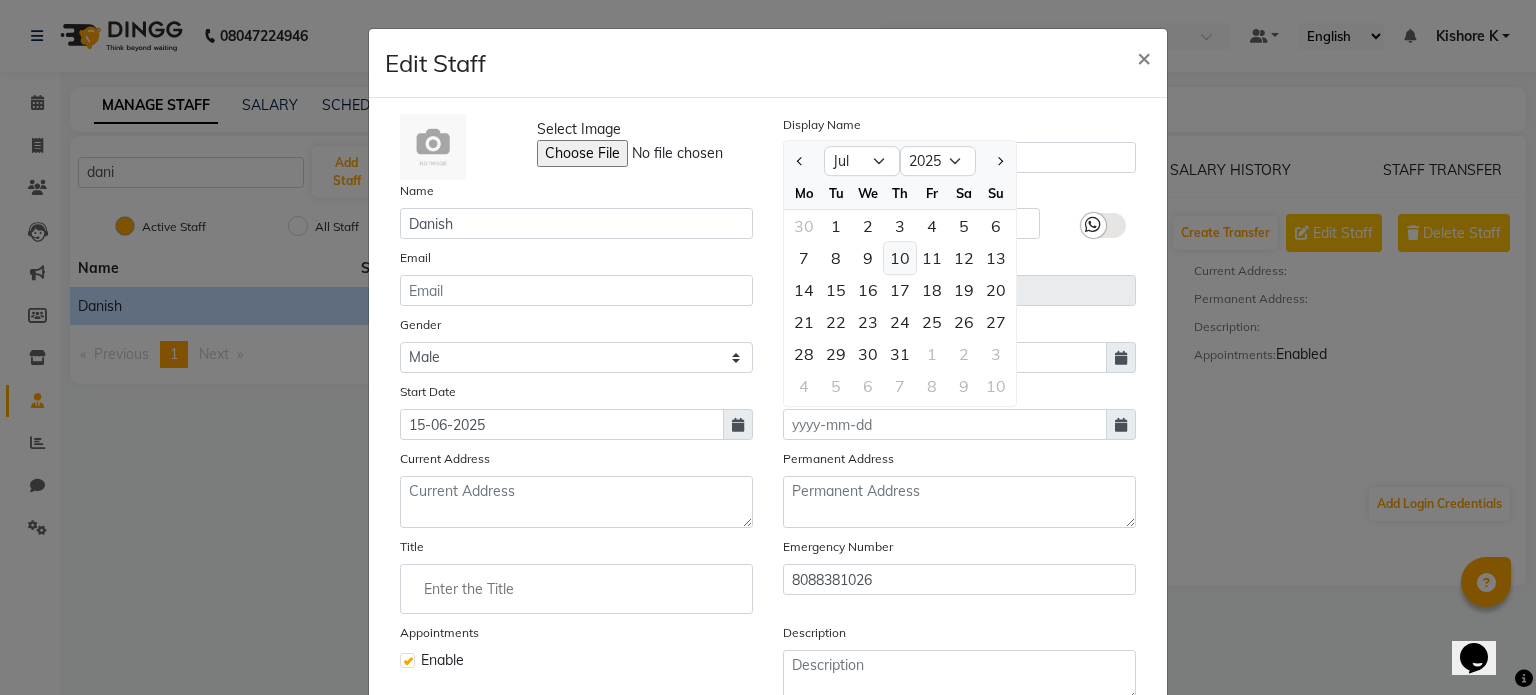 click on "10" 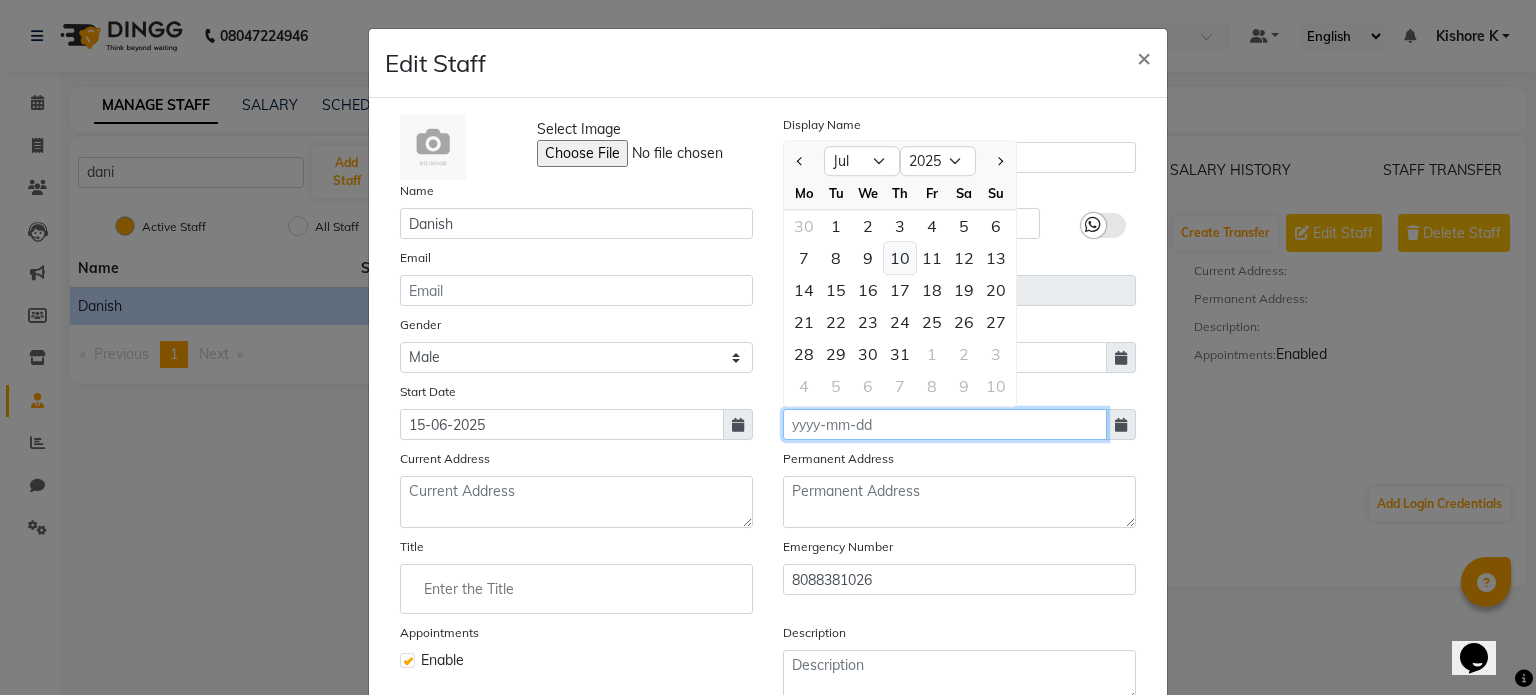 type on "10-07-2025" 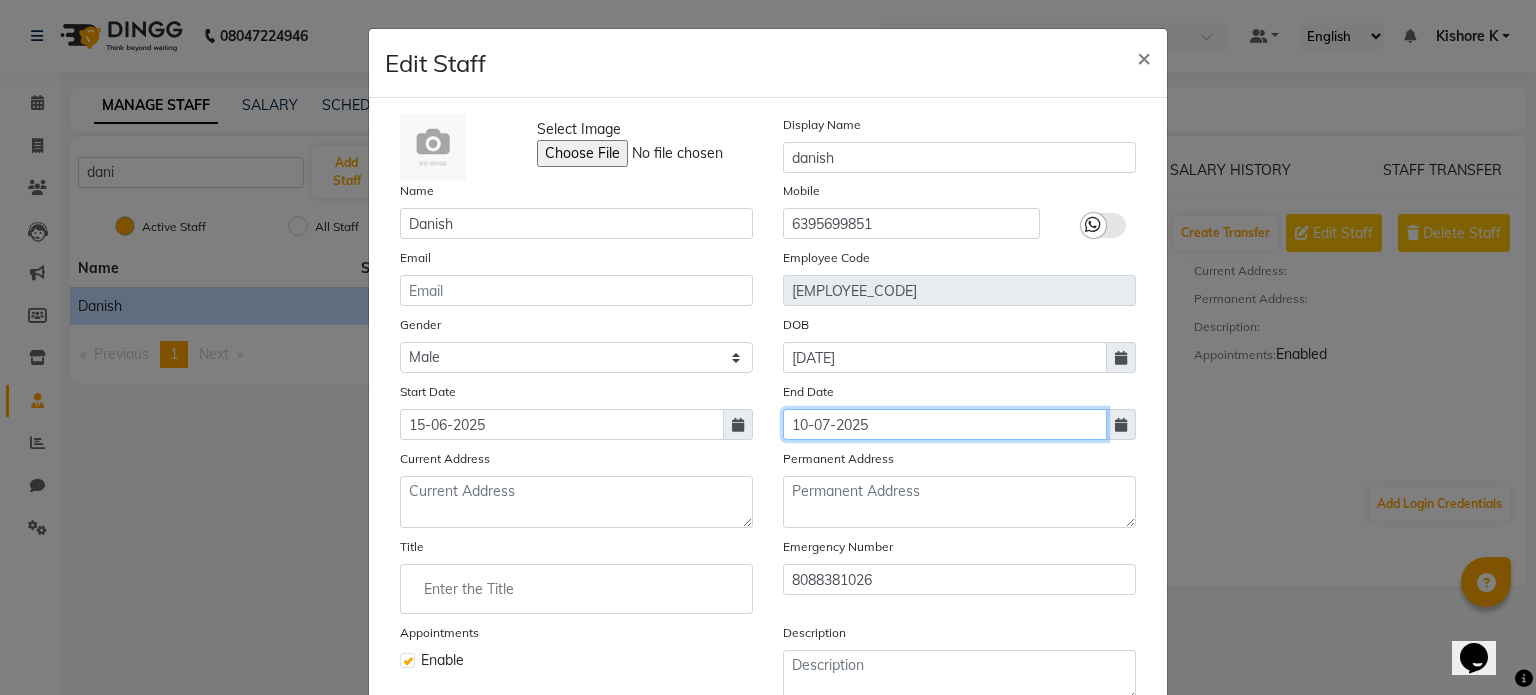 scroll, scrollTop: 194, scrollLeft: 0, axis: vertical 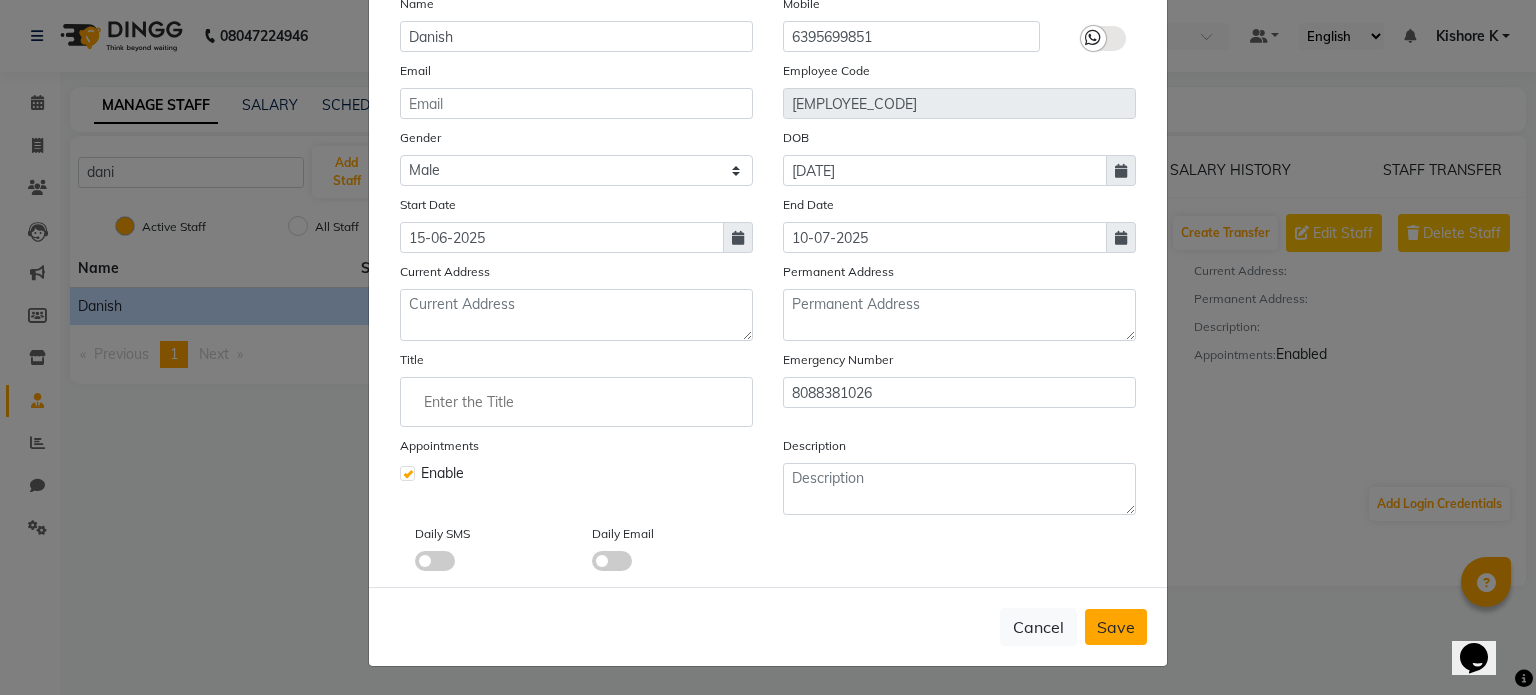 click on "Save" at bounding box center [1116, 627] 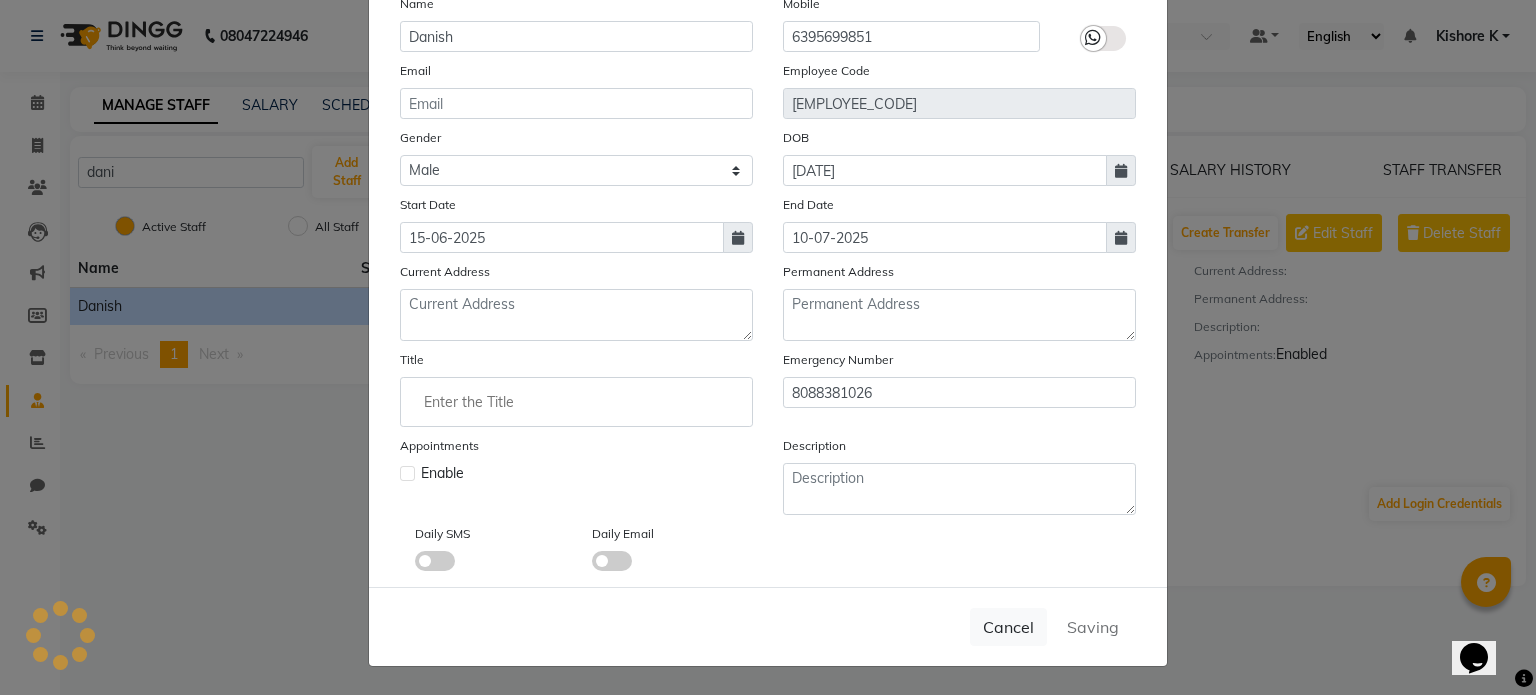 type 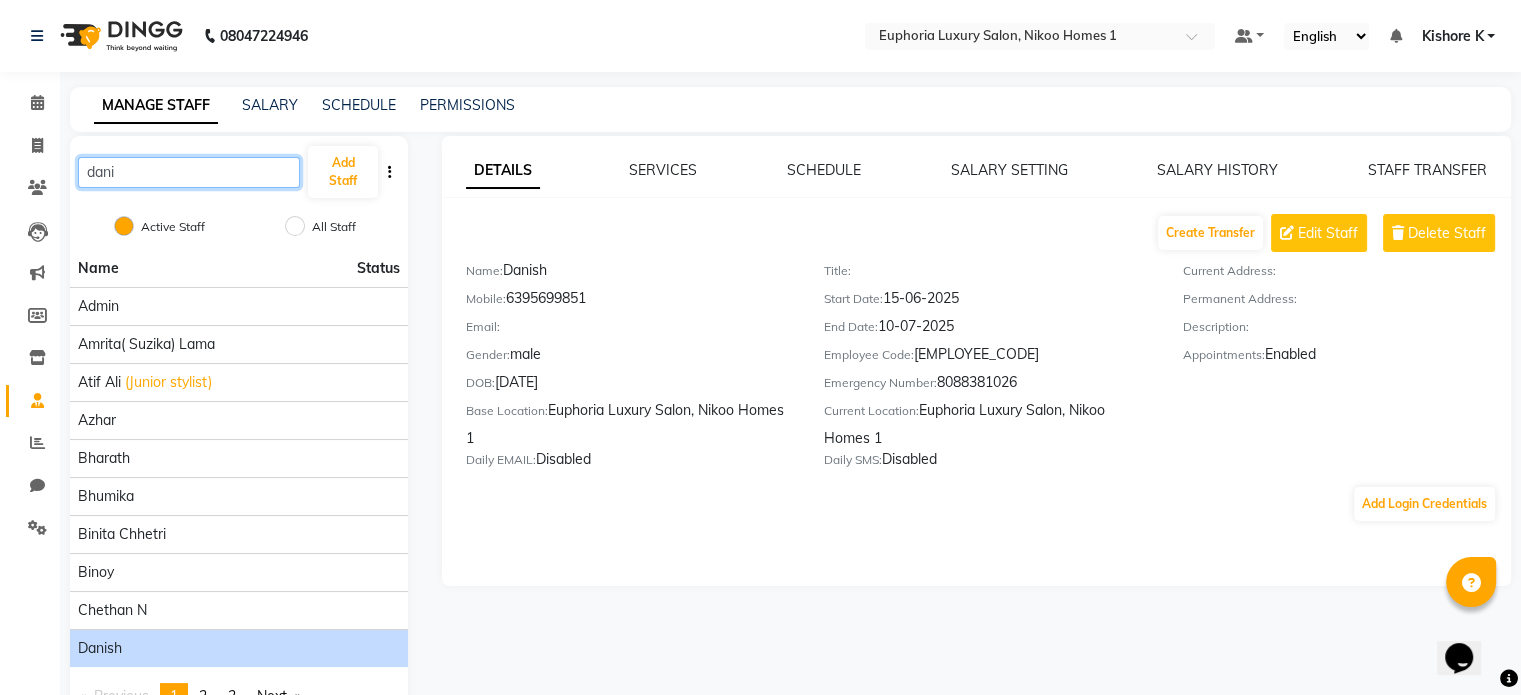 drag, startPoint x: 128, startPoint y: 172, endPoint x: 55, endPoint y: 163, distance: 73.552704 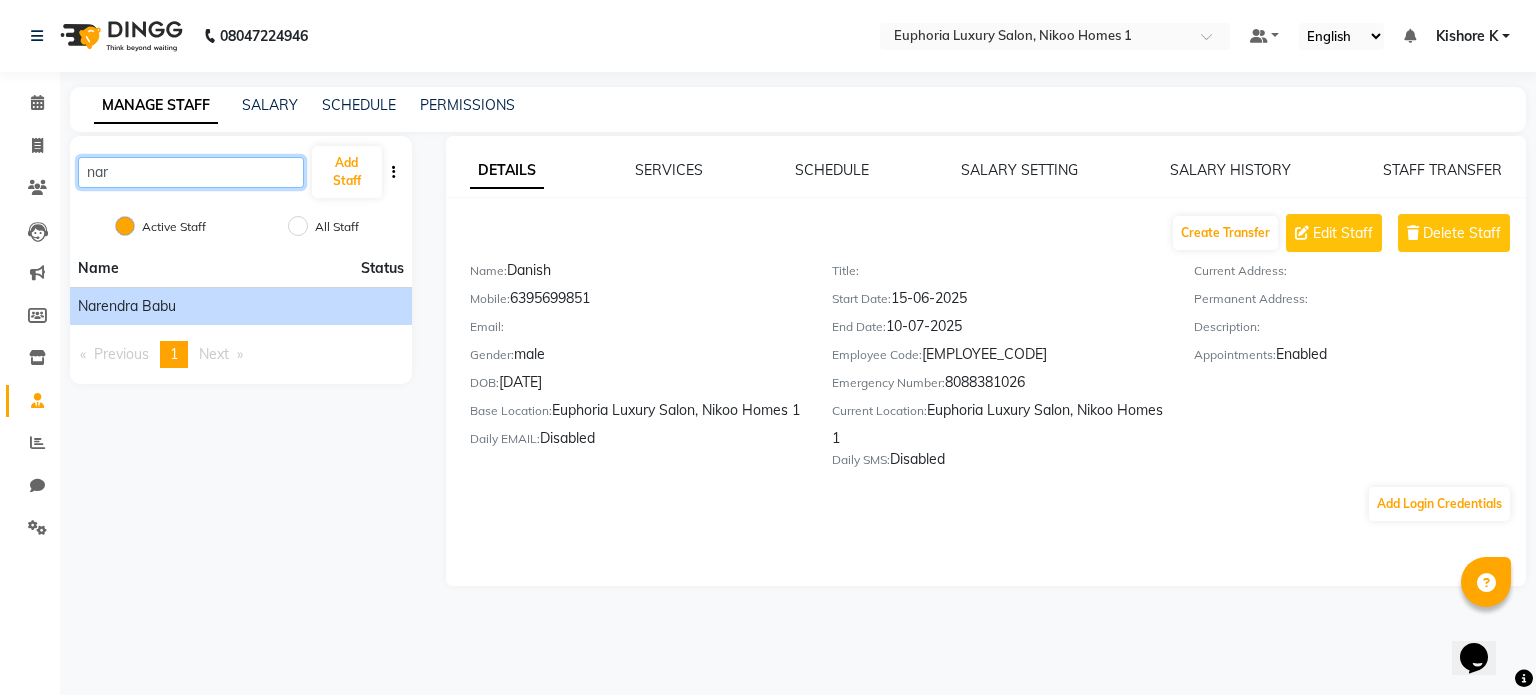 type on "nar" 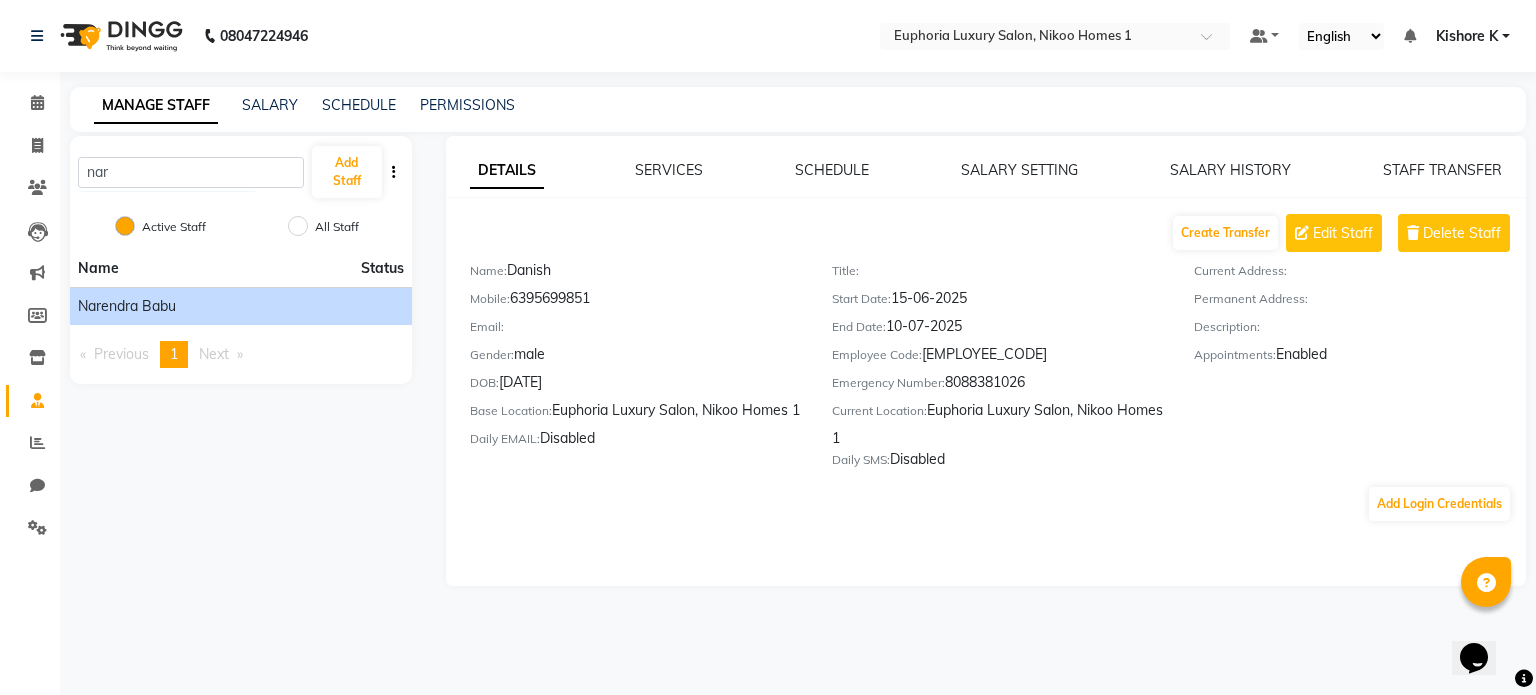 click on "Narendra Babu" 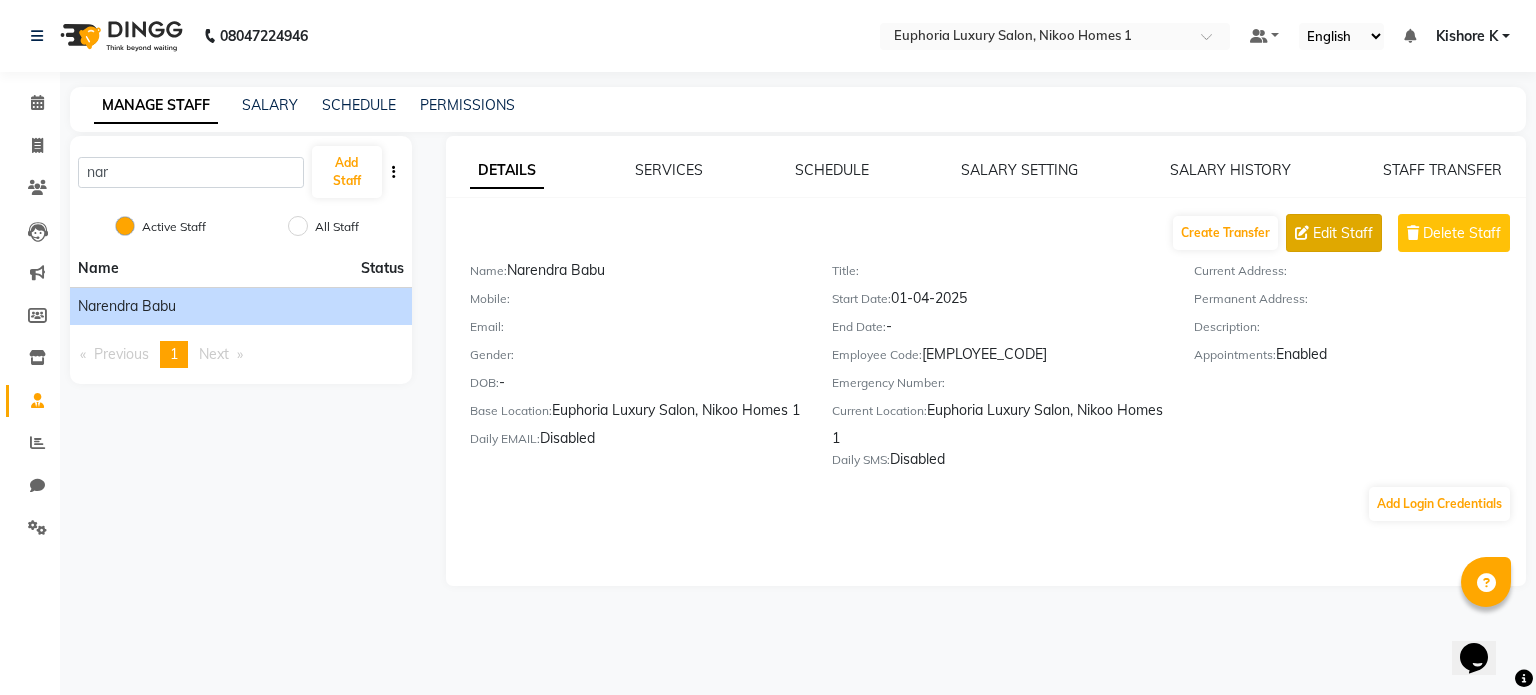 click on "Edit Staff" 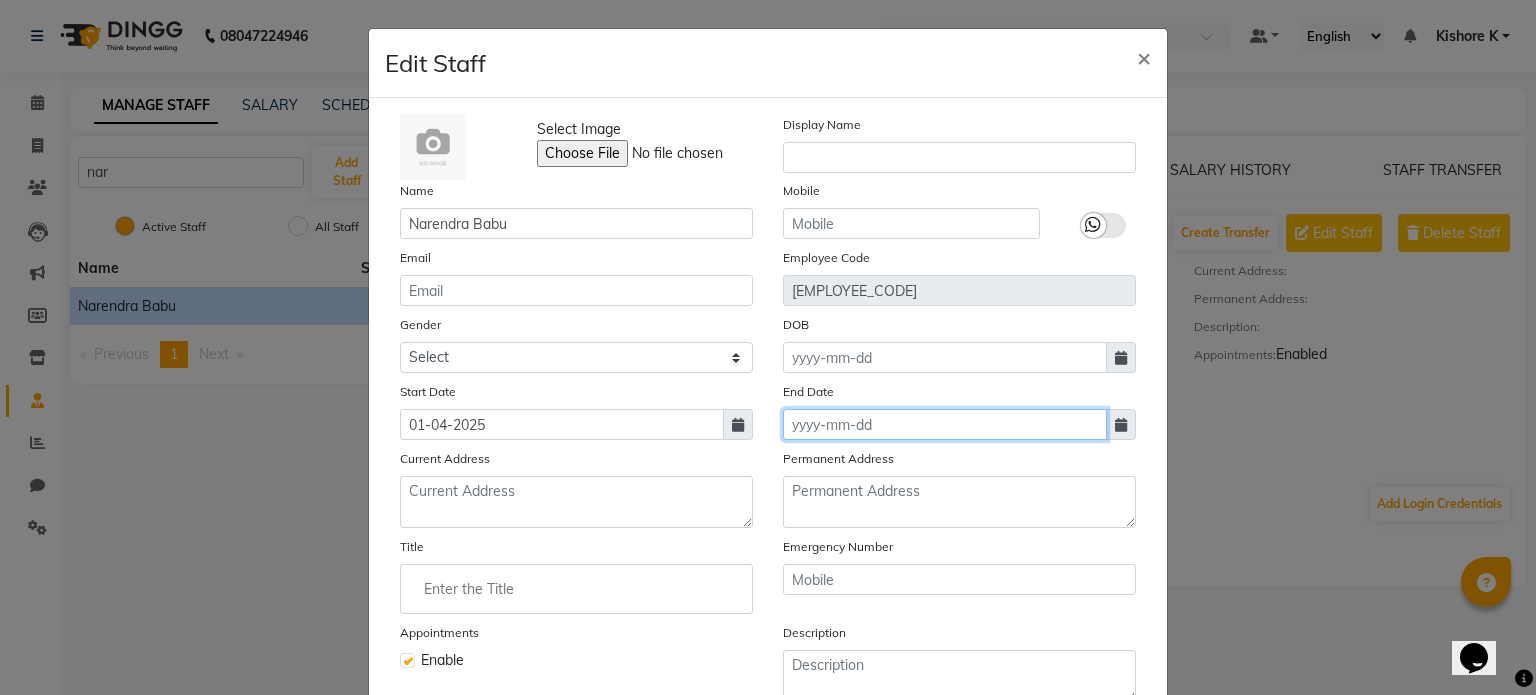 click 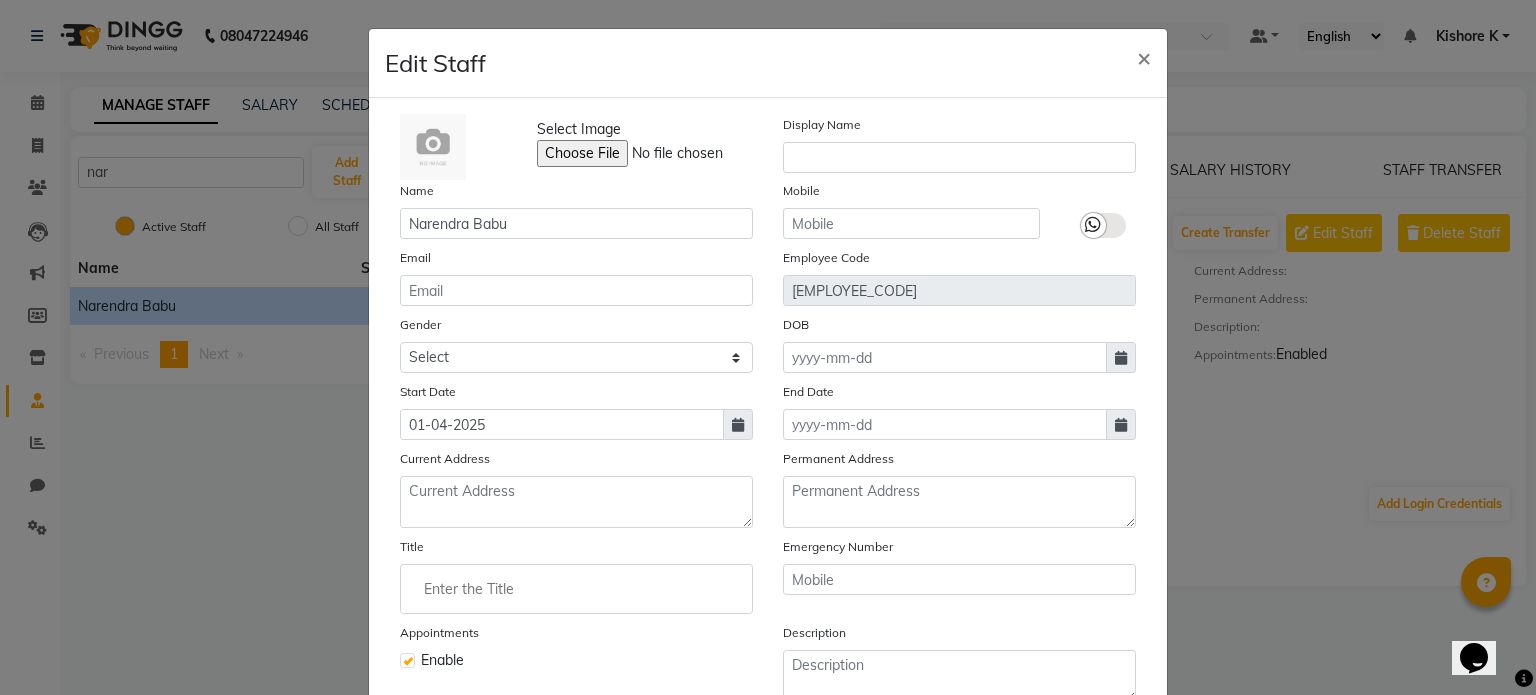 select on "8" 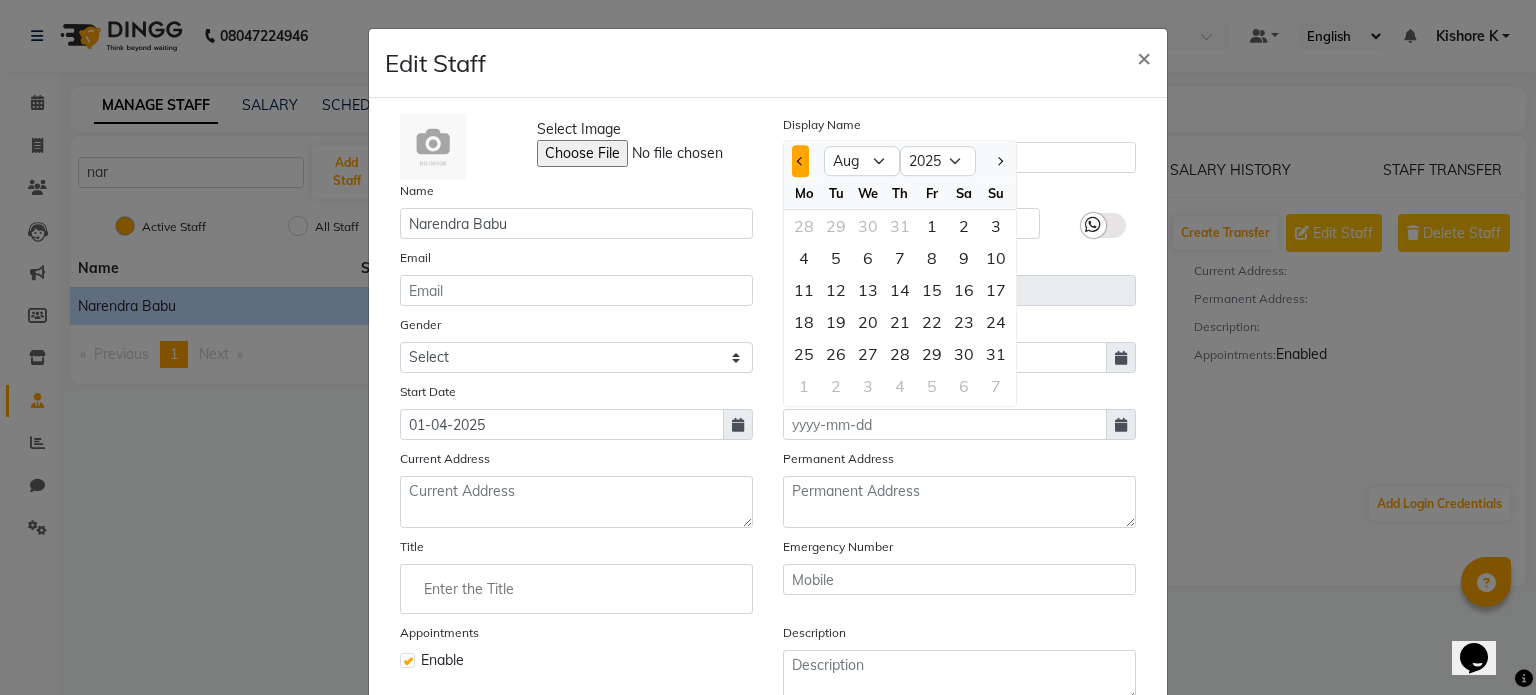 click 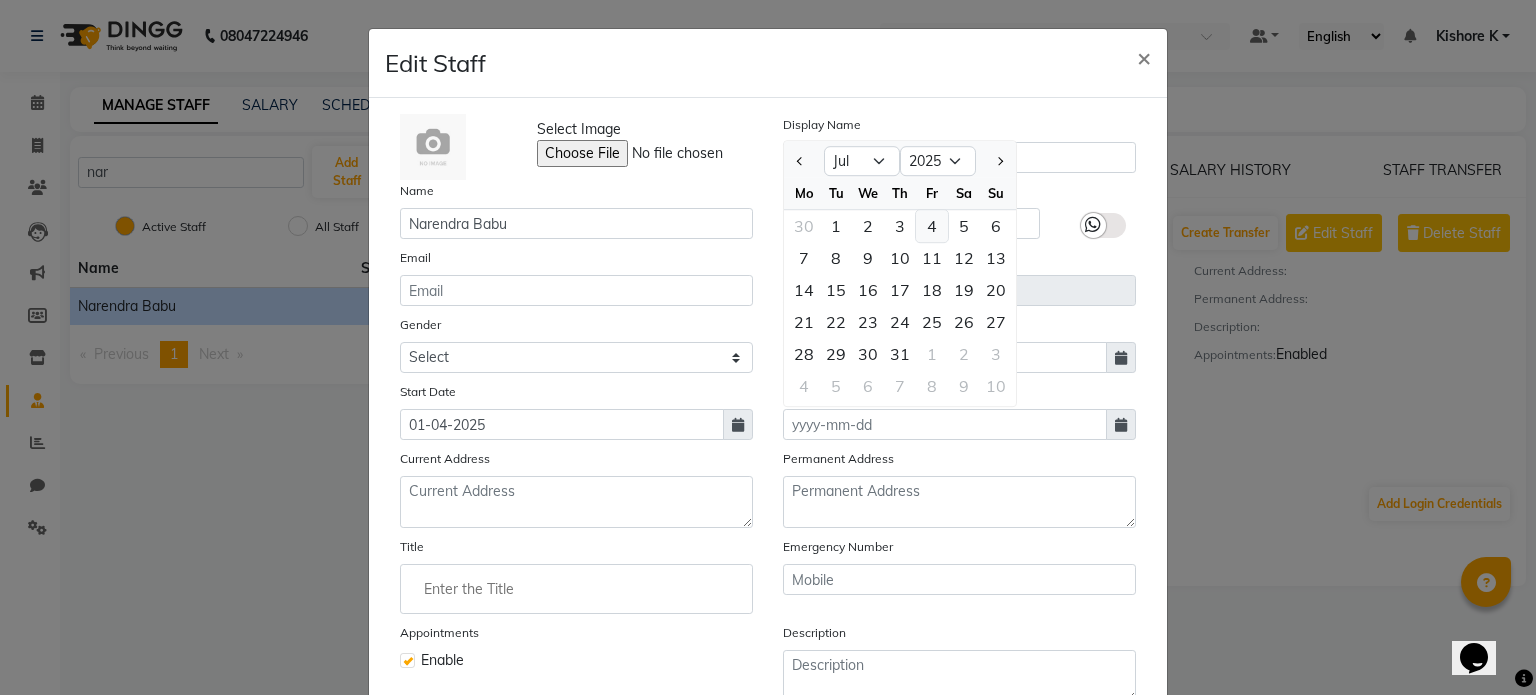 click on "4" 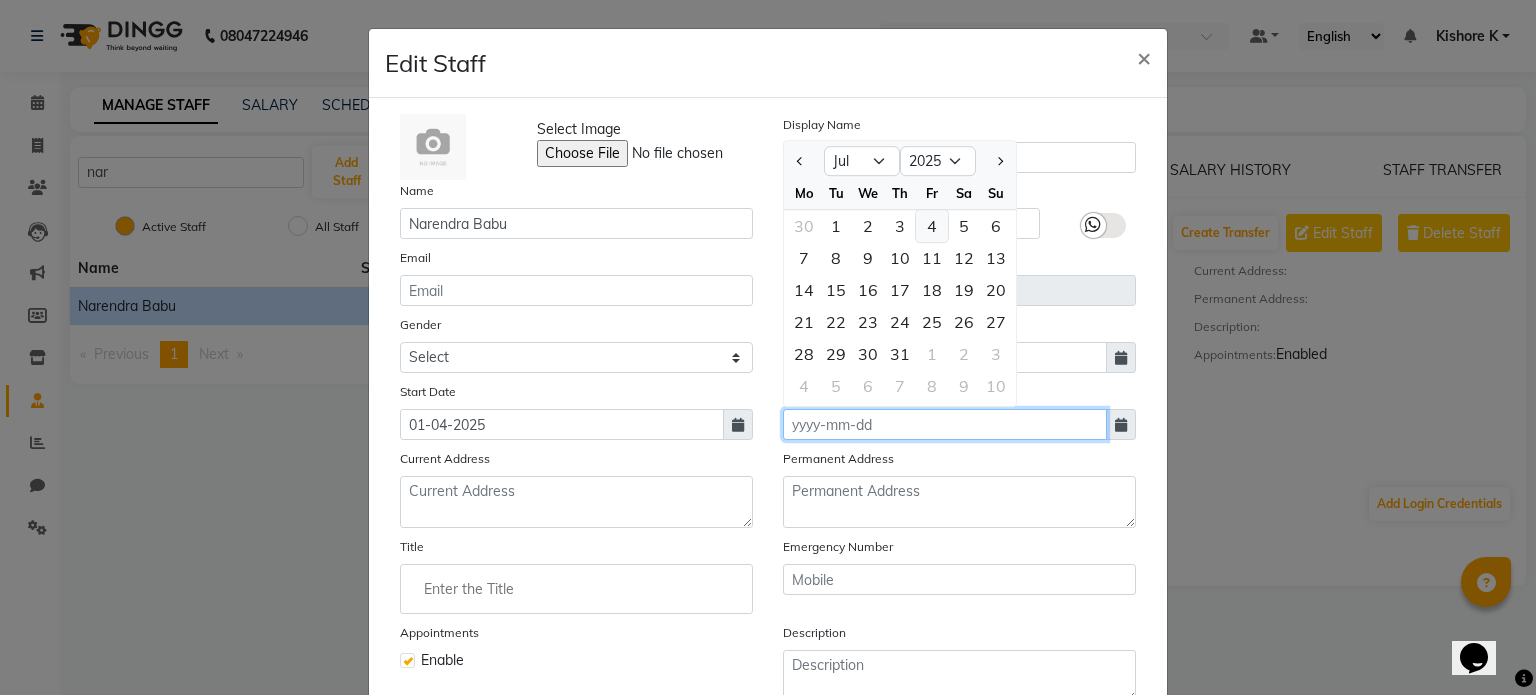 type on "04-07-2025" 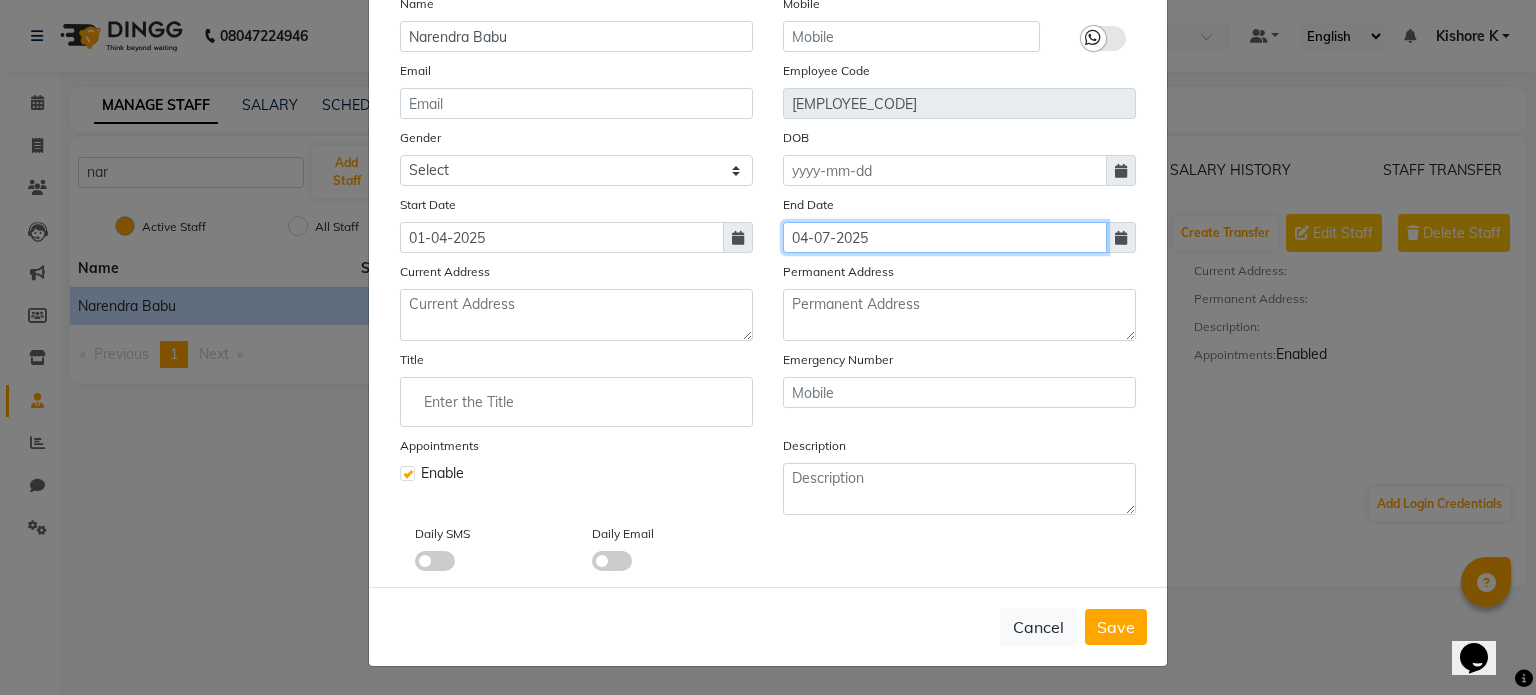 scroll, scrollTop: 193, scrollLeft: 0, axis: vertical 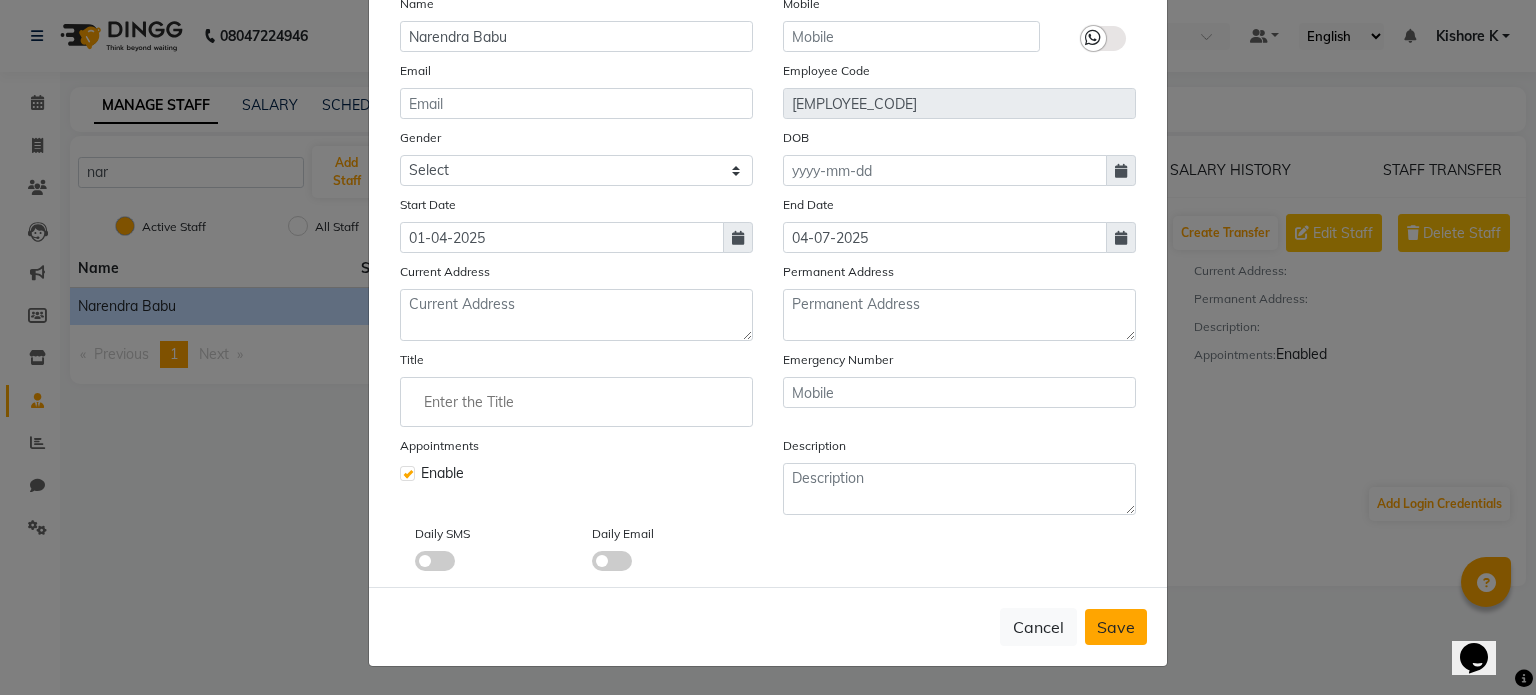 click on "Save" at bounding box center (1116, 627) 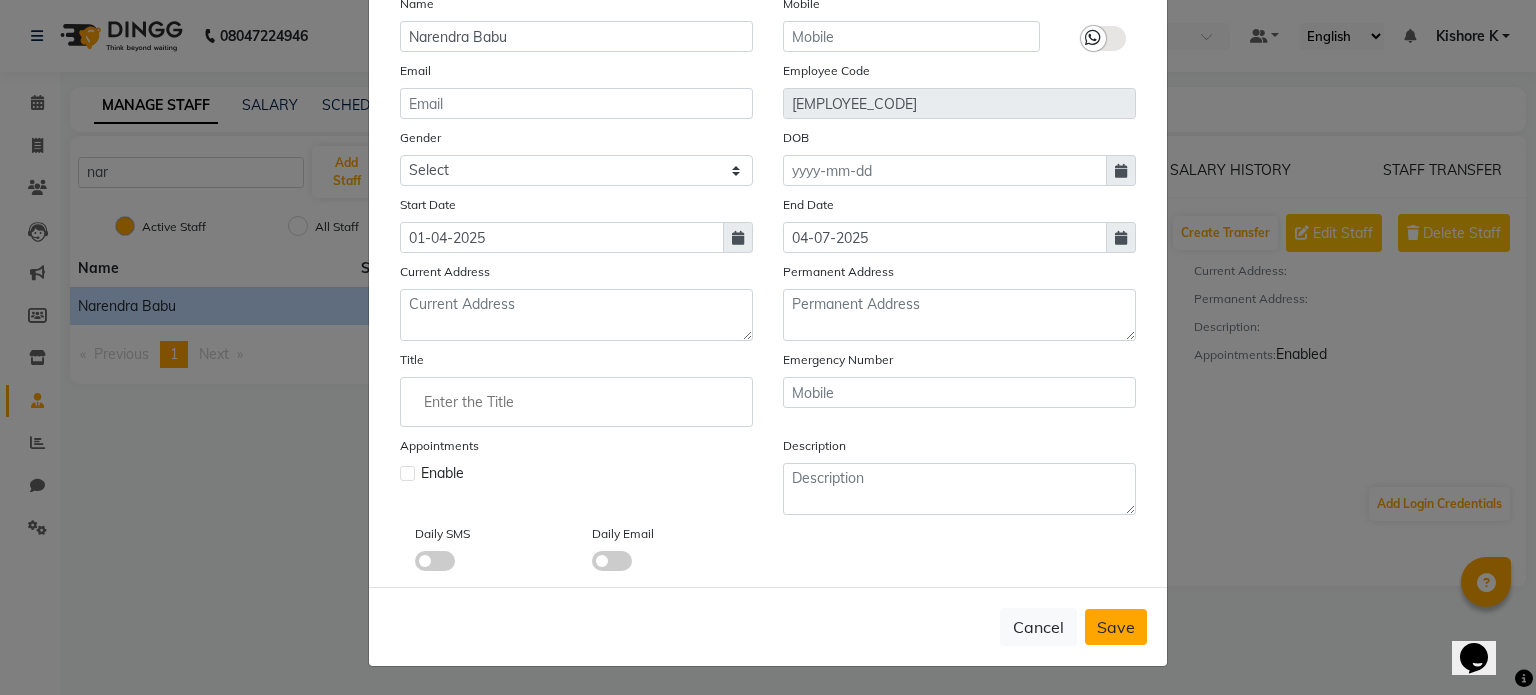 type 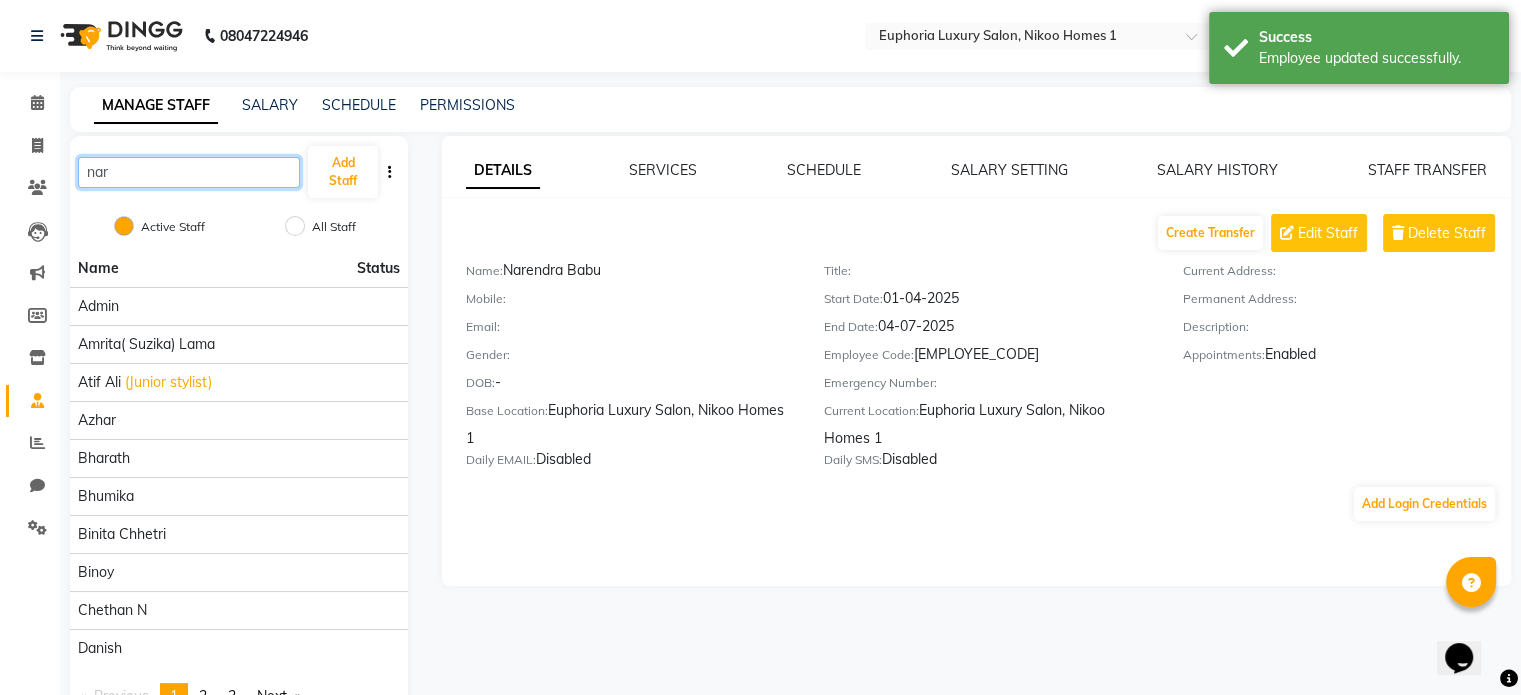 drag, startPoint x: 133, startPoint y: 178, endPoint x: 0, endPoint y: 166, distance: 133.54025 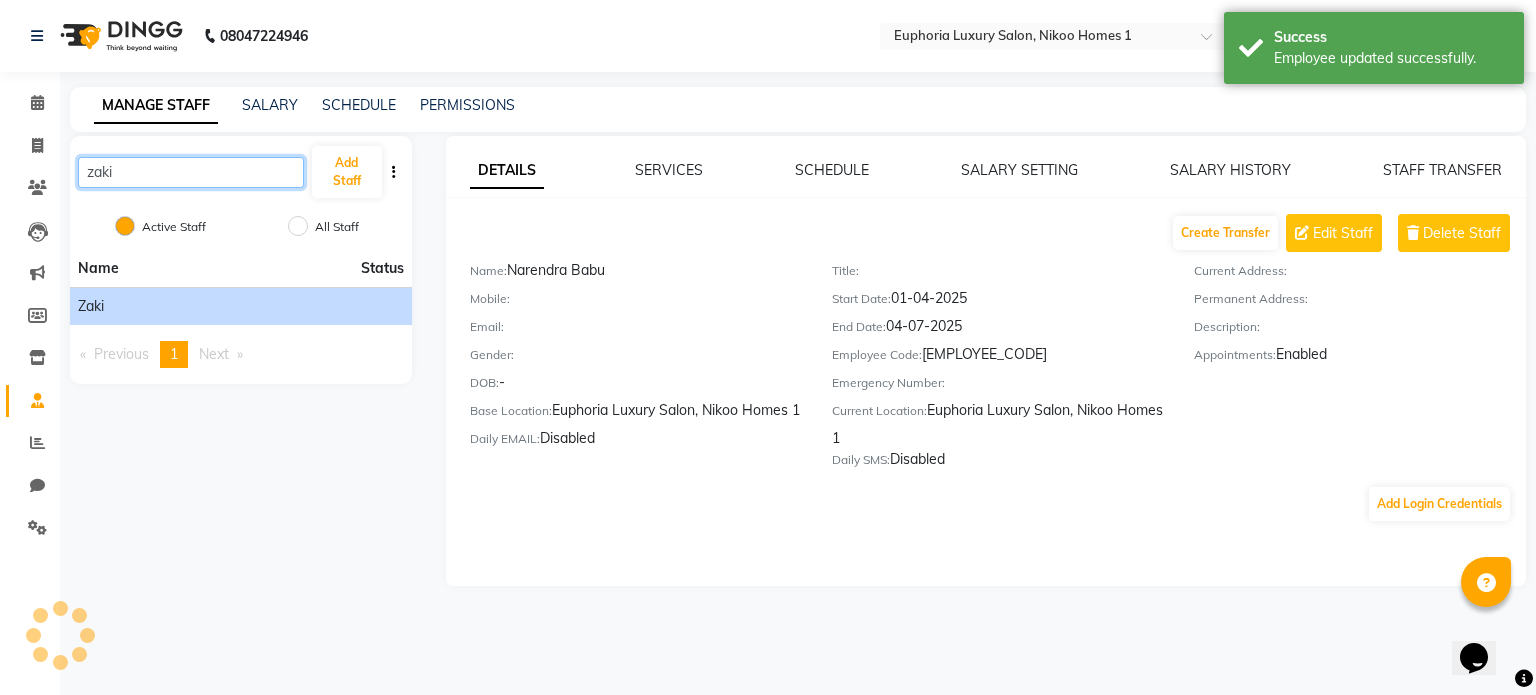 type on "zaki" 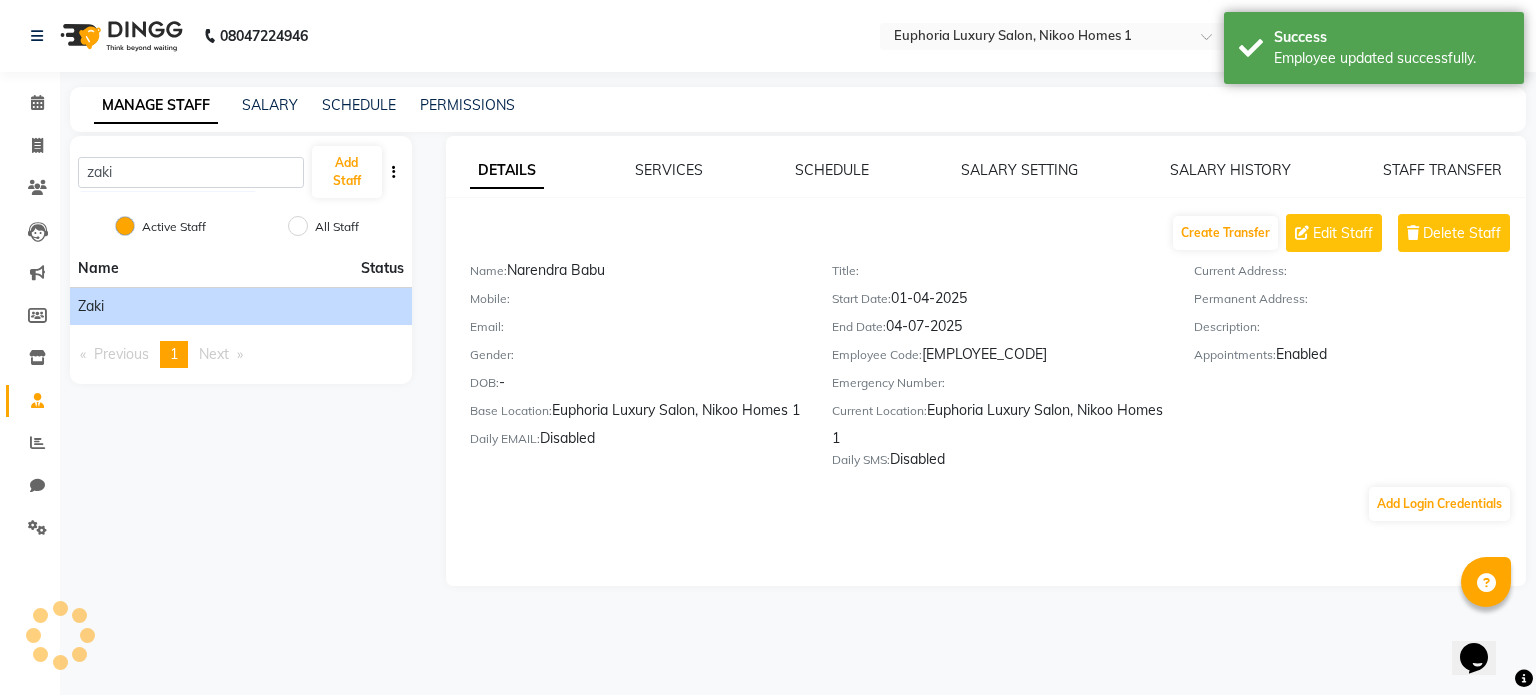 click on "Zaki" 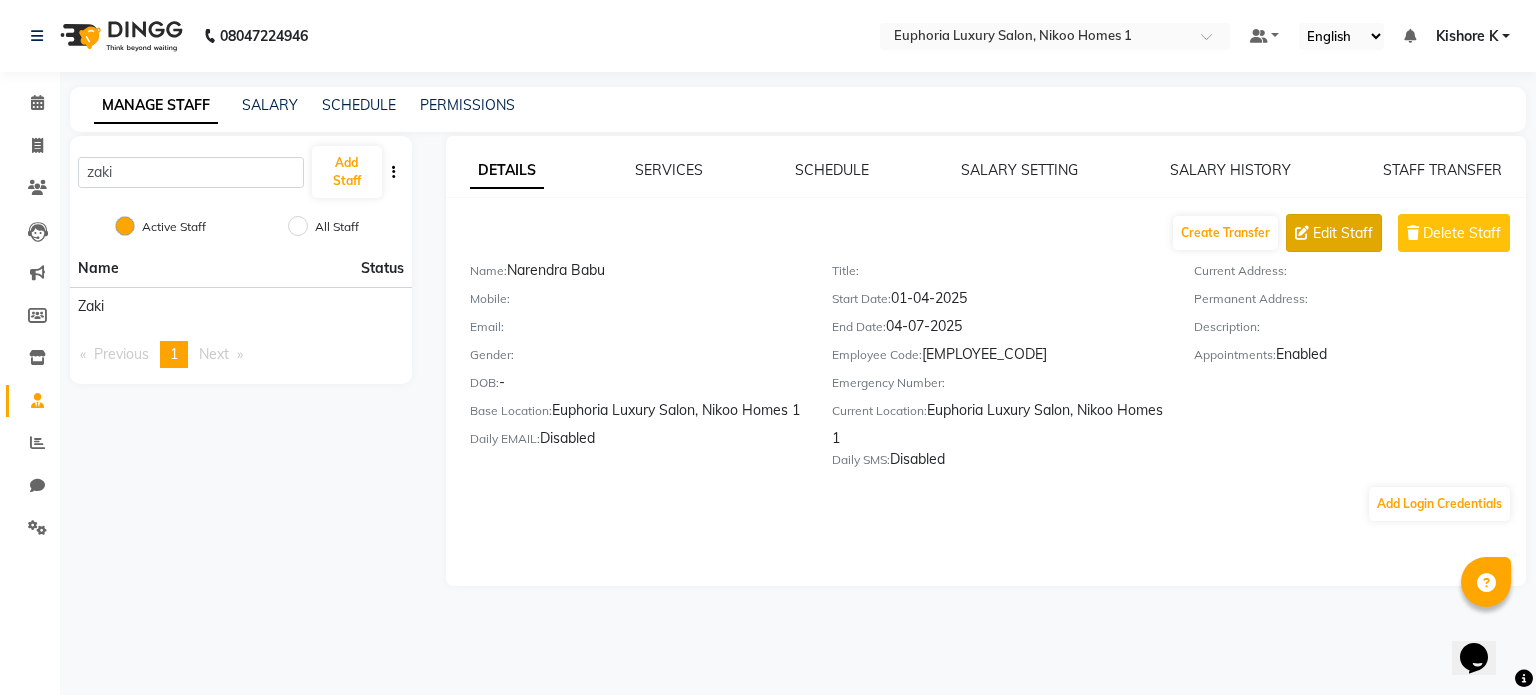 click on "Edit Staff" 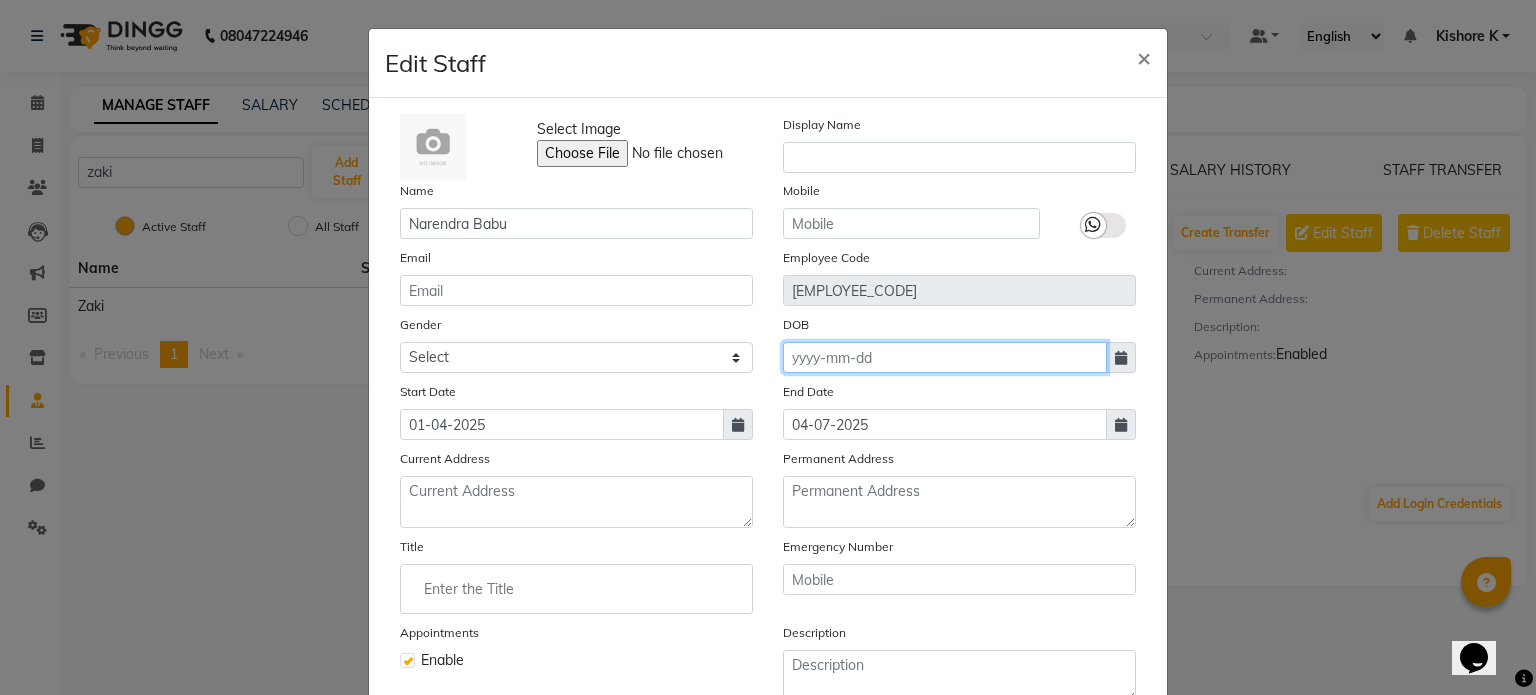 click 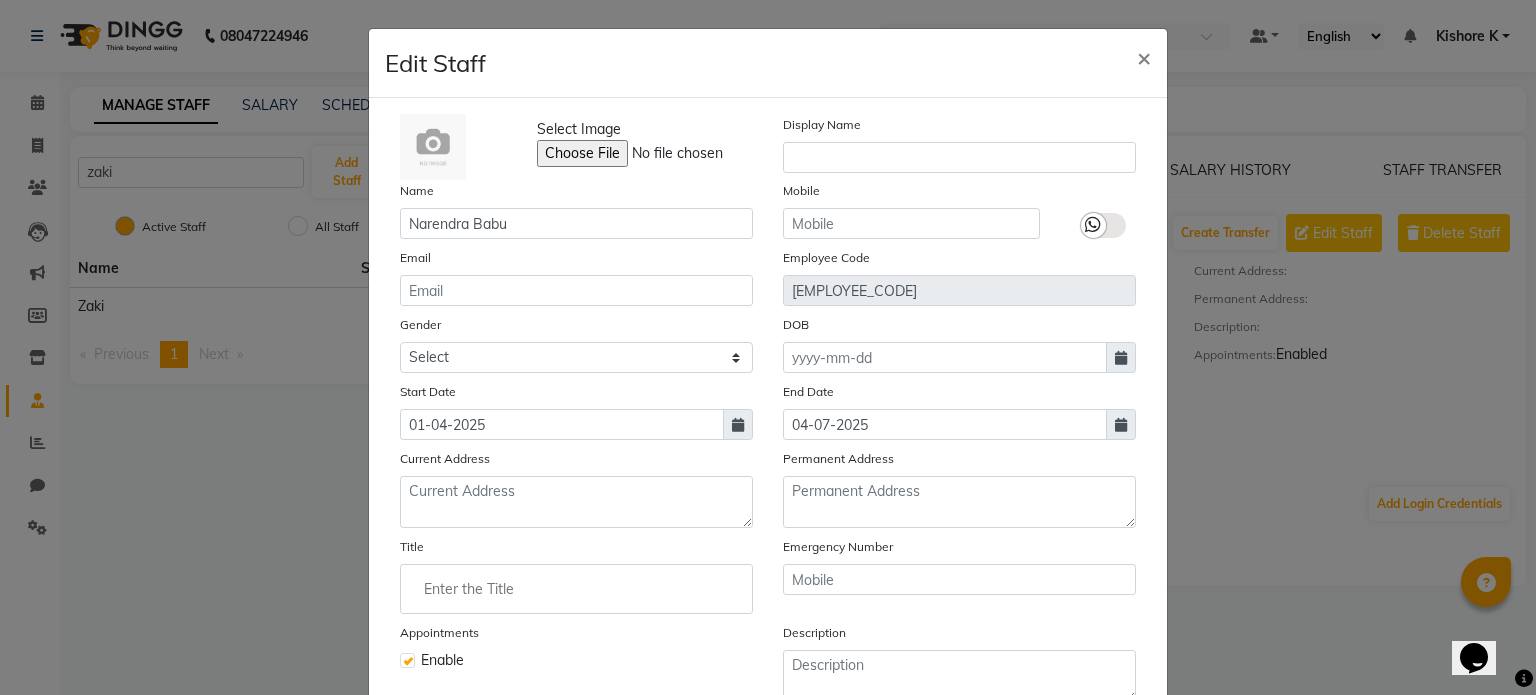 select on "8" 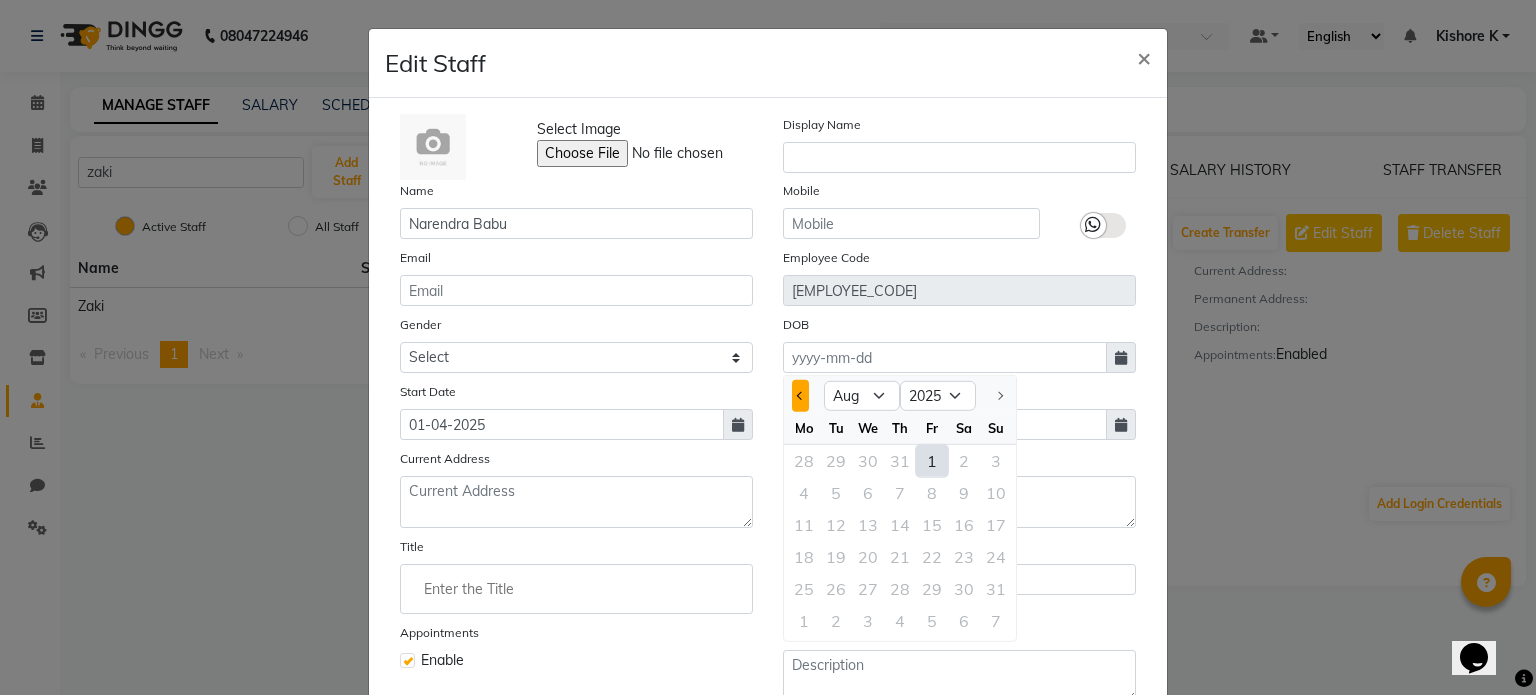 click 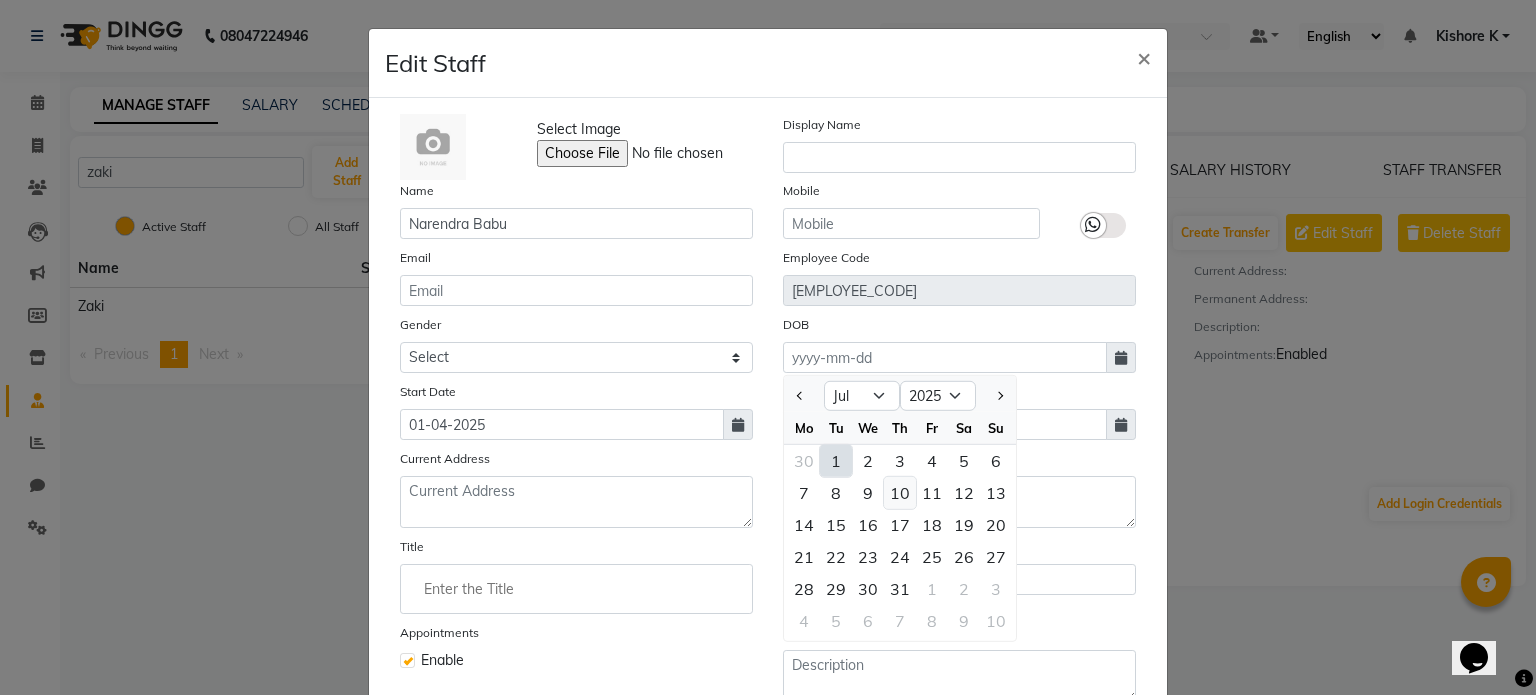 click on "10" 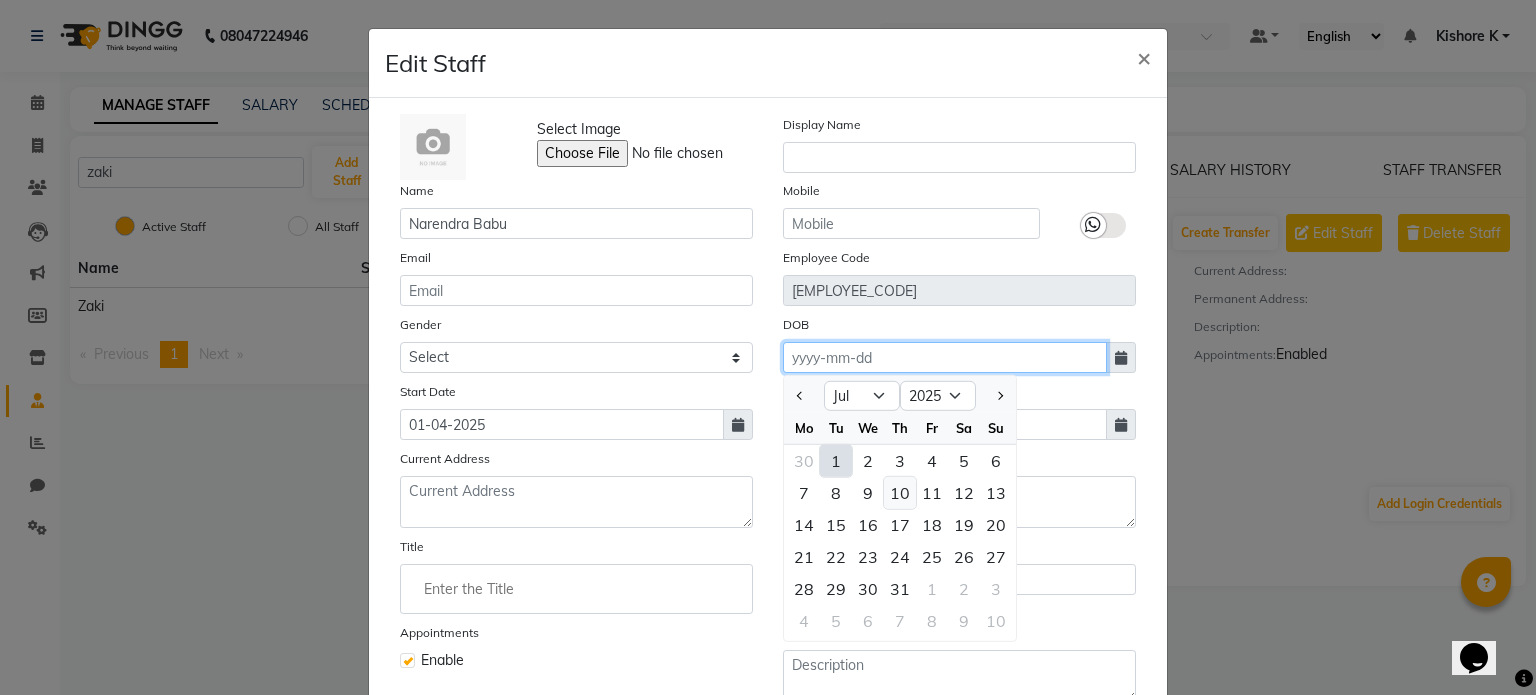 type on "10-07-2025" 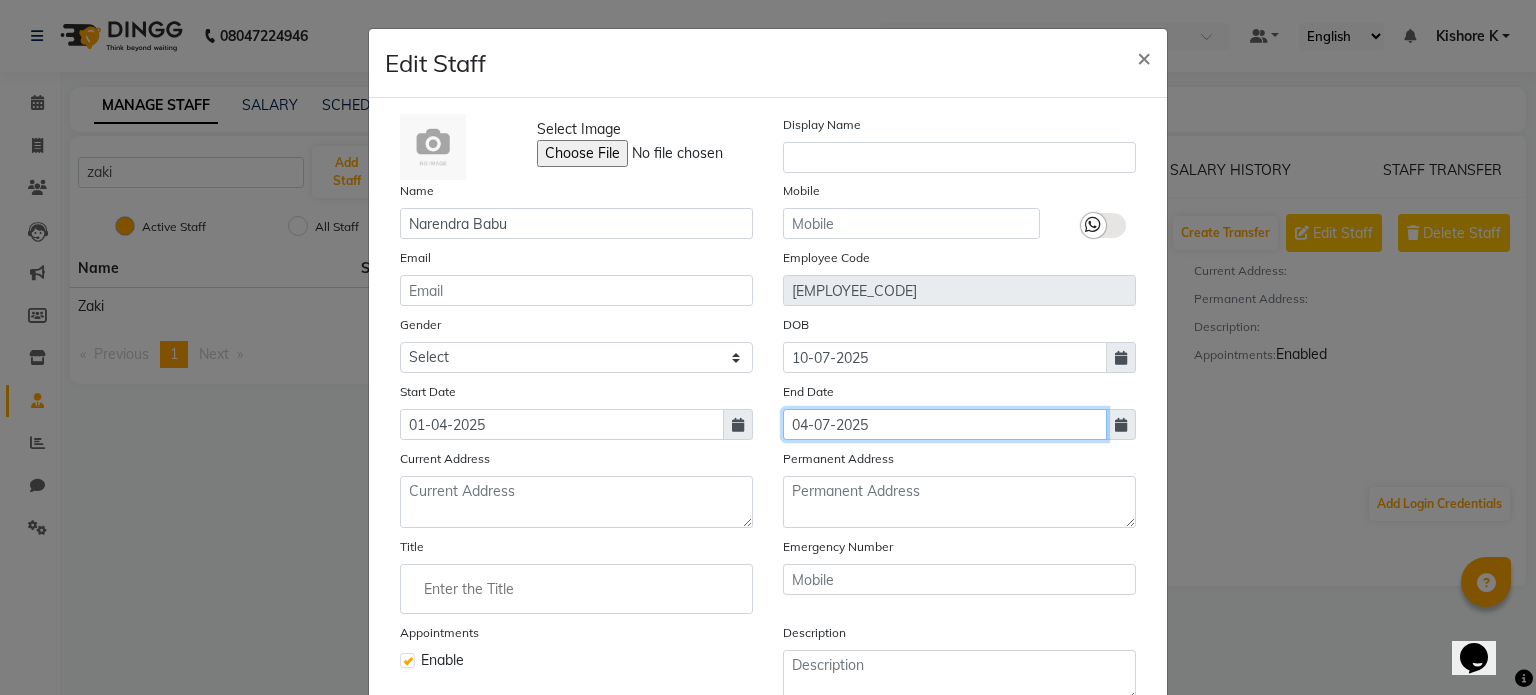 click on "04-07-2025" 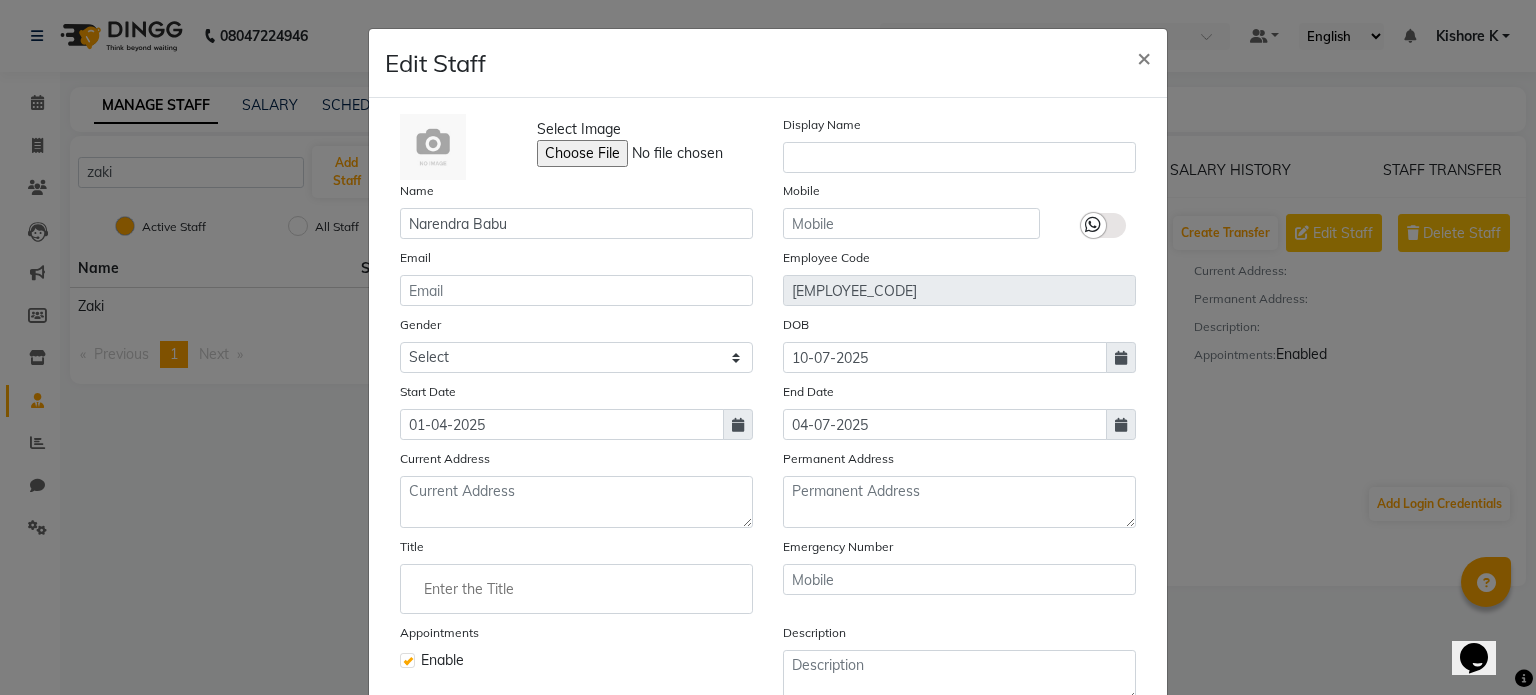 select on "7" 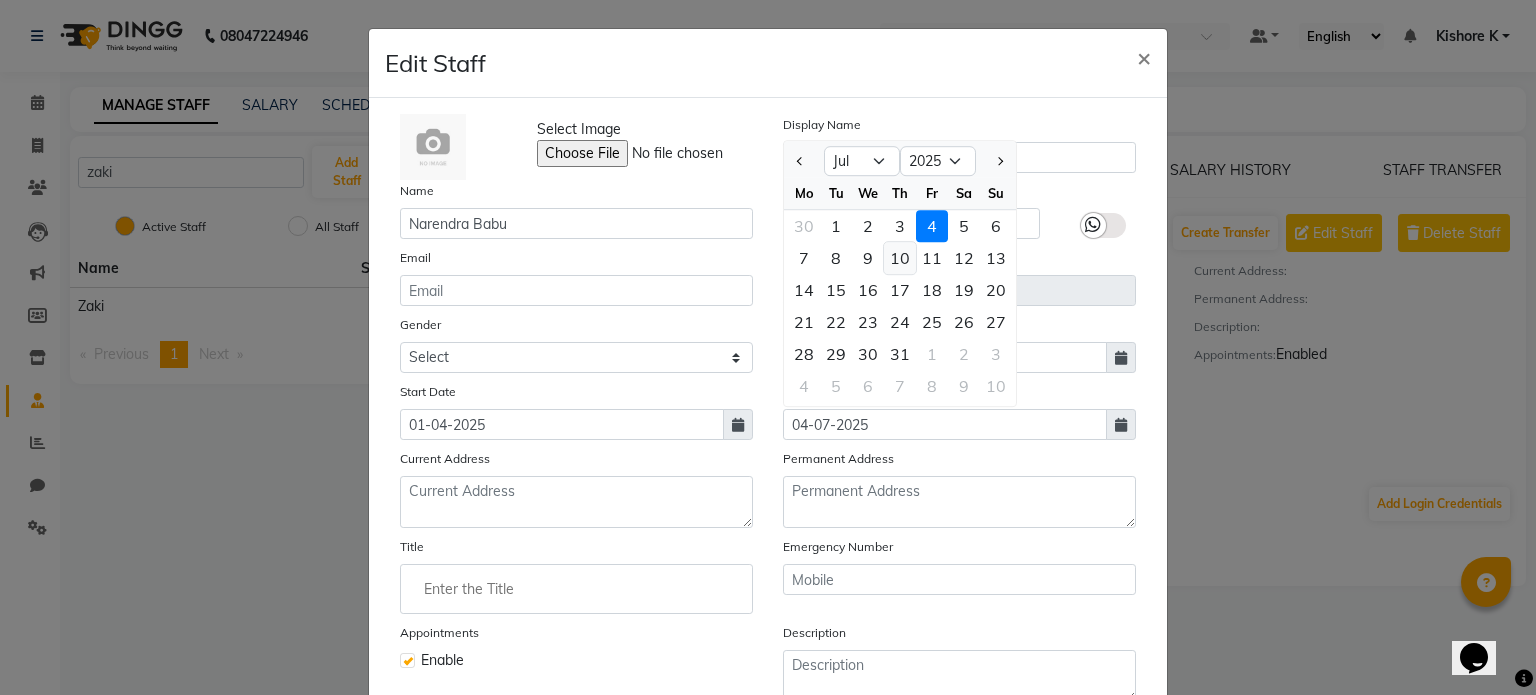 click on "10" 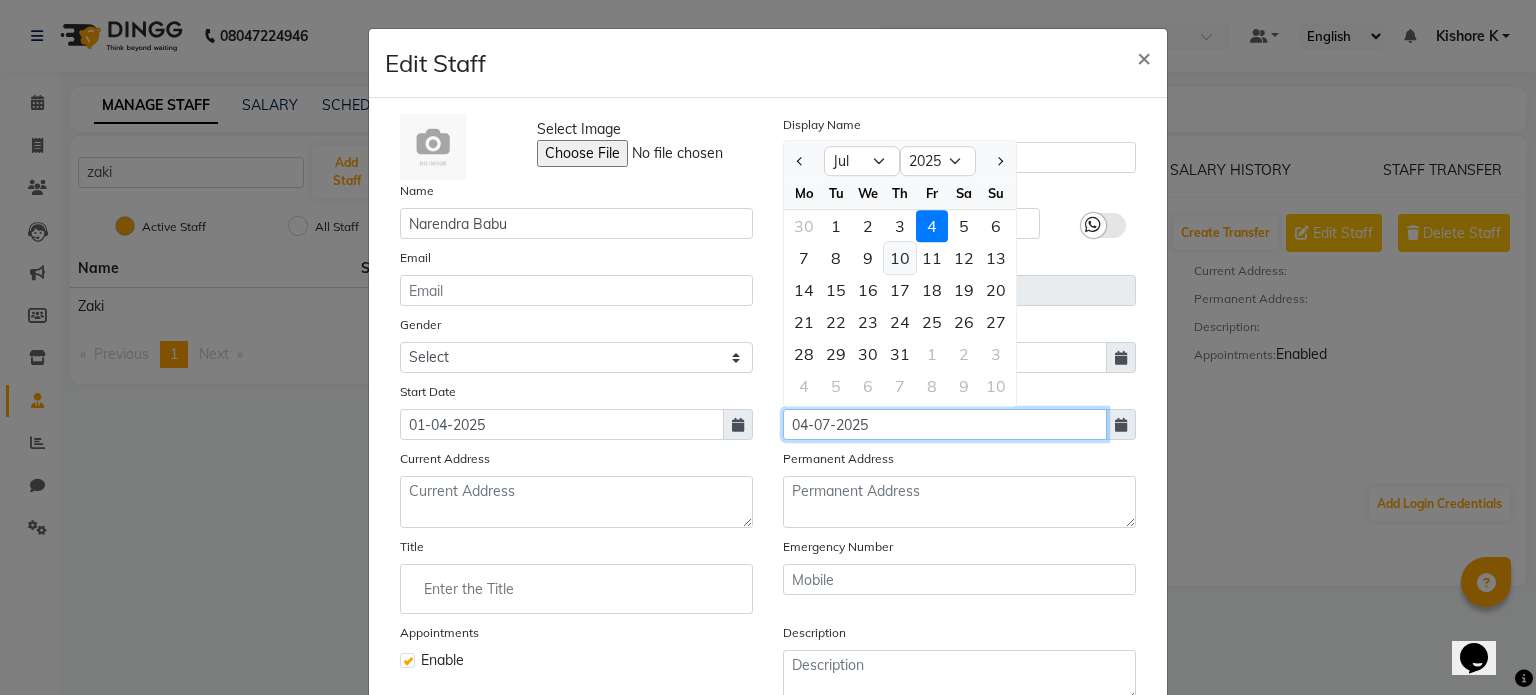 type on "10-07-2025" 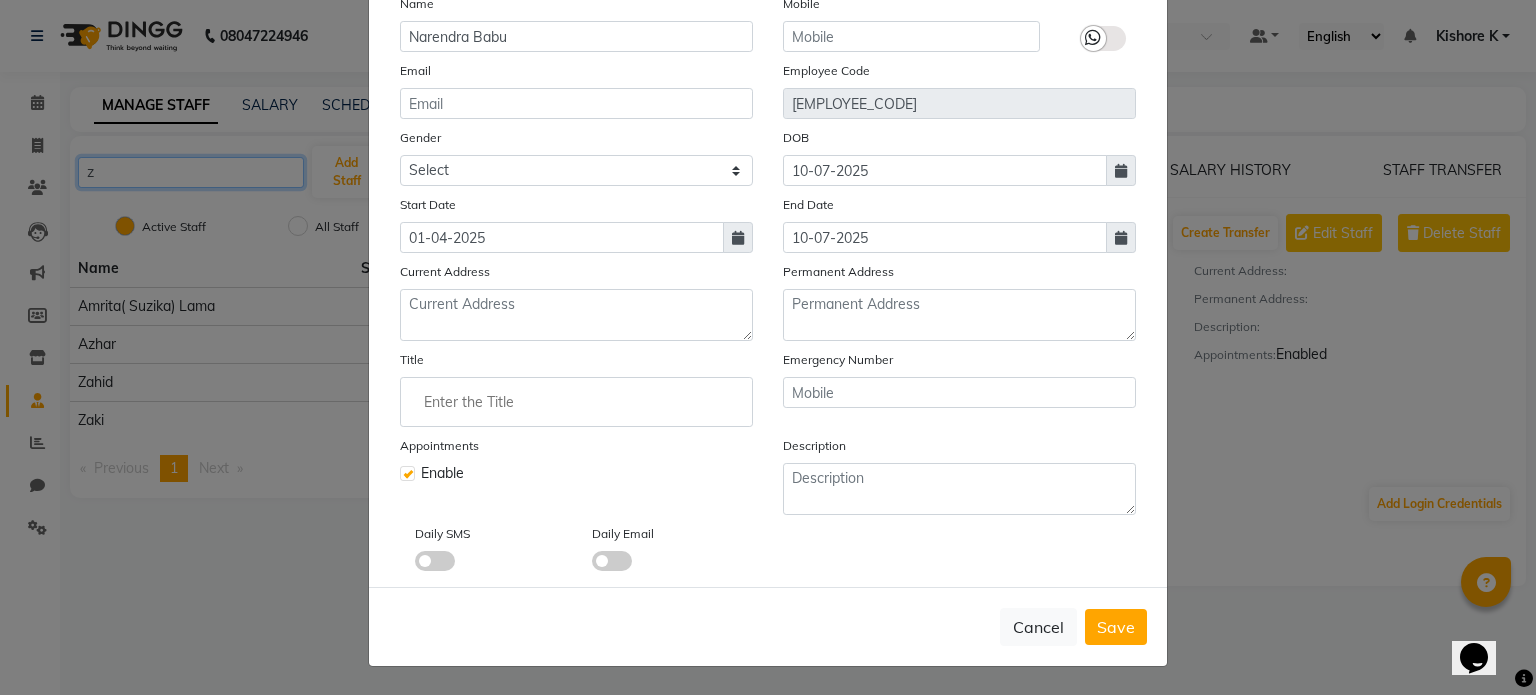 scroll, scrollTop: 193, scrollLeft: 0, axis: vertical 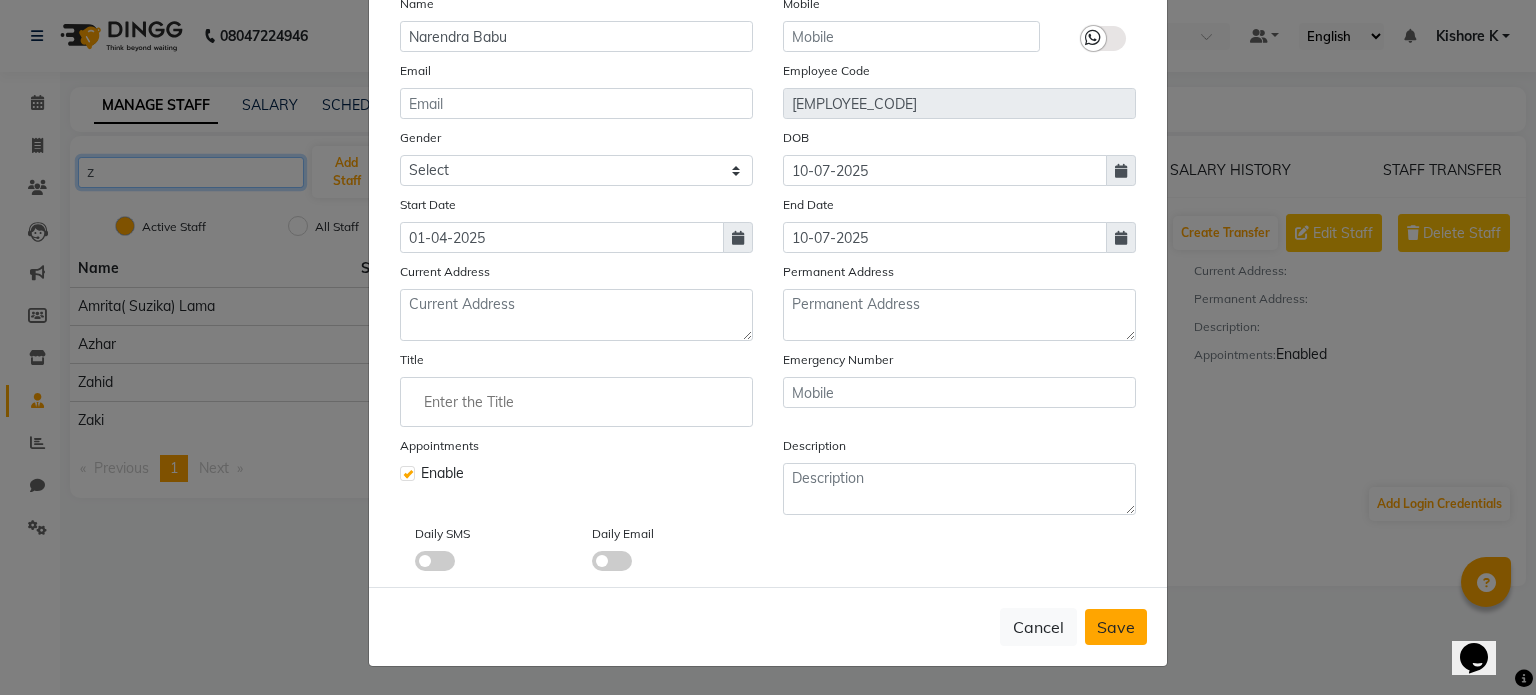 type on "z" 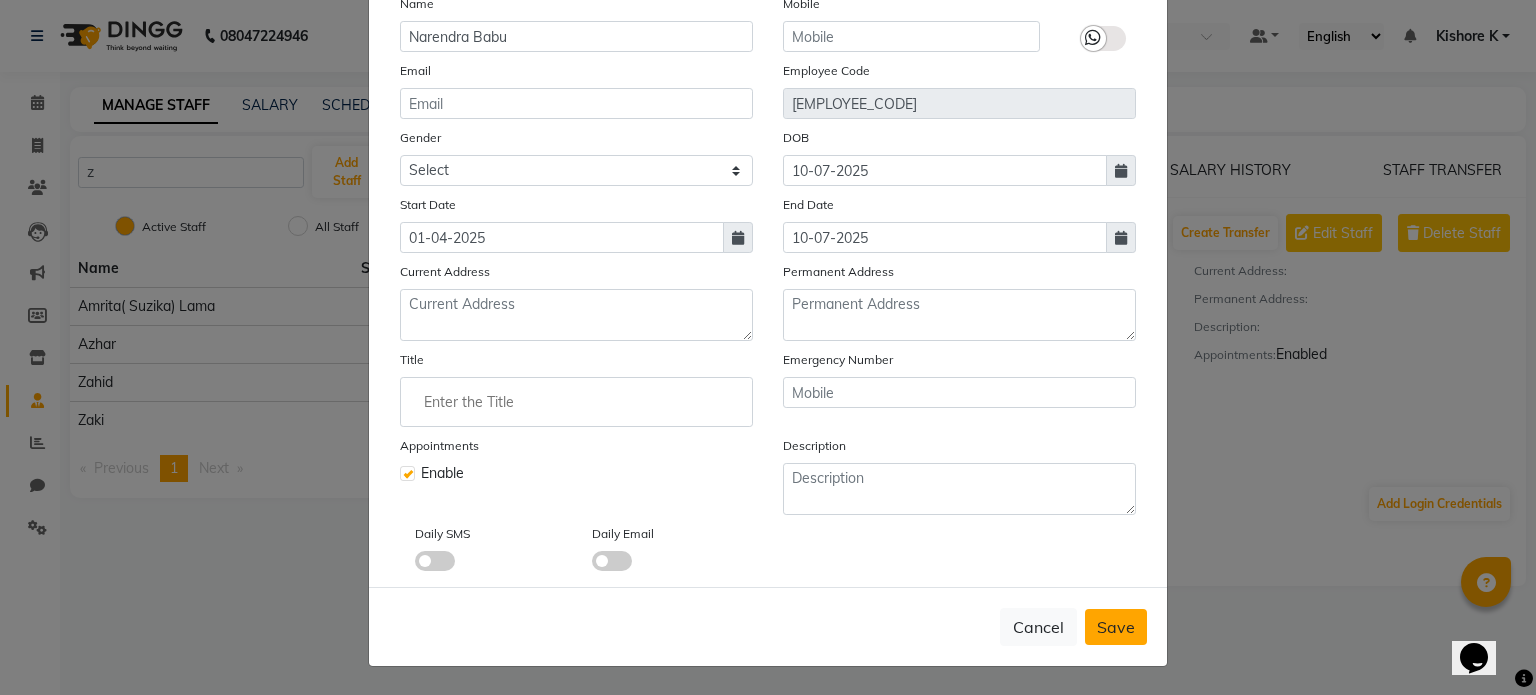 click on "Save" at bounding box center (1116, 627) 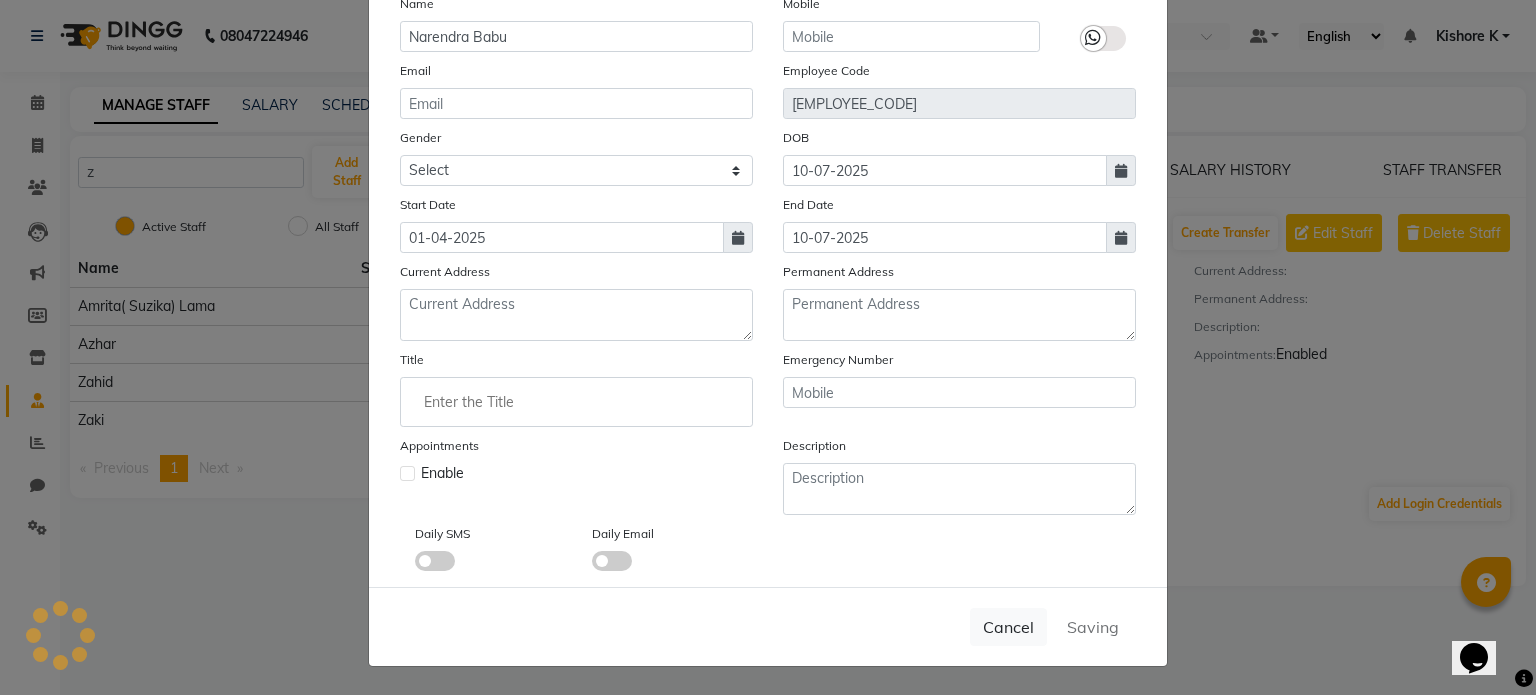 type 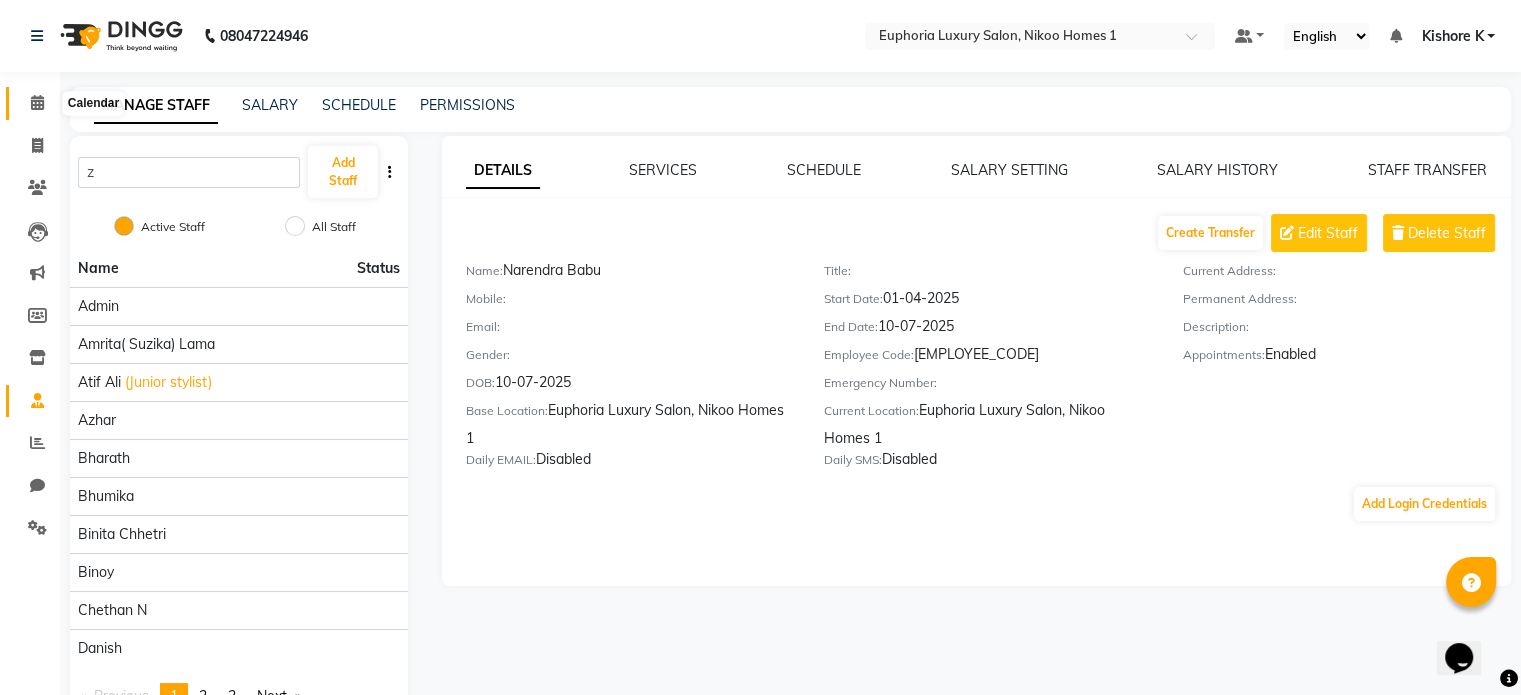click 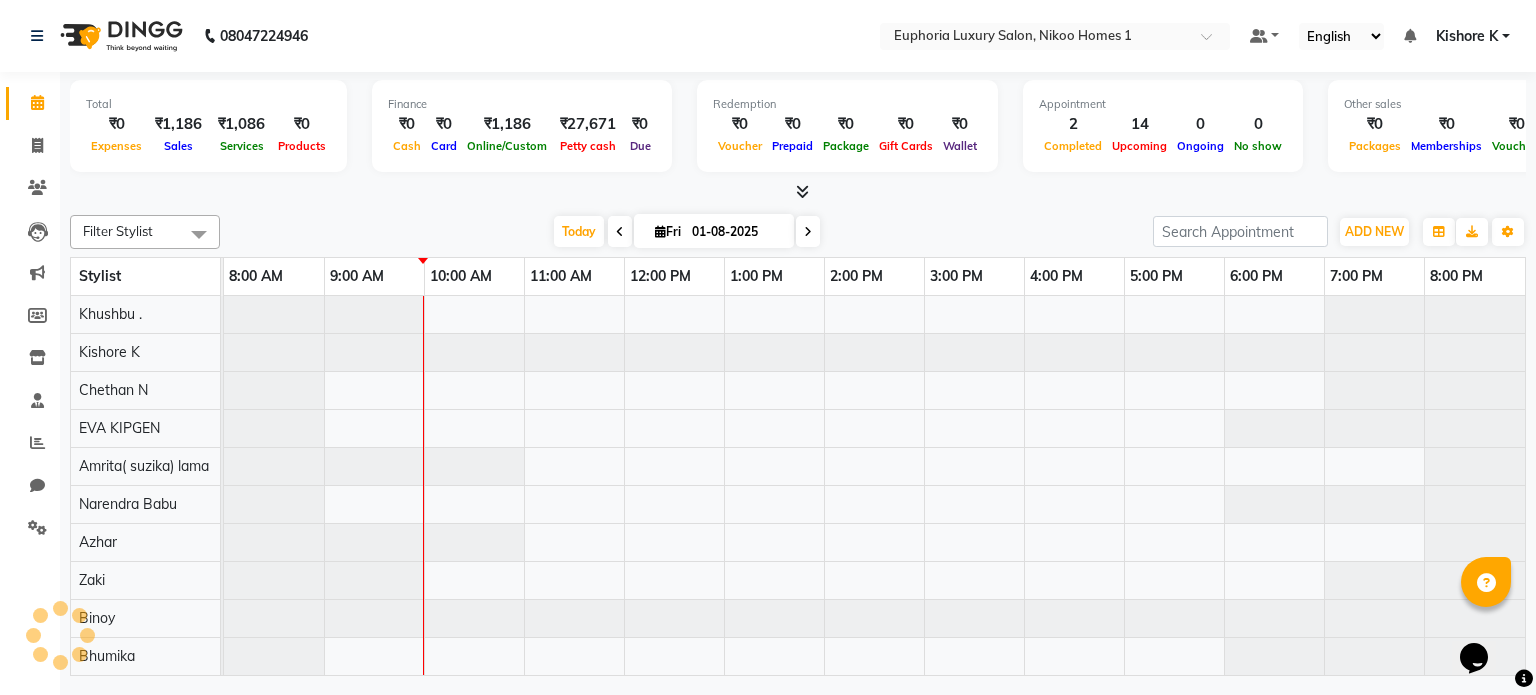 scroll, scrollTop: 0, scrollLeft: 0, axis: both 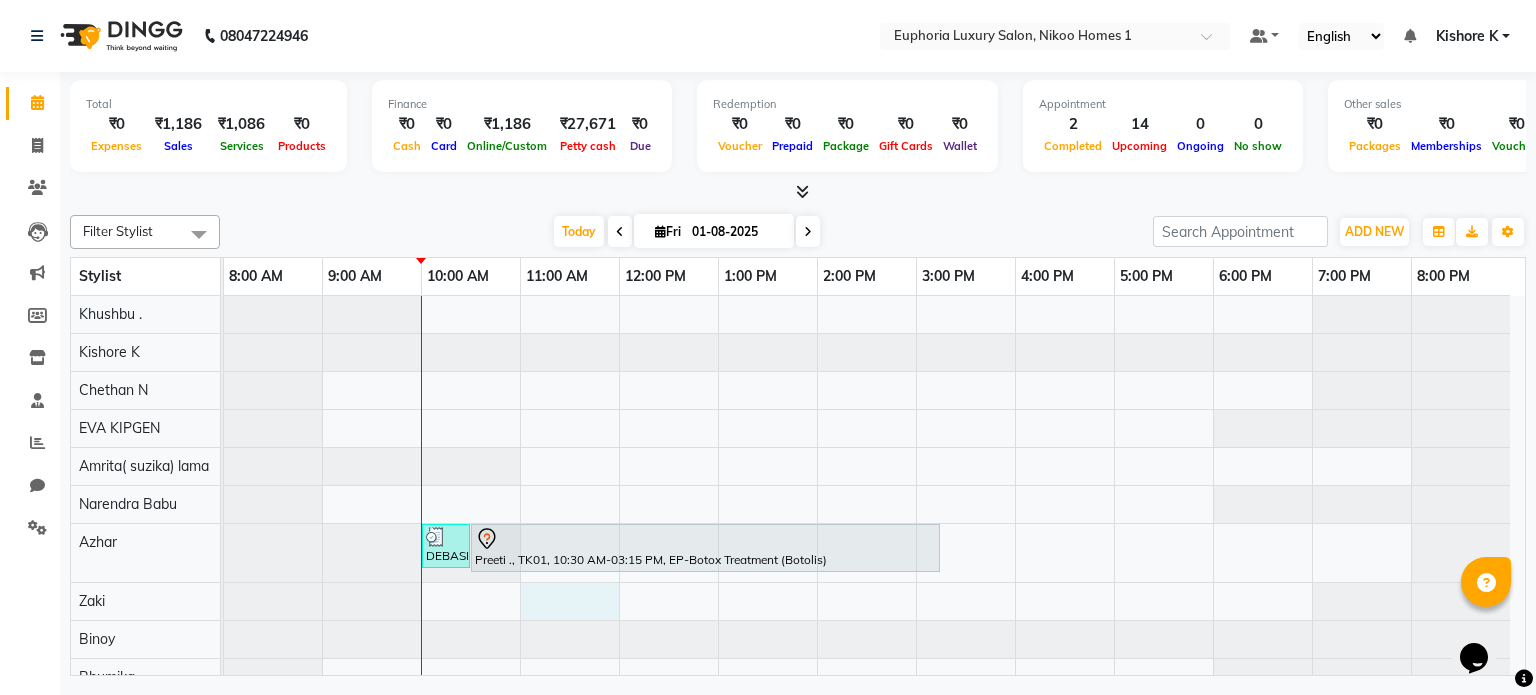 click on "DEBASISHA ., TK07, 10:00 AM-10:30 AM, EL-HAIR CUT (Senior Stylist) with hairwash MEN             Preeti ., TK01, 10:30 AM-03:15 PM, EP-Botox Treatment (Botolis)             Sudipta ., TK04, 12:00 PM-12:50 PM, EP-Calmagic Treatment             POOJA ., TK08, 05:15 PM-05:20 PM, EP-Full Arms Catridge Wax             Neha ., TK03, 06:30 PM-07:15 PM, EP-Crystal Pedi             POOJA ., TK08, 05:30 PM-06:15 PM, EP-Half Arms Catridge Wax             Sudipta ., TK04, 11:30 AM-12:00 PM, EL-HAIR CUT (Senior Stylist) with hairwash MEN             Subhrajit ., TK05, 12:00 PM-12:30 PM, EL-HAIR CUT (Senior Stylist) with hairwash MEN             Subhrajit ., TK05, 12:30 PM-01:05 PM, EP-Shampoo+Conditioning+Blast Dry (Wella) S             Shriram, TK06, 07:00 PM-07:30 PM, EL-HAIR CUT (Senior Stylist) with hairwash MEN     DEBASISHA ., TK07, 10:00 AM-11:00 AM, EL-Kid Cut (Below 8 Yrs) BOY,EP-Beard Trim/Design MEN
RAJA SHARMA ., TK09, 11:00 AM-11:30 AM, EL-HAIR CUT (Senior Stylist) with hairwash MEN" at bounding box center (874, 765) 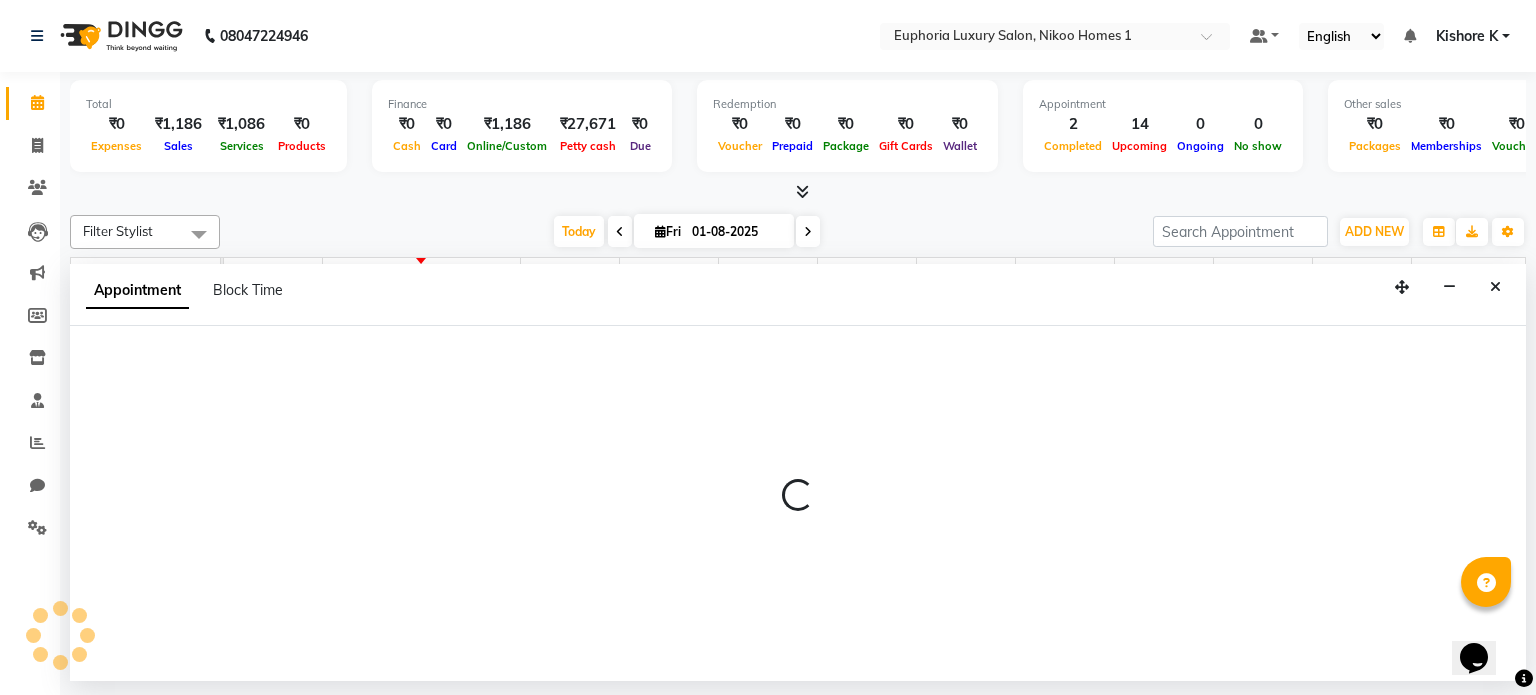 select on "79893" 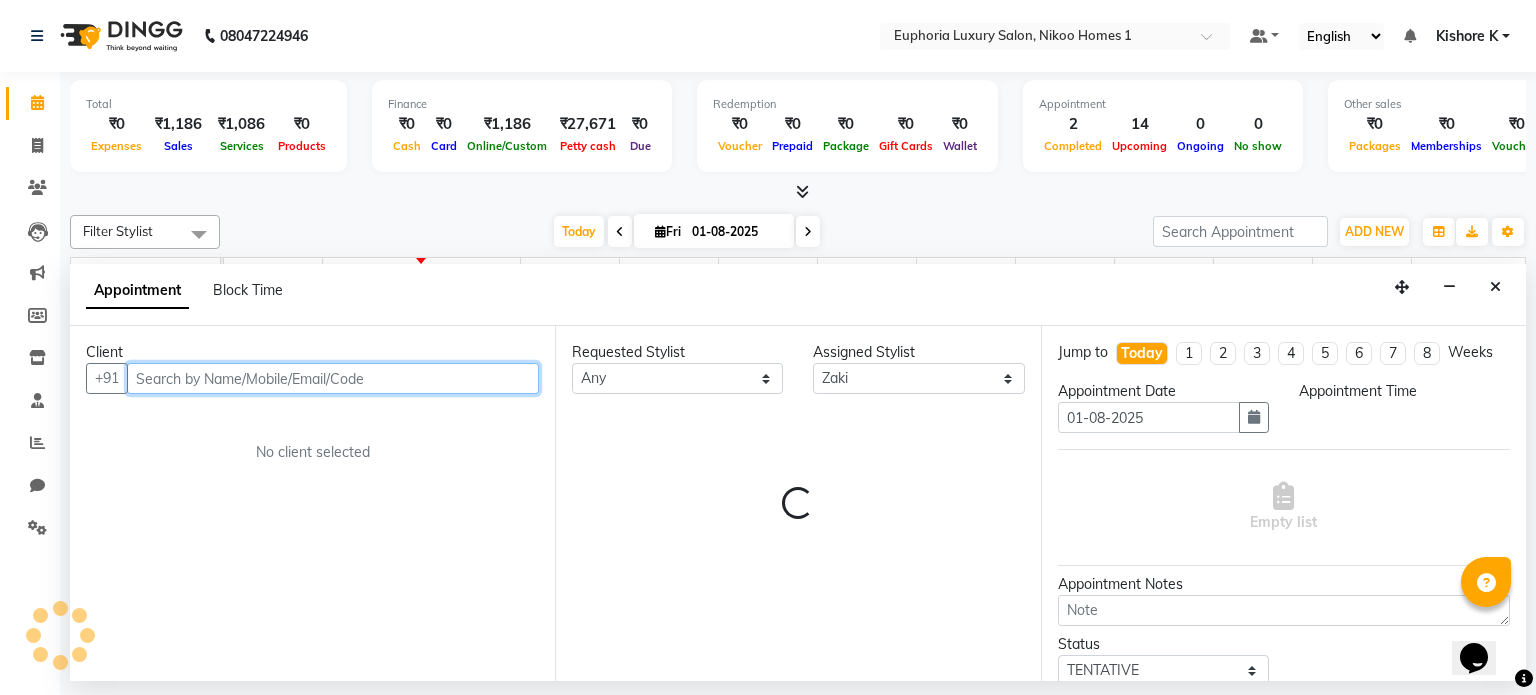 select on "660" 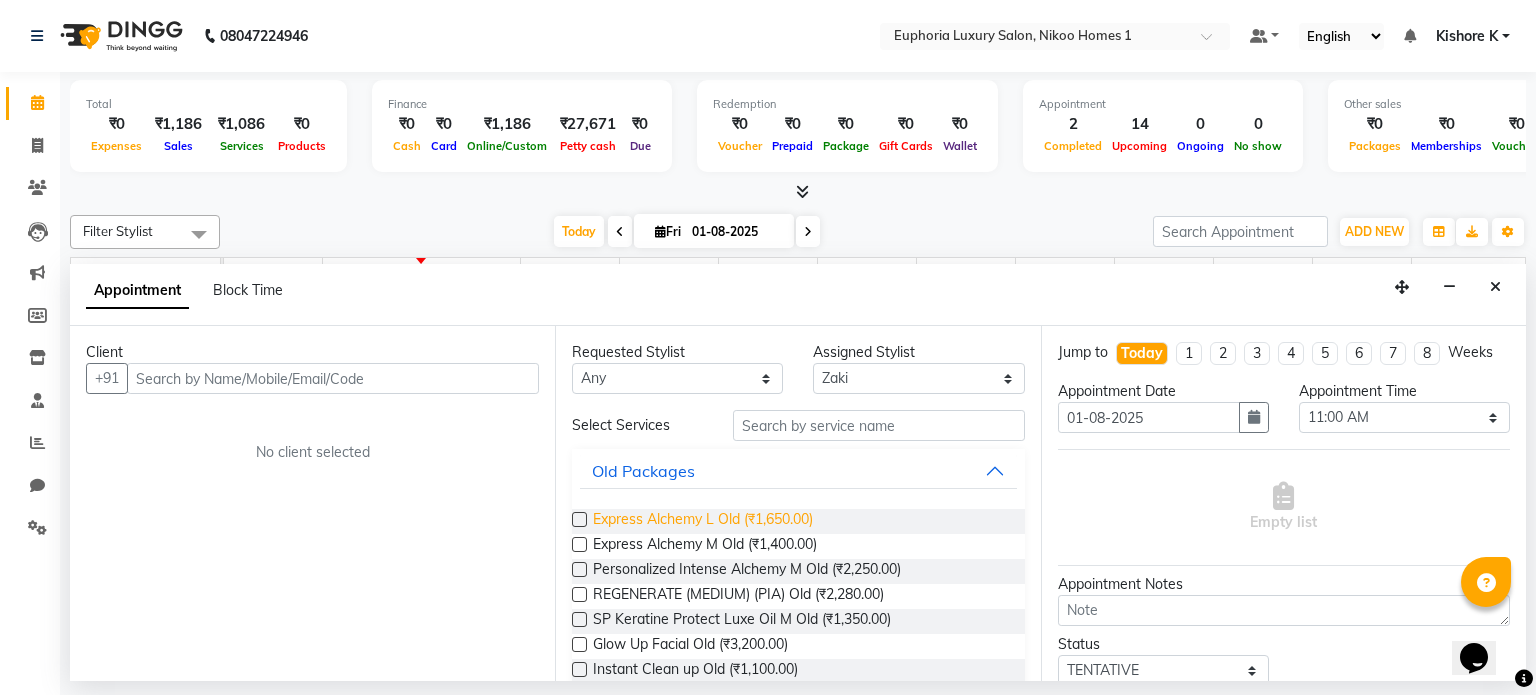 click on "Express Alchemy L Old (₹1,650.00)" at bounding box center [703, 521] 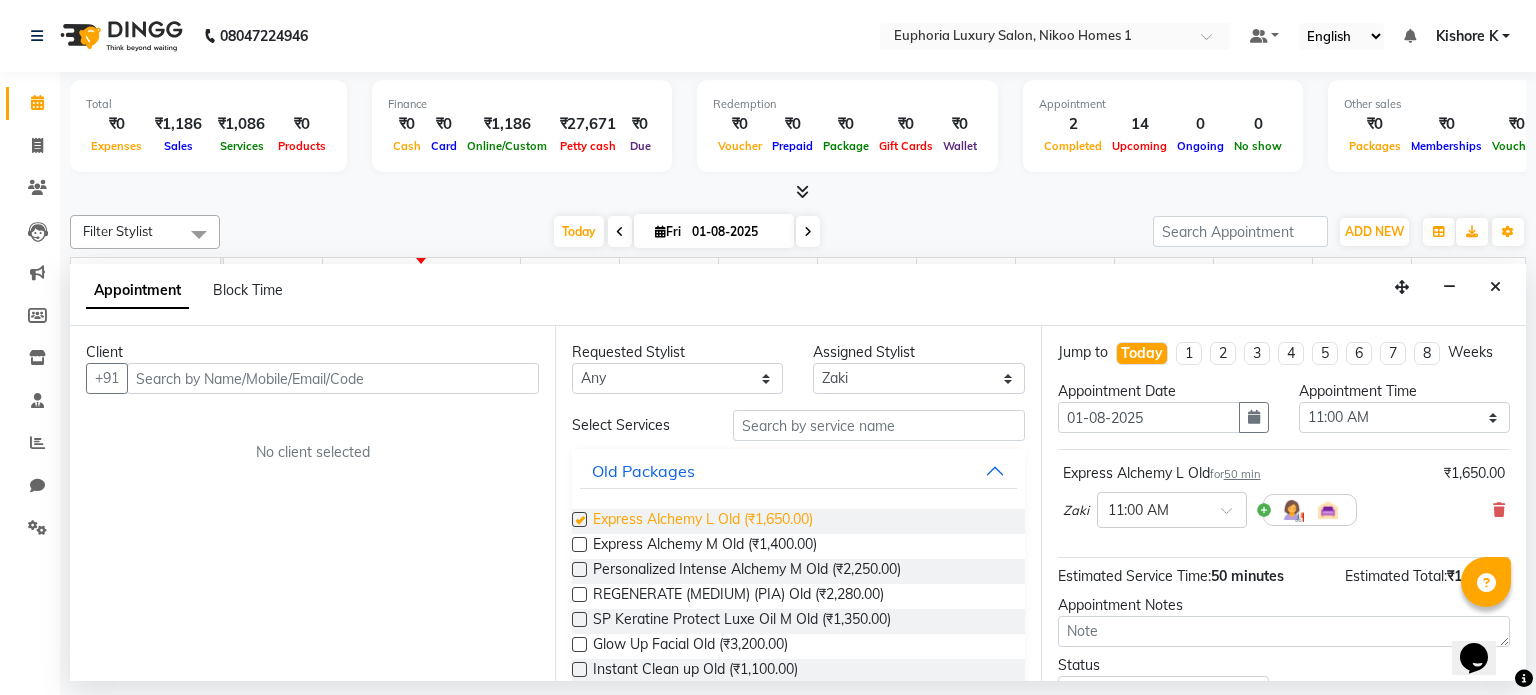 checkbox on "false" 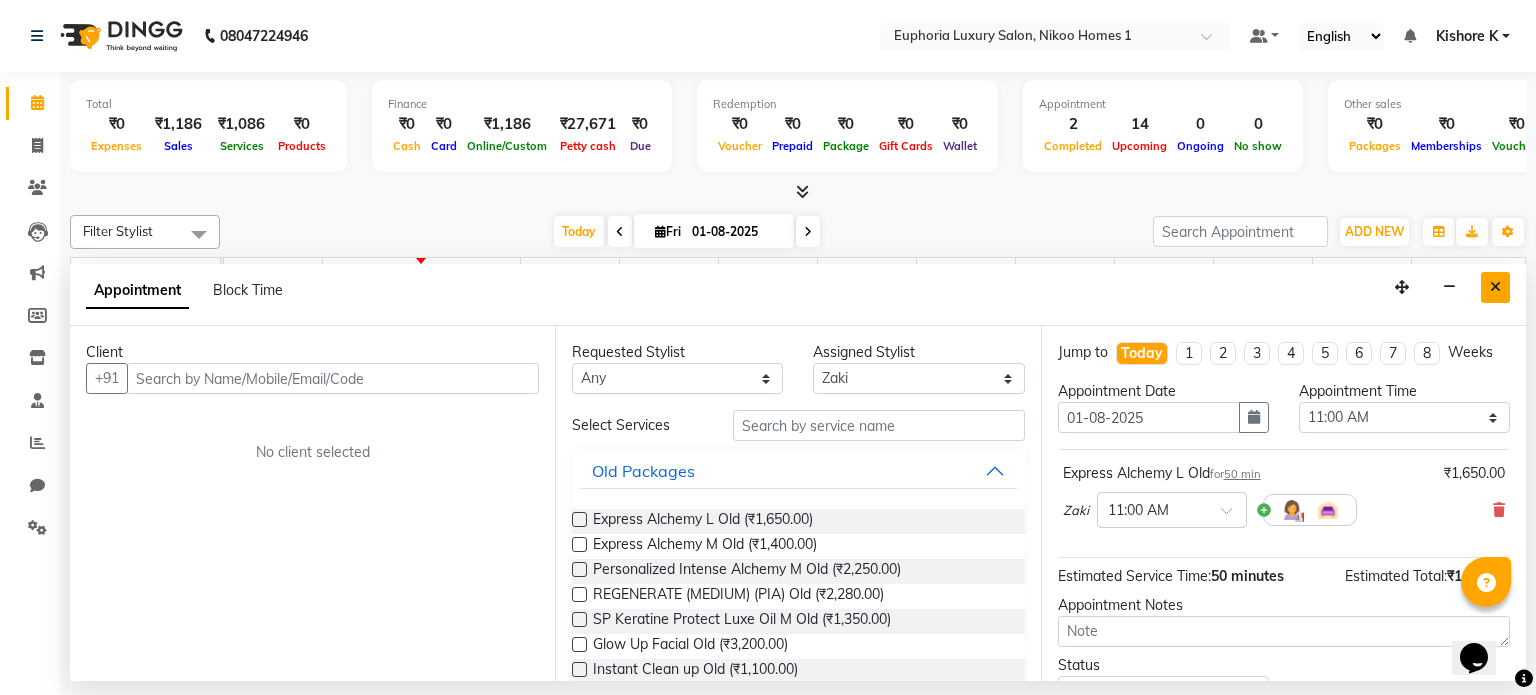 click at bounding box center [1495, 287] 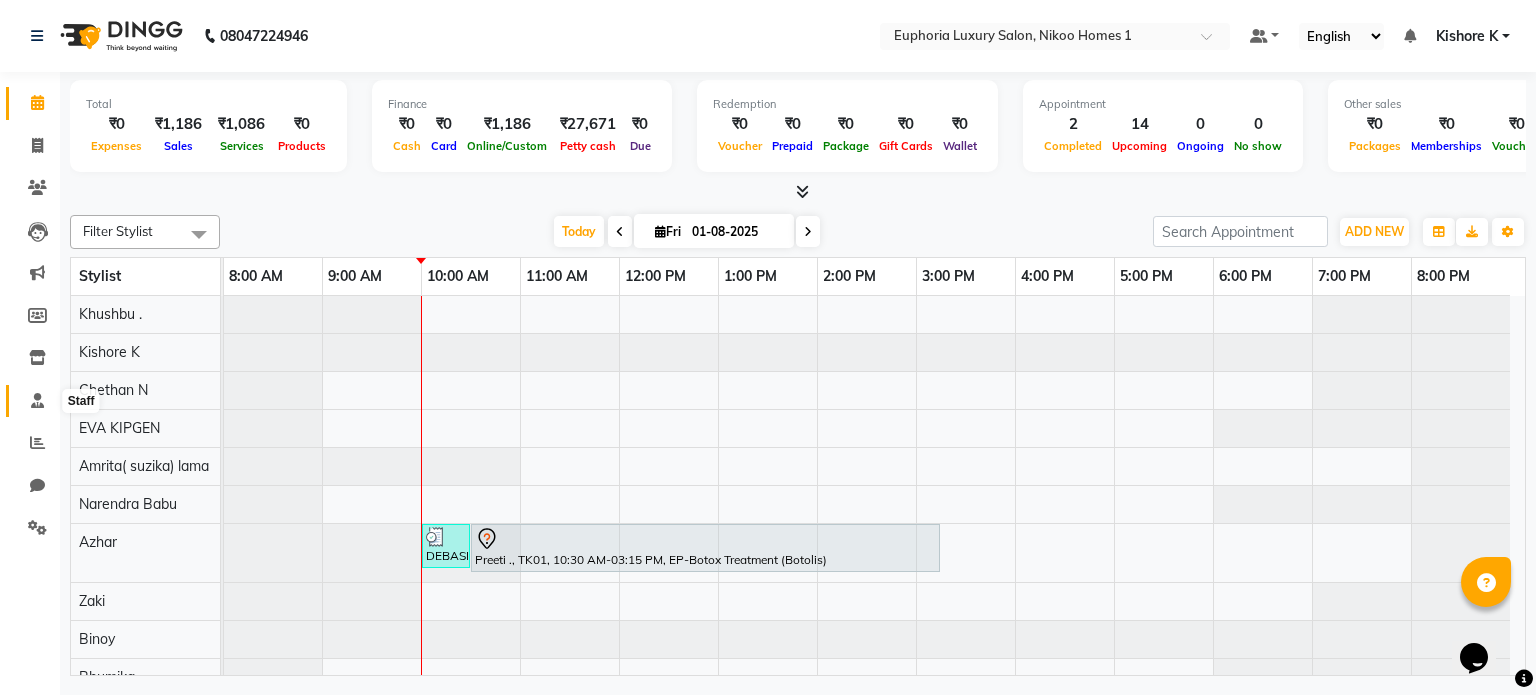 click 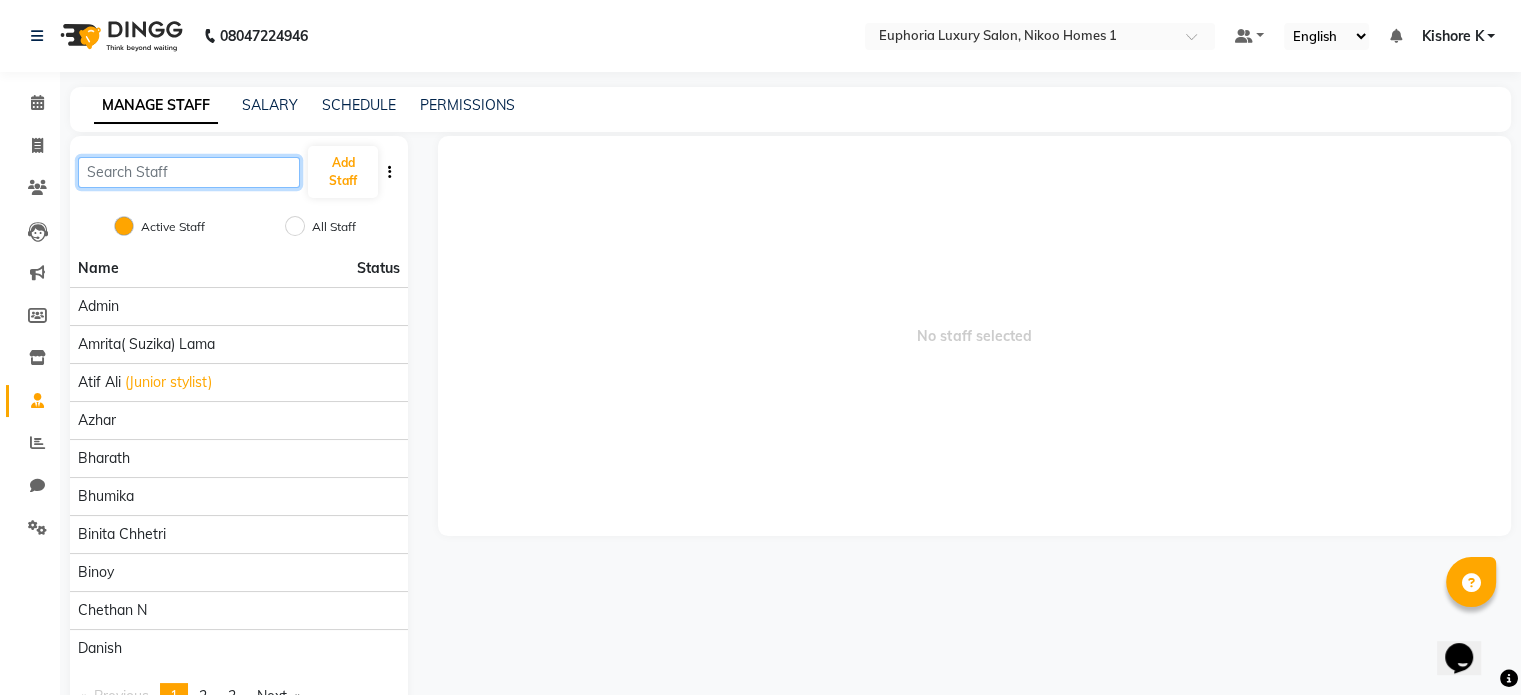 click 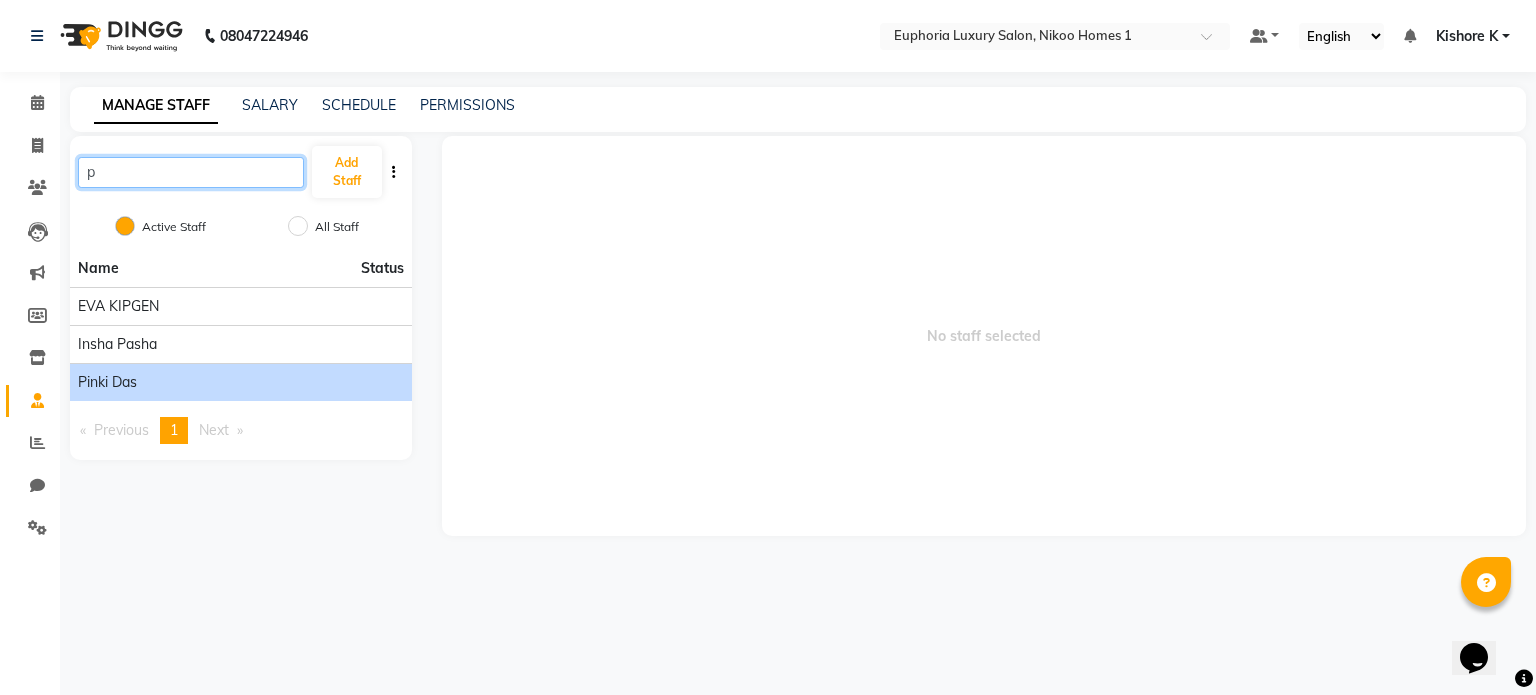 type on "p" 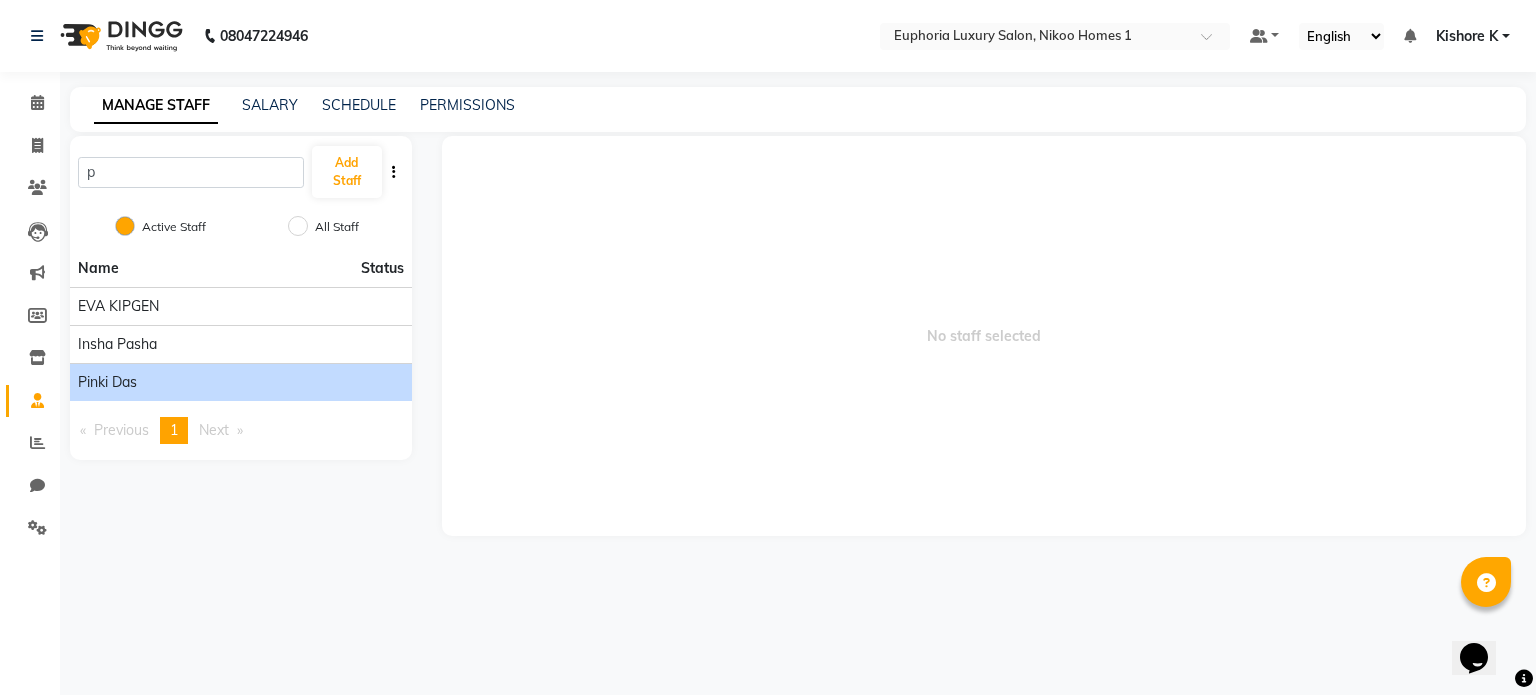 click on "Pinki Das" 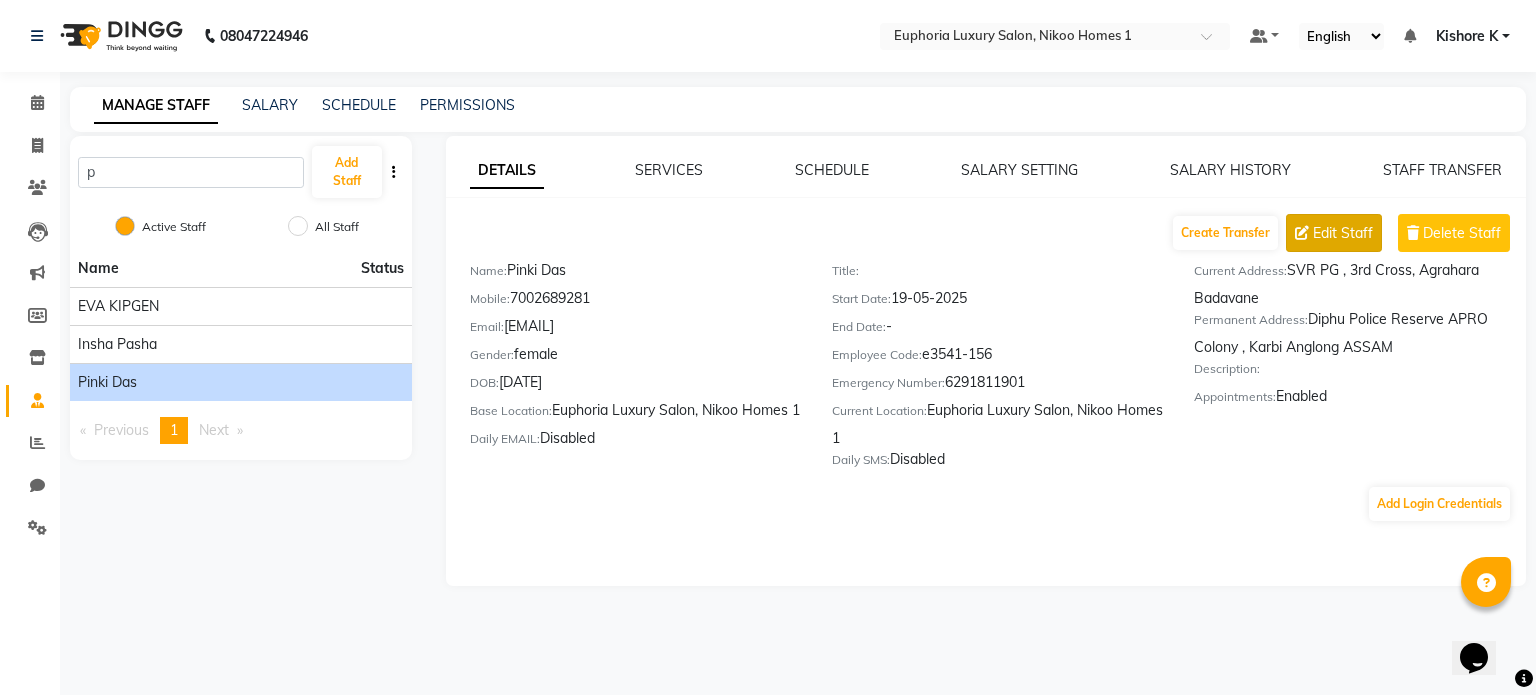 click on "Edit Staff" 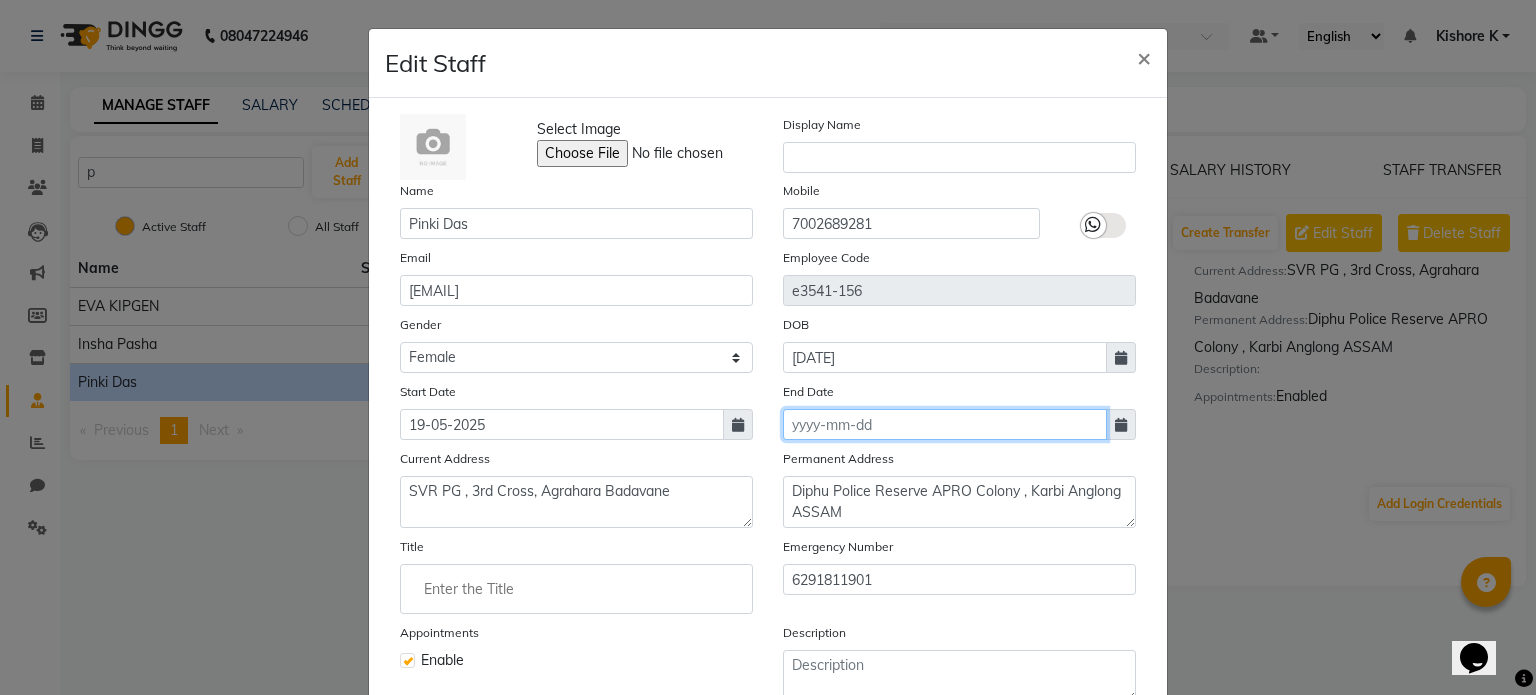 click 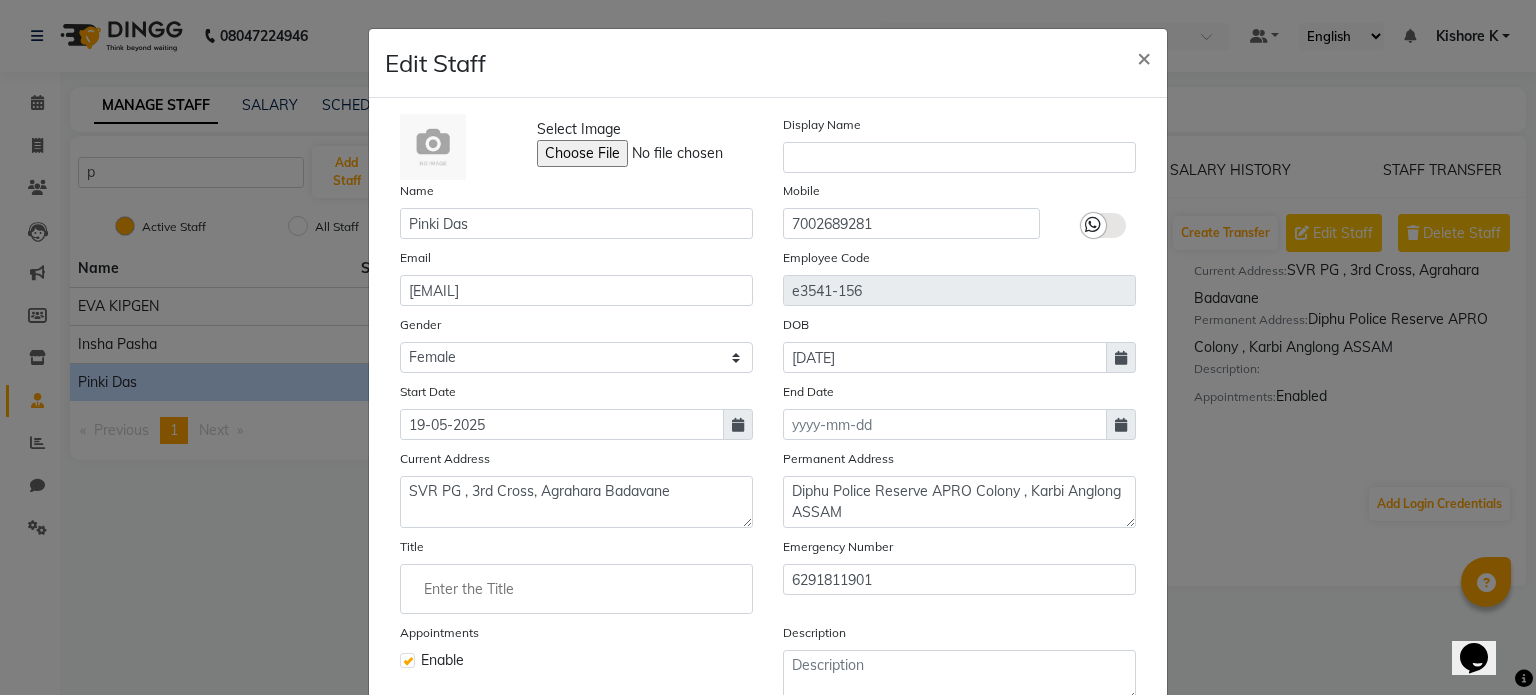 select on "8" 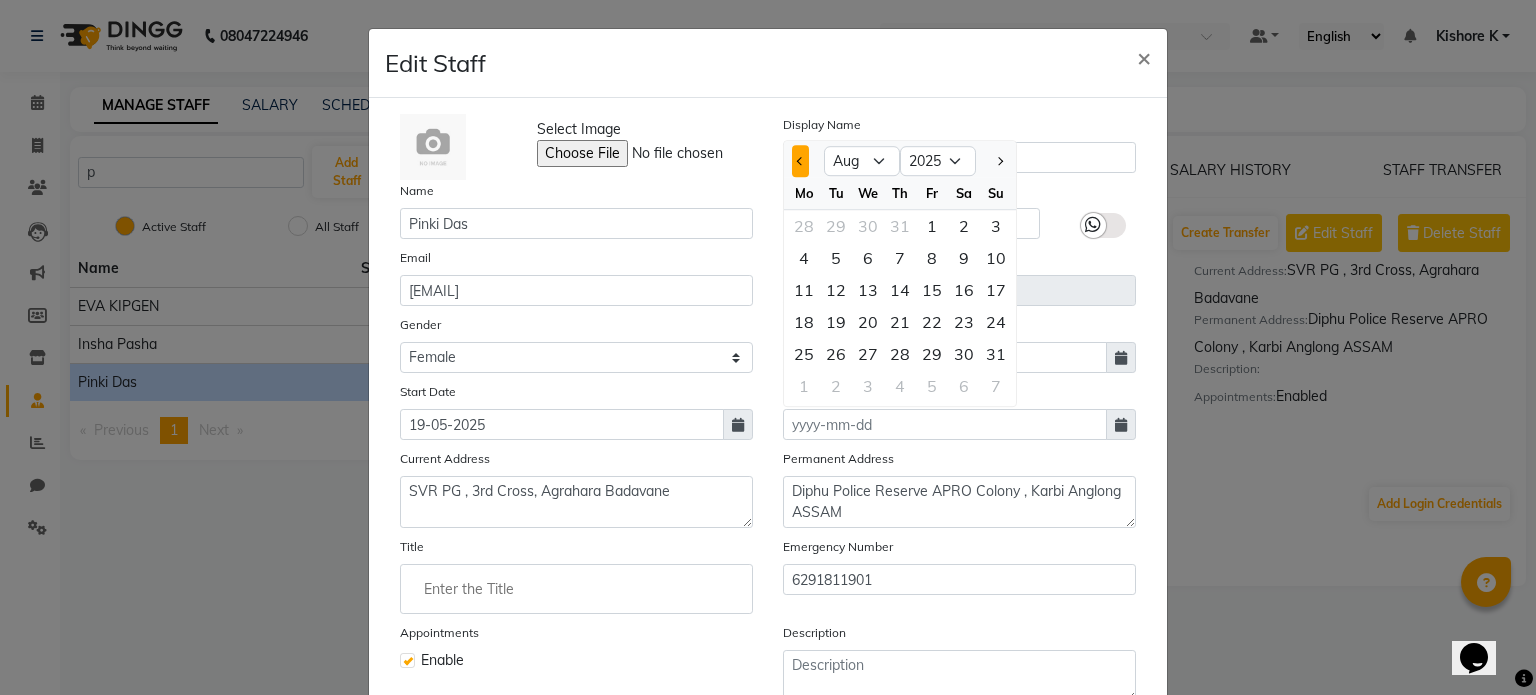 click 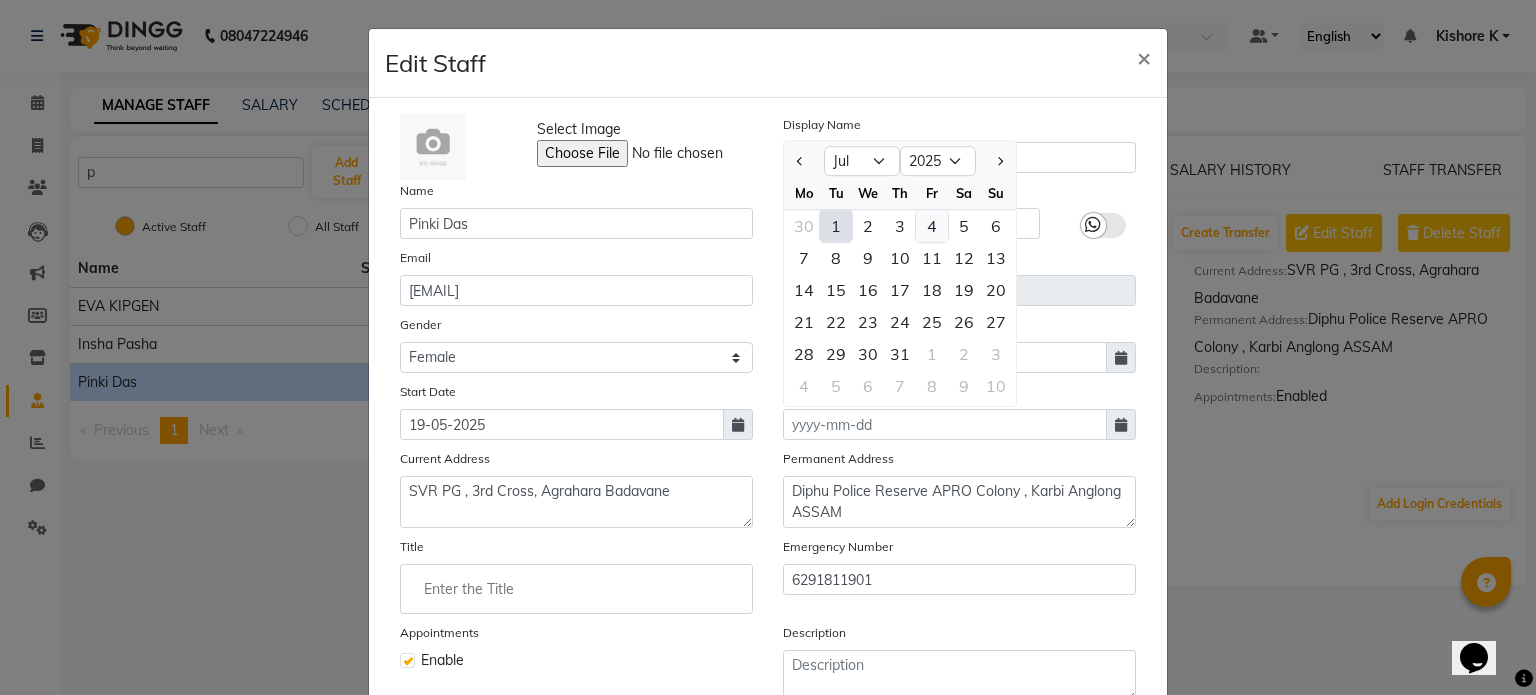 click on "4" 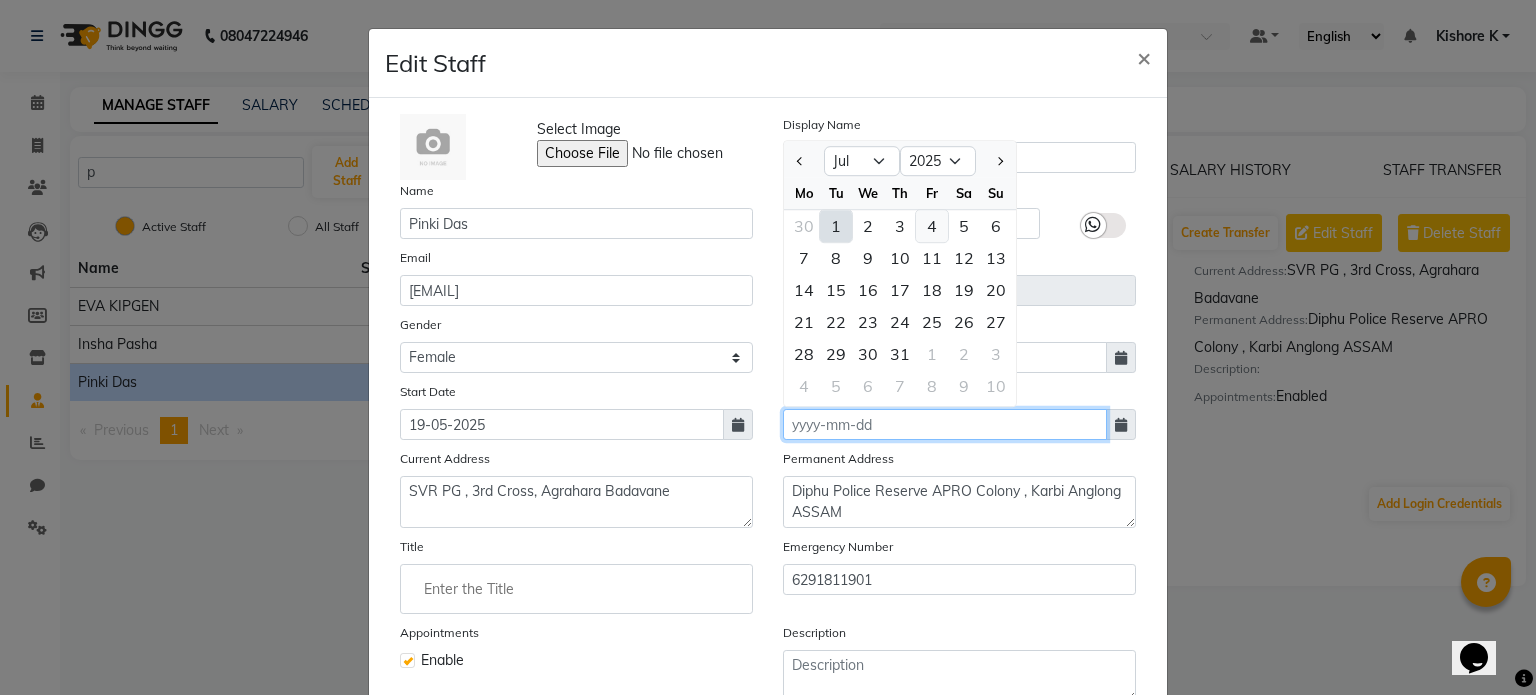 type on "04-07-2025" 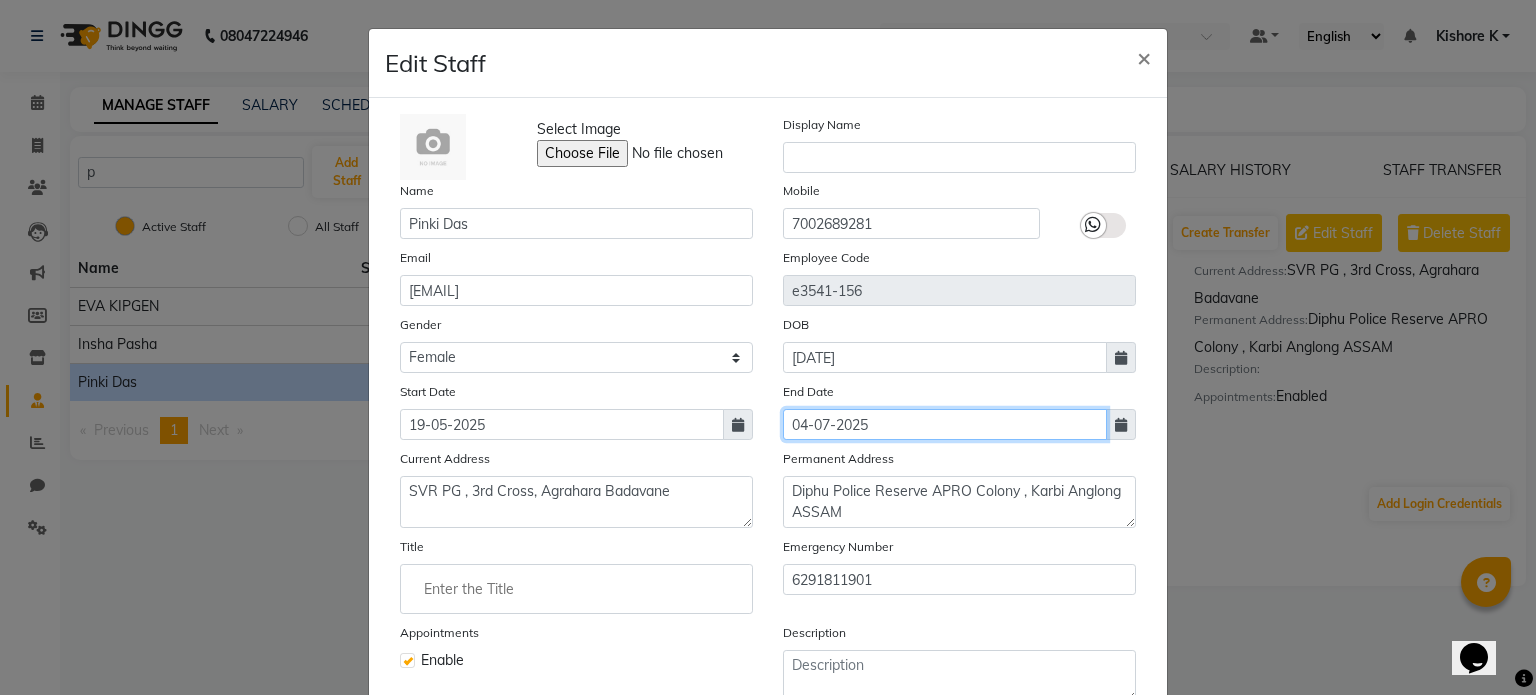 scroll, scrollTop: 194, scrollLeft: 0, axis: vertical 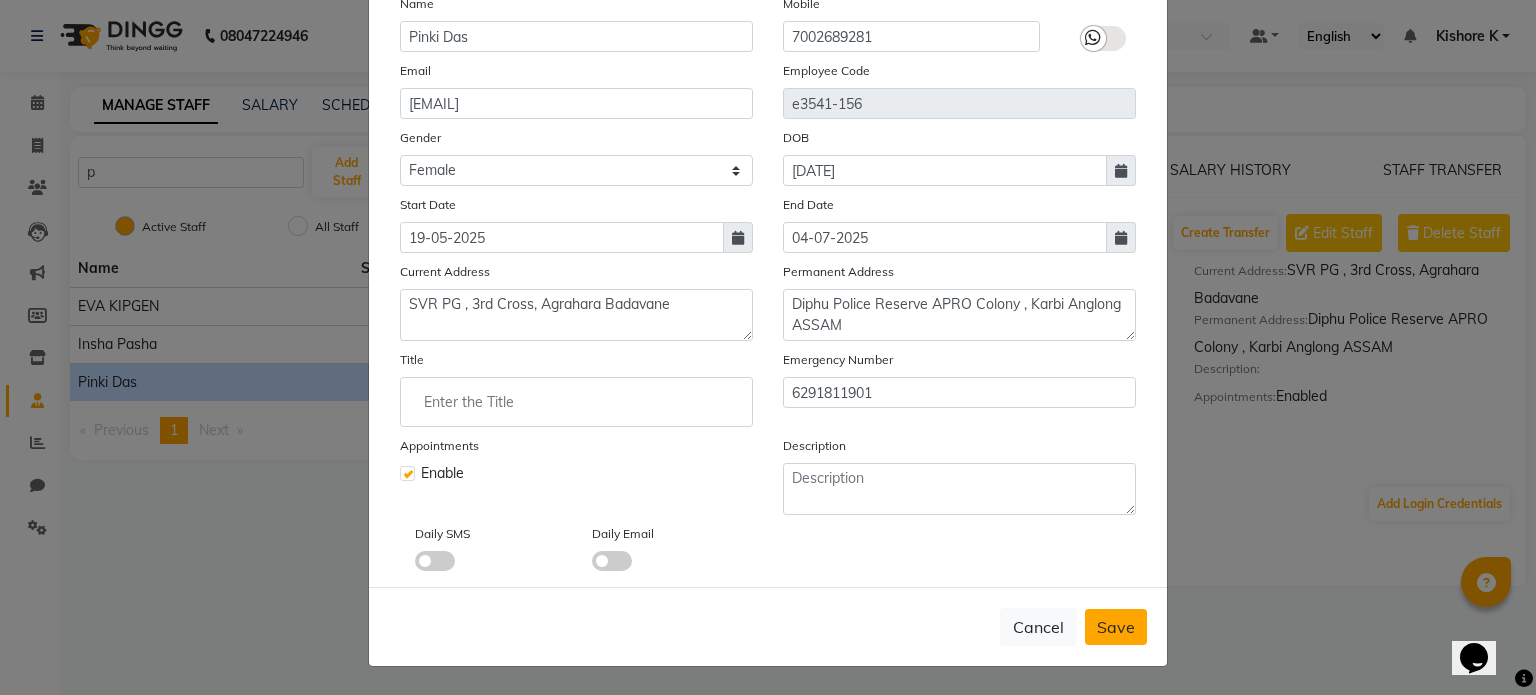 click on "Save" at bounding box center (1116, 627) 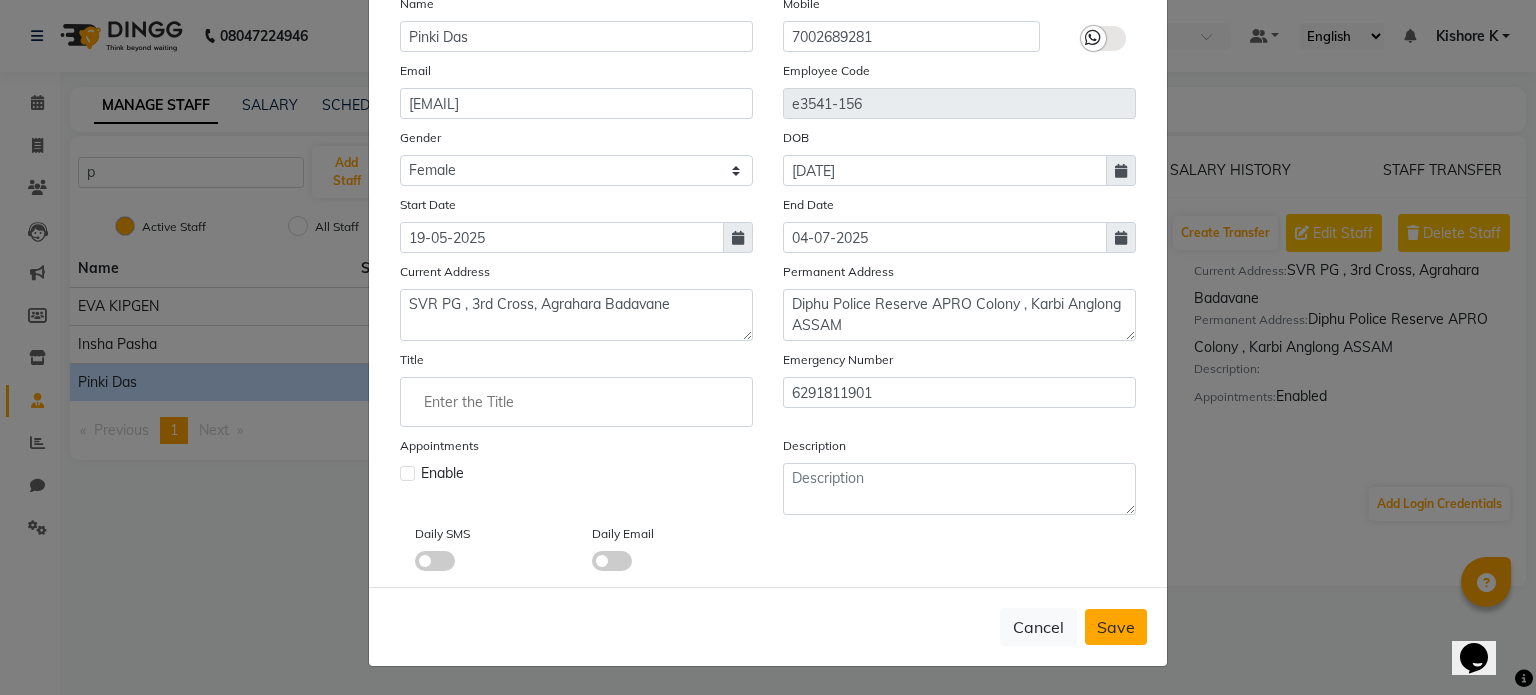 type 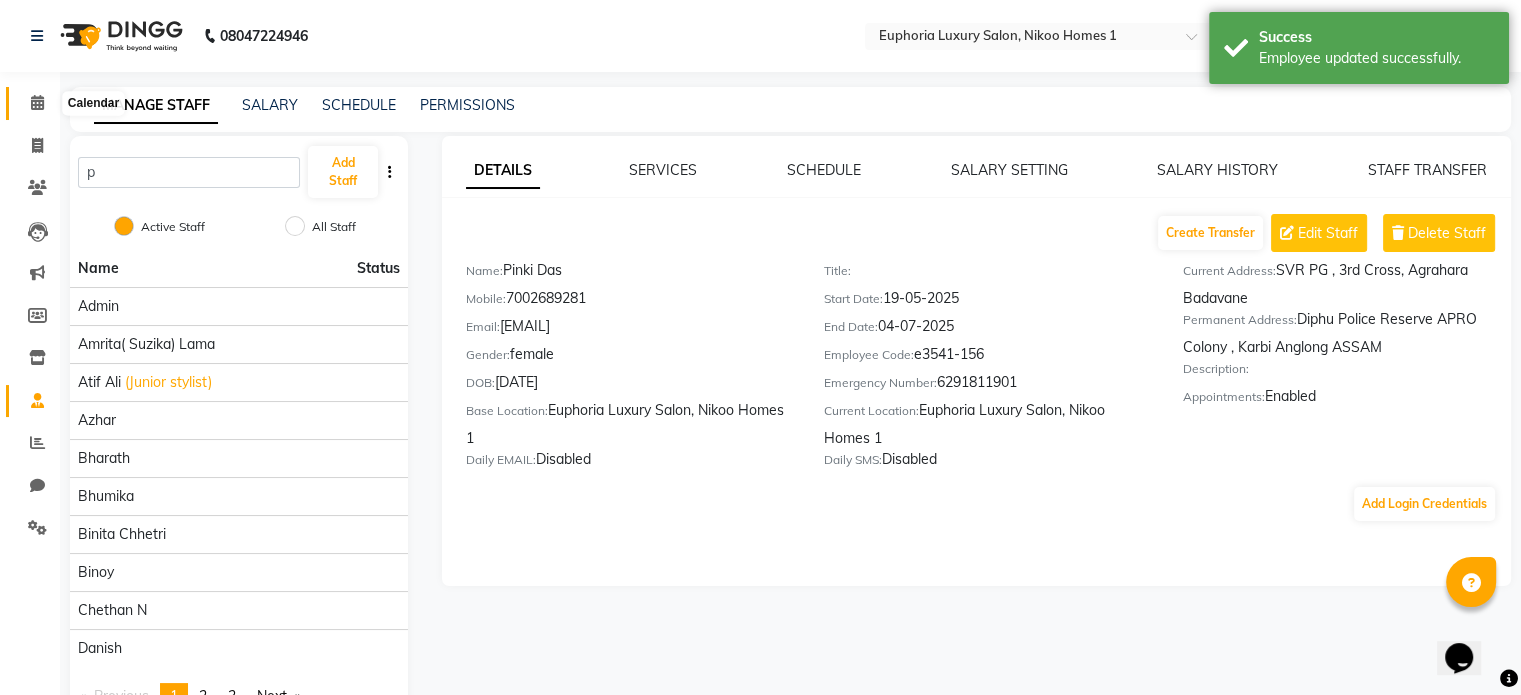 click 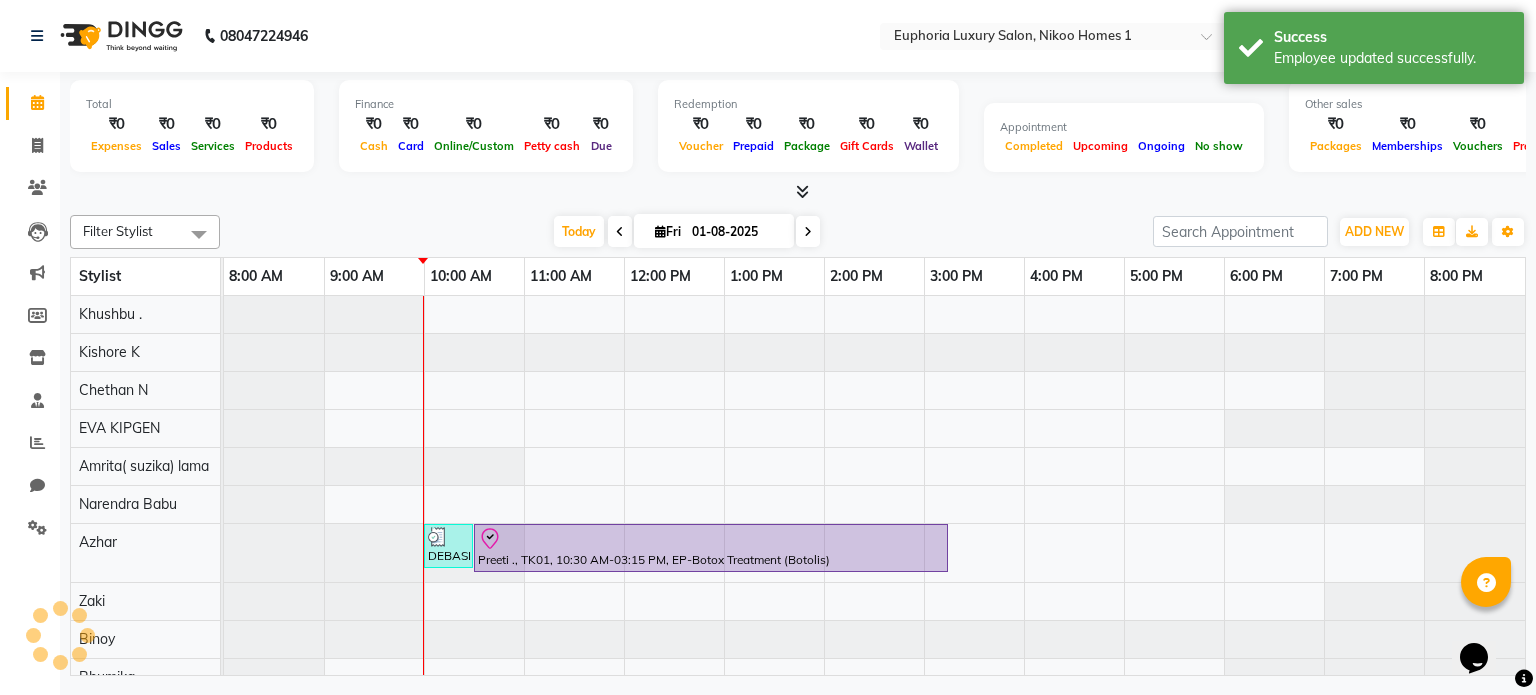 scroll, scrollTop: 0, scrollLeft: 0, axis: both 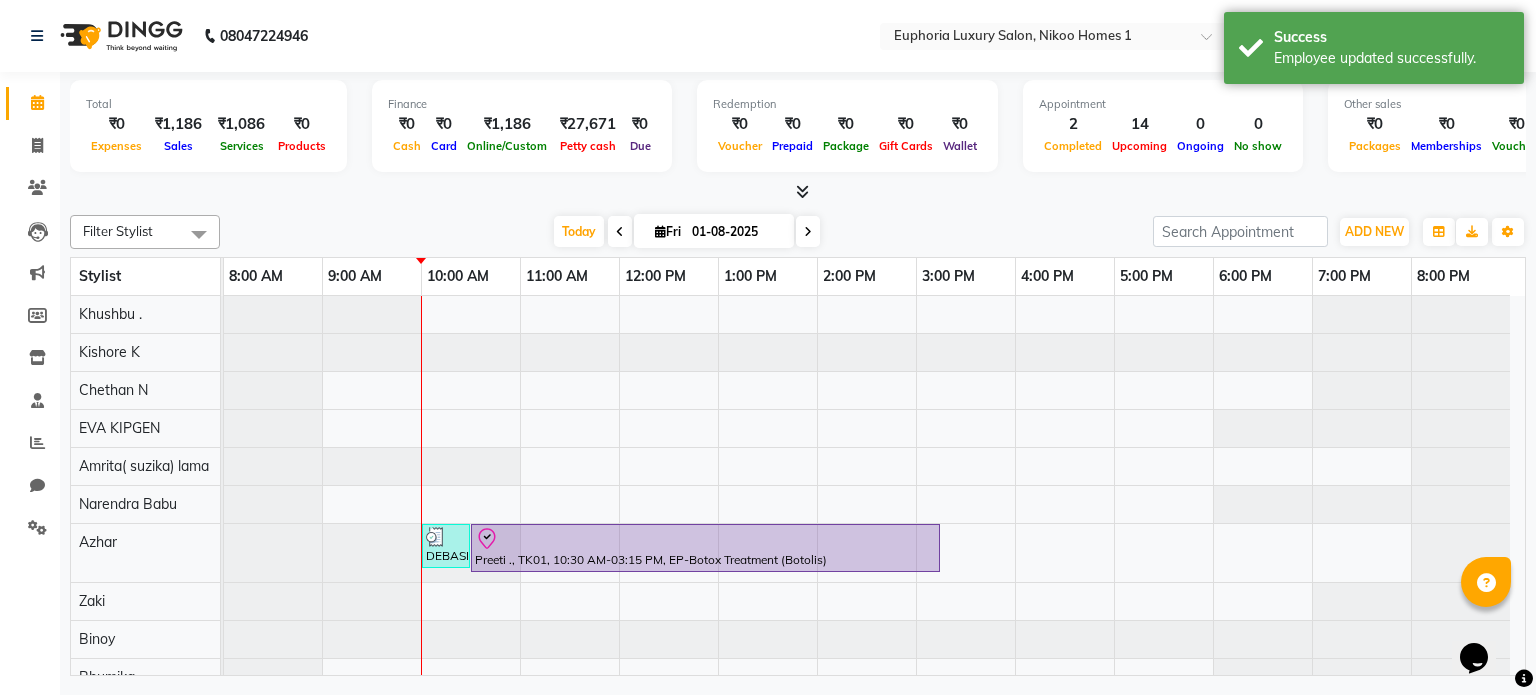 click at bounding box center [199, 234] 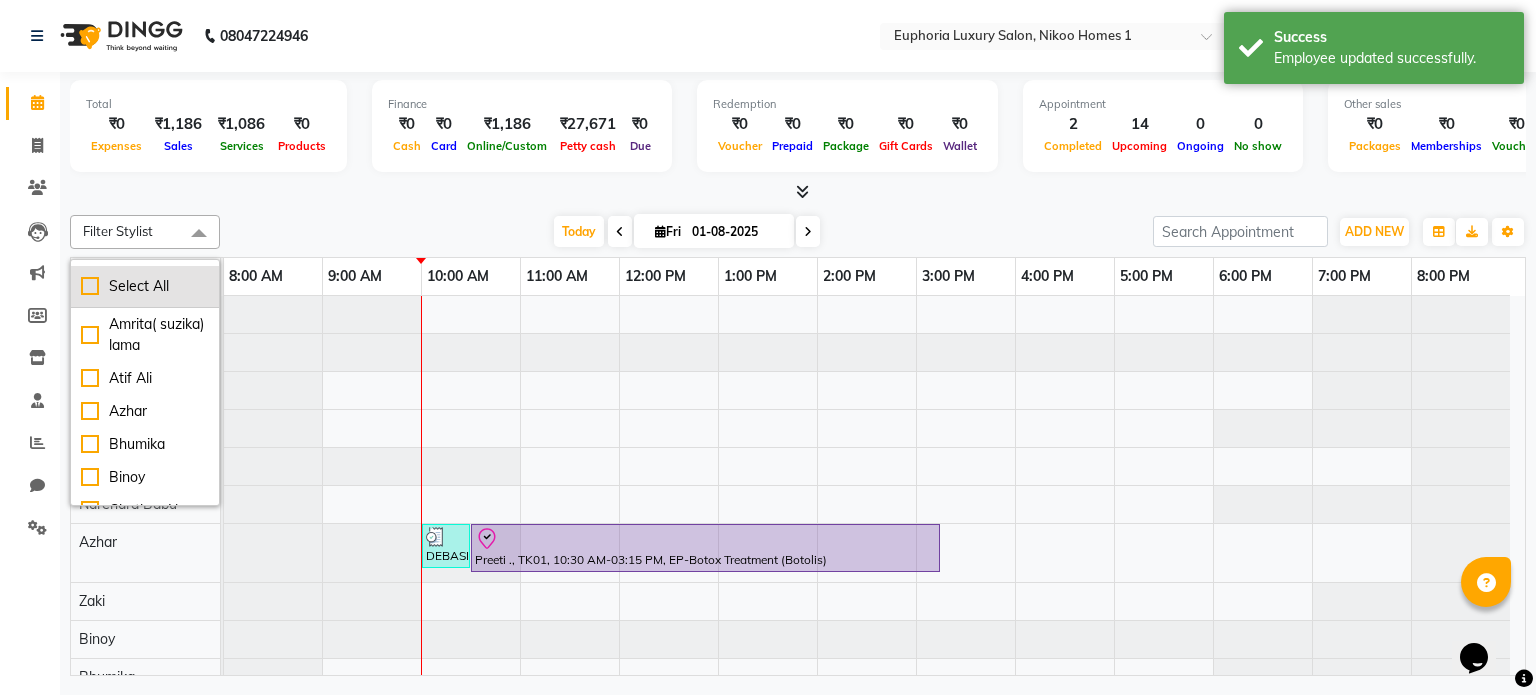 click on "Select All" at bounding box center (145, 286) 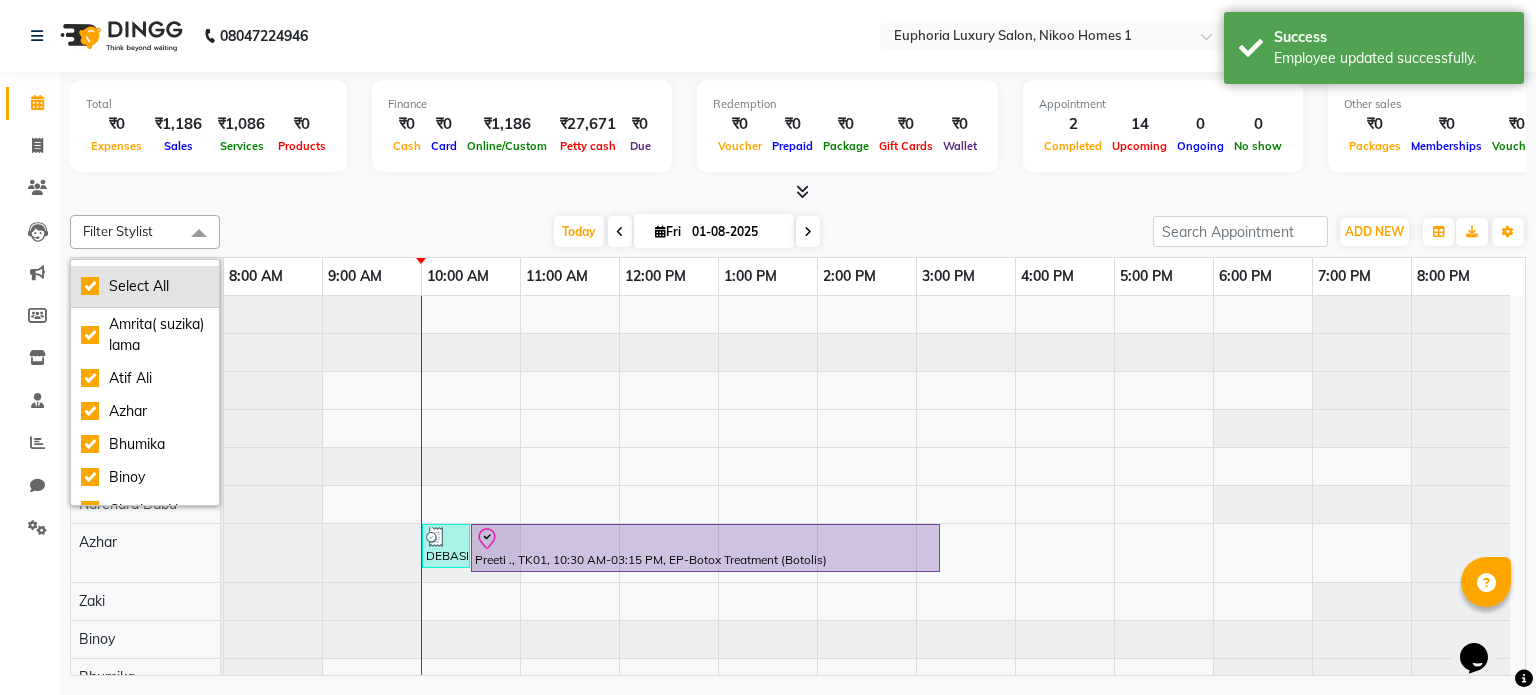 checkbox on "true" 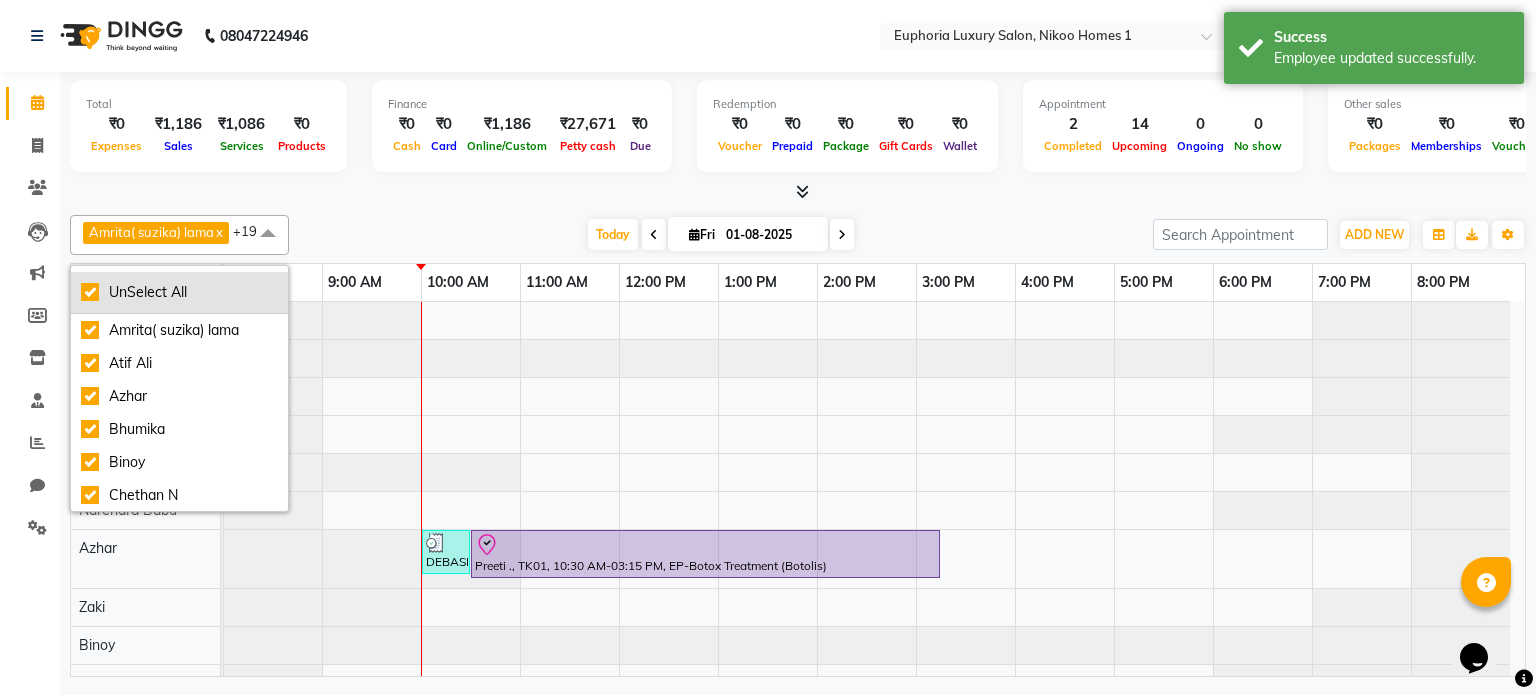 click on "UnSelect All" at bounding box center [179, 292] 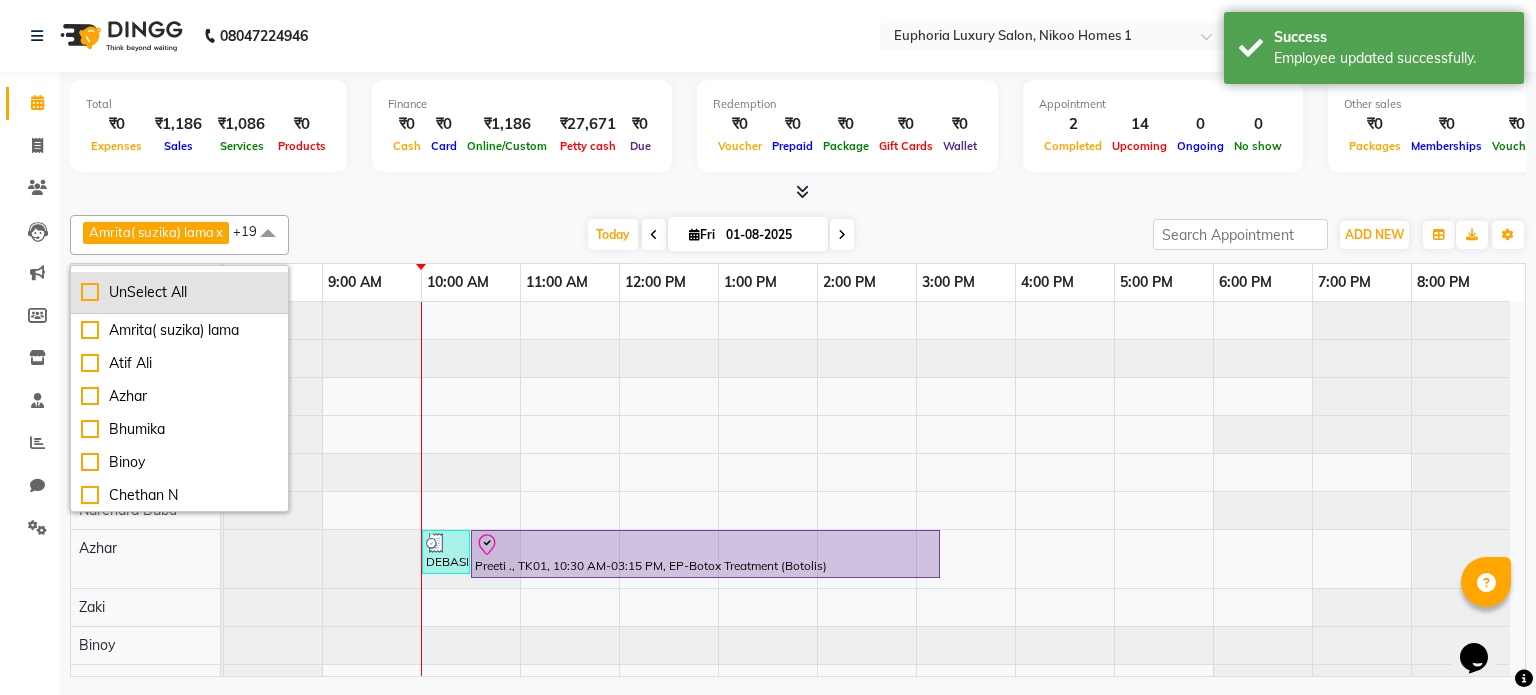 checkbox on "false" 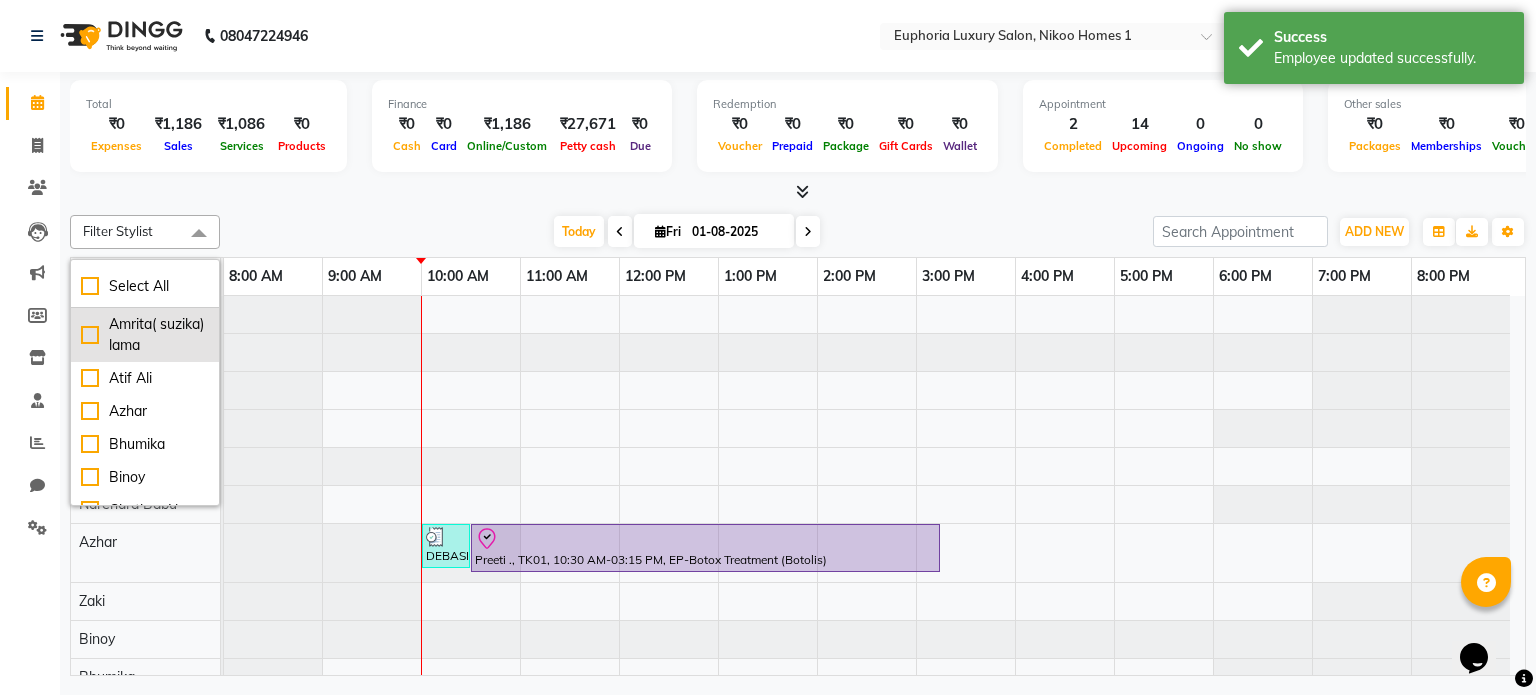 click on "Amrita( suzika) lama" at bounding box center (145, 335) 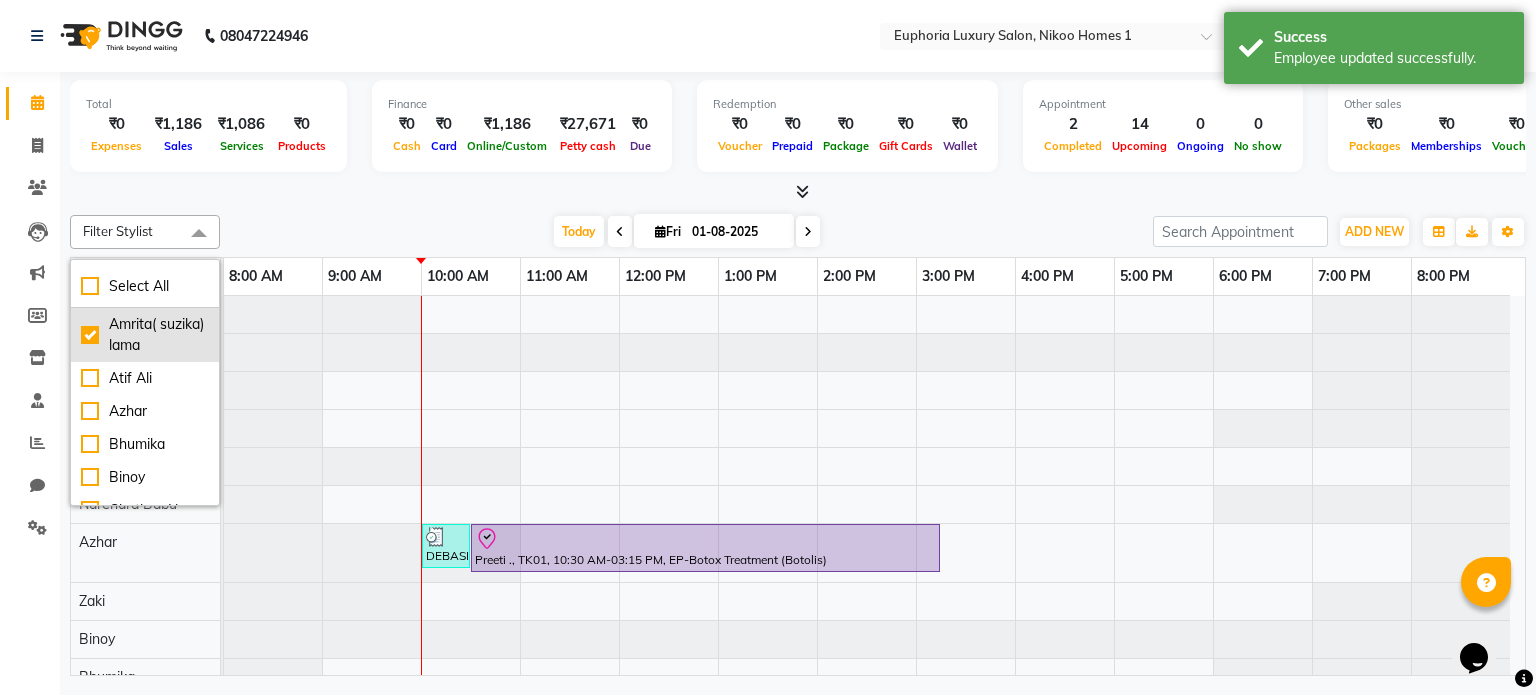checkbox on "true" 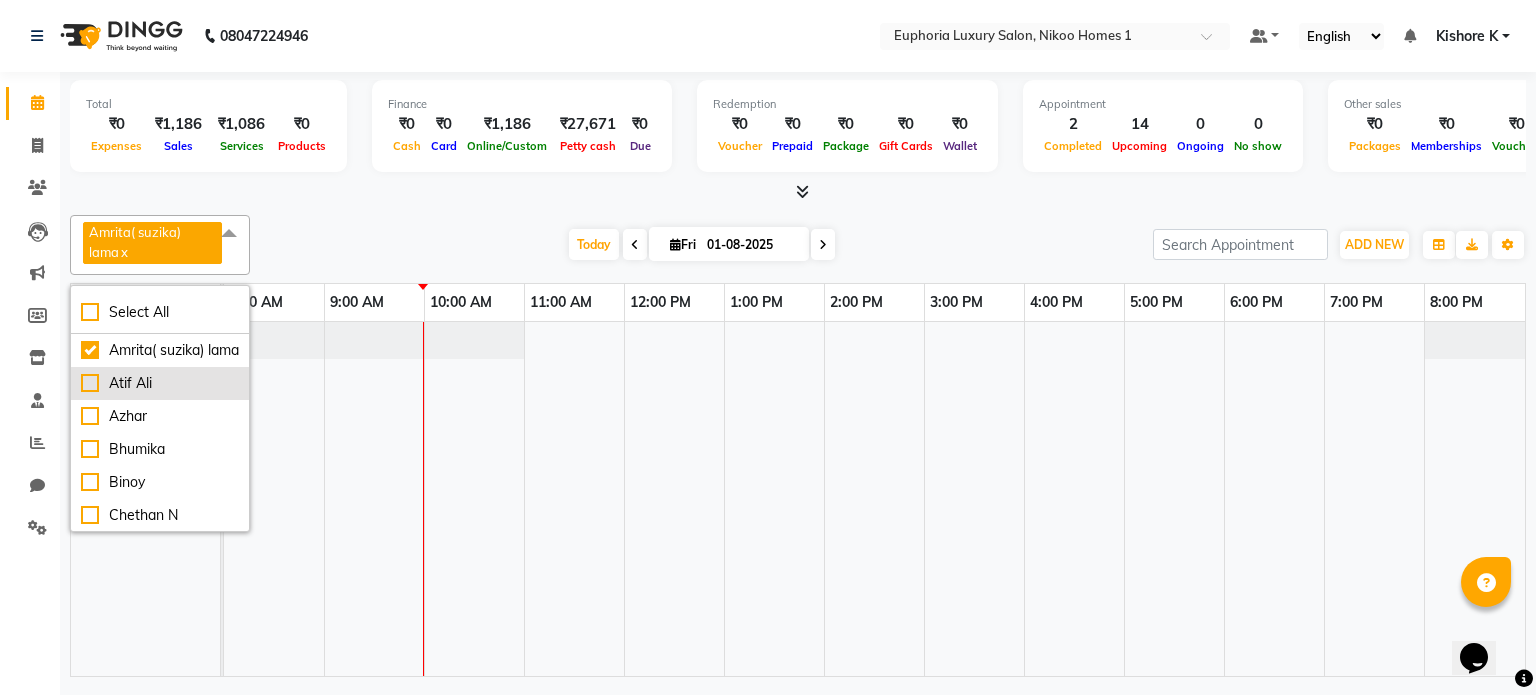 click on "Atif Ali" at bounding box center [160, 383] 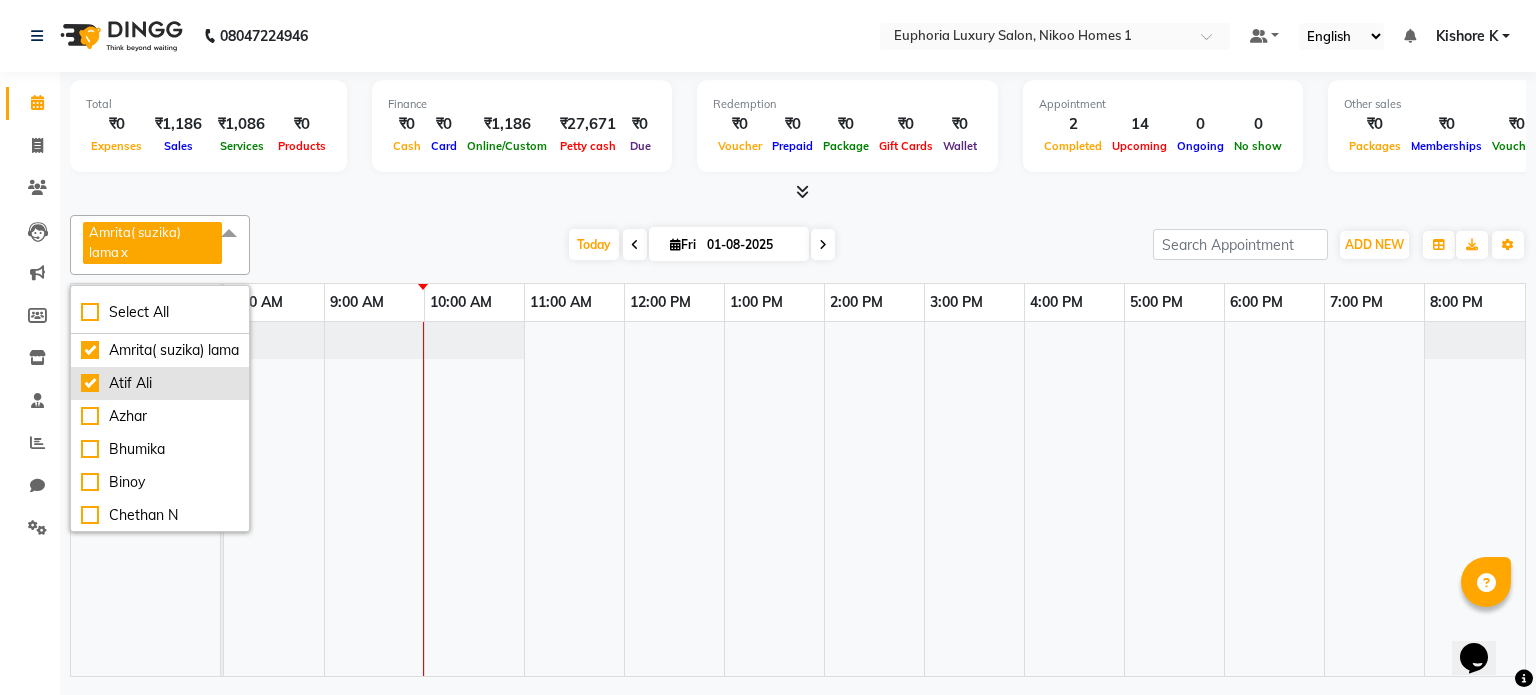 checkbox on "true" 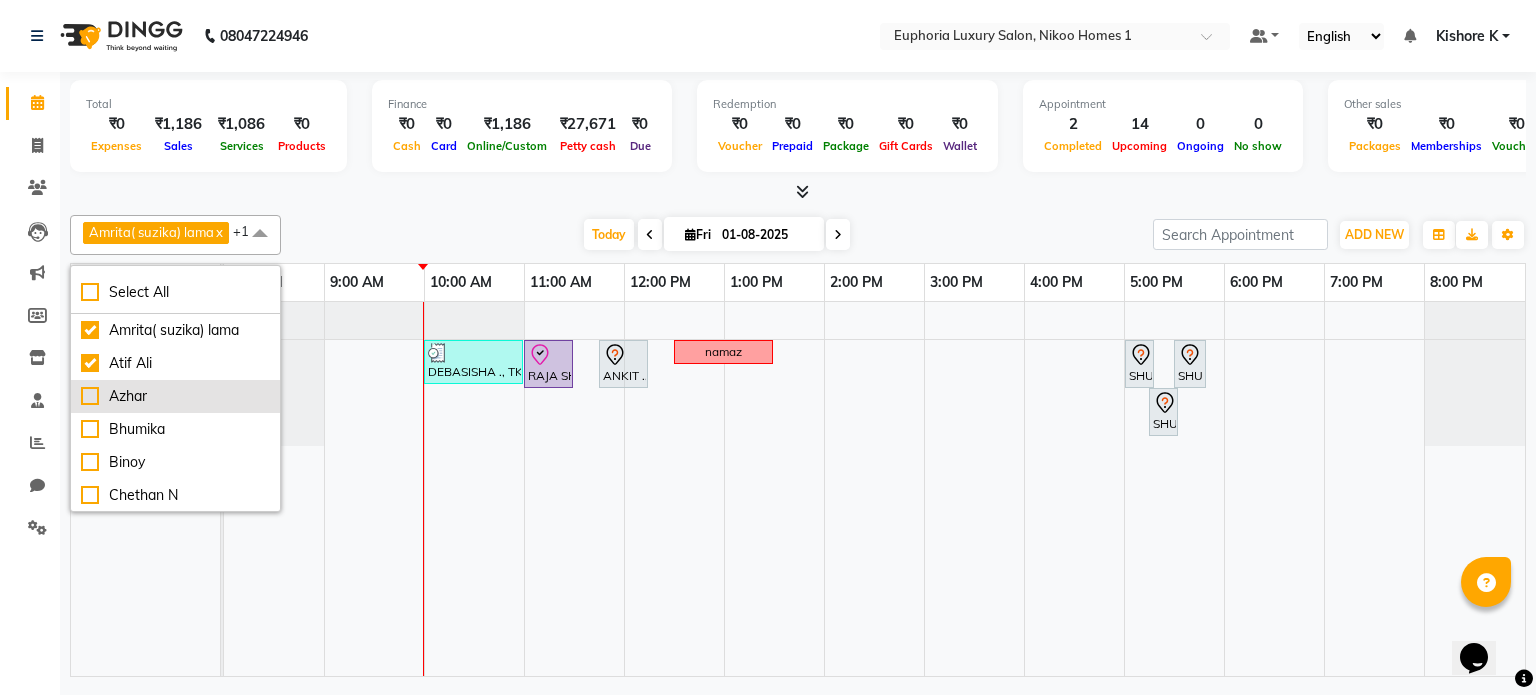 click on "Azhar" at bounding box center [175, 396] 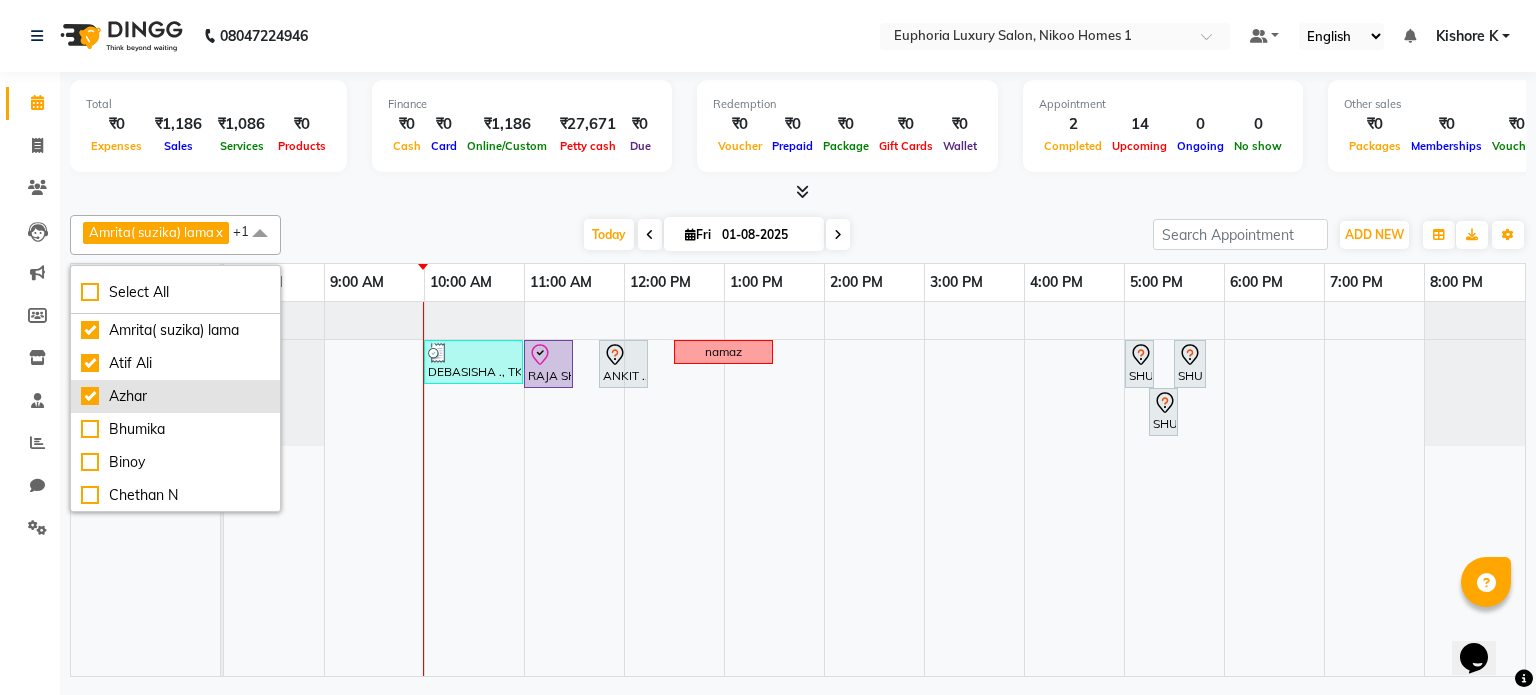 checkbox on "true" 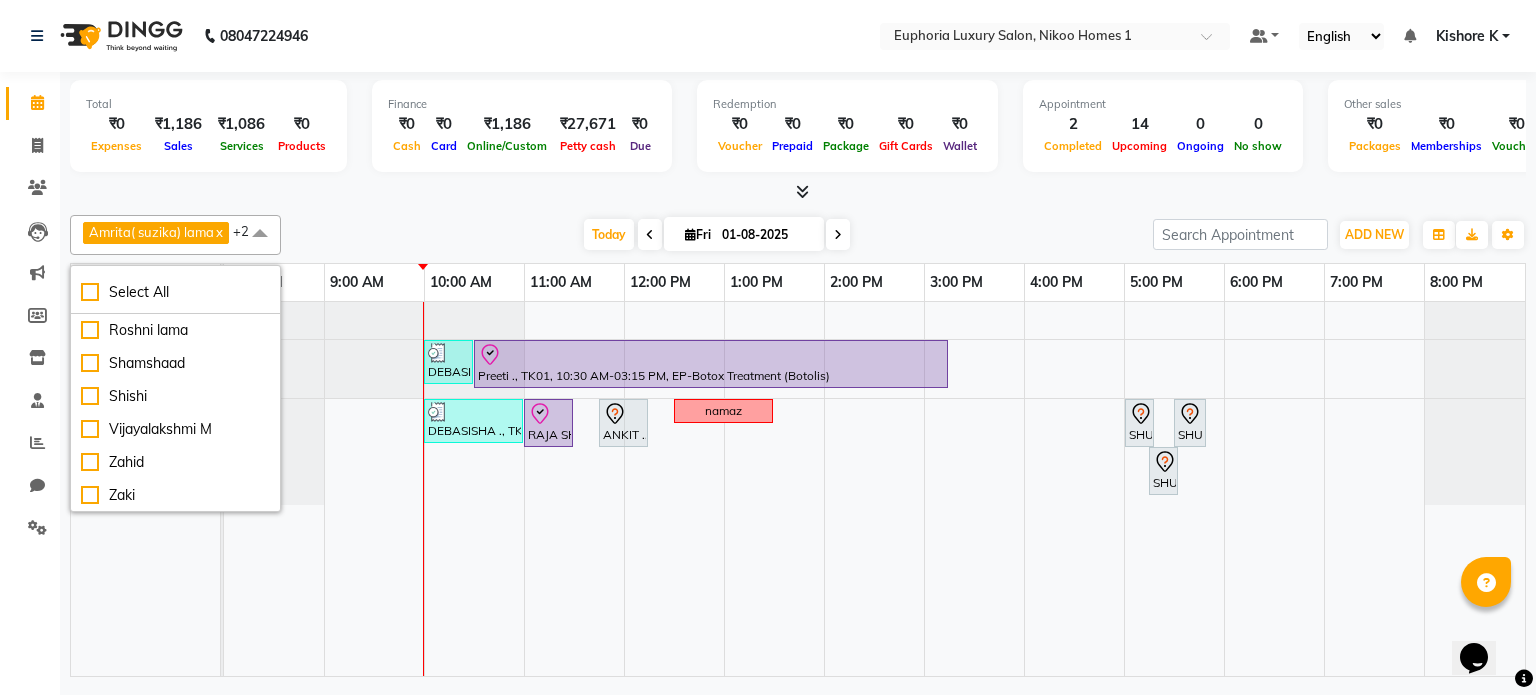scroll, scrollTop: 463, scrollLeft: 0, axis: vertical 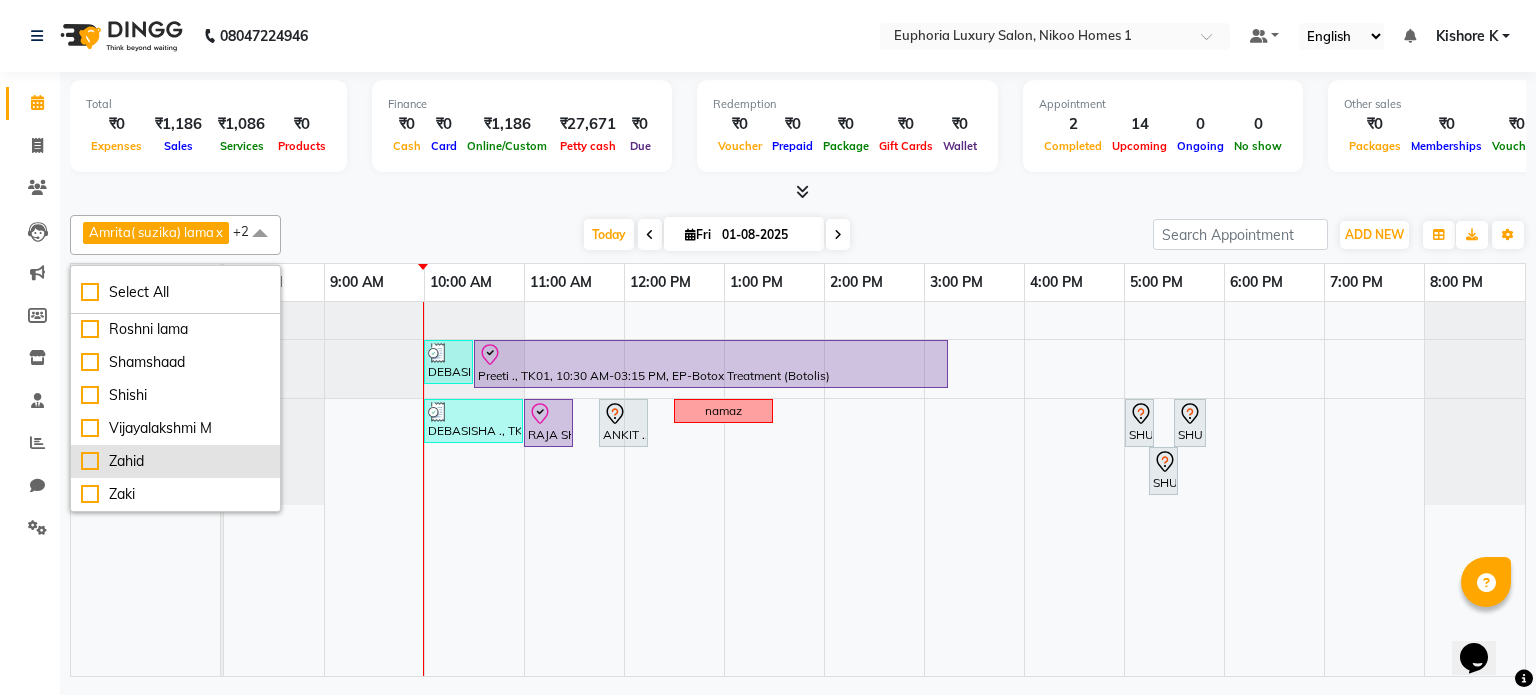 click on "Zahid" at bounding box center [175, 461] 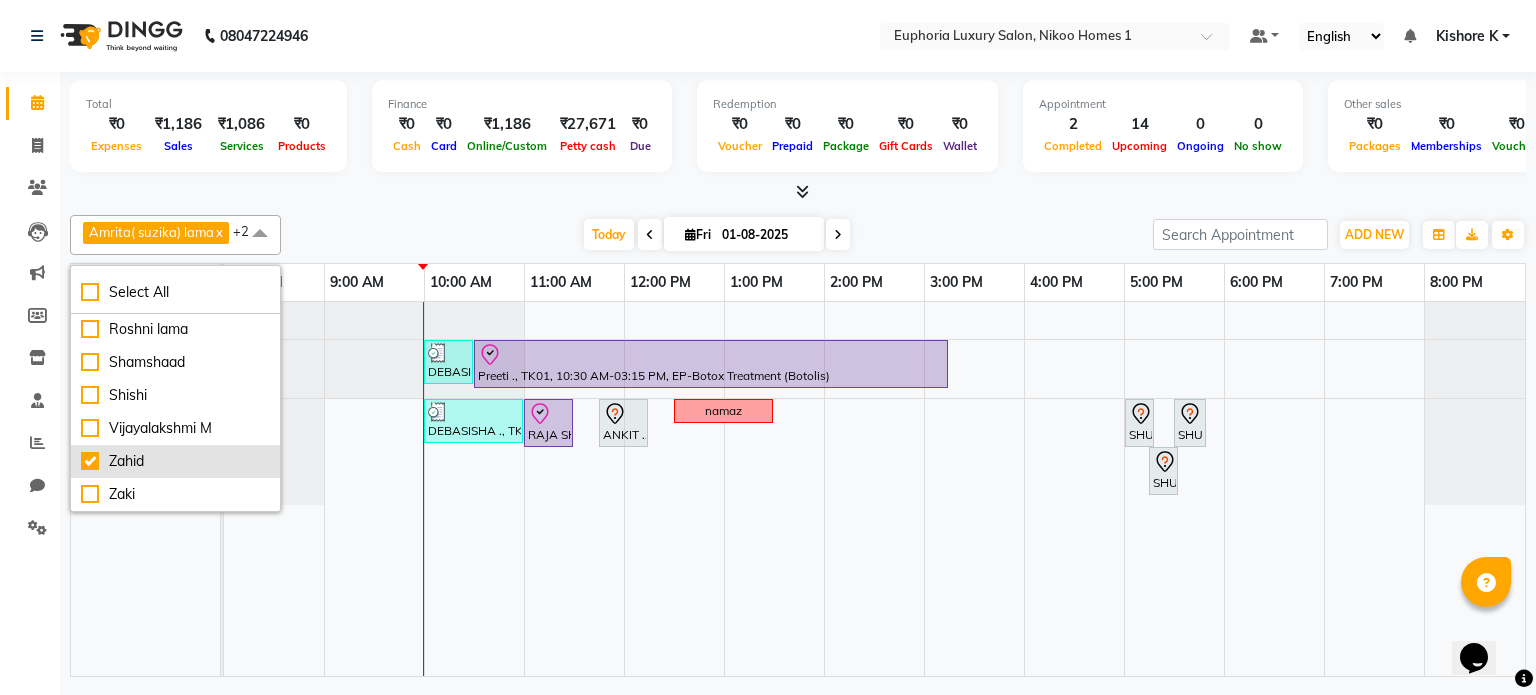 checkbox on "true" 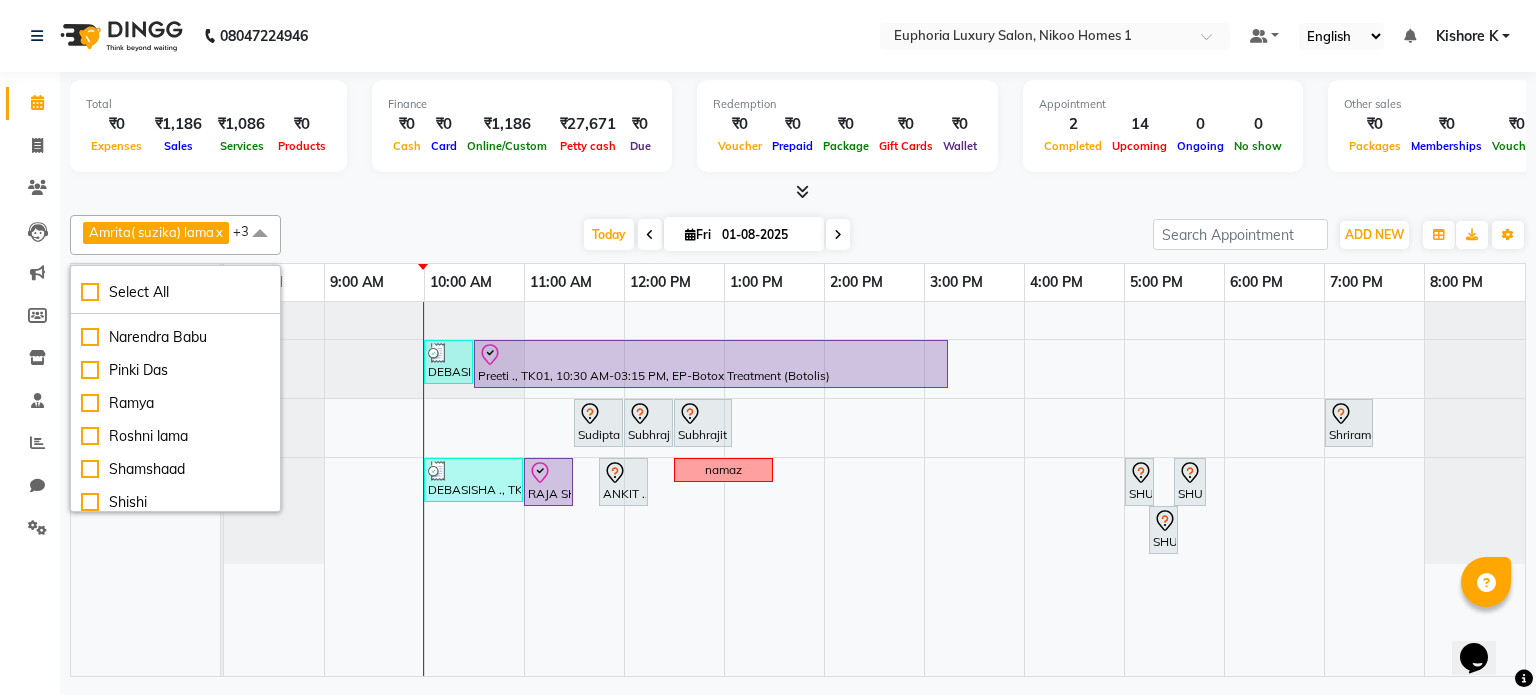 scroll, scrollTop: 364, scrollLeft: 0, axis: vertical 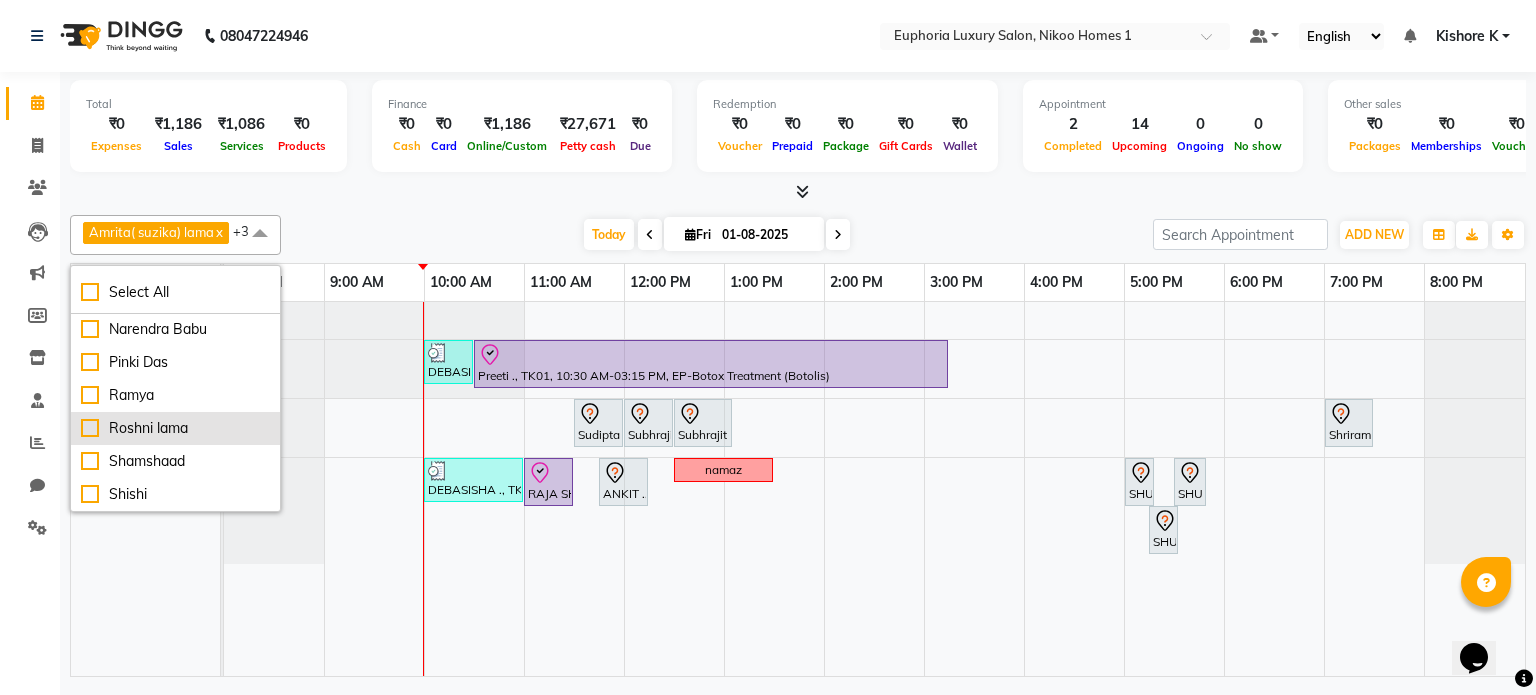 click on "Roshni  lama" at bounding box center [175, 428] 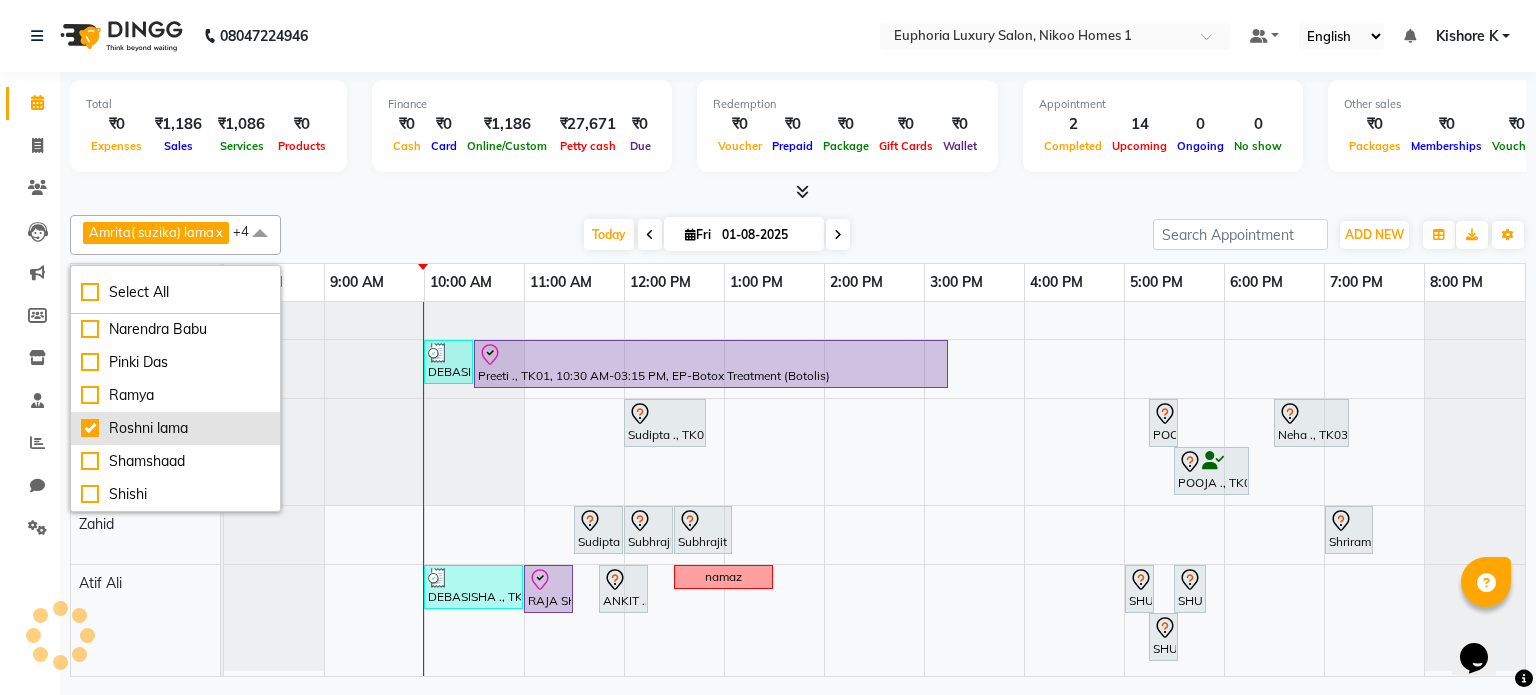 checkbox on "true" 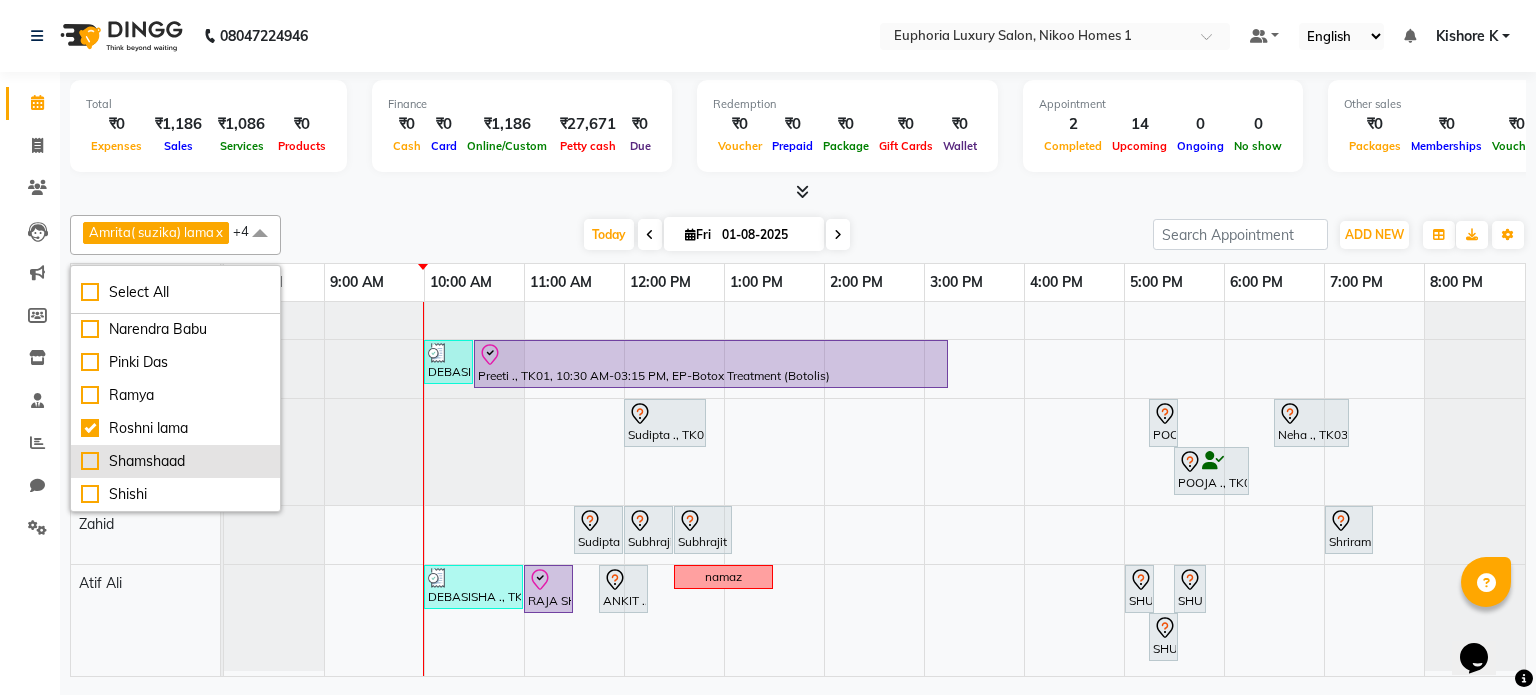 click on "Shamshaad" at bounding box center [175, 461] 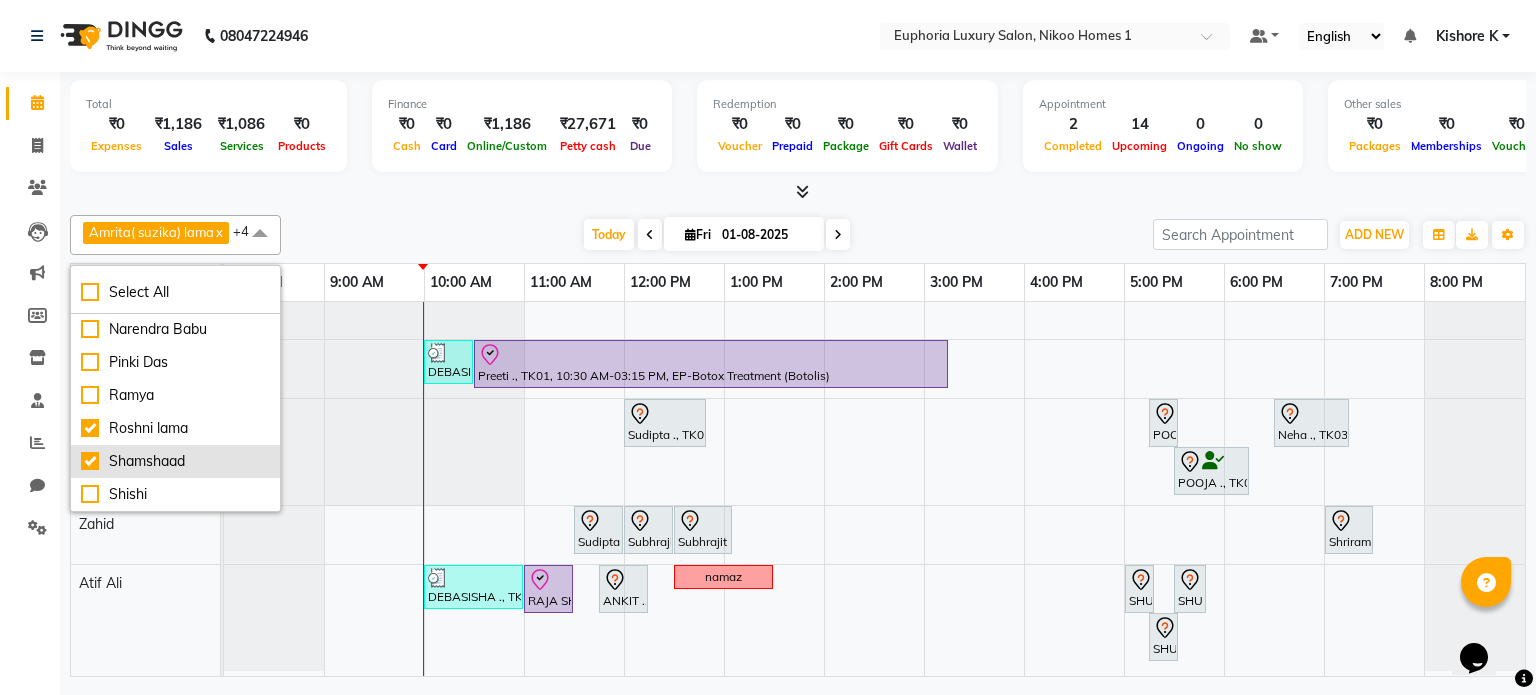 checkbox on "true" 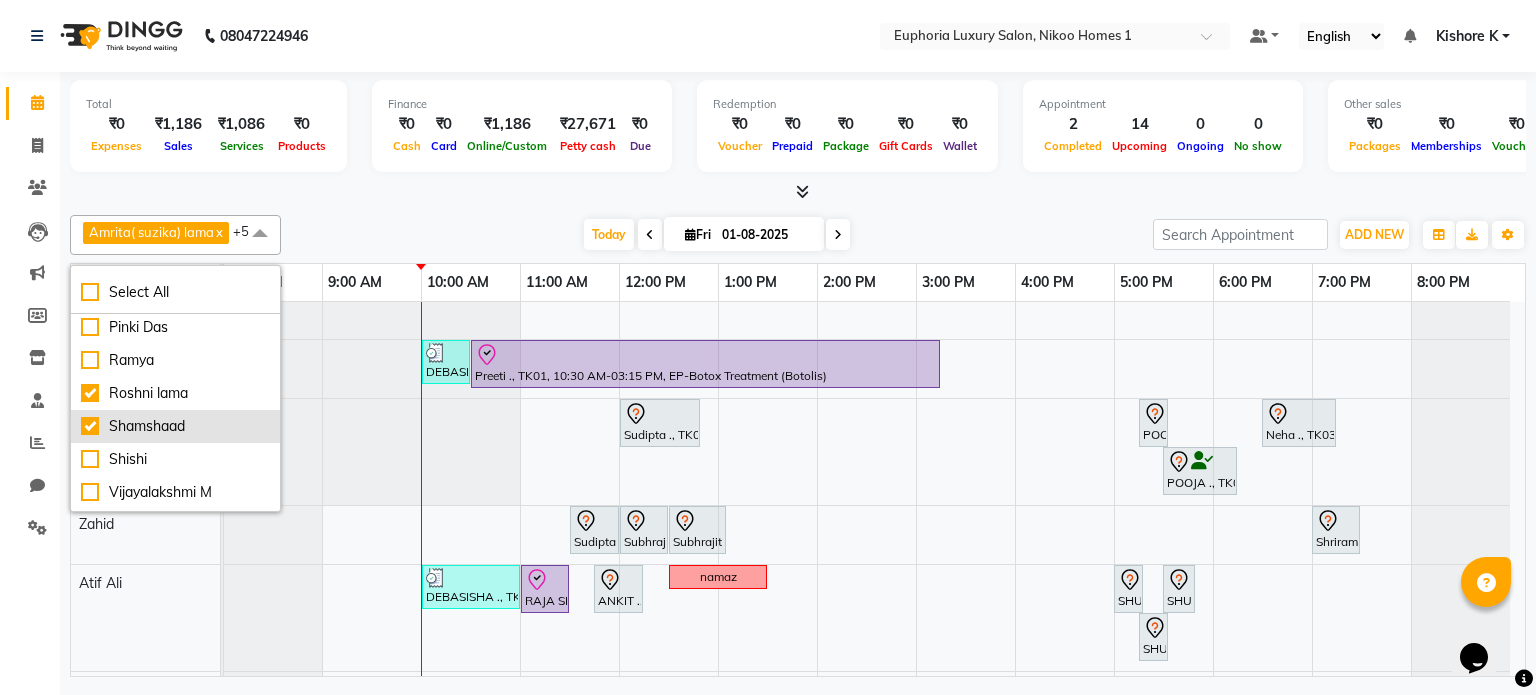 scroll, scrollTop: 463, scrollLeft: 0, axis: vertical 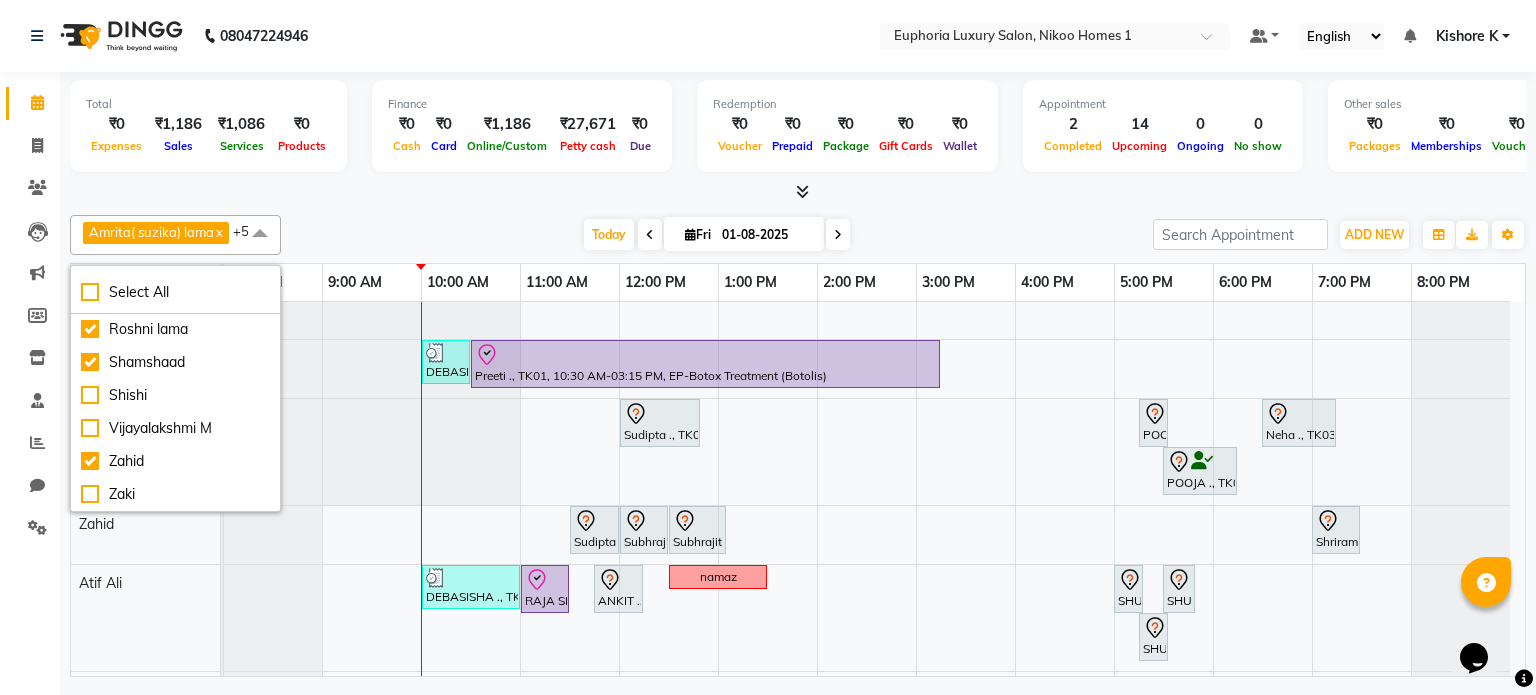 click at bounding box center [273, 535] 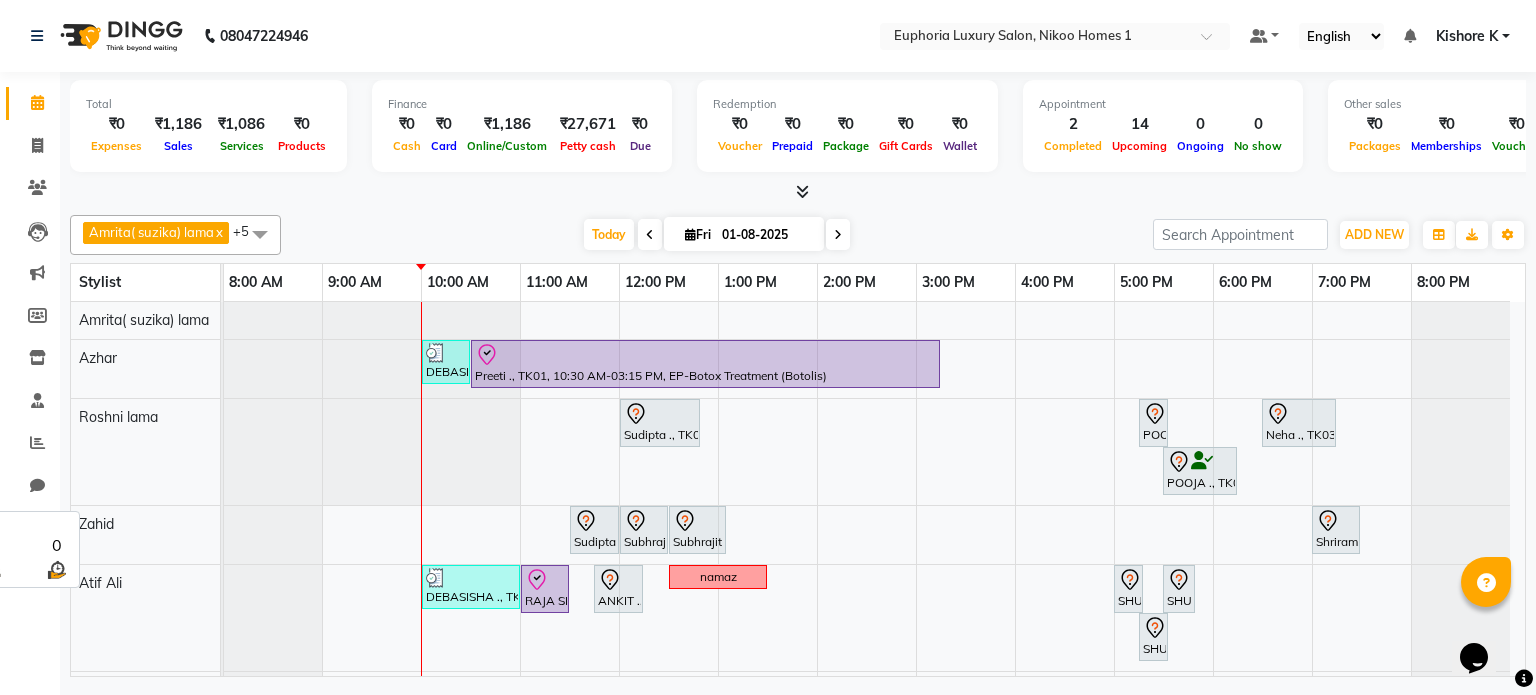 scroll, scrollTop: 31, scrollLeft: 0, axis: vertical 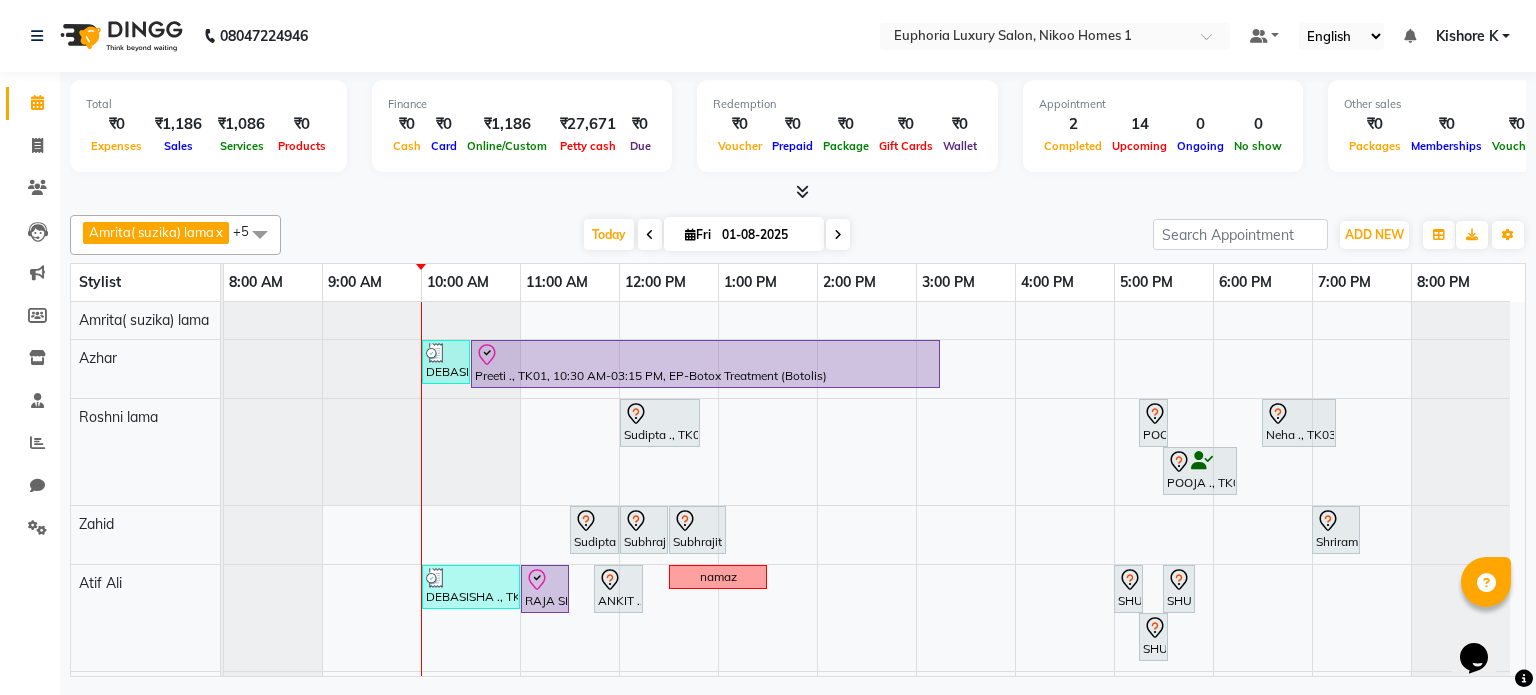 click at bounding box center [260, 234] 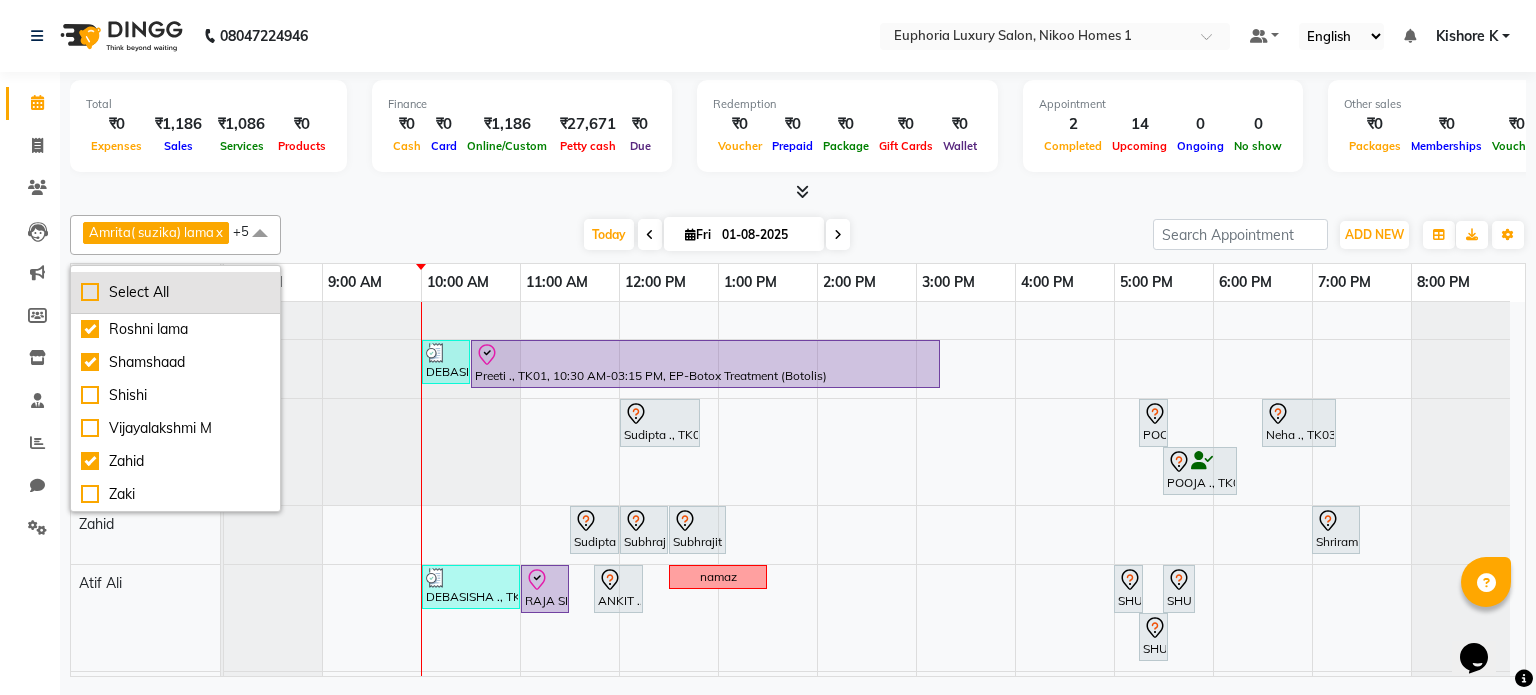 click on "Select All" at bounding box center (175, 292) 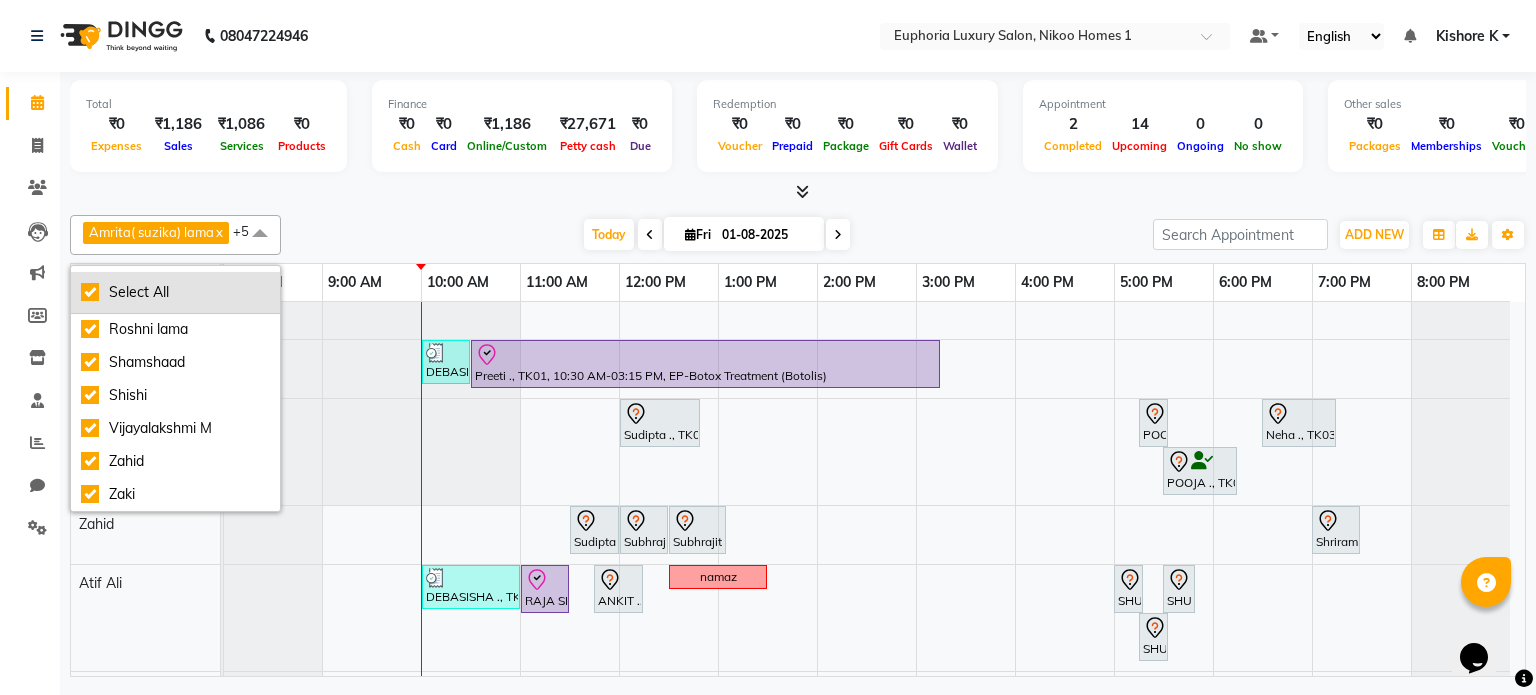 checkbox on "true" 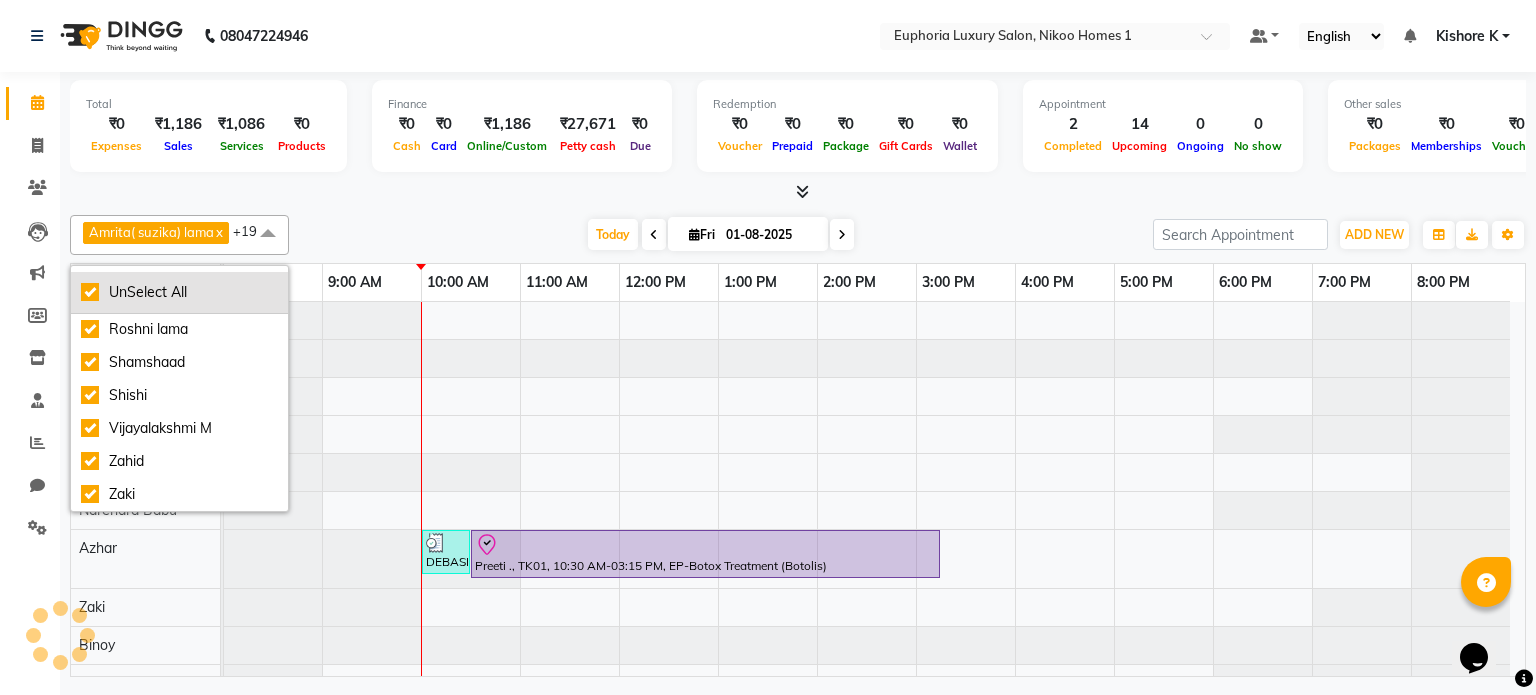 scroll, scrollTop: 331, scrollLeft: 0, axis: vertical 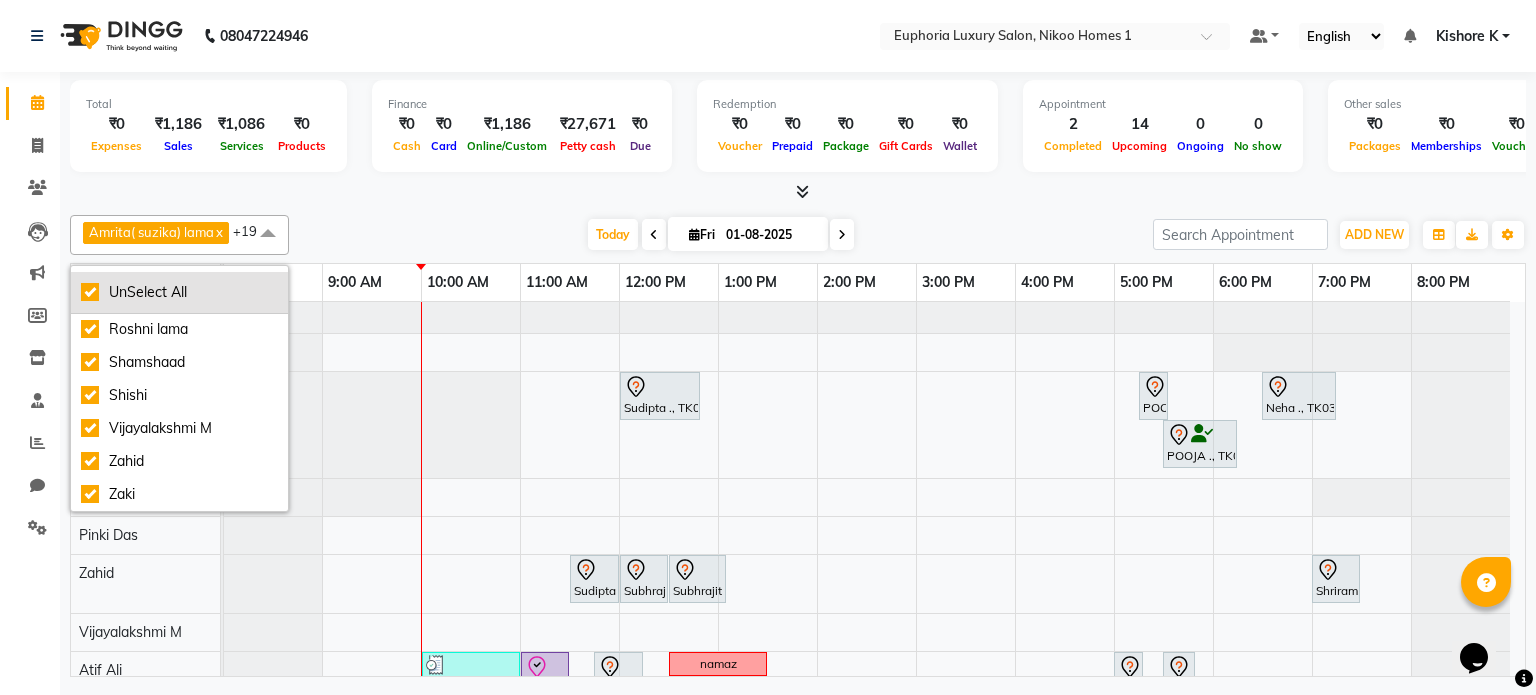 click on "UnSelect All" at bounding box center (179, 292) 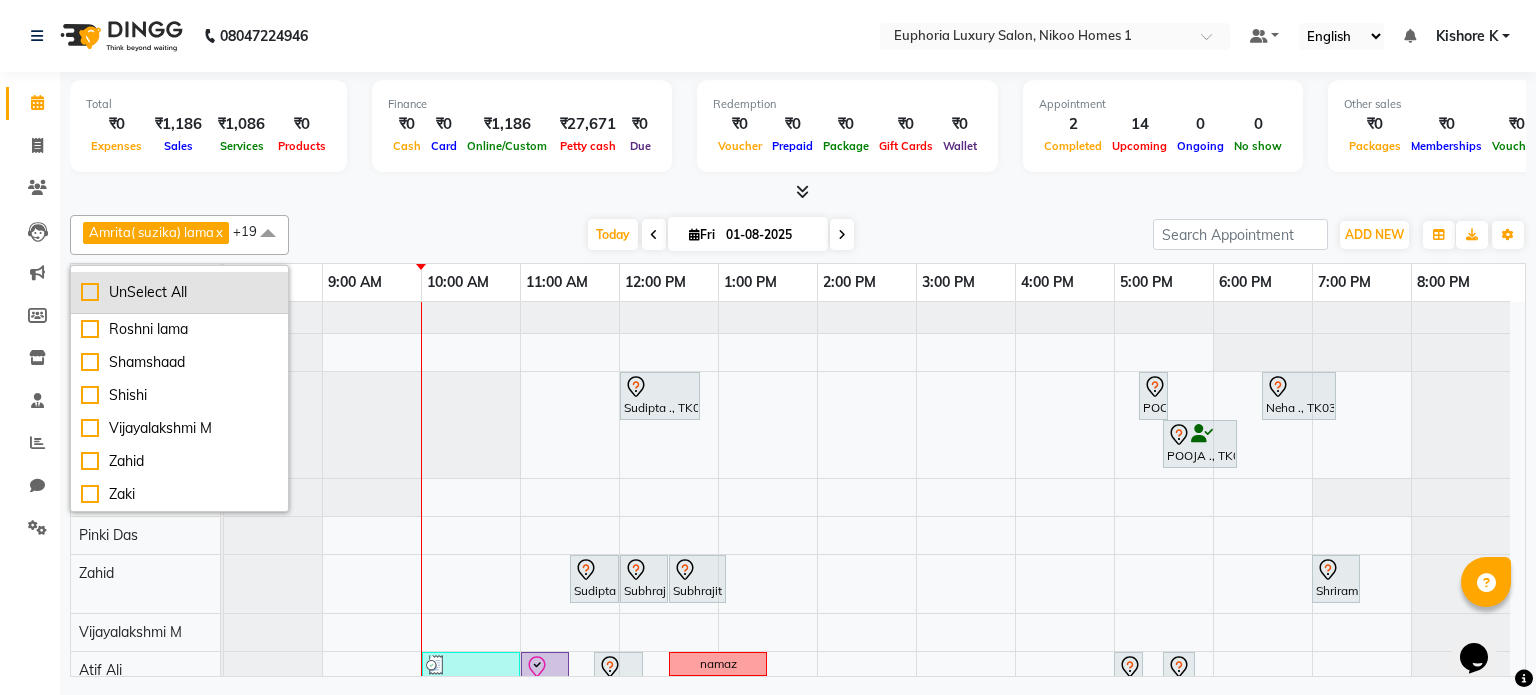checkbox on "false" 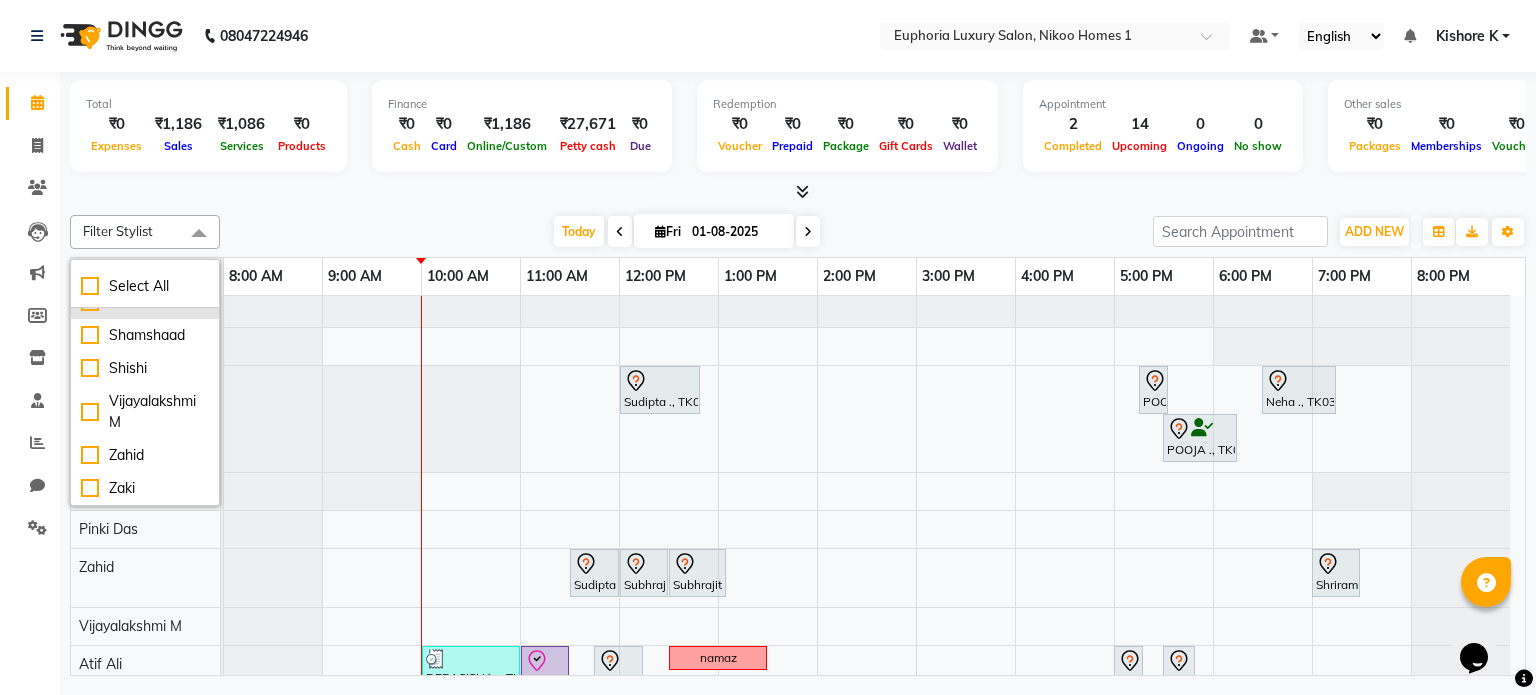 scroll, scrollTop: 0, scrollLeft: 0, axis: both 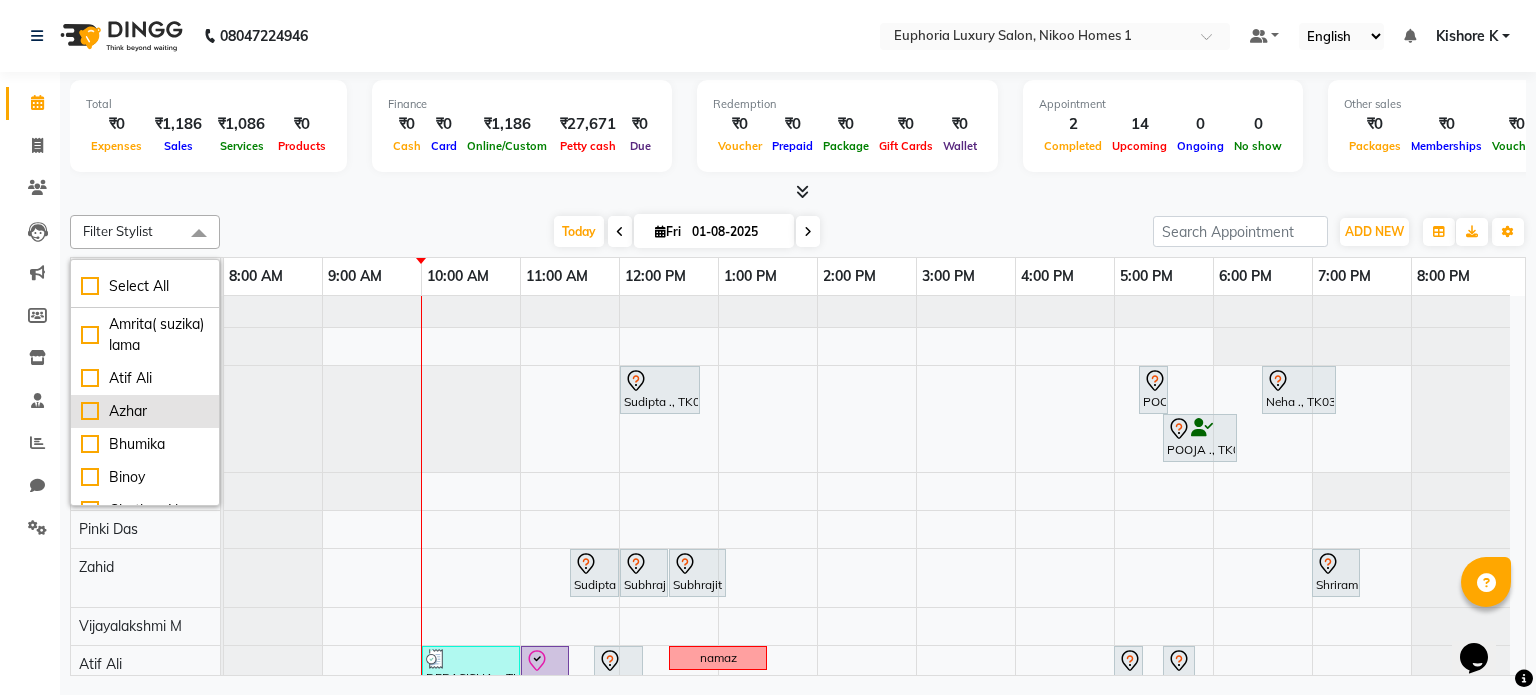 click on "Azhar" at bounding box center (145, 411) 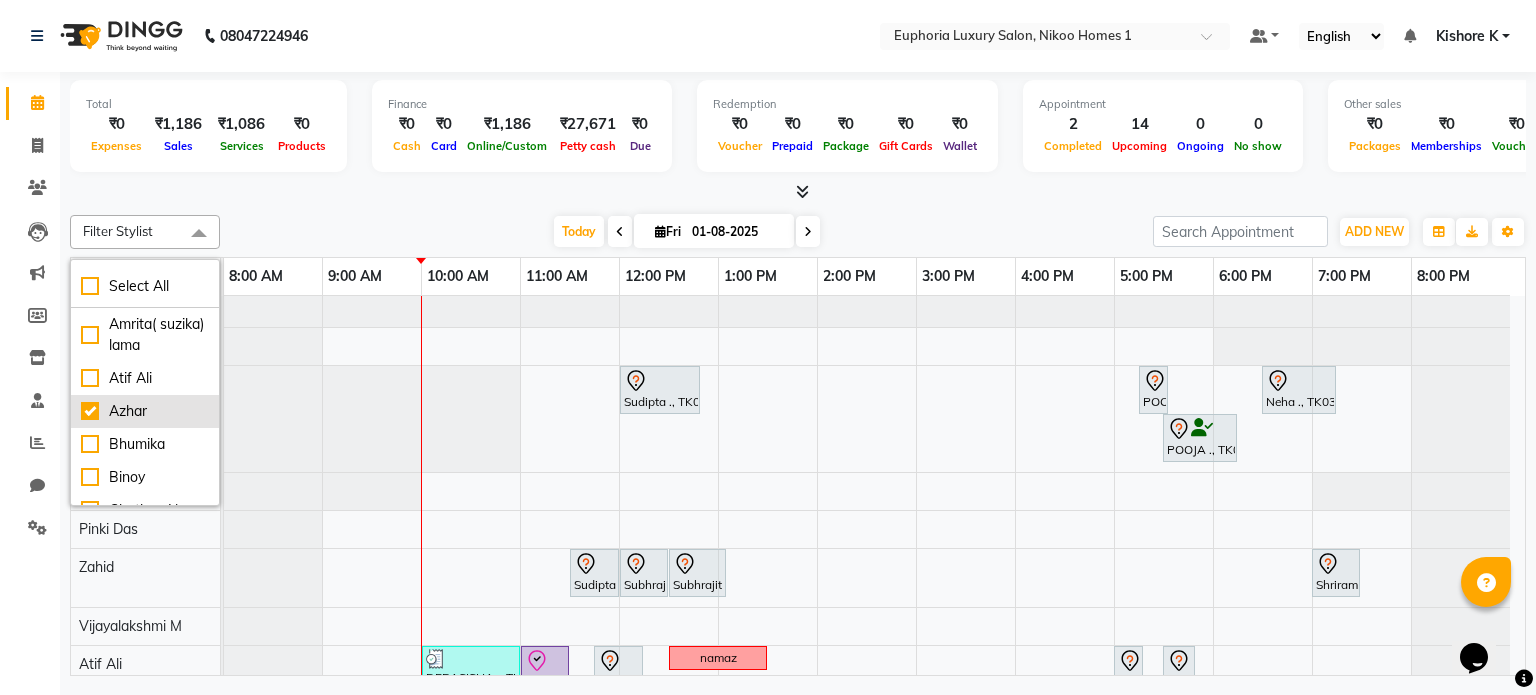 checkbox on "true" 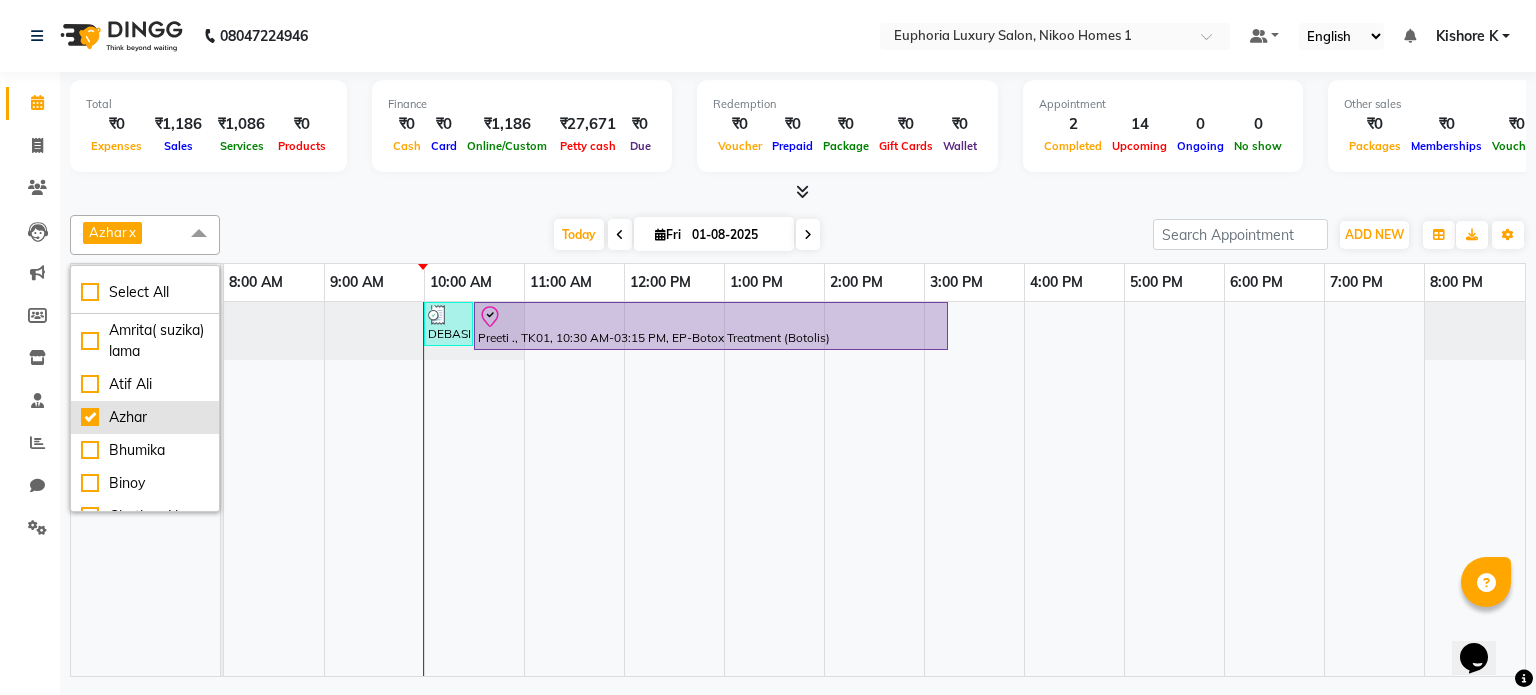 scroll, scrollTop: 525, scrollLeft: 0, axis: vertical 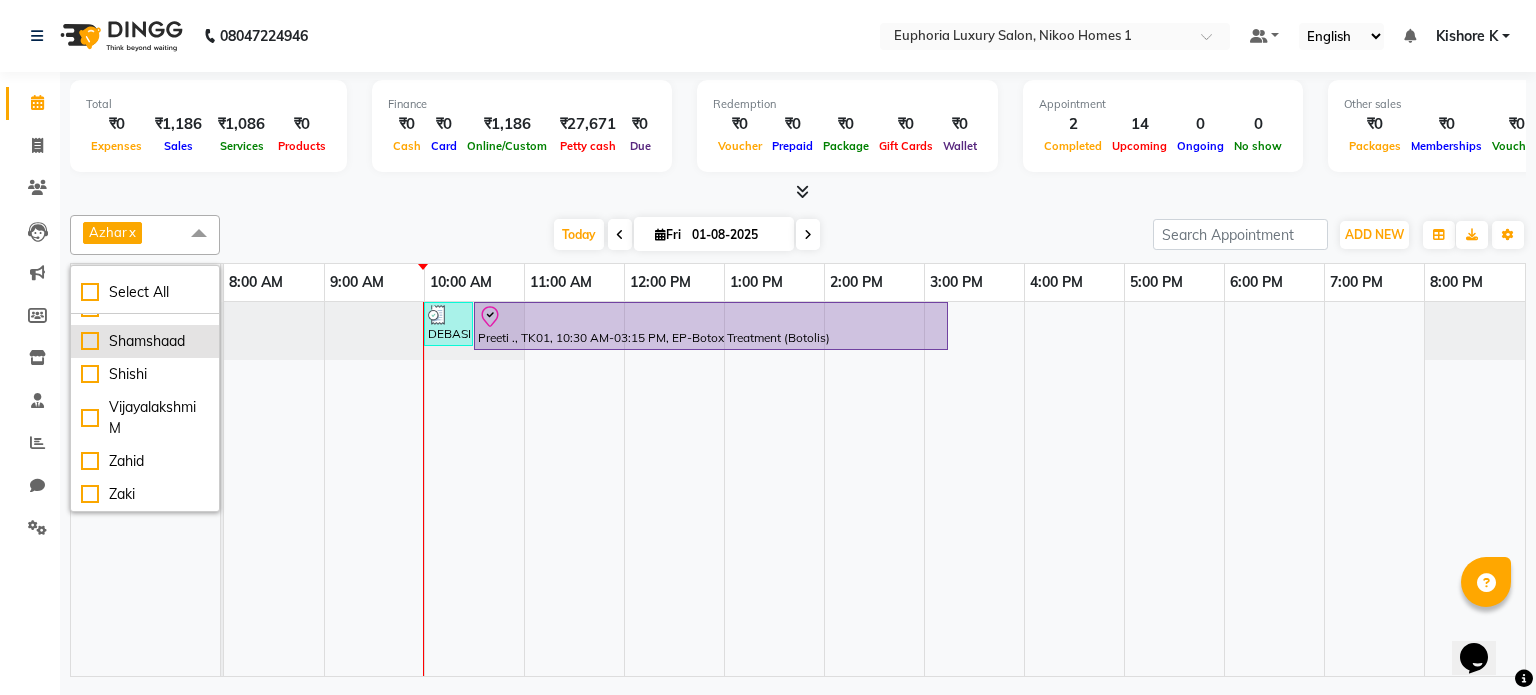 click on "Shamshaad" at bounding box center (145, 341) 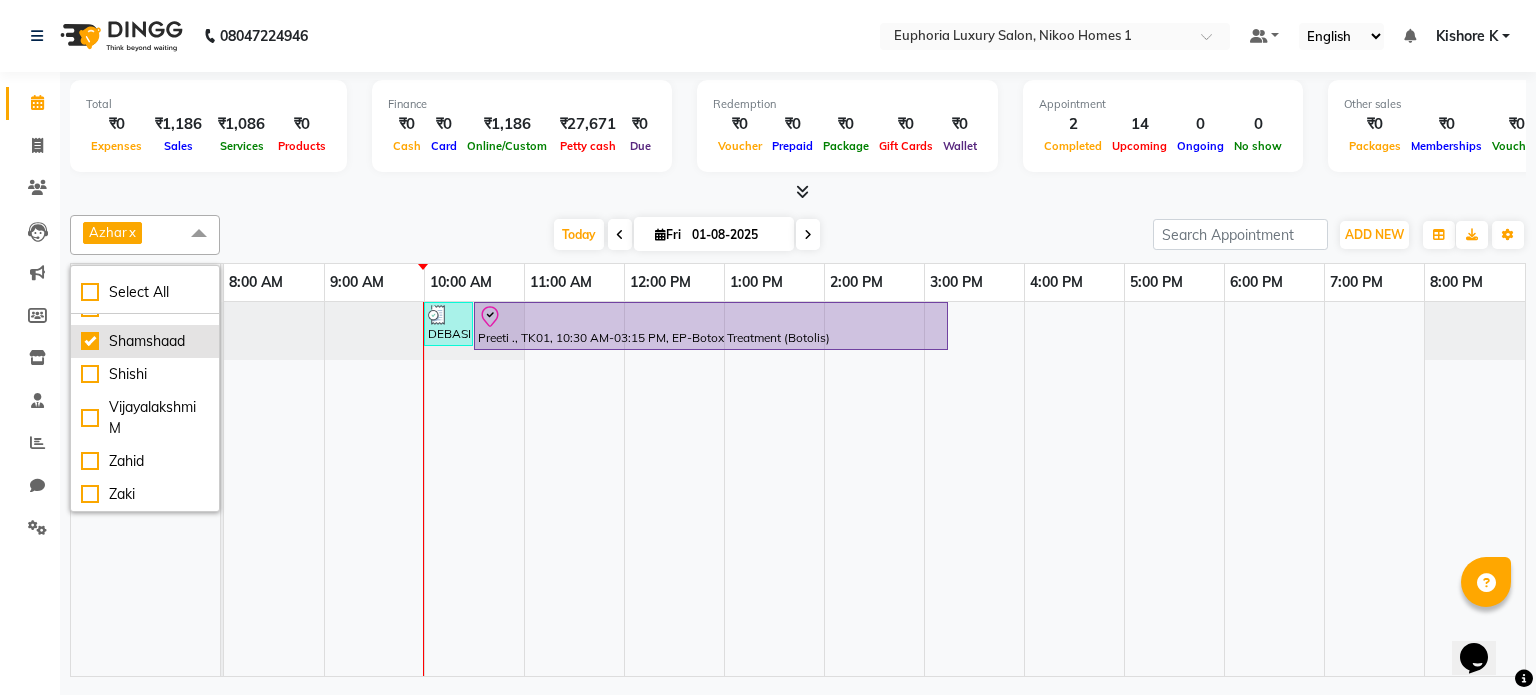checkbox on "true" 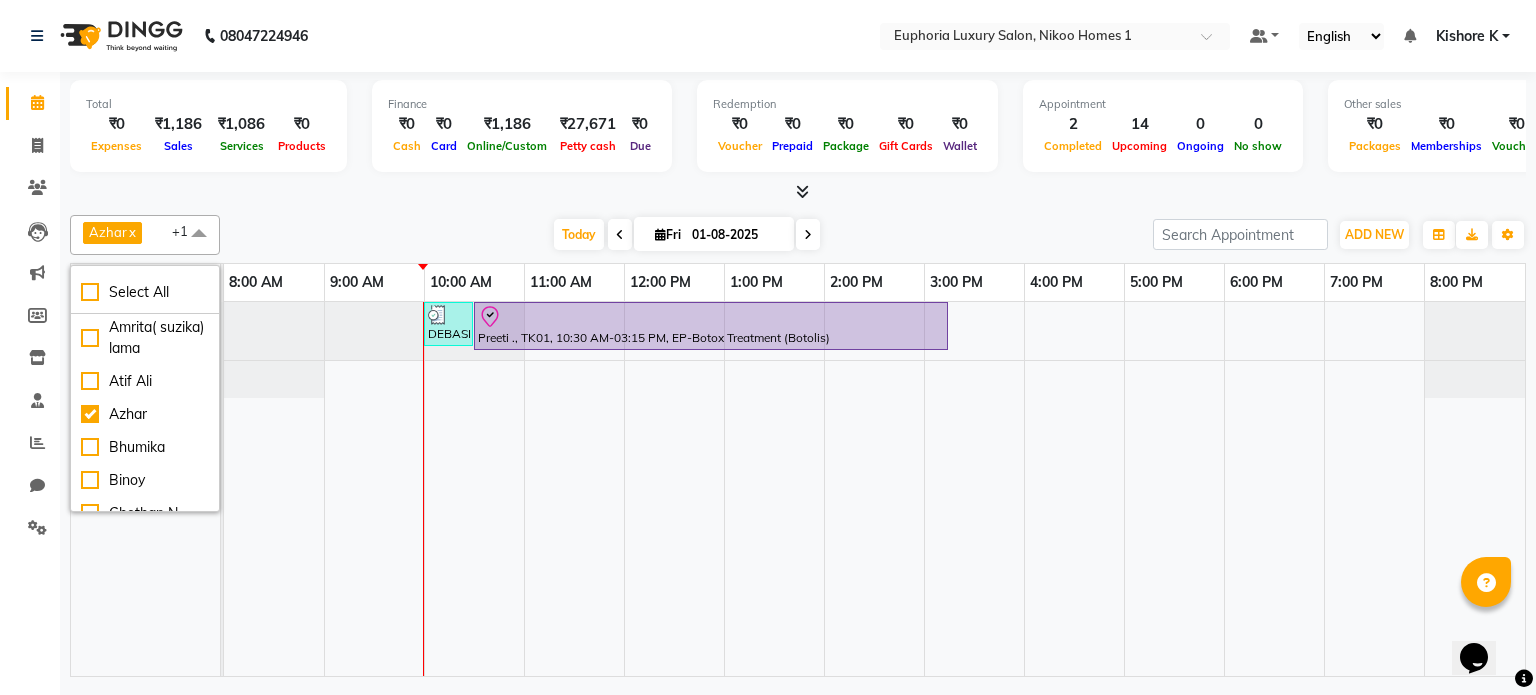 scroll, scrollTop: 0, scrollLeft: 0, axis: both 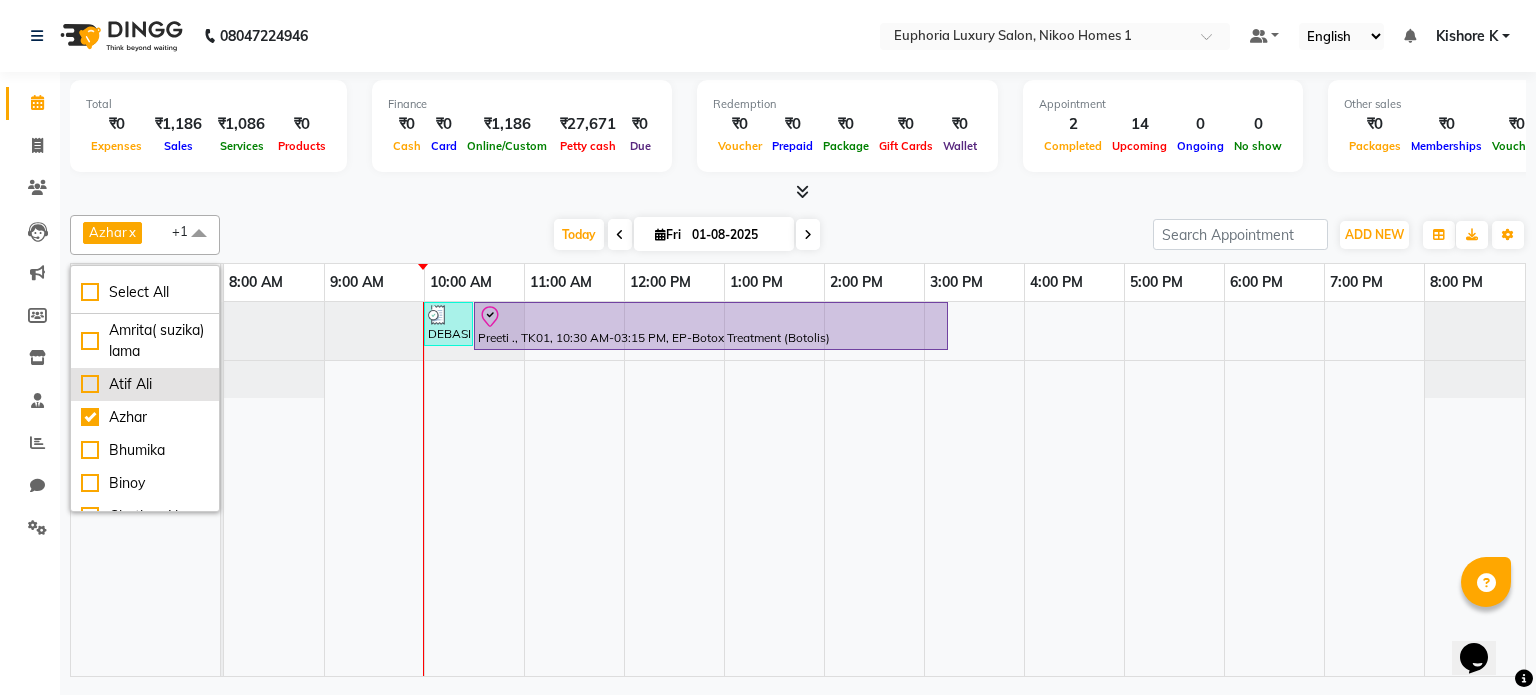 click on "Atif Ali" at bounding box center [145, 384] 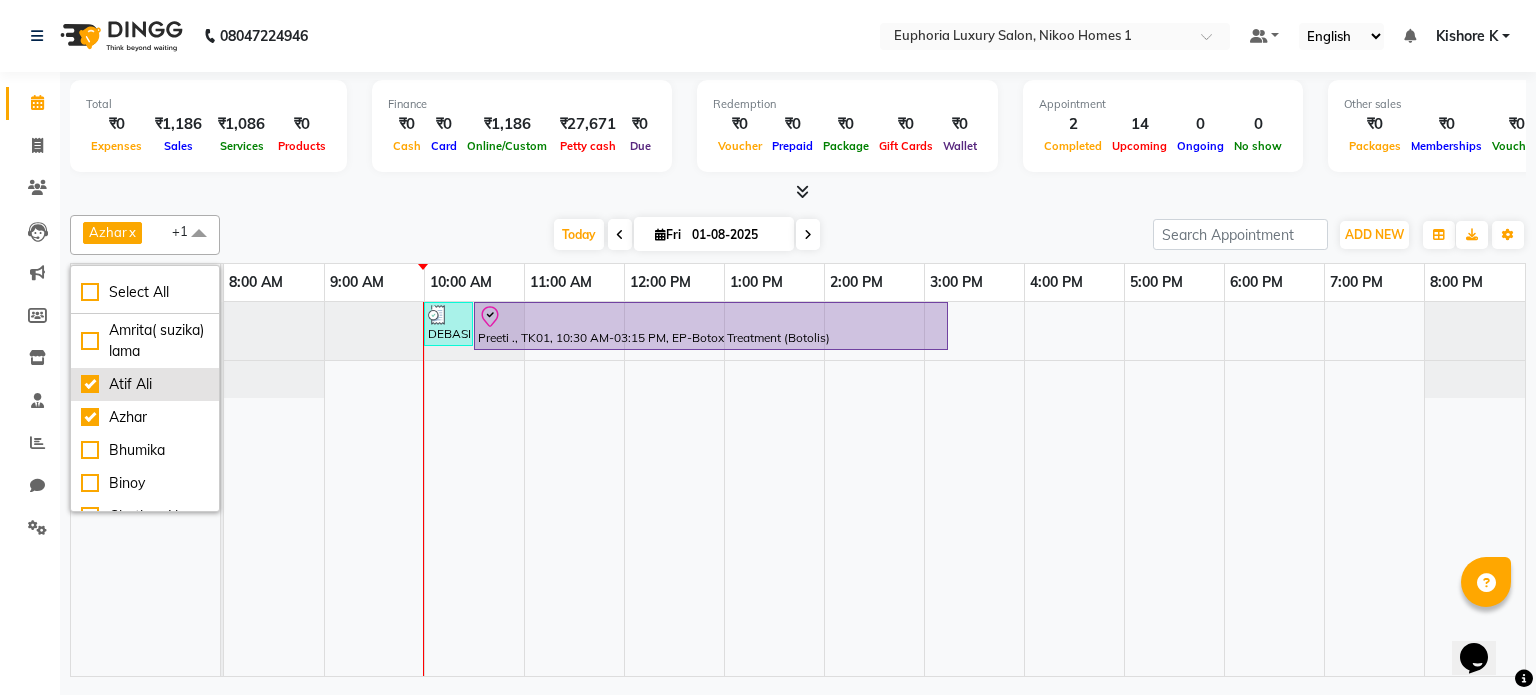 checkbox on "true" 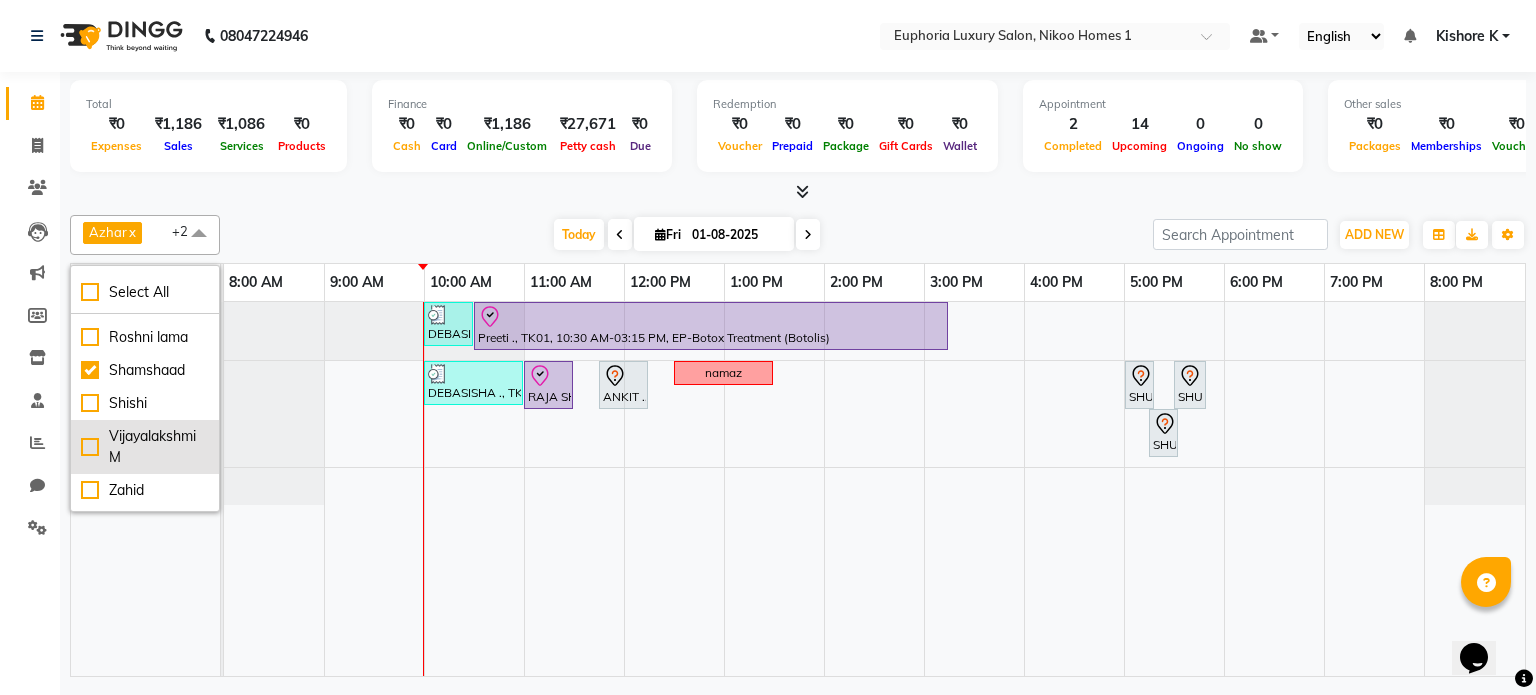 scroll, scrollTop: 525, scrollLeft: 0, axis: vertical 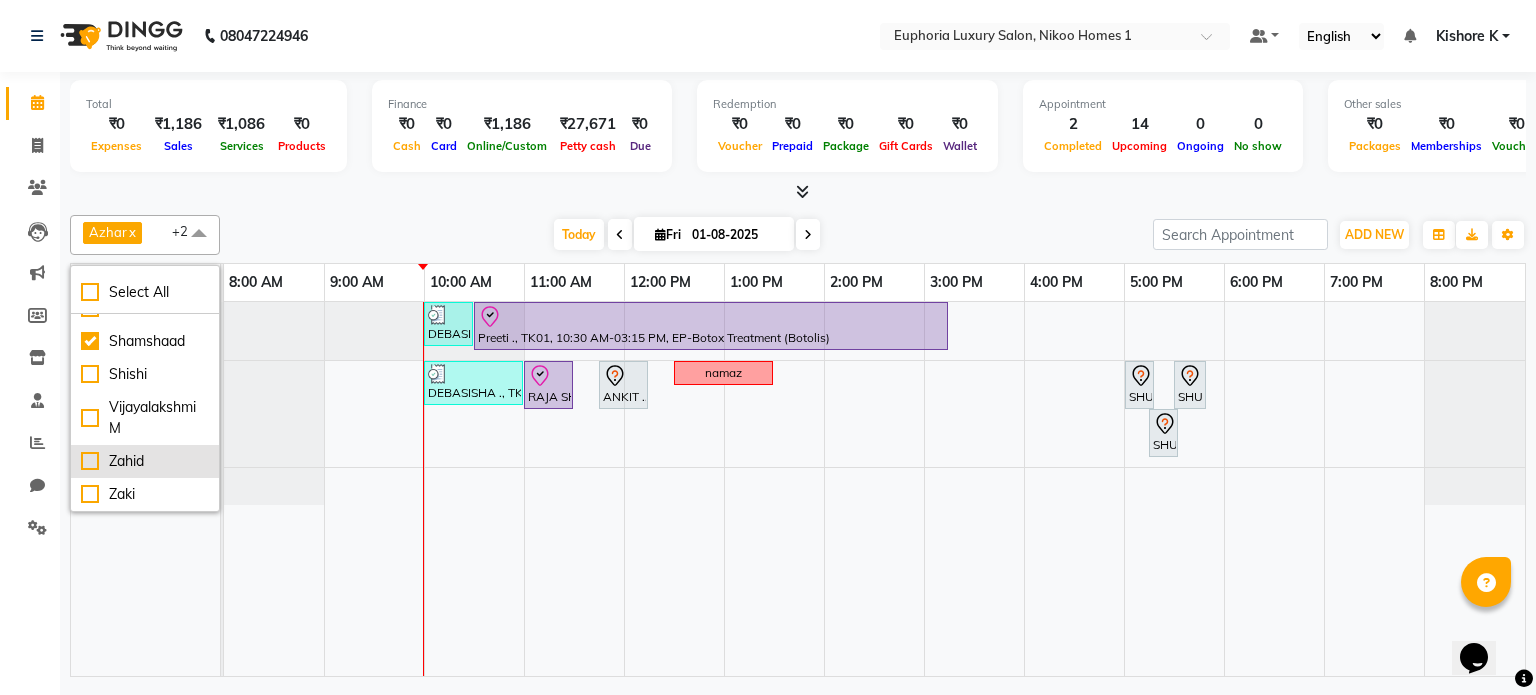 click on "Zahid" at bounding box center [145, 461] 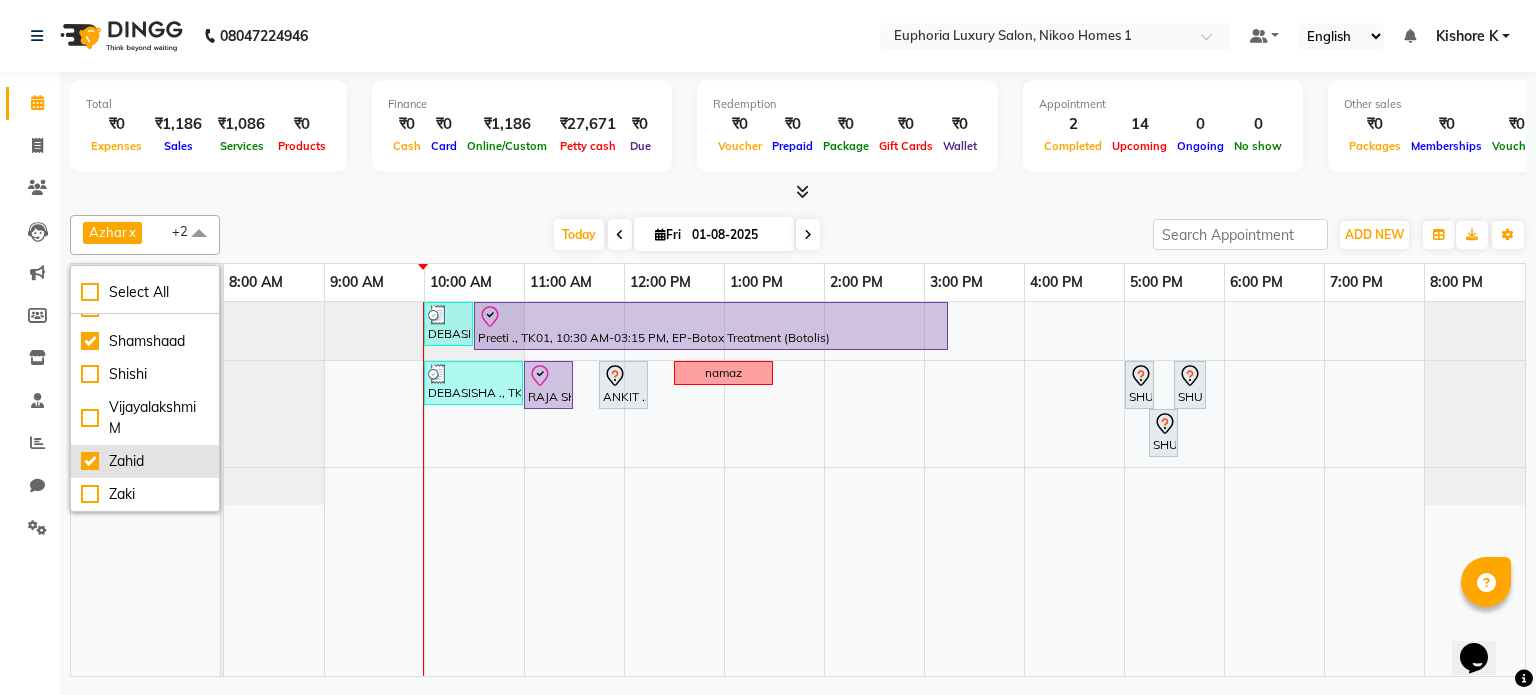 checkbox on "true" 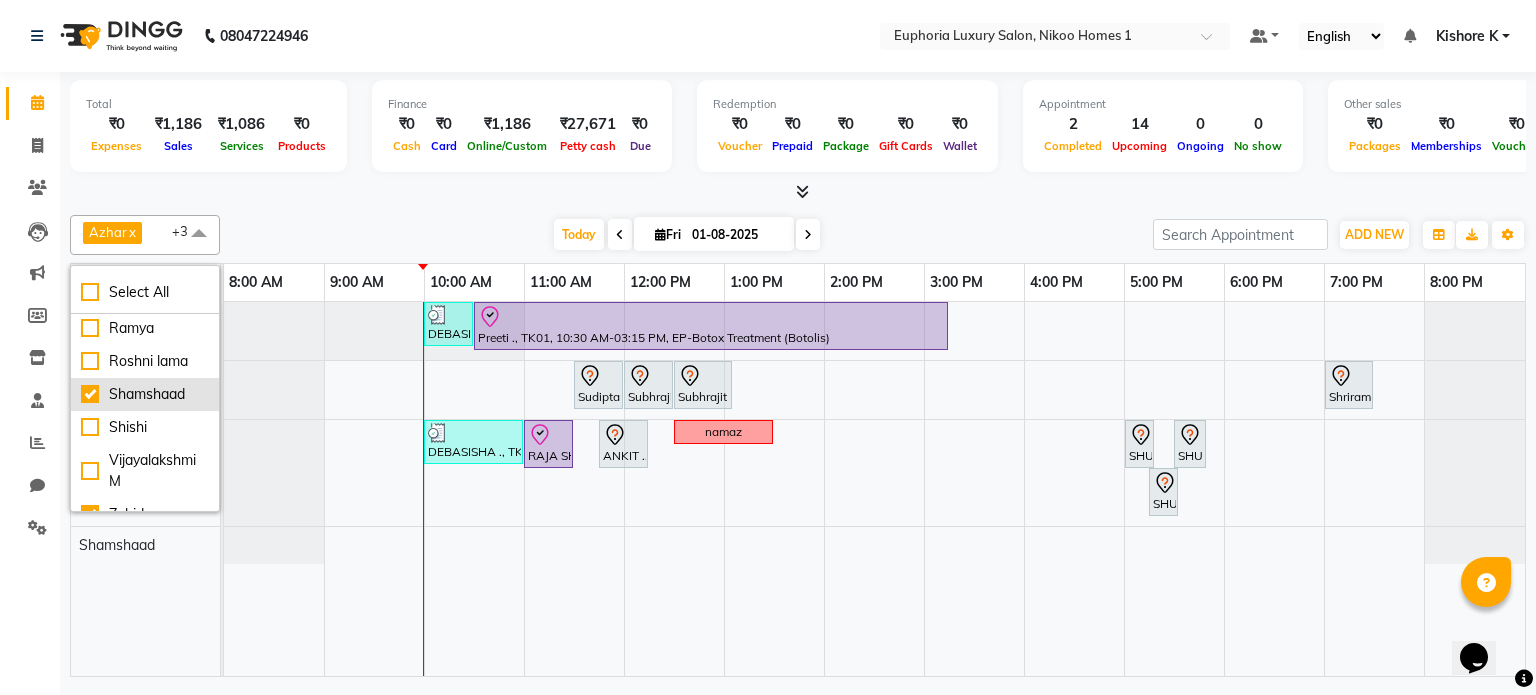 scroll, scrollTop: 440, scrollLeft: 0, axis: vertical 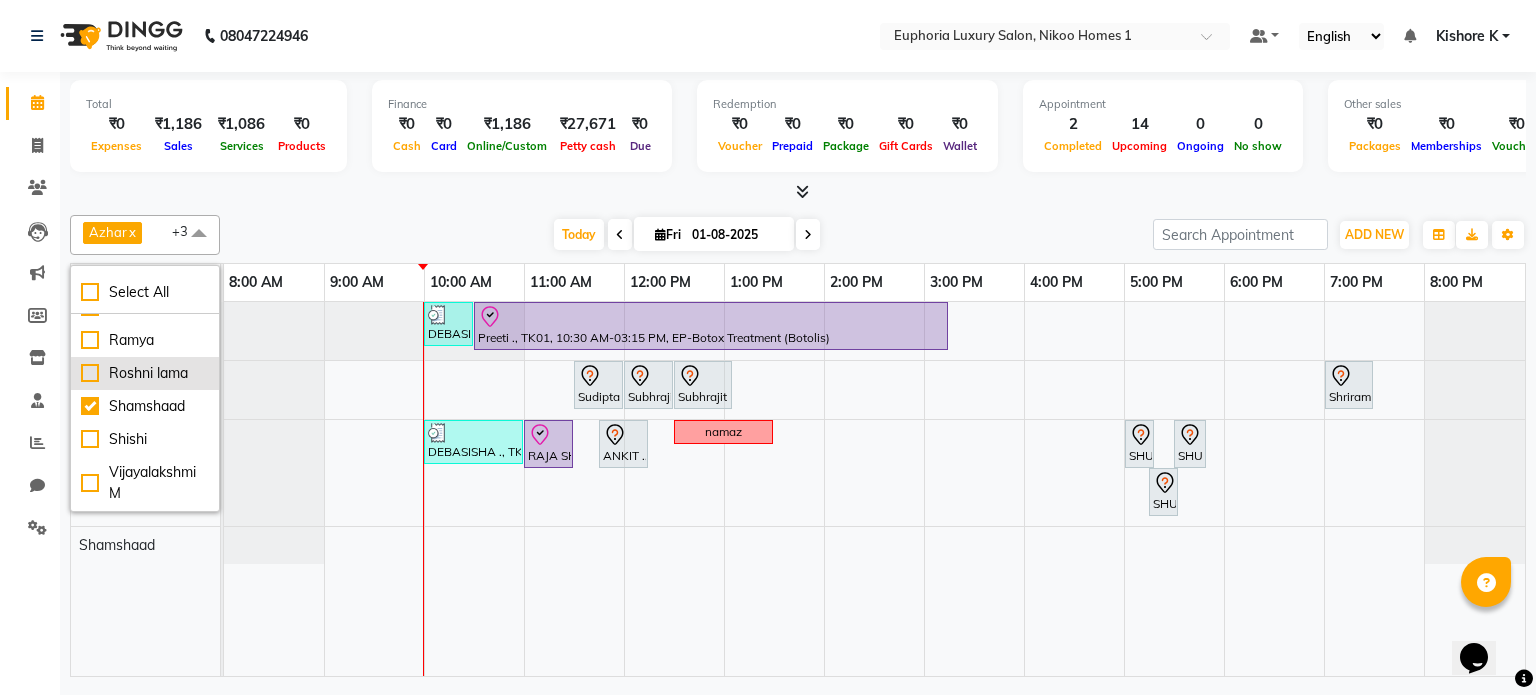 click on "Roshni  lama" at bounding box center [145, 373] 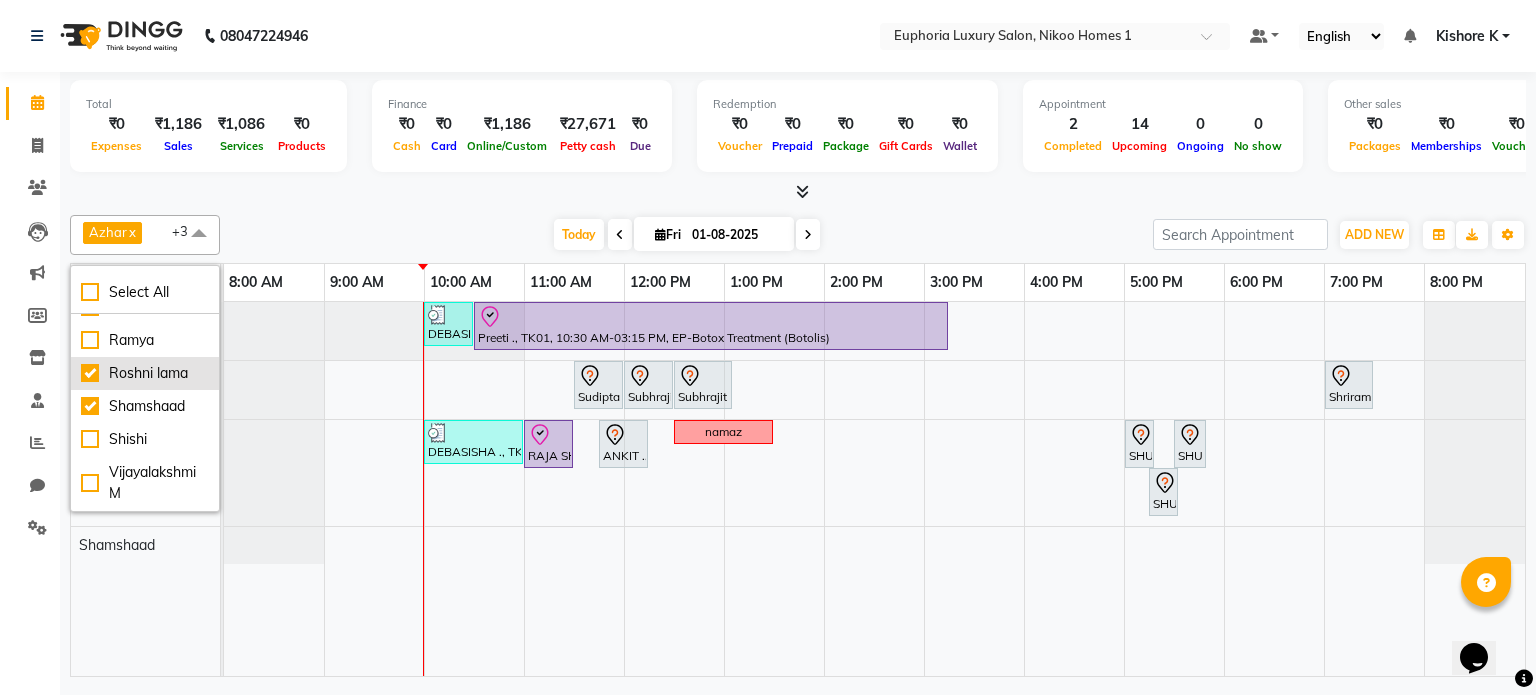 checkbox on "true" 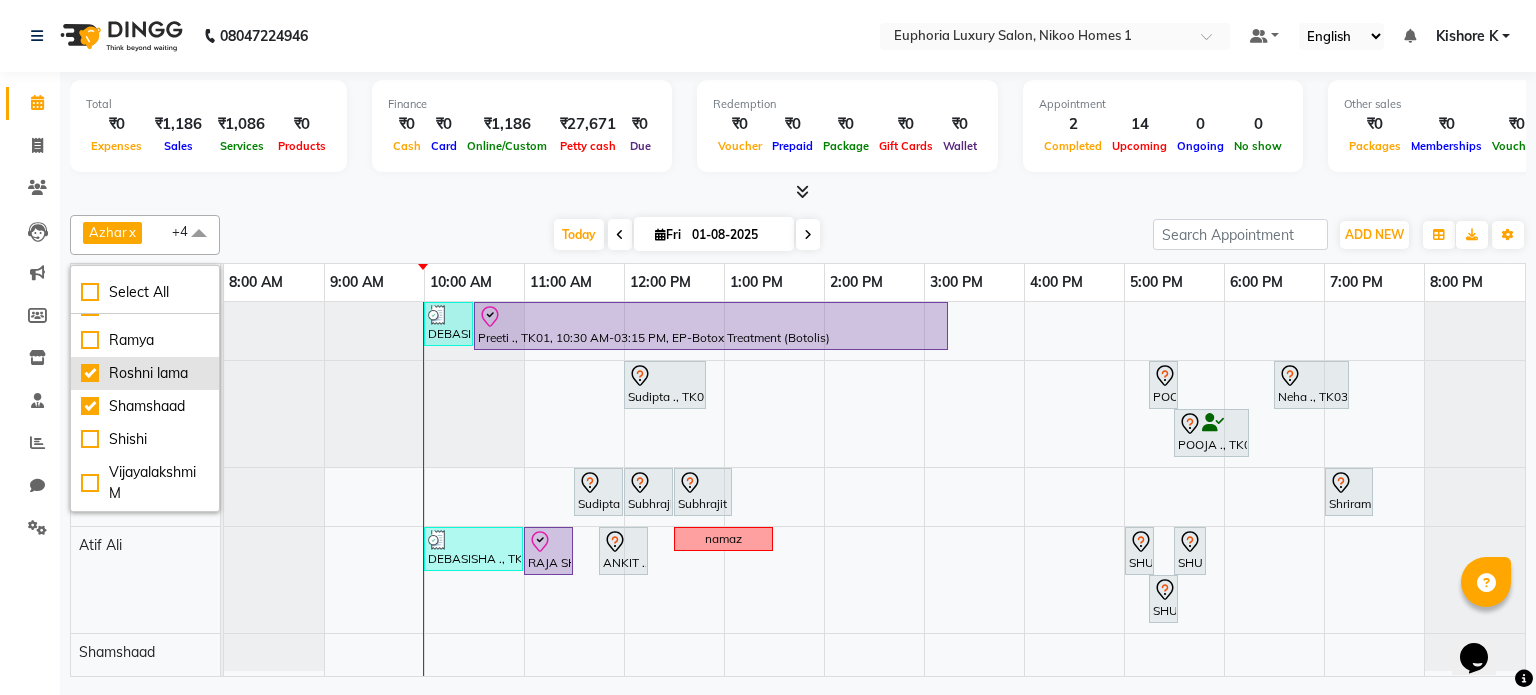 scroll, scrollTop: 0, scrollLeft: 0, axis: both 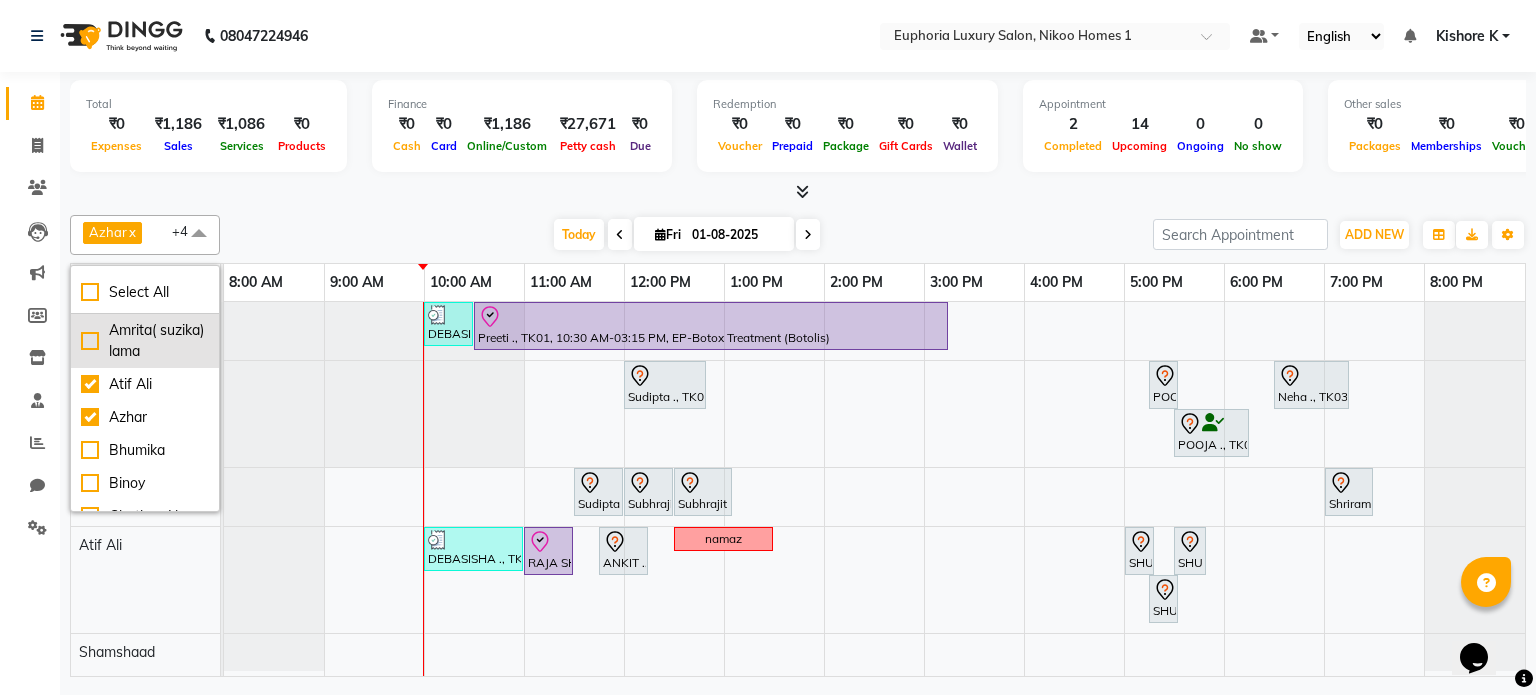 click on "Amrita( suzika) lama" at bounding box center (145, 341) 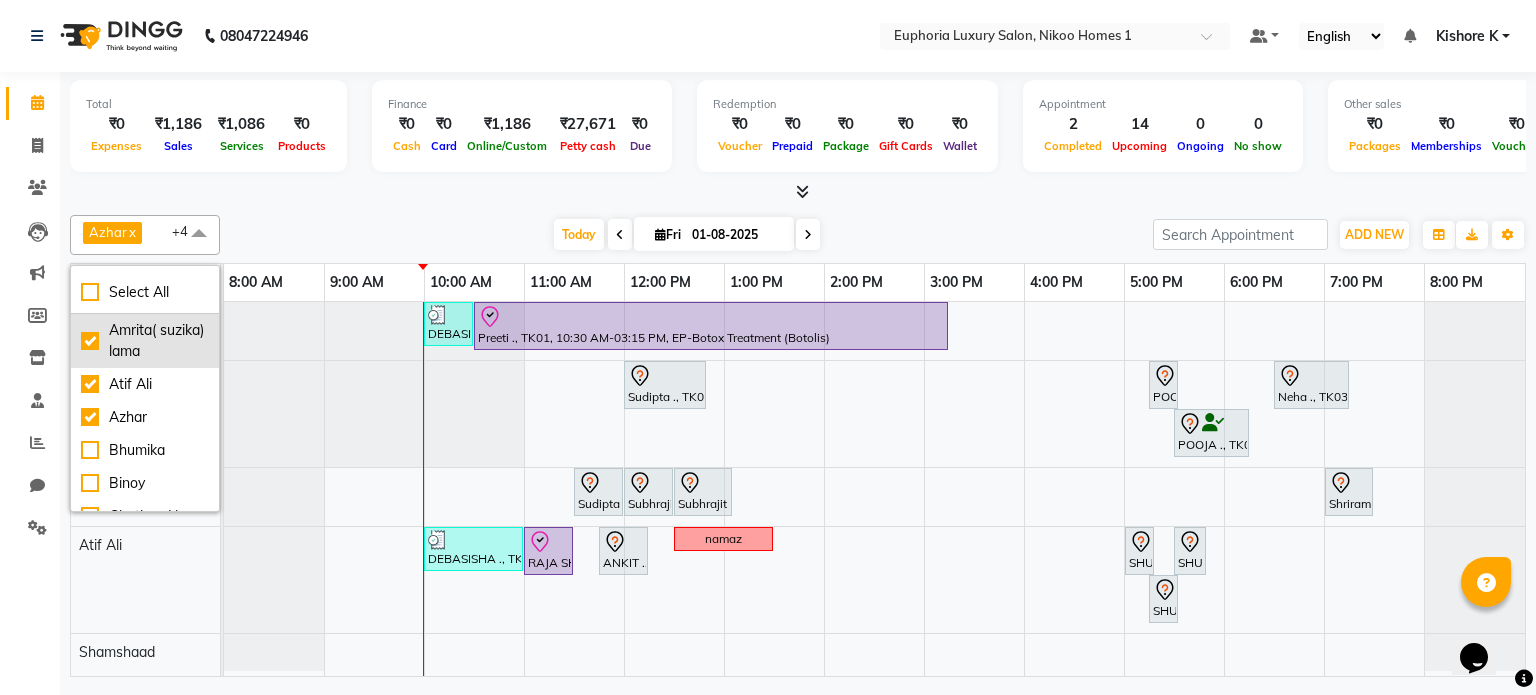 checkbox on "true" 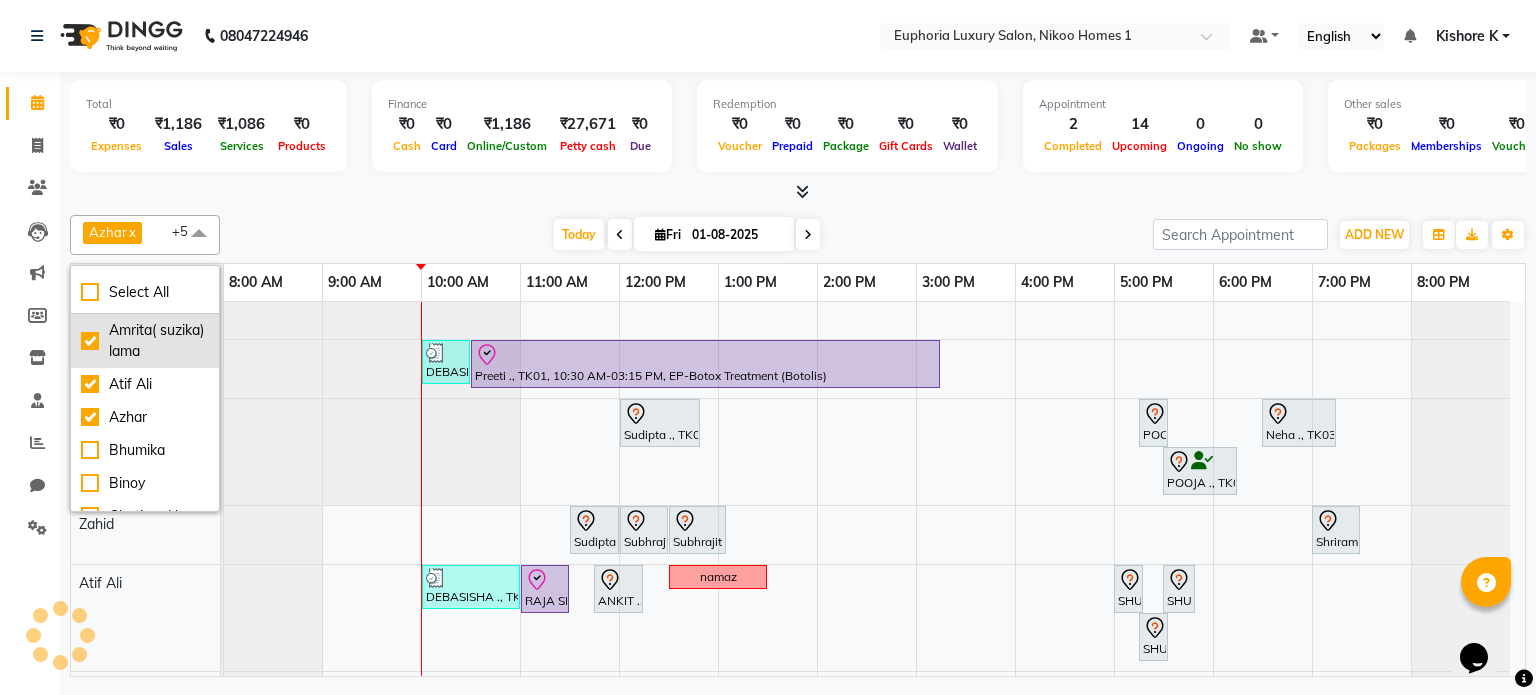 scroll, scrollTop: 9, scrollLeft: 0, axis: vertical 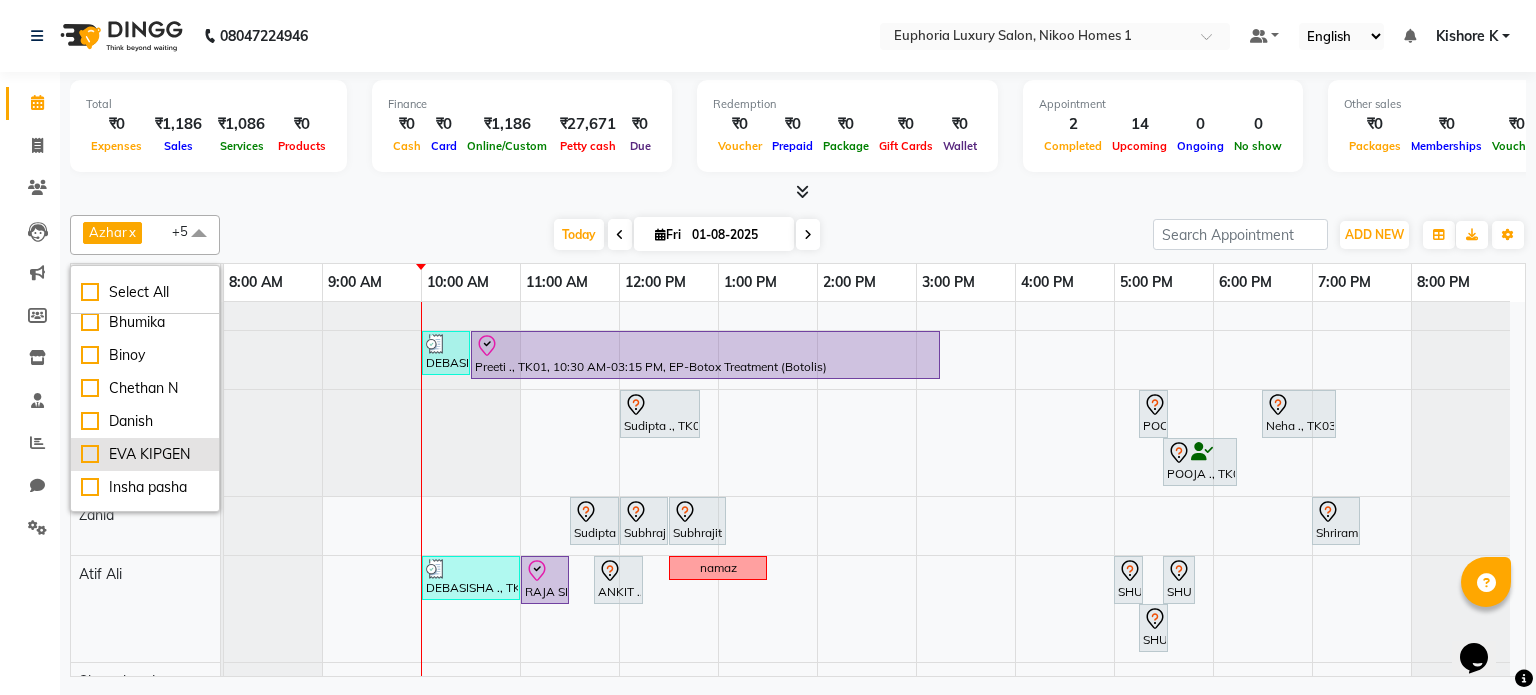 click on "EVA KIPGEN" at bounding box center (145, 454) 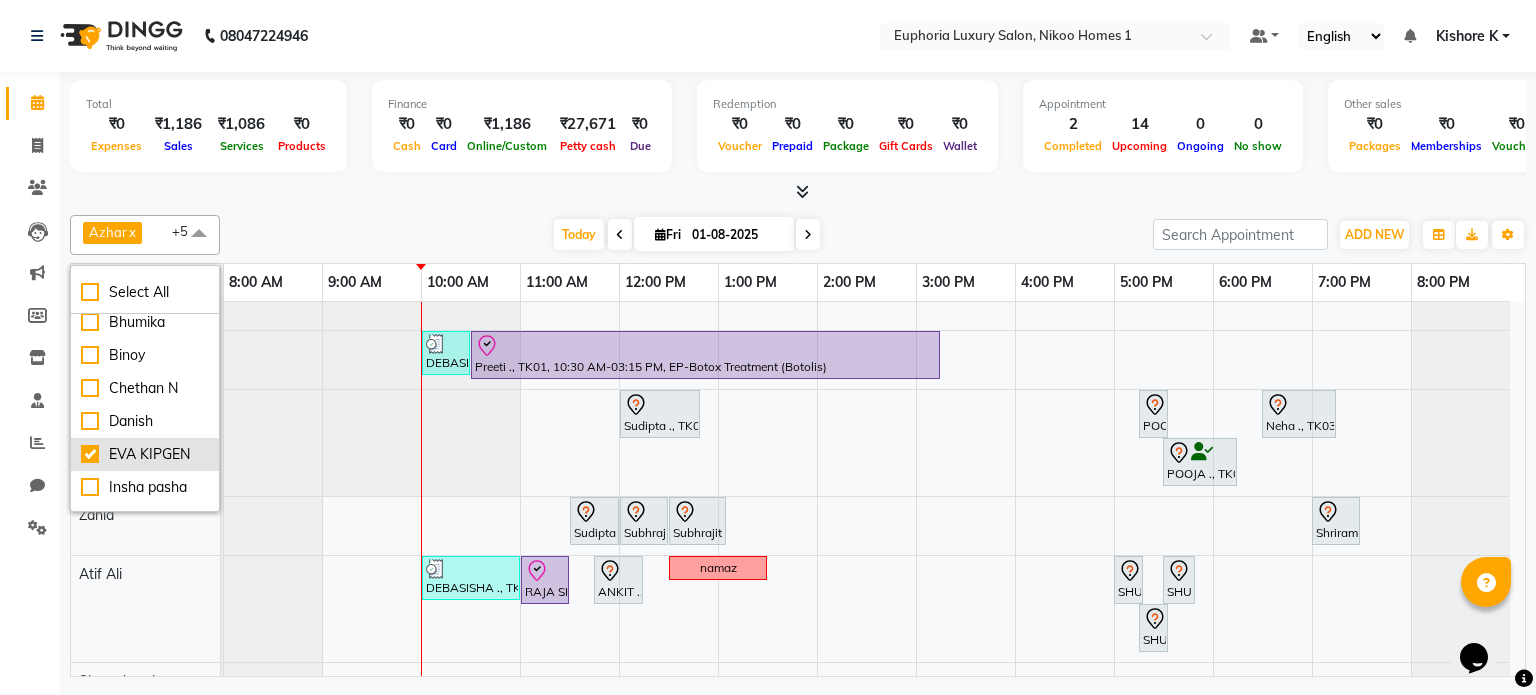 checkbox on "true" 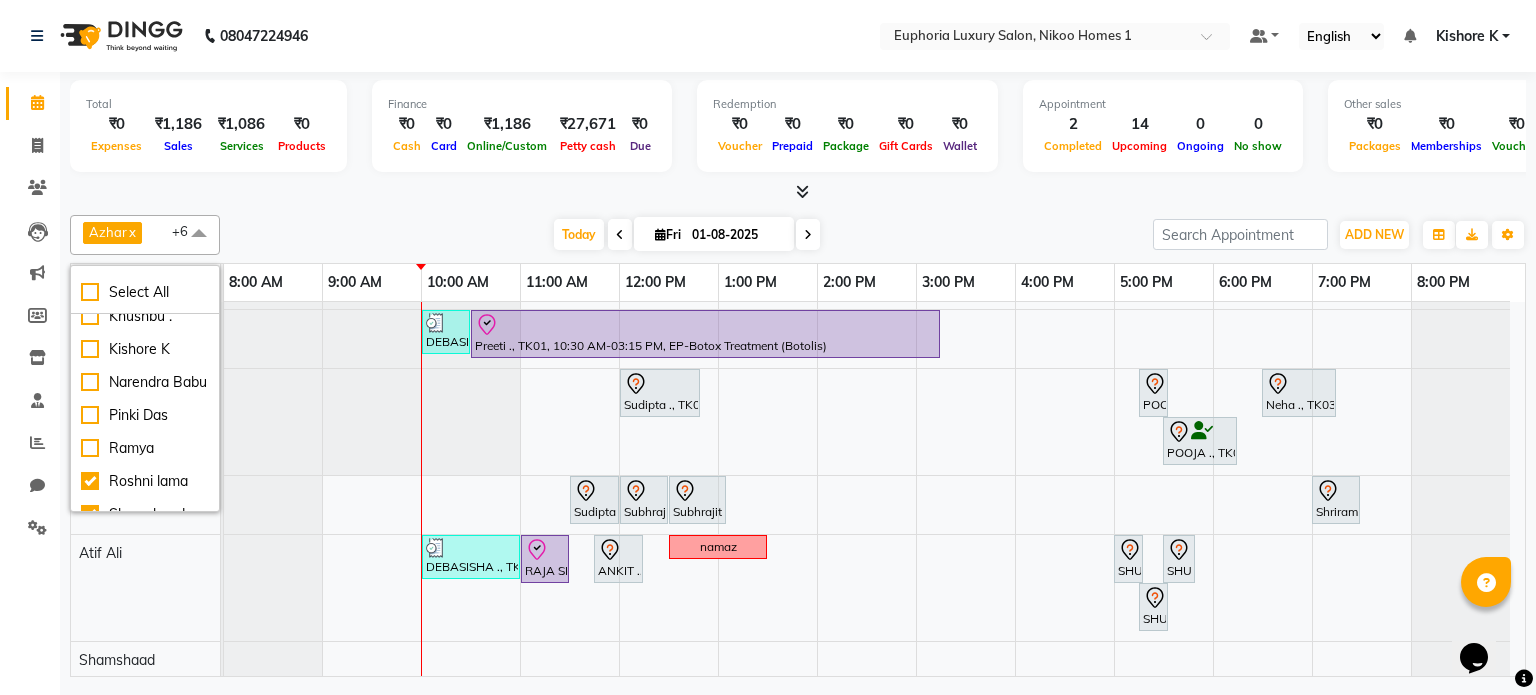 scroll, scrollTop: 525, scrollLeft: 0, axis: vertical 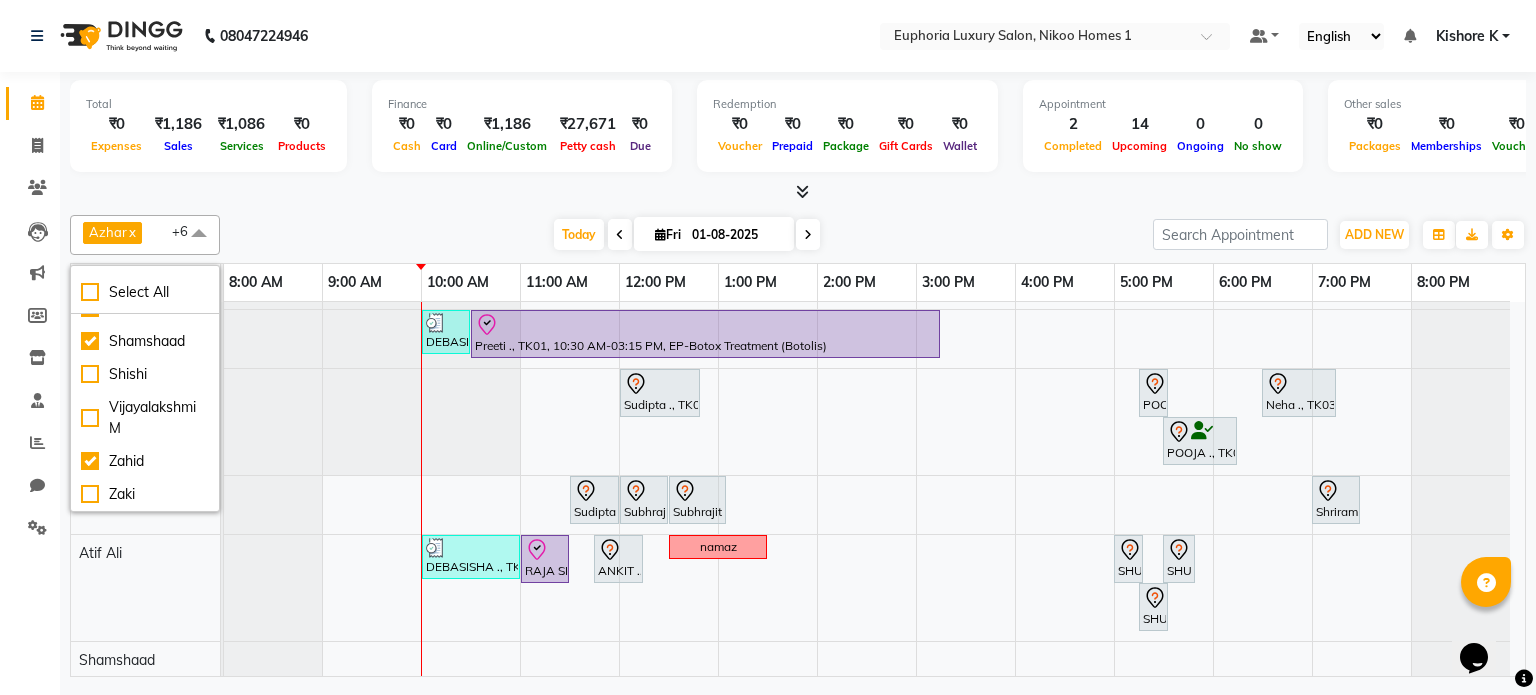 click at bounding box center (372, 422) 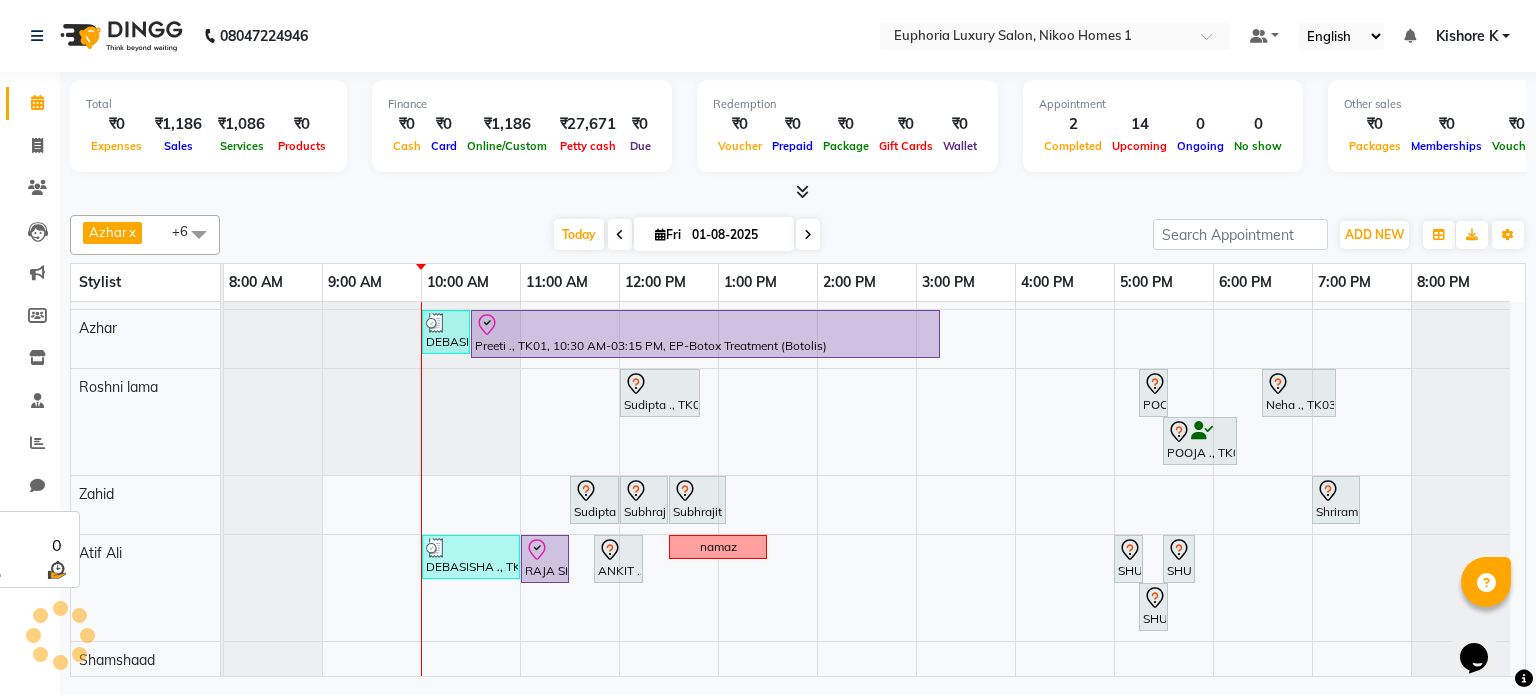 scroll, scrollTop: 68, scrollLeft: 0, axis: vertical 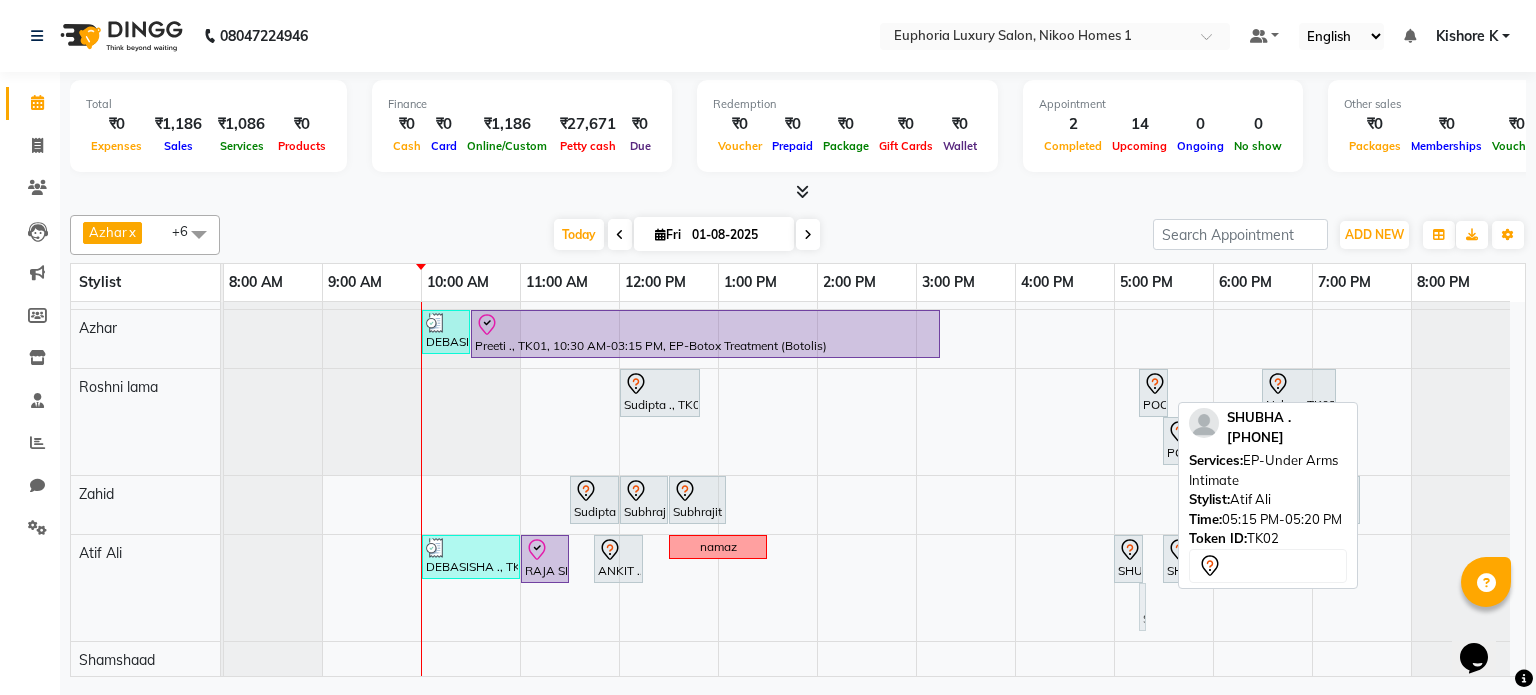 drag, startPoint x: 1149, startPoint y: 613, endPoint x: 1125, endPoint y: 547, distance: 70.2282 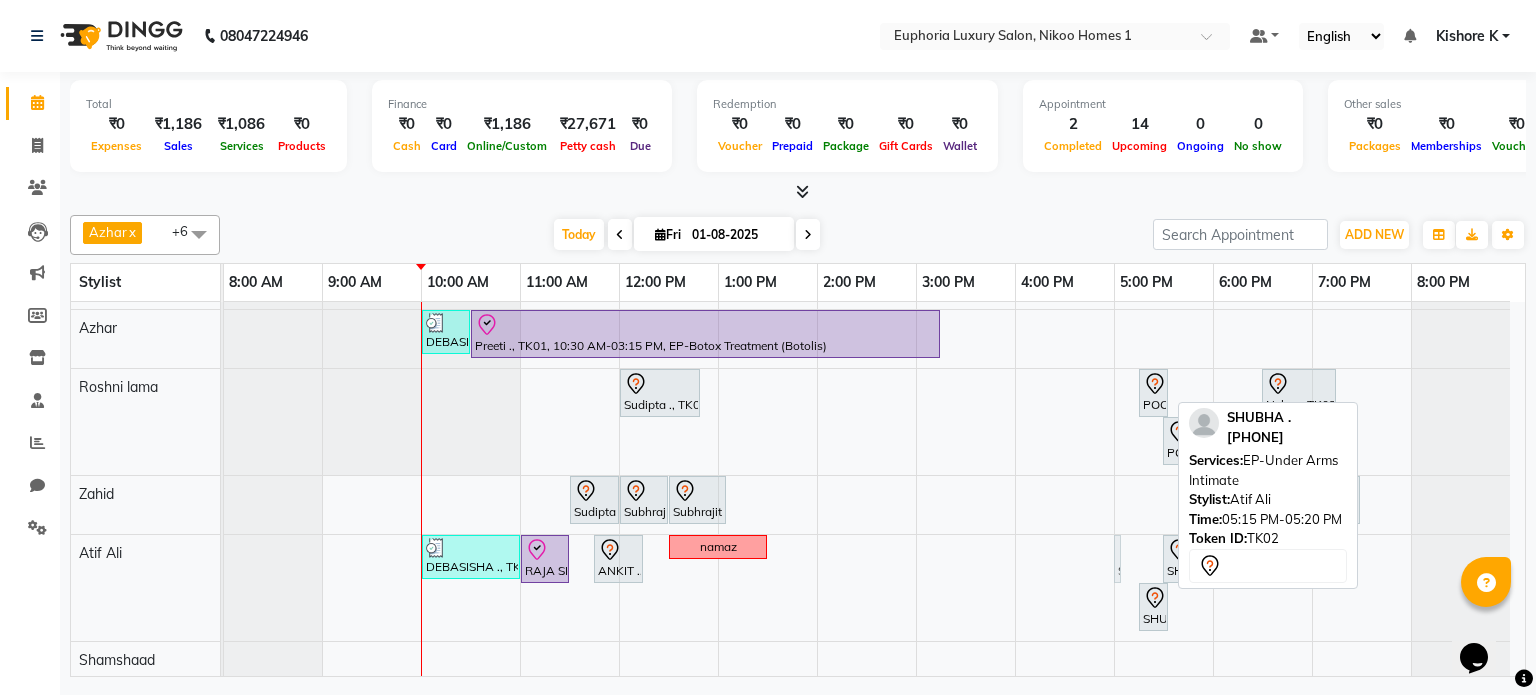 drag, startPoint x: 1125, startPoint y: 547, endPoint x: 1129, endPoint y: 559, distance: 12.649111 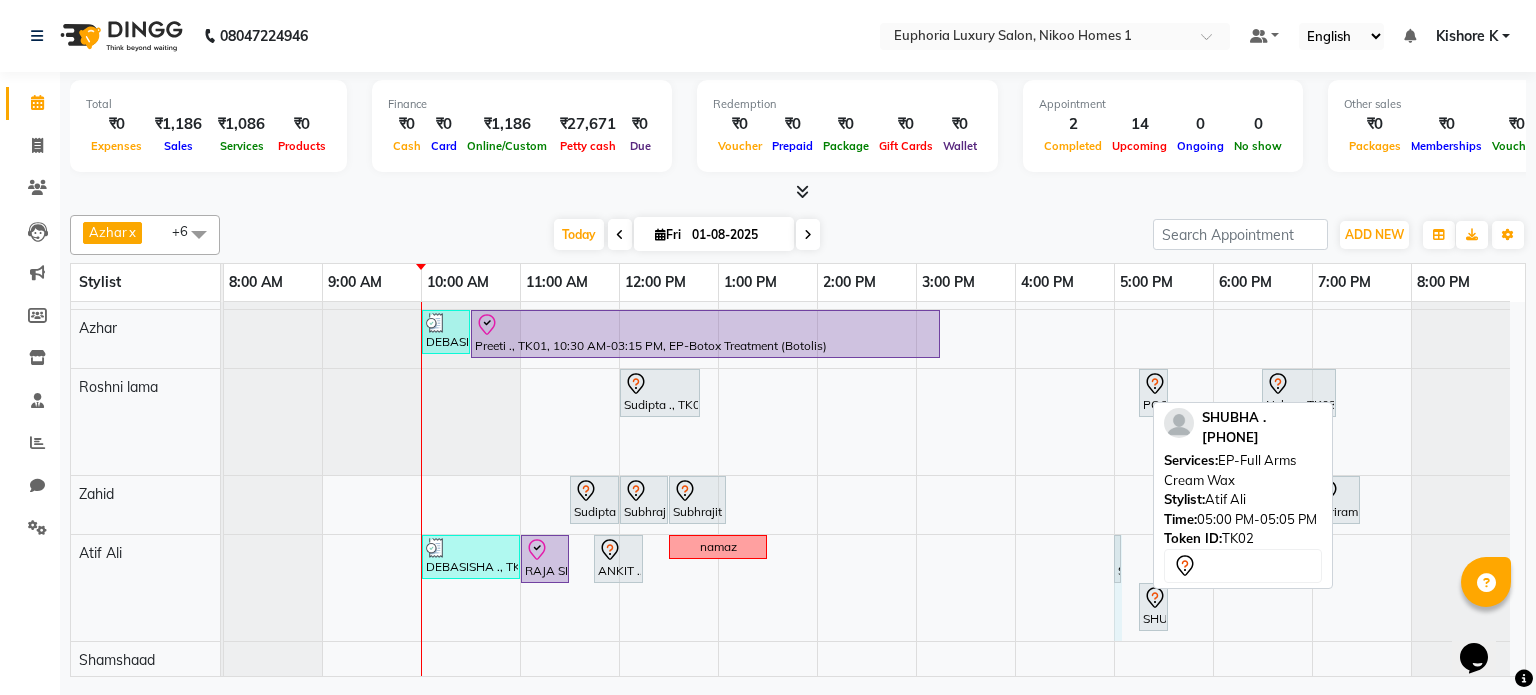 drag, startPoint x: 1139, startPoint y: 556, endPoint x: 1124, endPoint y: 558, distance: 15.132746 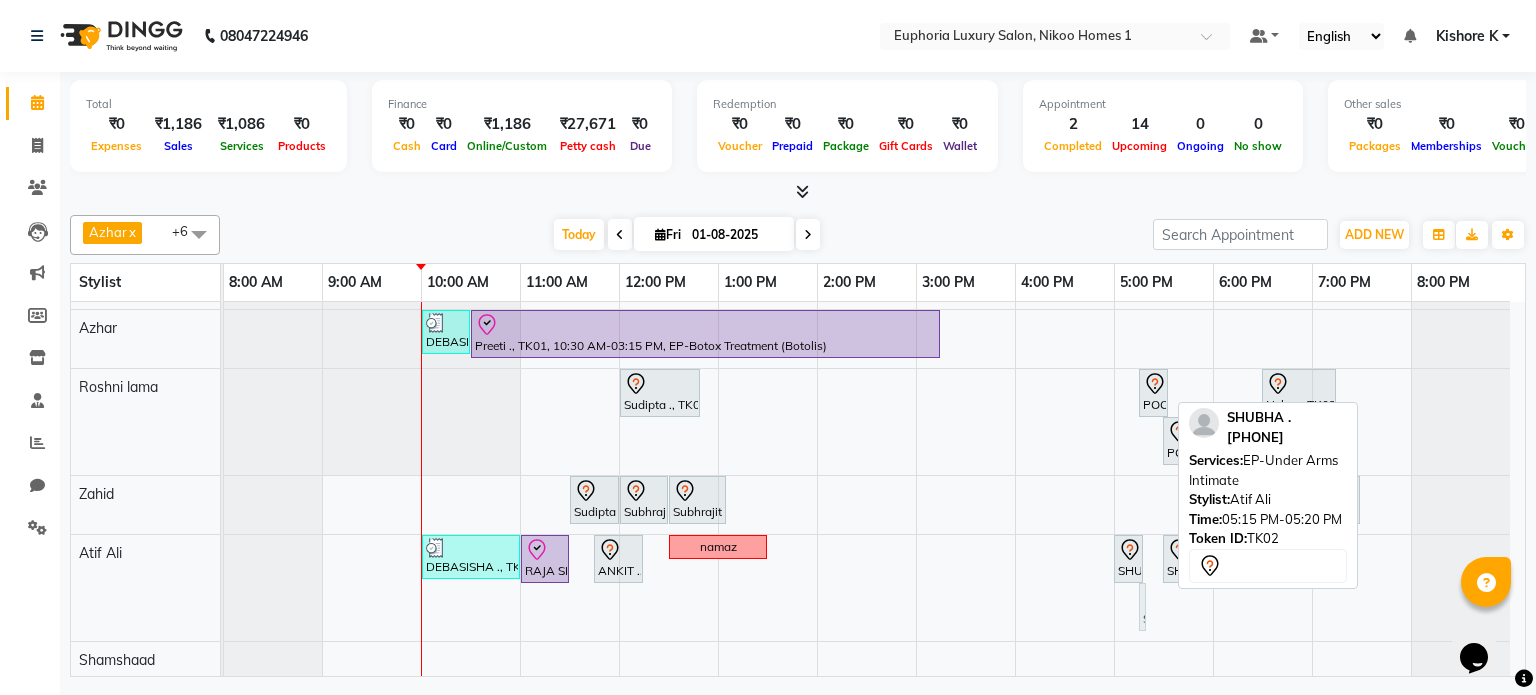 drag, startPoint x: 1153, startPoint y: 601, endPoint x: 1196, endPoint y: 568, distance: 54.20332 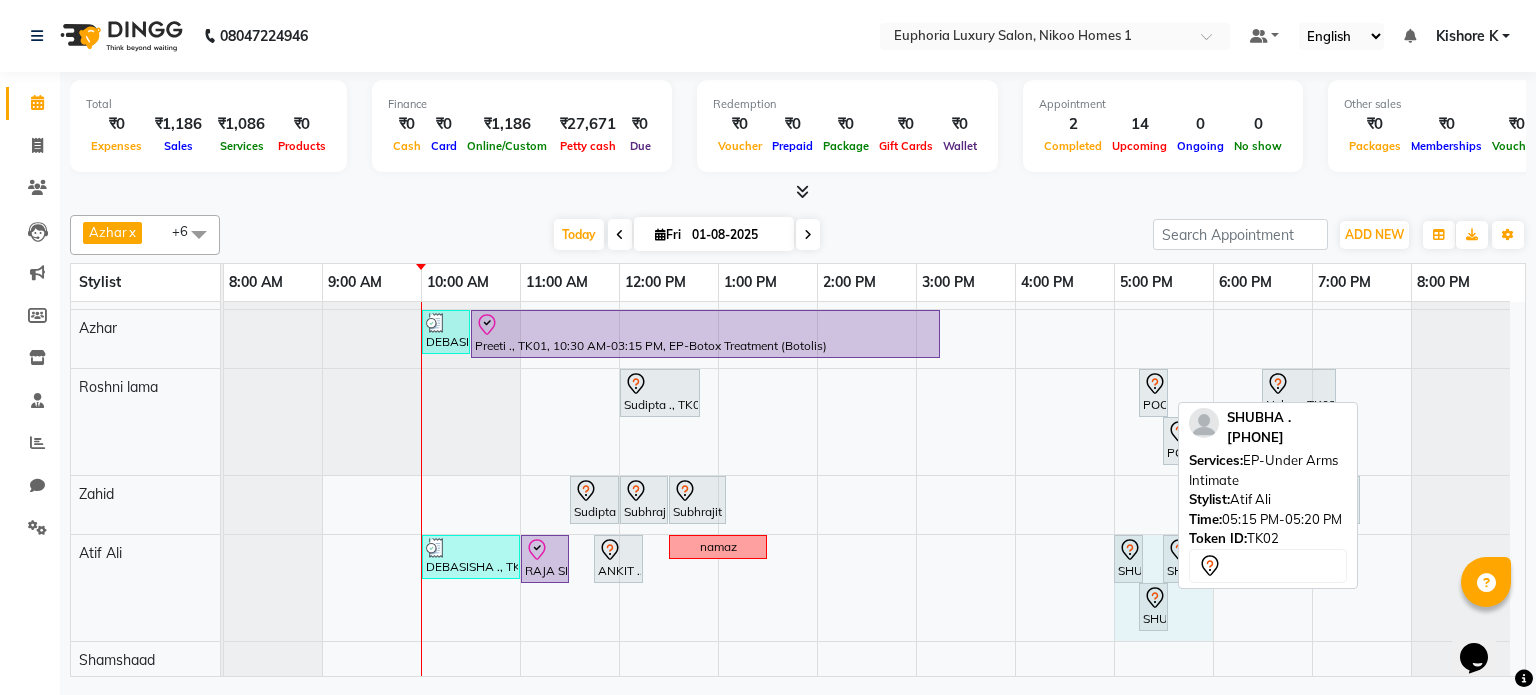 click on "DEBASISHA ., TK07, 10:00 AM-10:30 AM, EL-HAIR CUT (Senior Stylist) with hairwash MEN
Preeti ., TK01, 10:30 AM-03:15 PM, EP-Botox Treatment (Botolis)             Sudipta ., TK04, 12:00 PM-12:50 PM, EP-Calmagic Treatment             POOJA ., TK08, 05:15 PM-05:20 PM, EP-Full Arms Catridge Wax             Neha ., TK03, 06:30 PM-07:15 PM, EP-Crystal Pedi             POOJA ., TK08, 05:30 PM-06:15 PM, EP-Half Arms Catridge Wax             Sudipta ., TK04, 11:30 AM-12:00 PM, EL-HAIR CUT (Senior Stylist) with hairwash MEN             Subhrajit ., TK05, 12:00 PM-12:30 PM, EL-HAIR CUT (Senior Stylist) with hairwash MEN             Subhrajit ., TK05, 12:30 PM-01:05 PM, EP-Shampoo+Conditioning+Blast Dry (Wella) S             Shriram, TK06, 07:00 PM-07:30 PM, EL-HAIR CUT (Senior Stylist) with hairwash MEN     DEBASISHA ., TK07, 10:00 AM-11:00 AM, EL-Kid Cut (Below 8 Yrs) BOY,EP-Beard Trim/Design MEN
RAJA SHARMA ., TK09, 11:00 AM-11:30 AM, EL-HAIR CUT (Senior Stylist) with hairwash MEN" at bounding box center (874, 456) 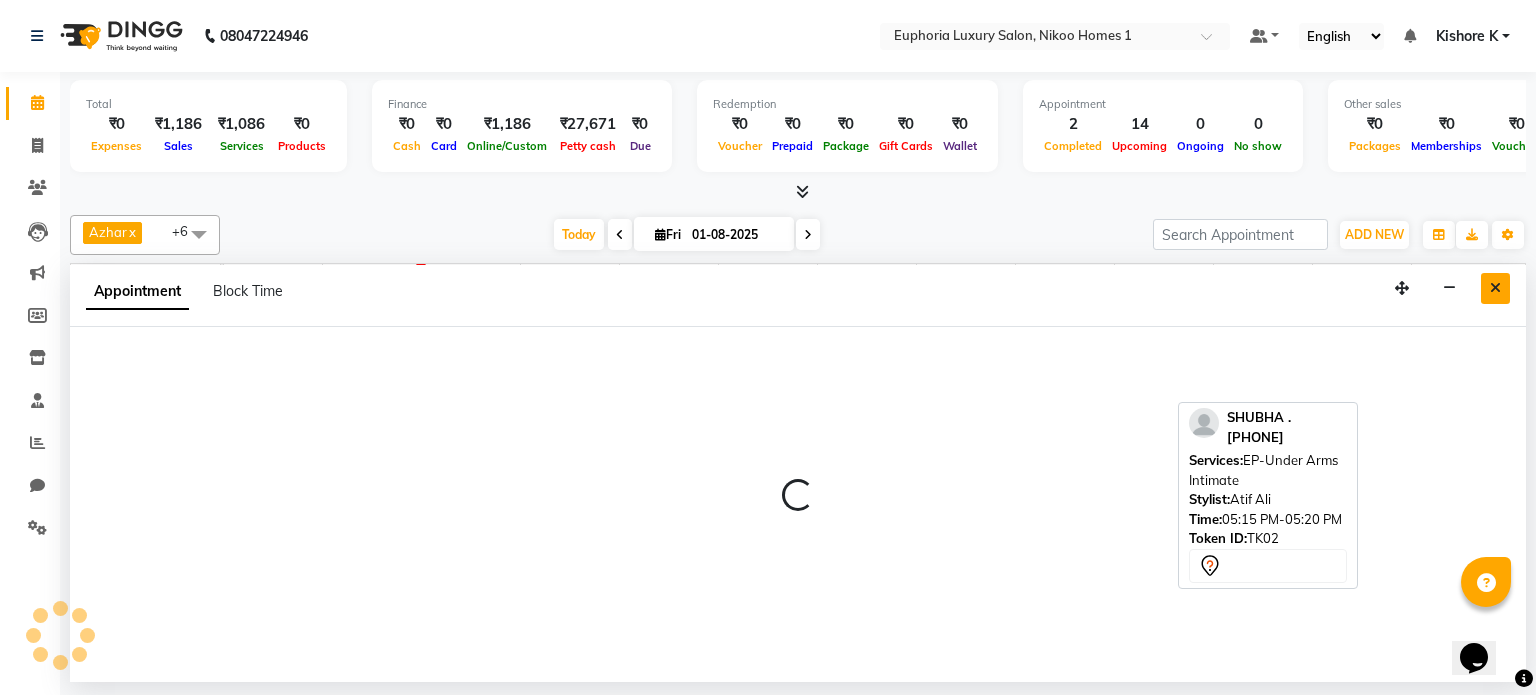 select on "85468" 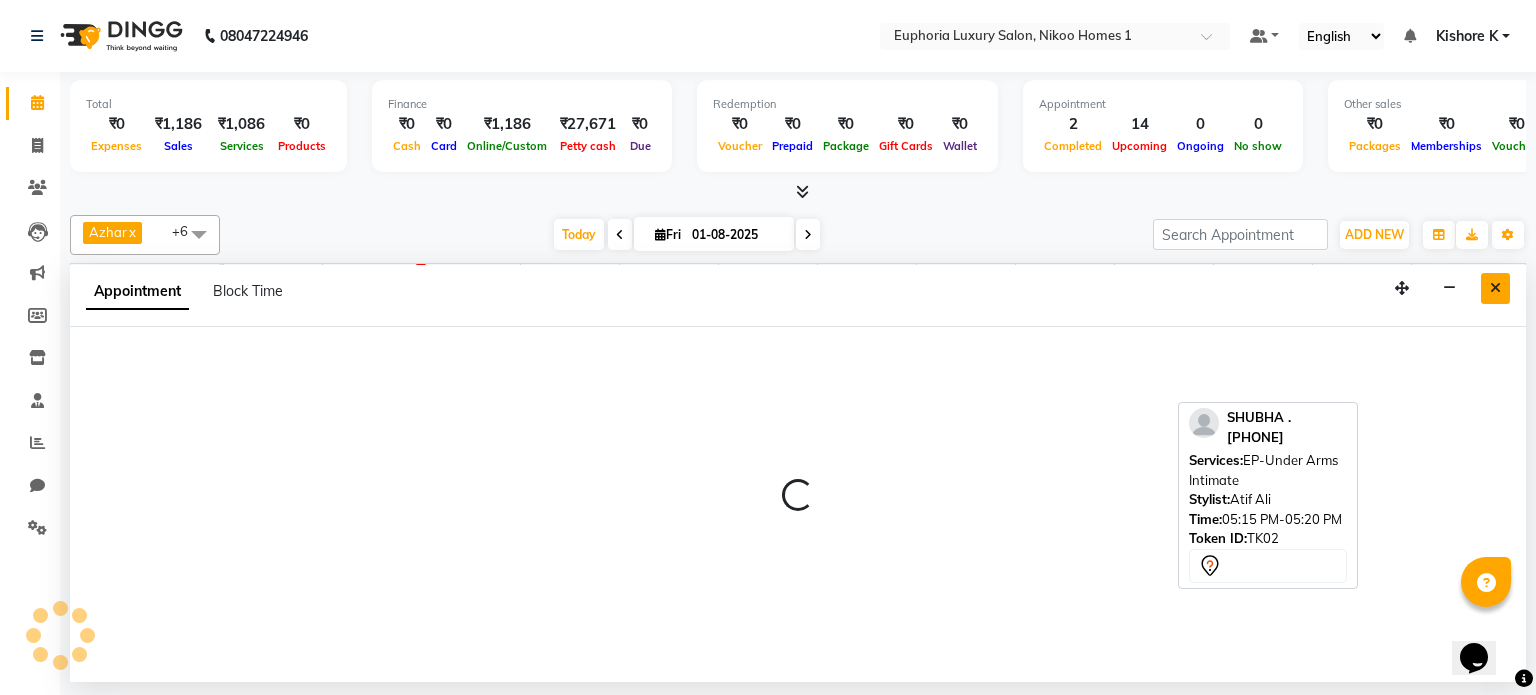 select on "tentative" 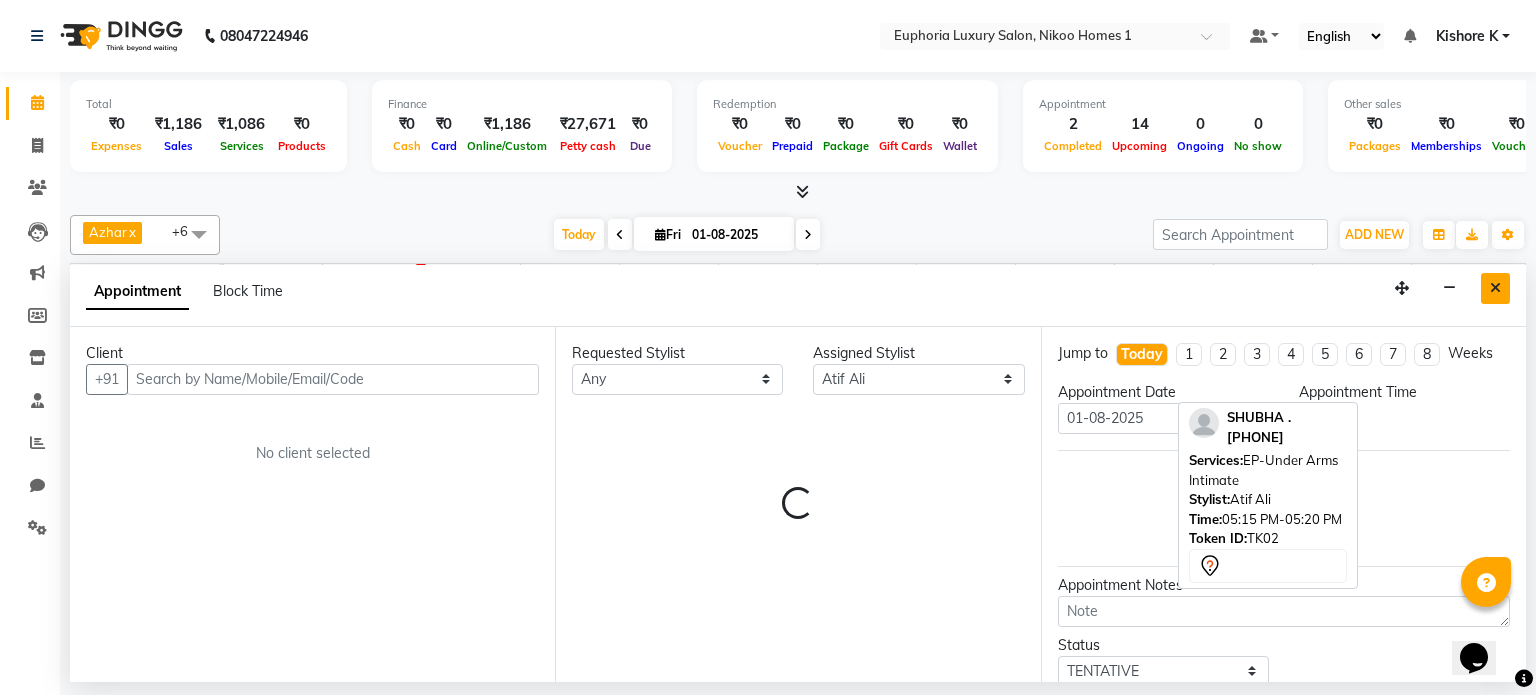select on "1020" 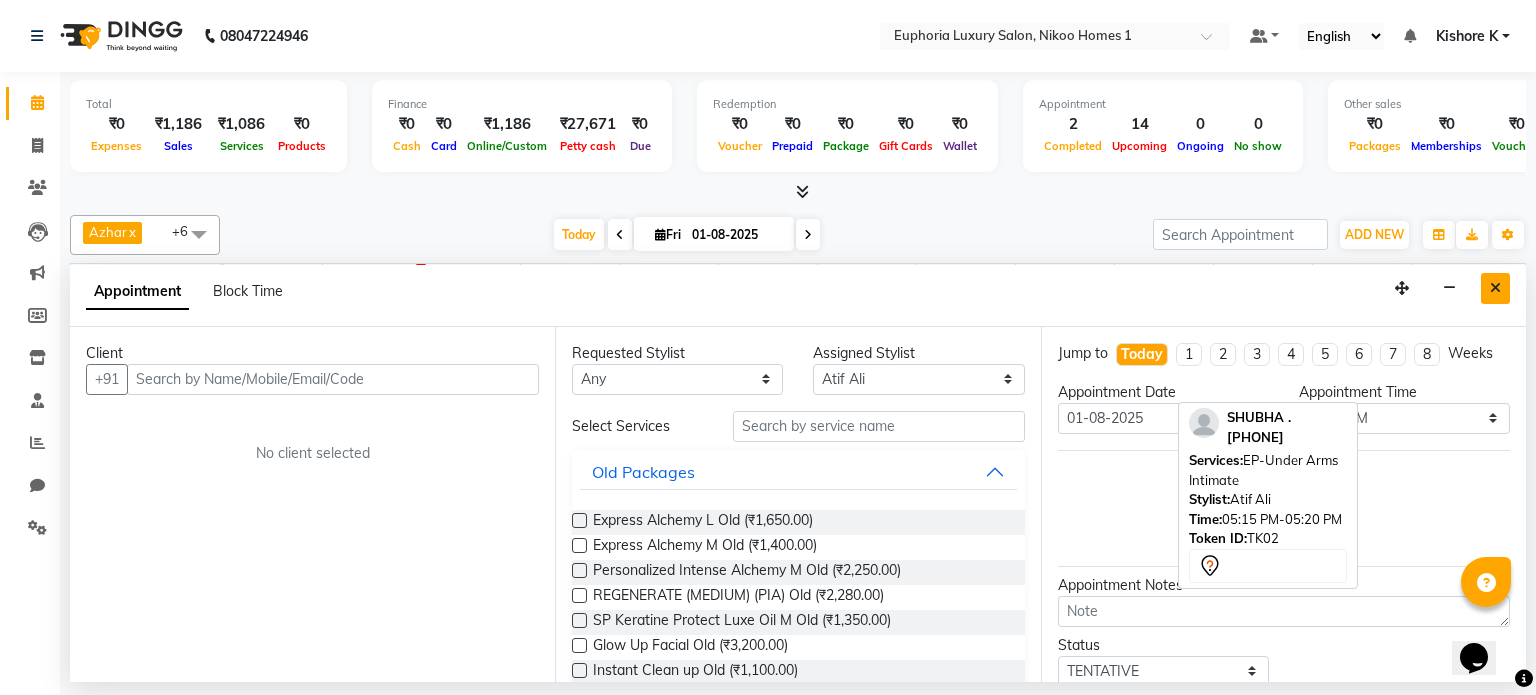 click at bounding box center (1495, 288) 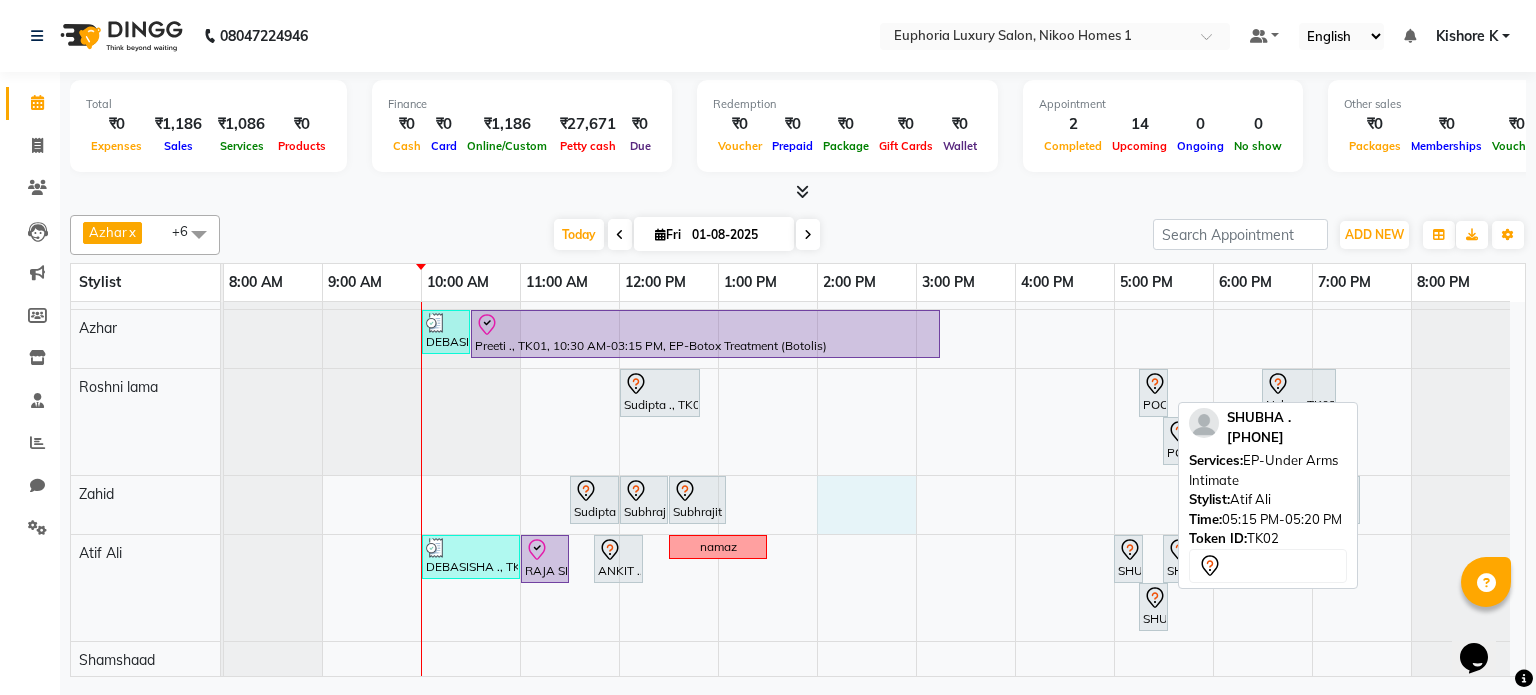 click on "DEBASISHA ., TK07, 10:00 AM-10:30 AM, EL-HAIR CUT (Senior Stylist) with hairwash MEN
Preeti ., TK01, 10:30 AM-03:15 PM, EP-Botox Treatment (Botolis)             Sudipta ., TK04, 12:00 PM-12:50 PM, EP-Calmagic Treatment             POOJA ., TK08, 05:15 PM-05:20 PM, EP-Full Arms Catridge Wax             Neha ., TK03, 06:30 PM-07:15 PM, EP-Crystal Pedi             POOJA ., TK08, 05:30 PM-06:15 PM, EP-Half Arms Catridge Wax             Sudipta ., TK04, 11:30 AM-12:00 PM, EL-HAIR CUT (Senior Stylist) with hairwash MEN             Subhrajit ., TK05, 12:00 PM-12:30 PM, EL-HAIR CUT (Senior Stylist) with hairwash MEN             Subhrajit ., TK05, 12:30 PM-01:05 PM, EP-Shampoo+Conditioning+Blast Dry (Wella) S             Shriram, TK06, 07:00 PM-07:30 PM, EL-HAIR CUT (Senior Stylist) with hairwash MEN     DEBASISHA ., TK07, 10:00 AM-11:00 AM, EL-Kid Cut (Below 8 Yrs) BOY,EP-Beard Trim/Design MEN
RAJA SHARMA ., TK09, 11:00 AM-11:30 AM, EL-HAIR CUT (Senior Stylist) with hairwash MEN" at bounding box center (874, 456) 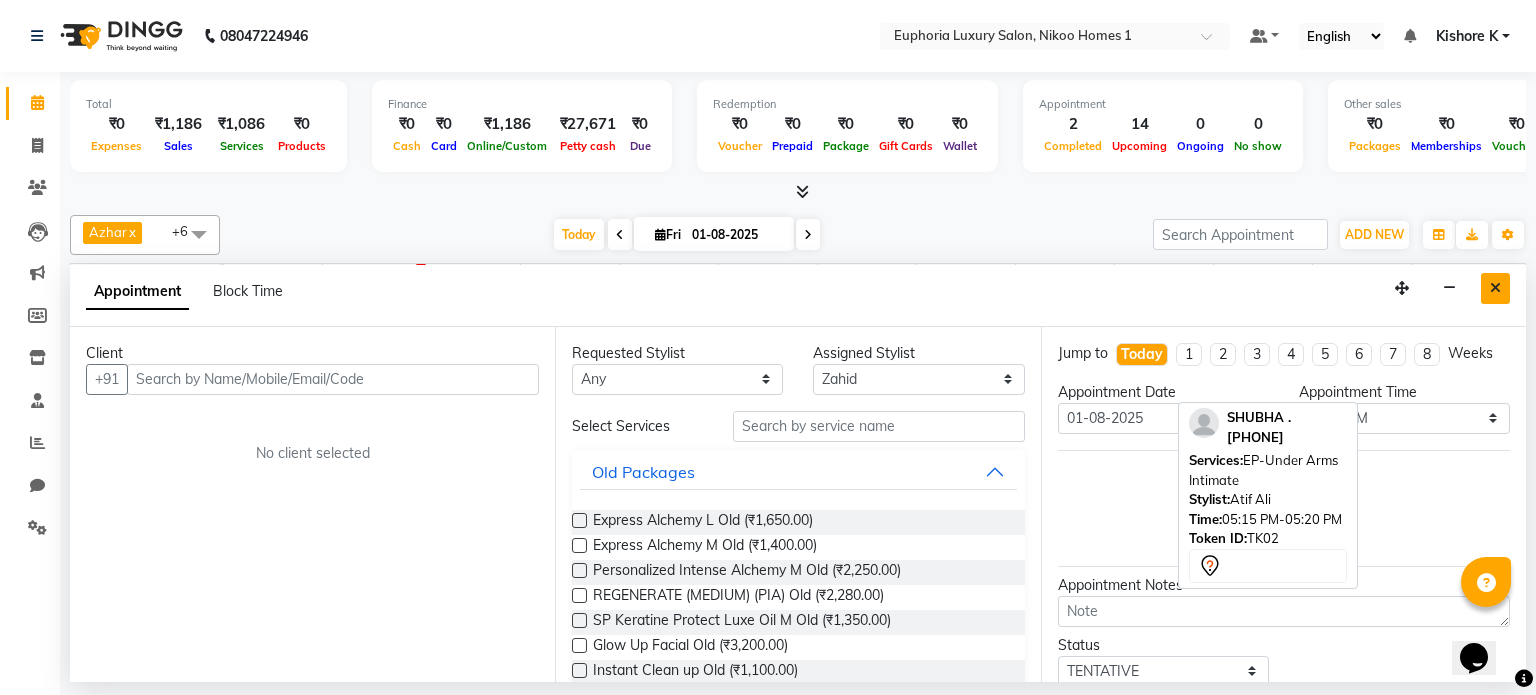 click at bounding box center (1495, 288) 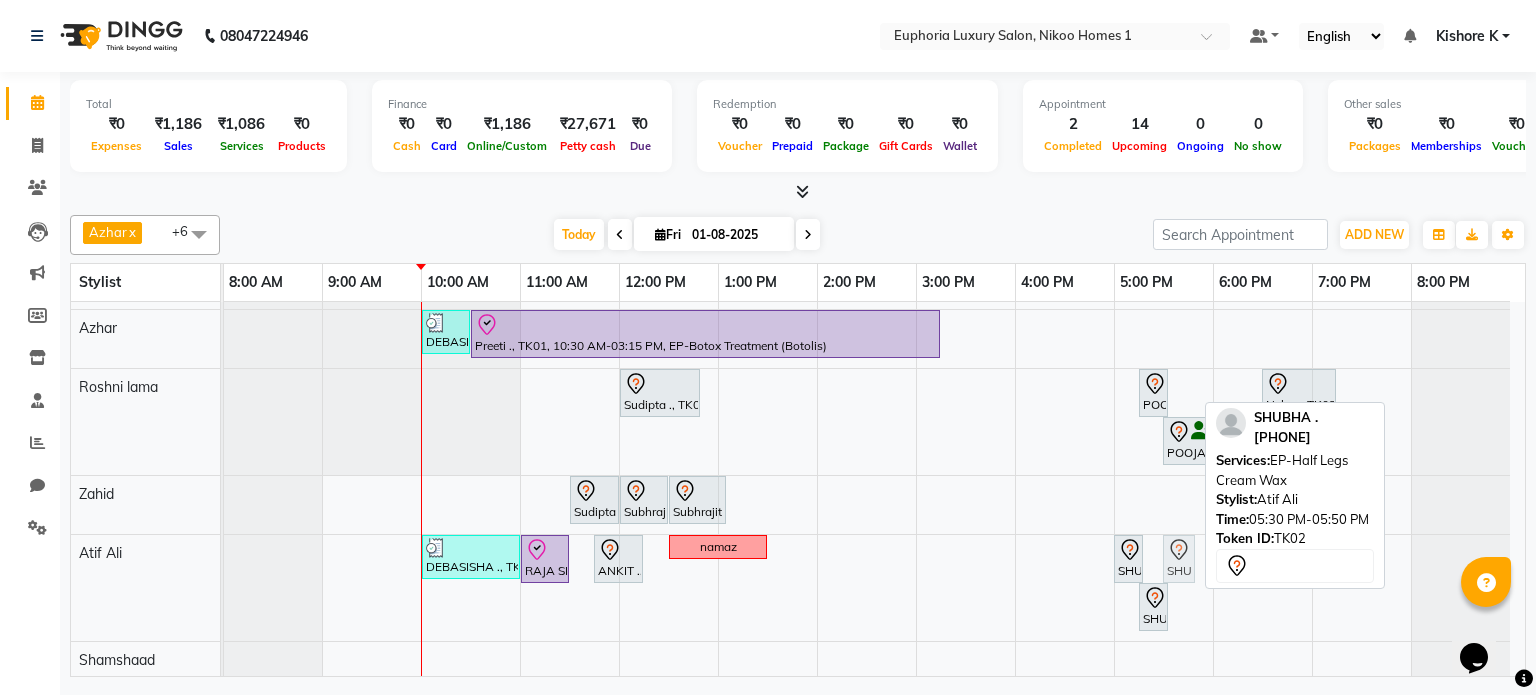 click on "DEBASISHA ., TK07, 10:00 AM-11:00 AM, EL-Kid Cut (Below 8 Yrs) BOY,EP-Beard Trim/Design MEN
RAJA SHARMA ., TK09, 11:00 AM-11:30 AM, EL-HAIR CUT (Senior Stylist) with hairwash MEN             ANKIT ., TK10, 11:45 AM-12:15 PM, EL-HAIR CUT (Senior Stylist) with hairwash MEN  namaz              SHUBHA ., TK02, 05:00 PM-05:05 PM, EP-Full Arms Cream Wax             SHUBHA ., TK02, 05:30 PM-05:50 PM, EP-Half Legs Cream Wax             SHUBHA ., TK02, 05:15 PM-05:20 PM, EP-Under Arms Intimate             SHUBHA ., TK02, 05:30 PM-05:50 PM, EP-Half Legs Cream Wax" at bounding box center (224, 588) 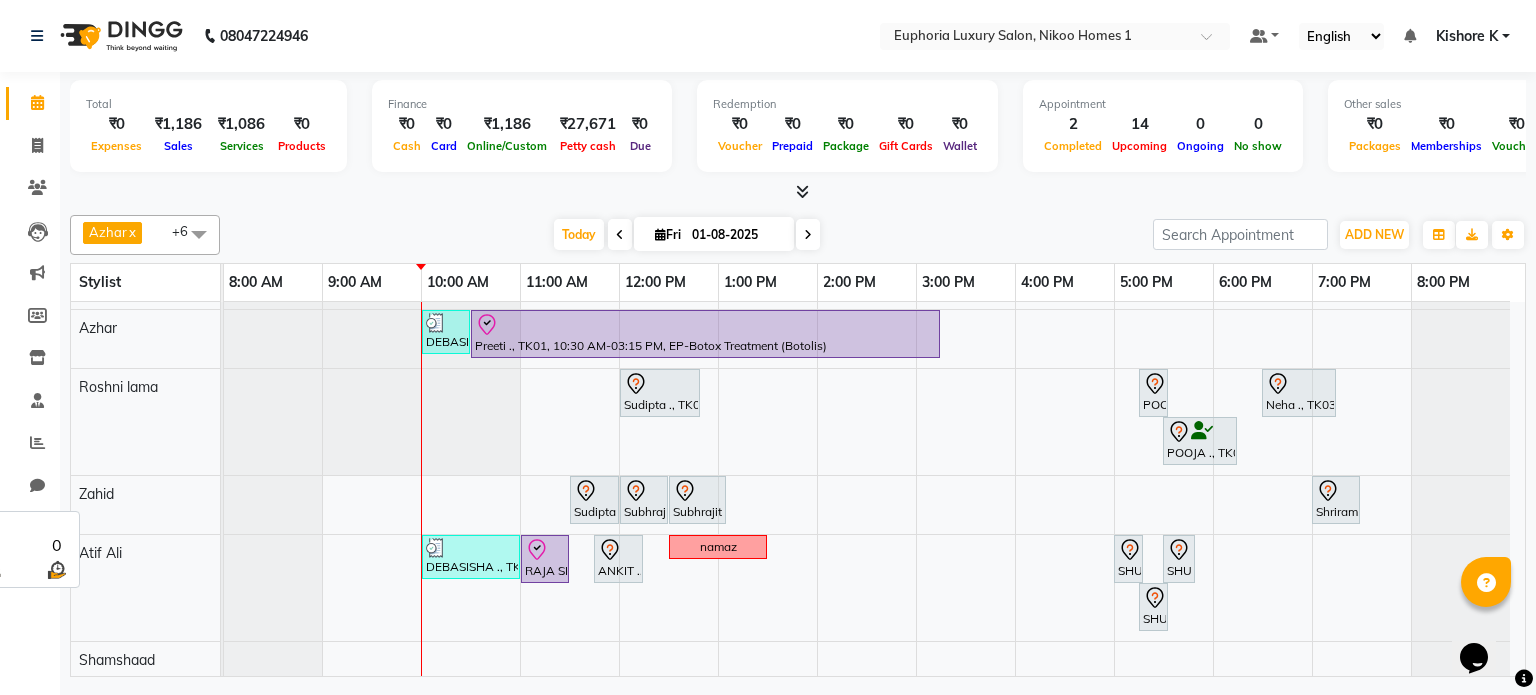scroll, scrollTop: 0, scrollLeft: 0, axis: both 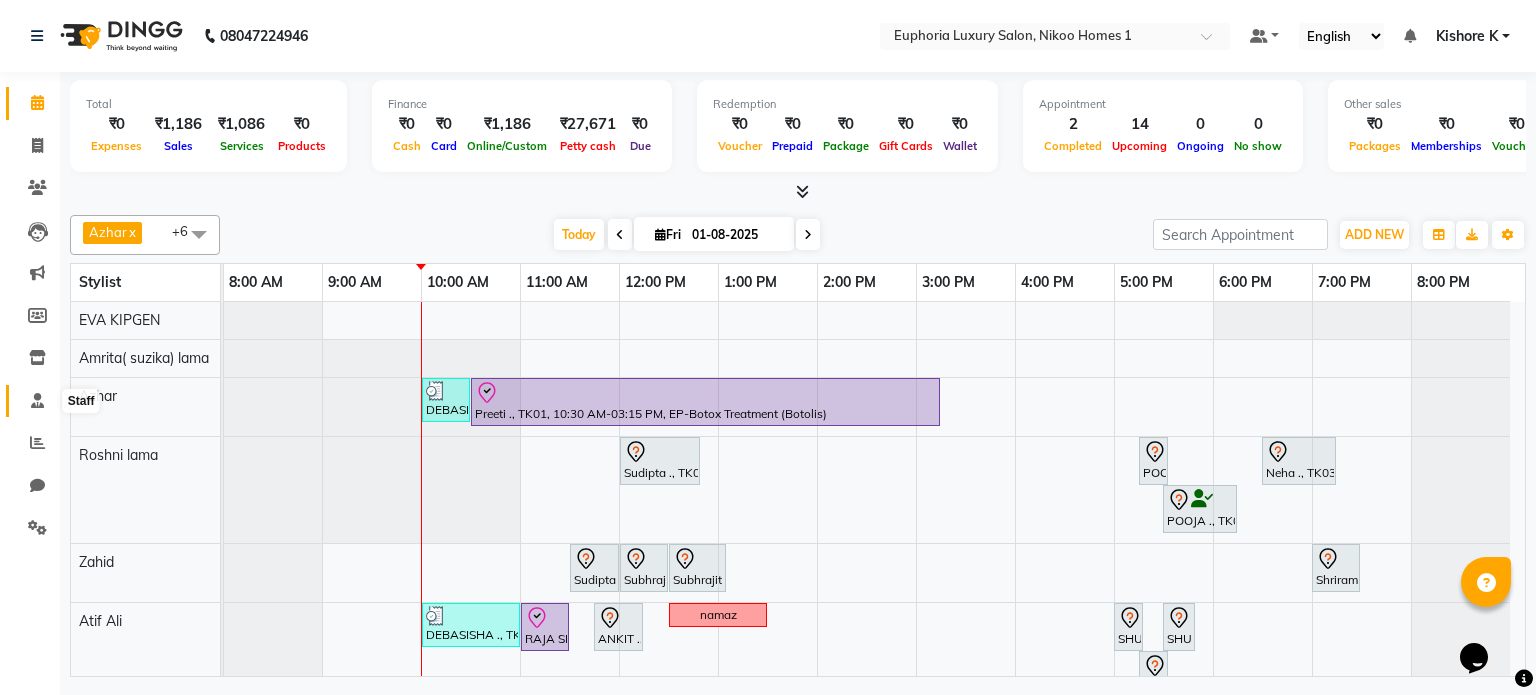 click 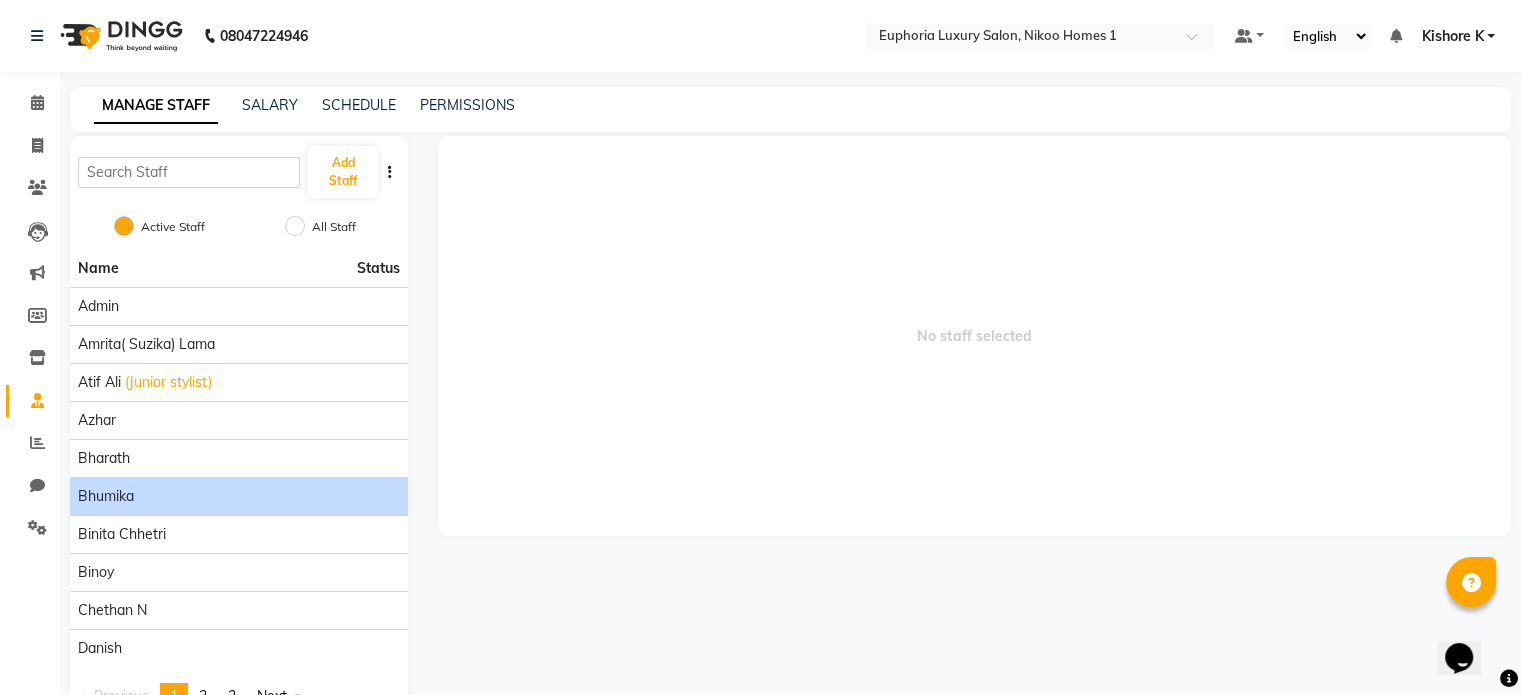click on "Bhumika" 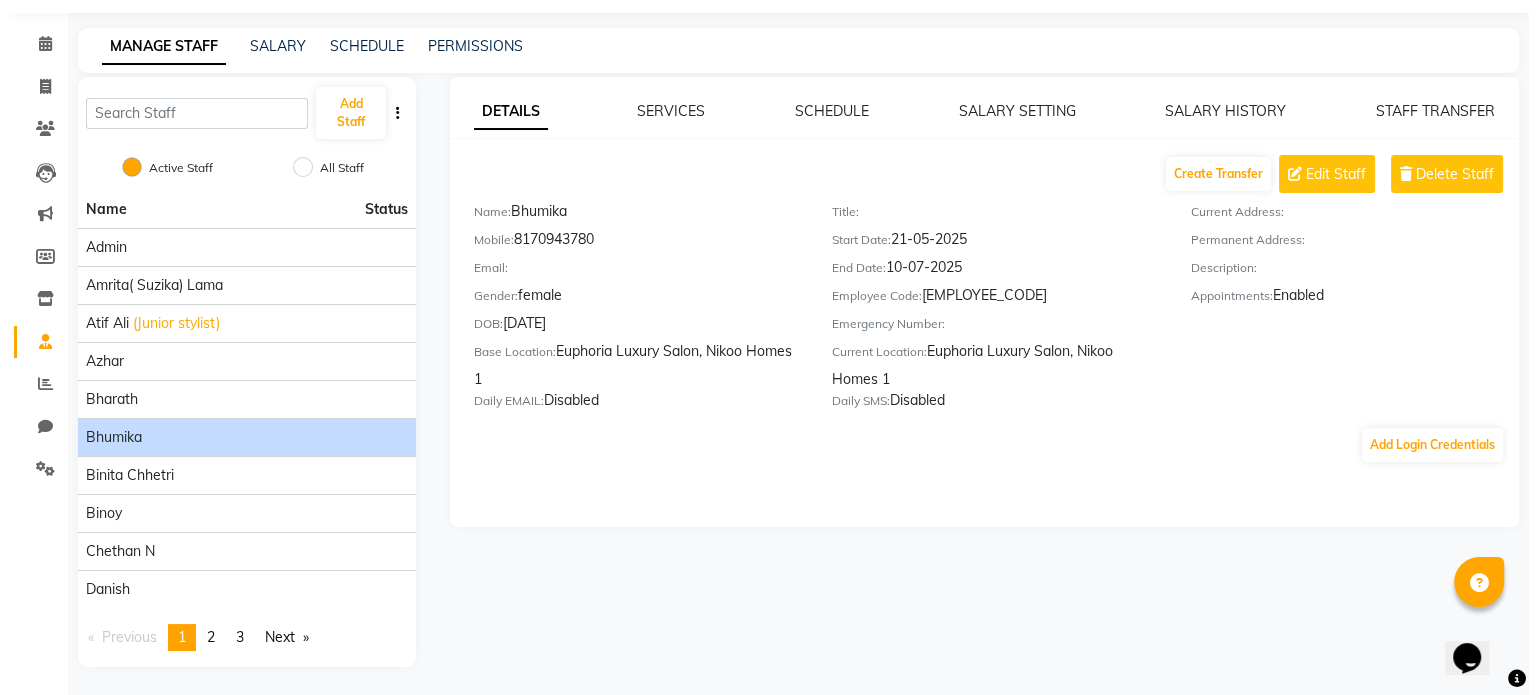 scroll, scrollTop: 0, scrollLeft: 0, axis: both 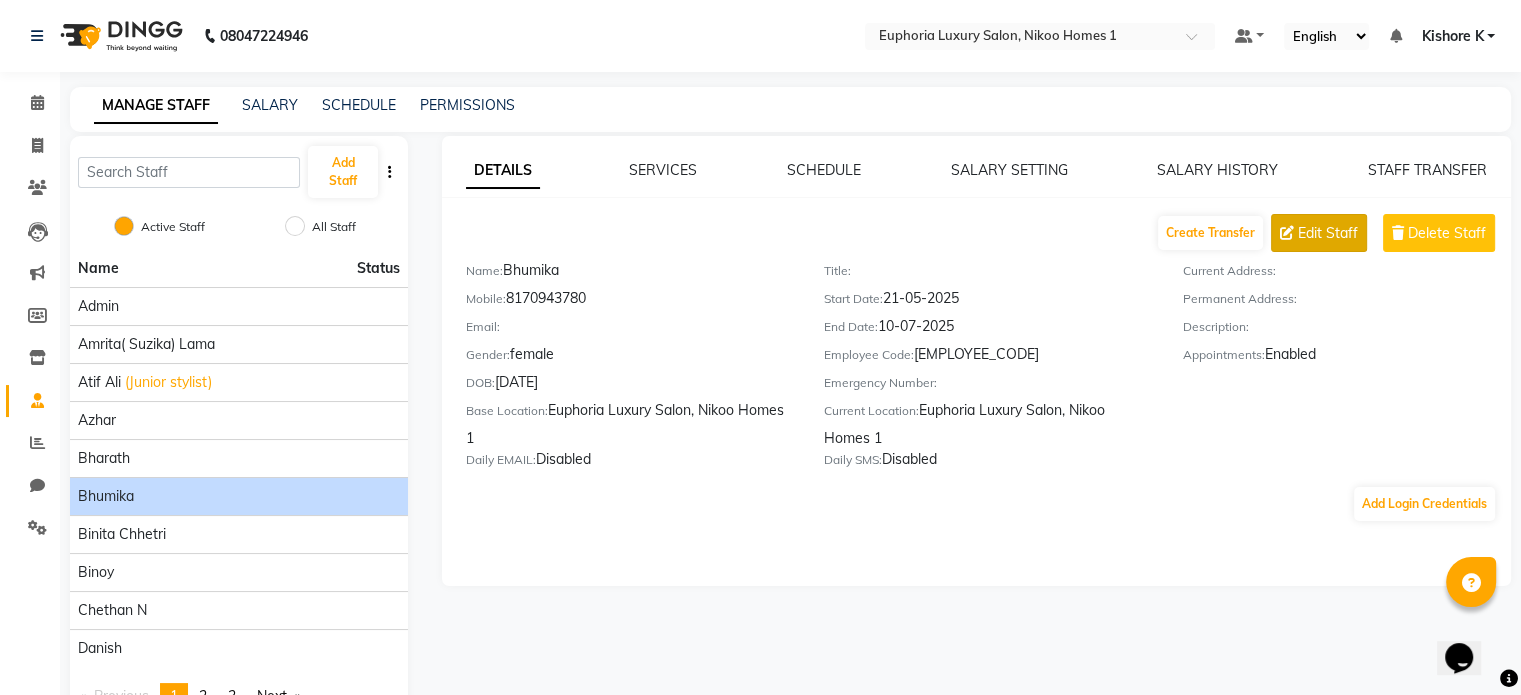 click on "Edit Staff" 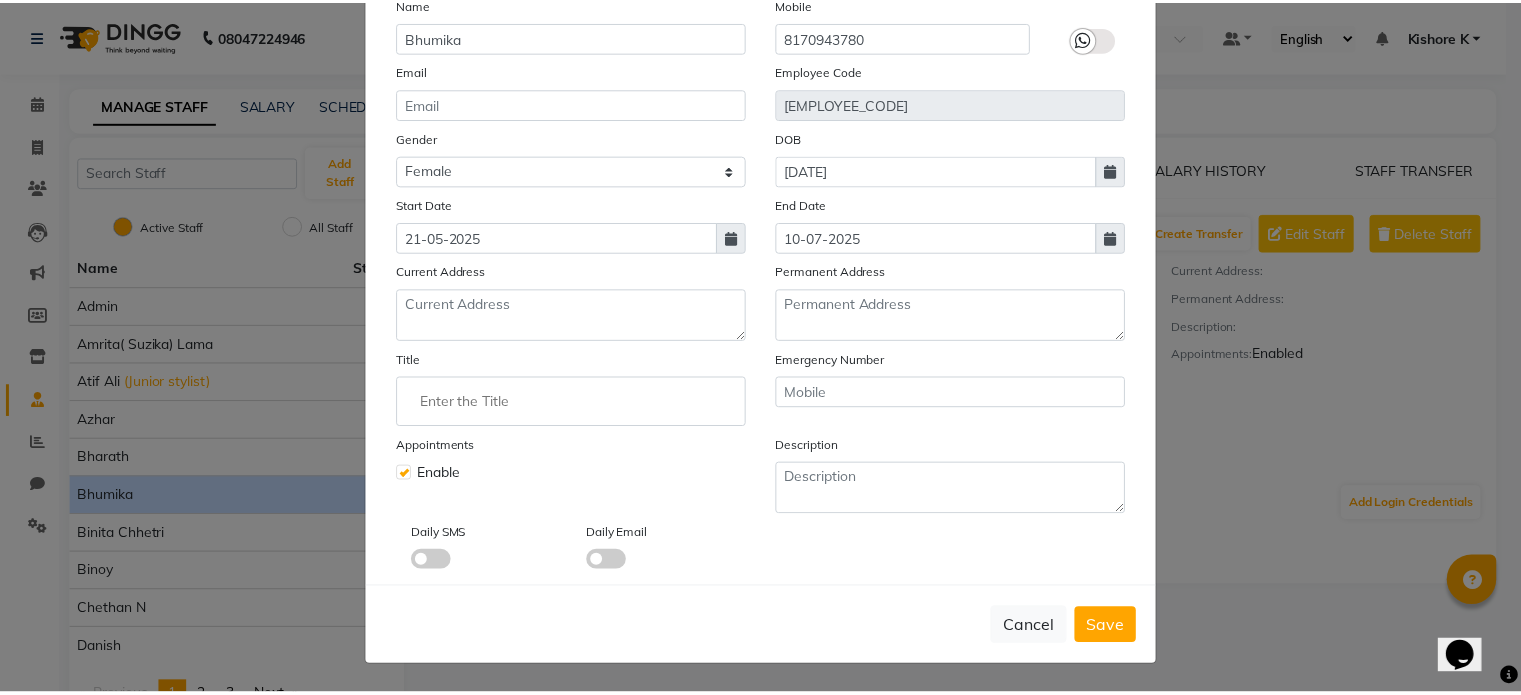 scroll, scrollTop: 194, scrollLeft: 0, axis: vertical 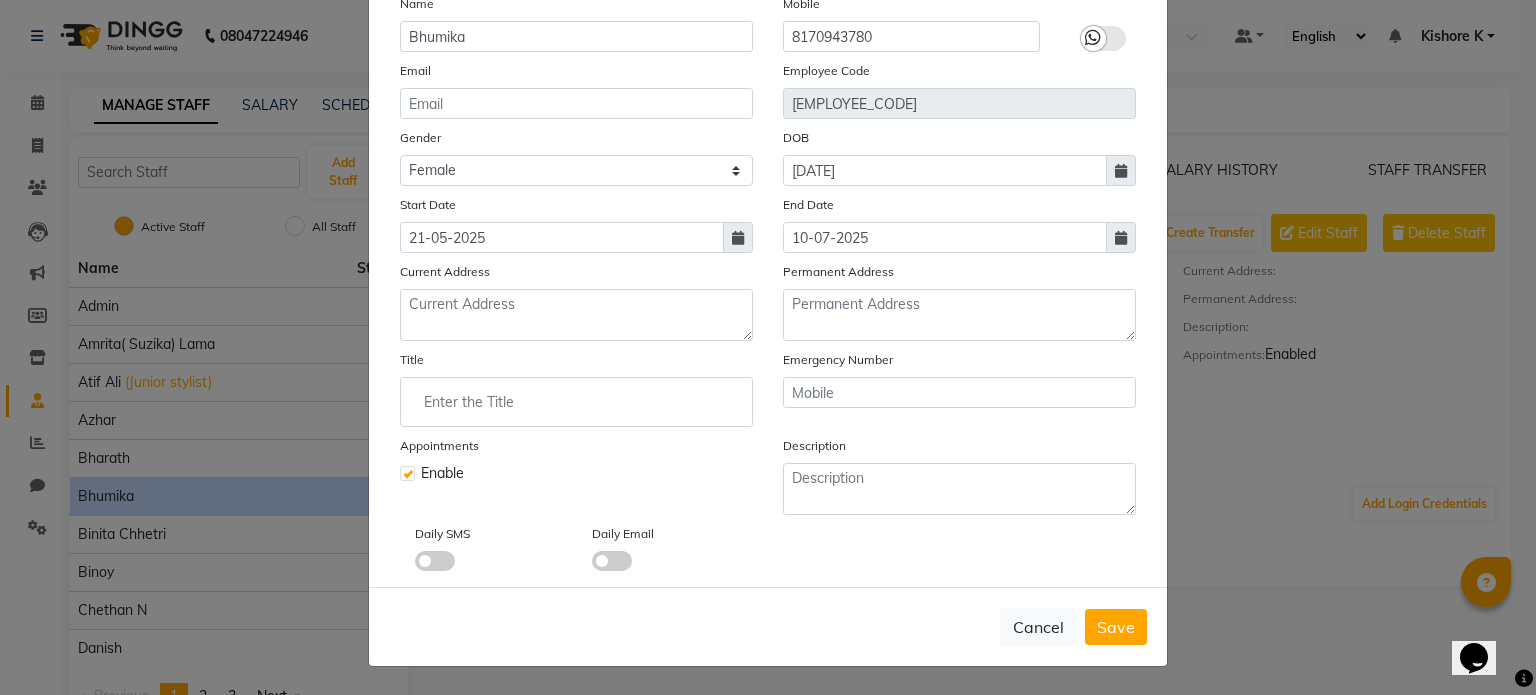 click on "Edit Staff × Select Image  Display Name Name Bhumika Mobile [PHONE] Email [EMAIL] Employee Code [EMPLOYEE_CODE] Gender Select Male Female Other Prefer Not To Say DOB [DATE] Start Date [DATE] End Date [DATE] Current Address Permanent Address Title Emergency Number Appointments Enable Description Daily SMS Daily Email  Cancel   Save" 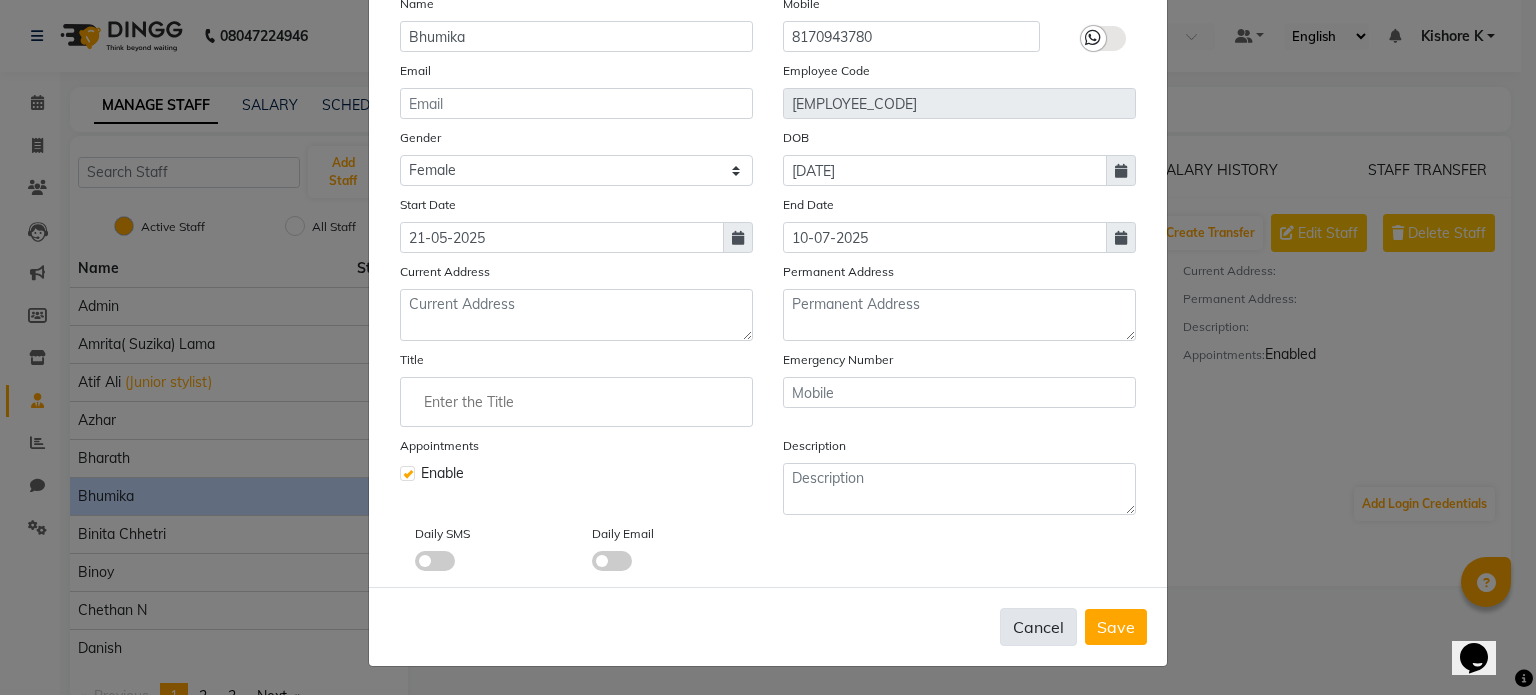 click on "Cancel" 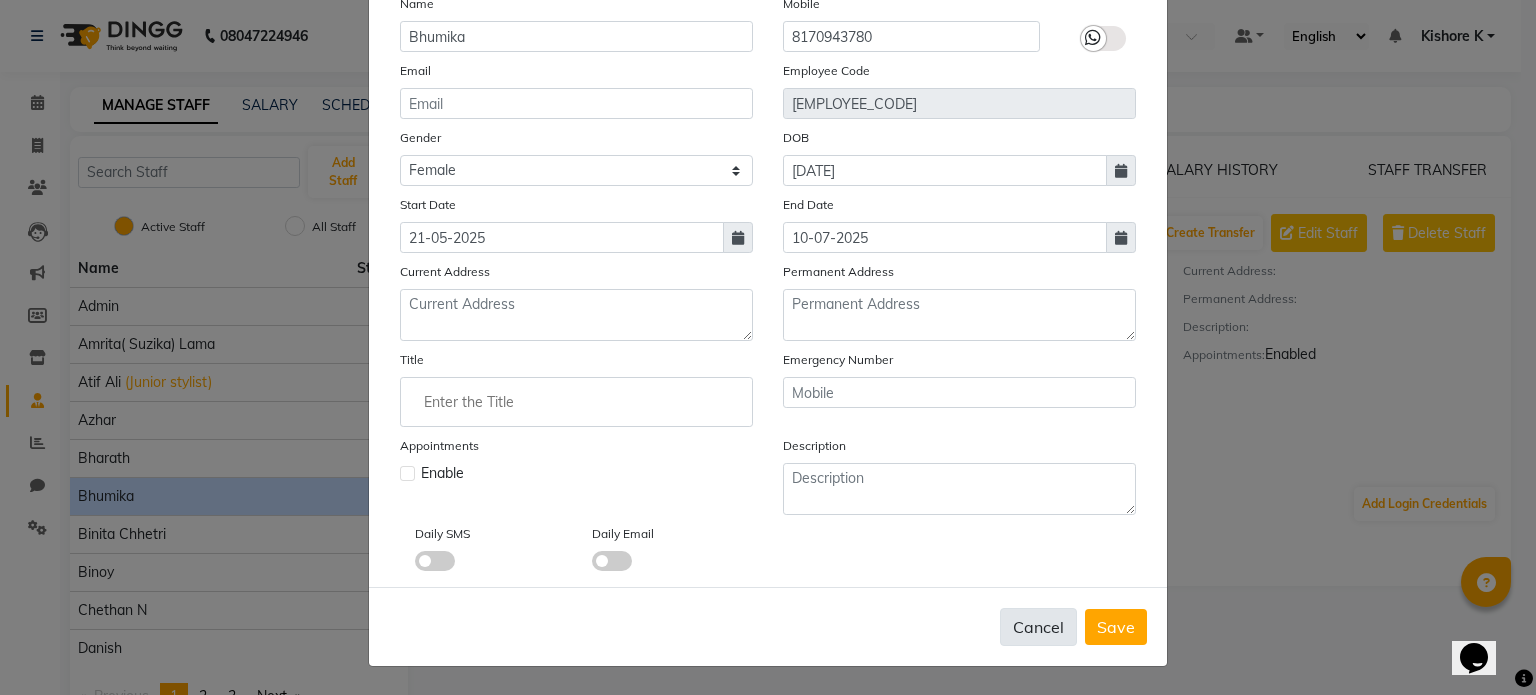 type 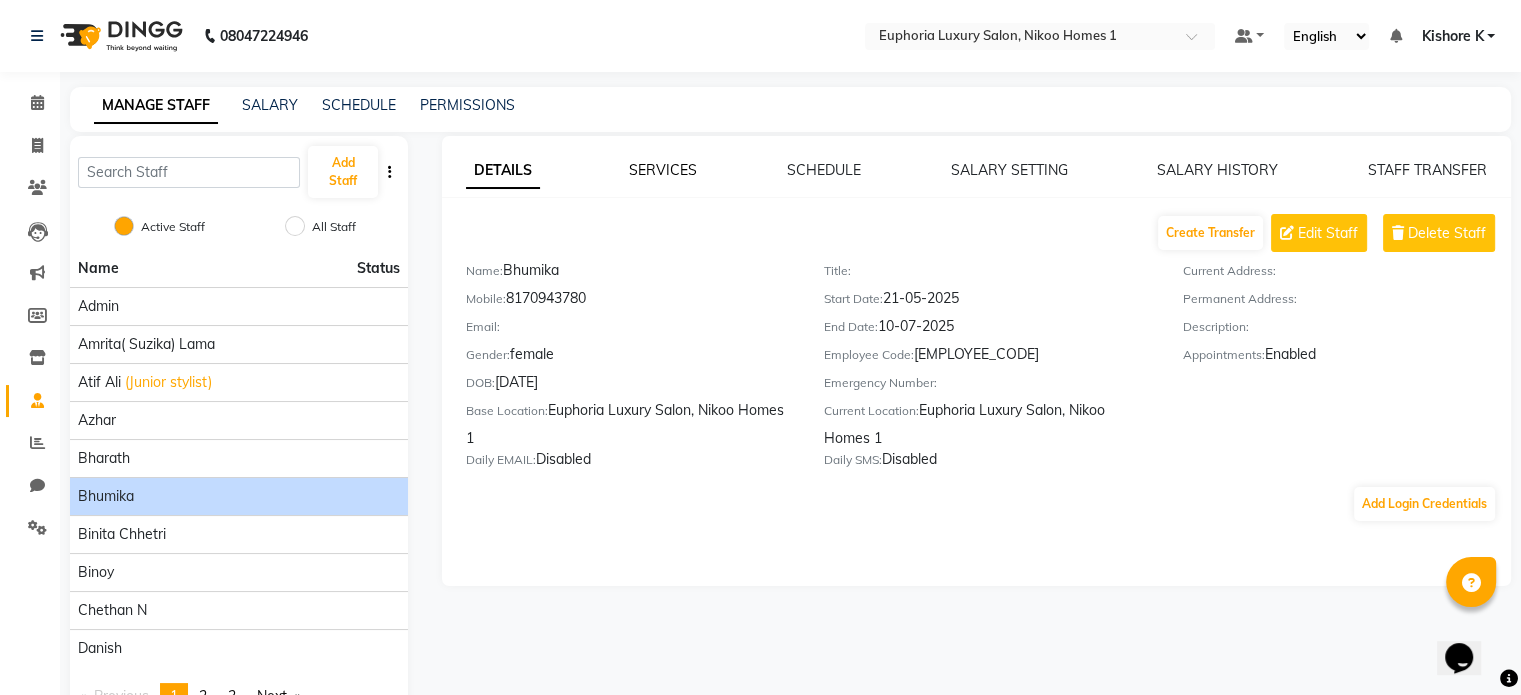 click on "SERVICES" 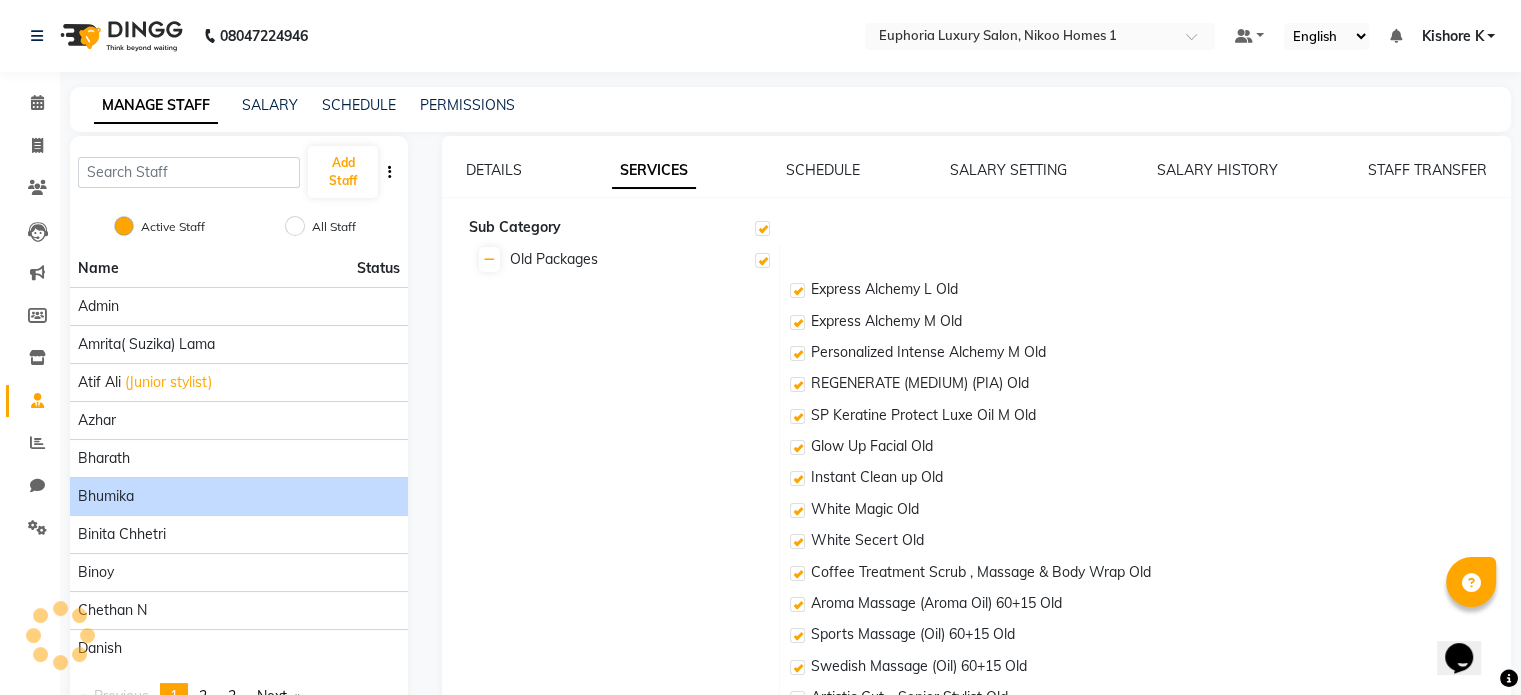 checkbox on "true" 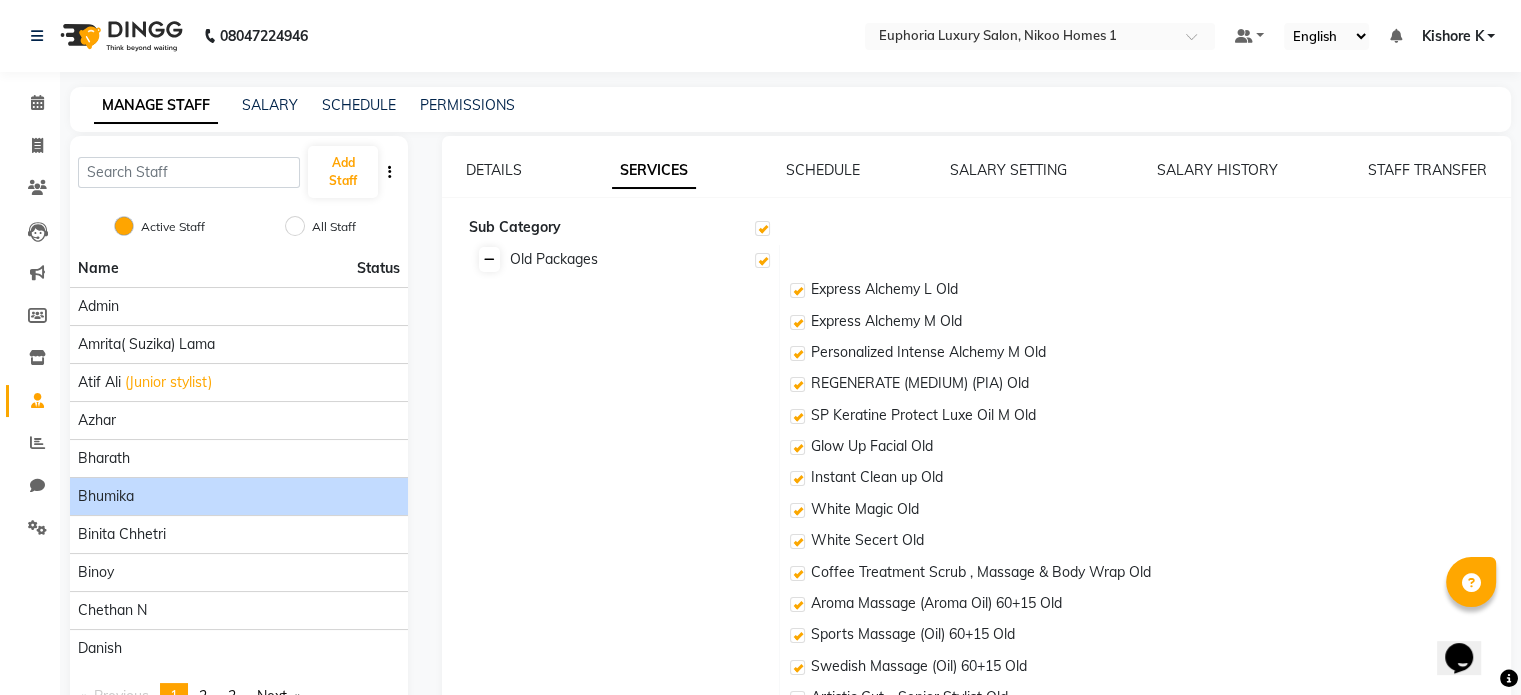 click 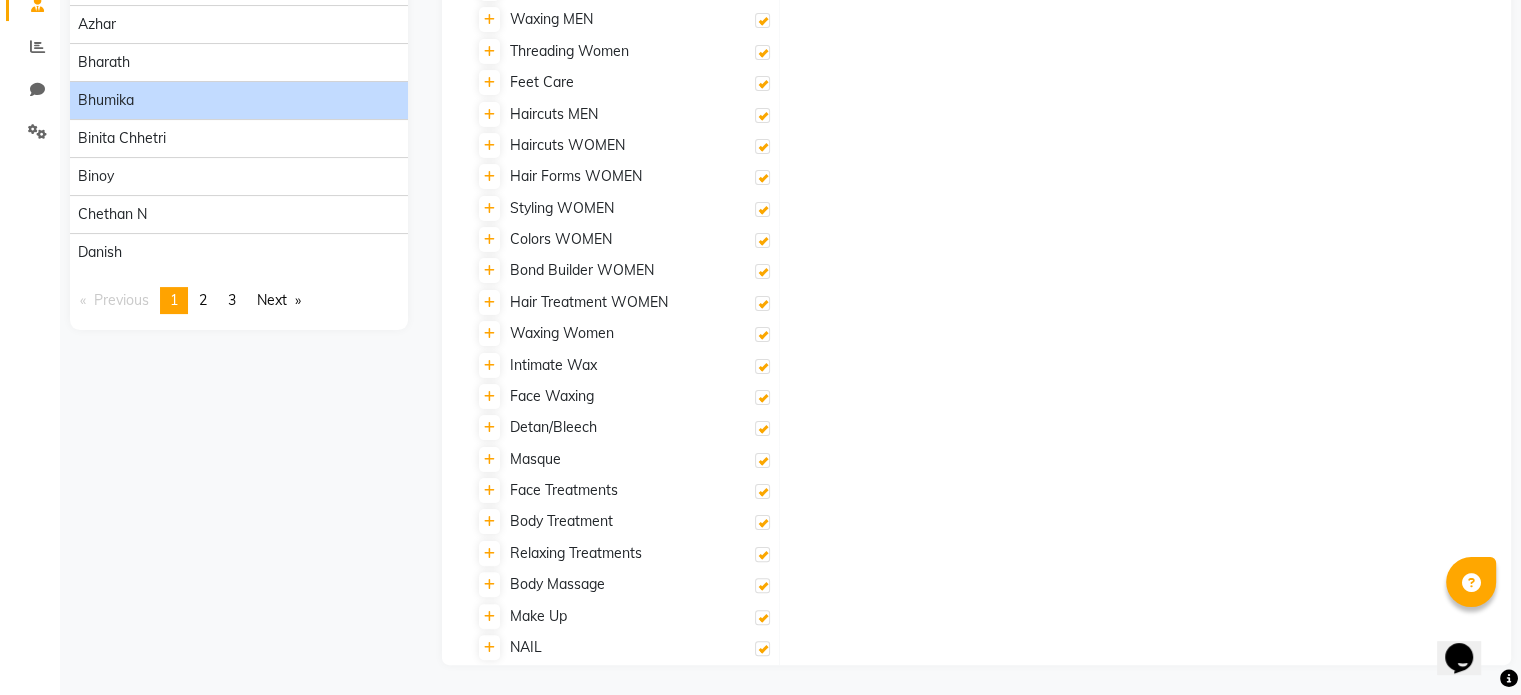 scroll, scrollTop: 0, scrollLeft: 0, axis: both 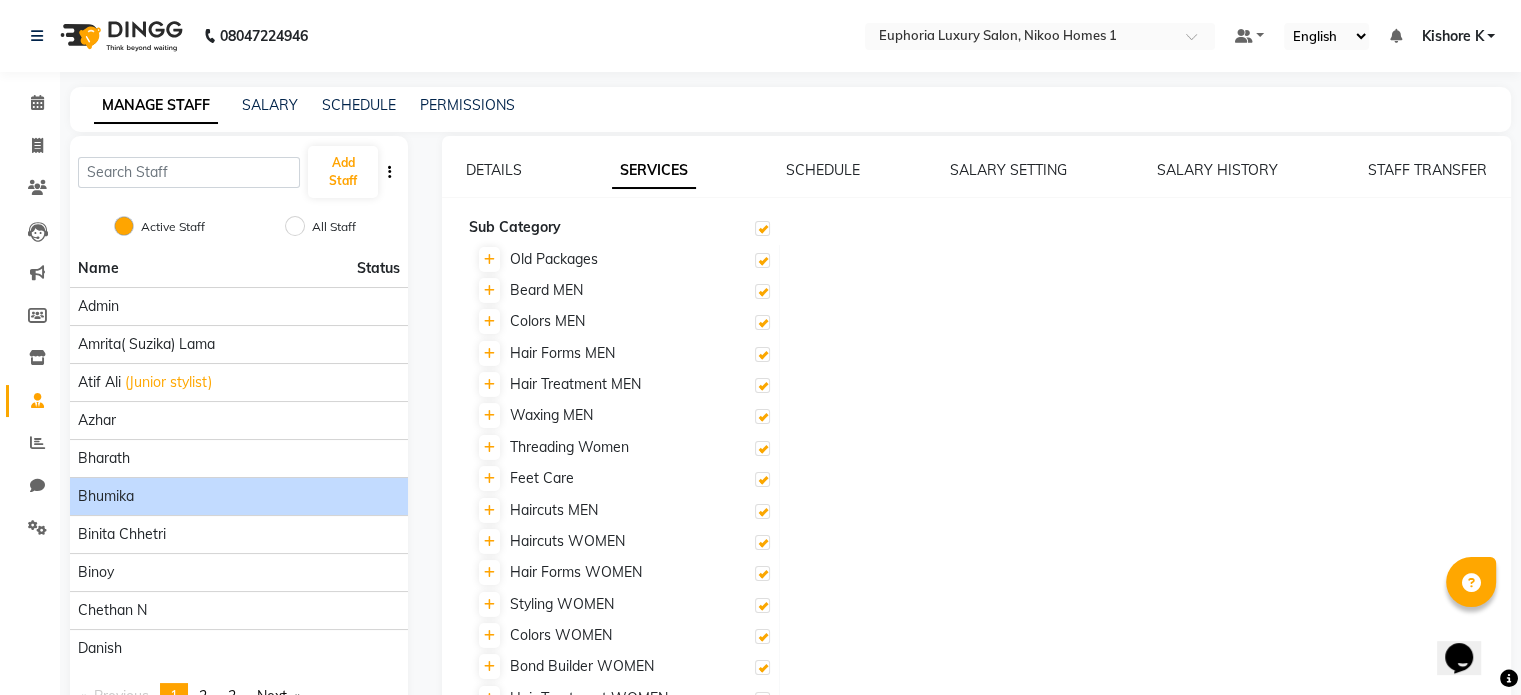click at bounding box center [762, 228] 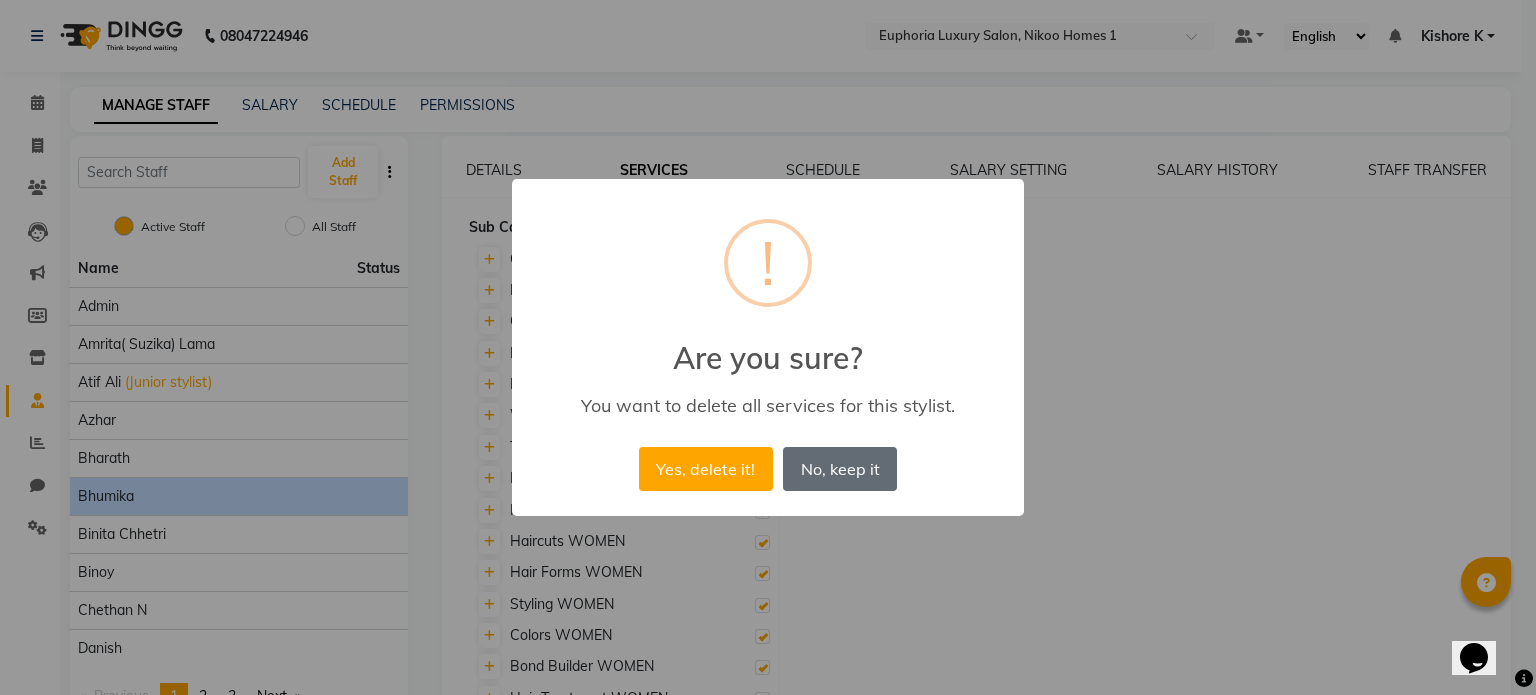 click on "No, keep it" at bounding box center (840, 469) 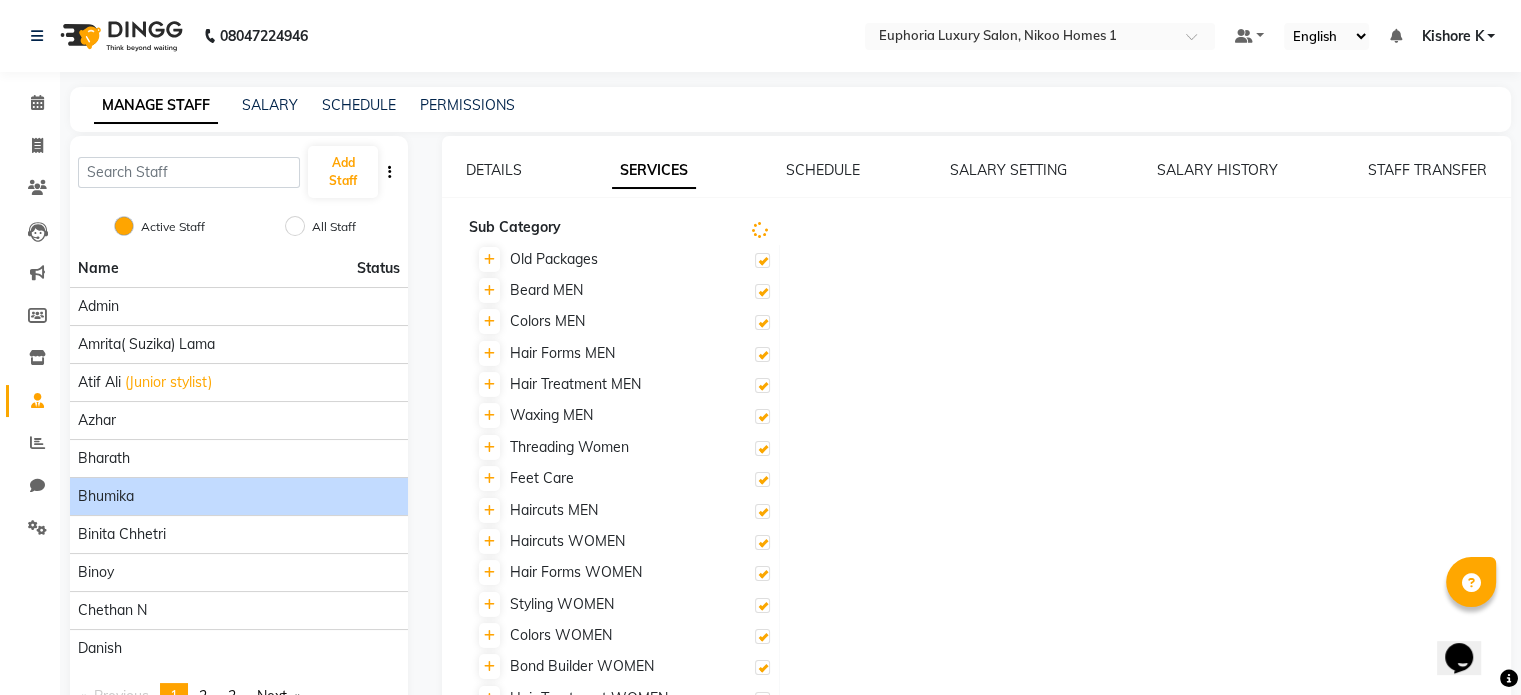 click at bounding box center (762, 260) 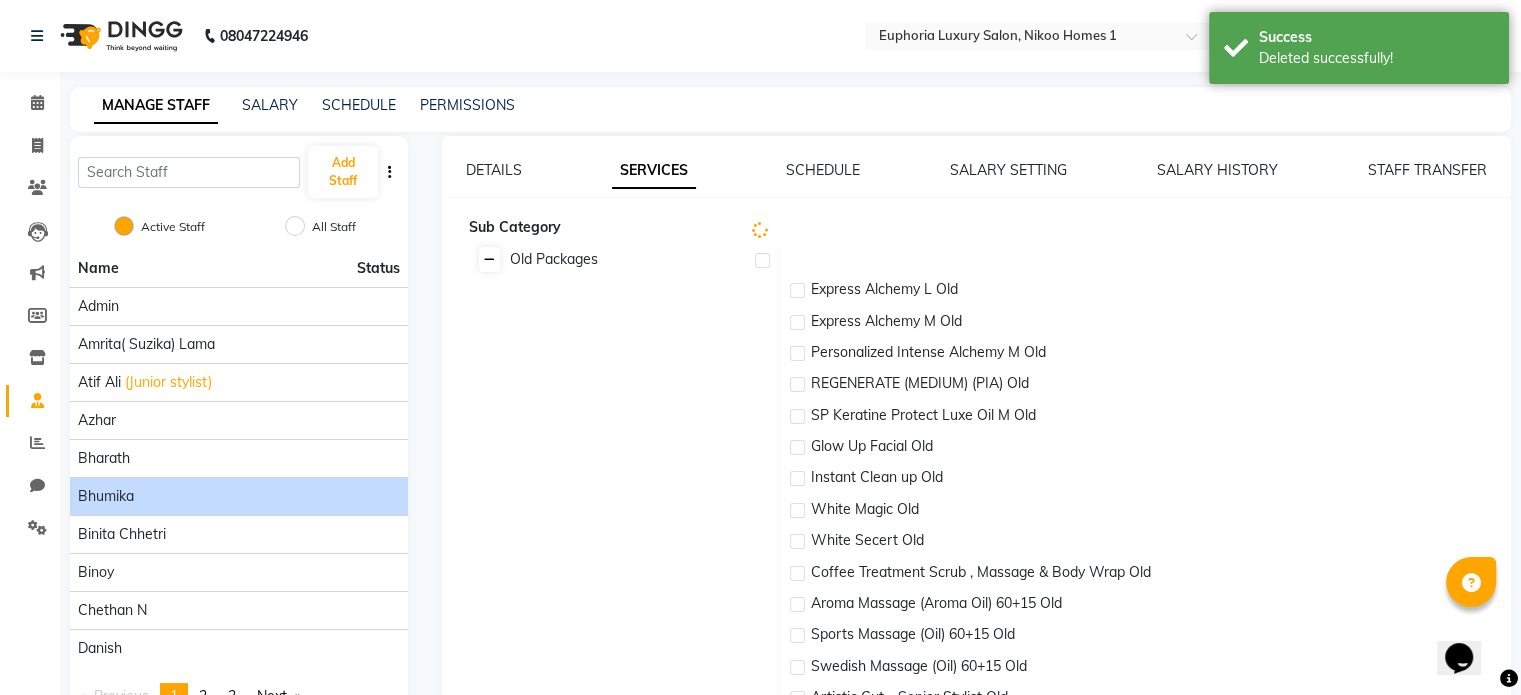 click 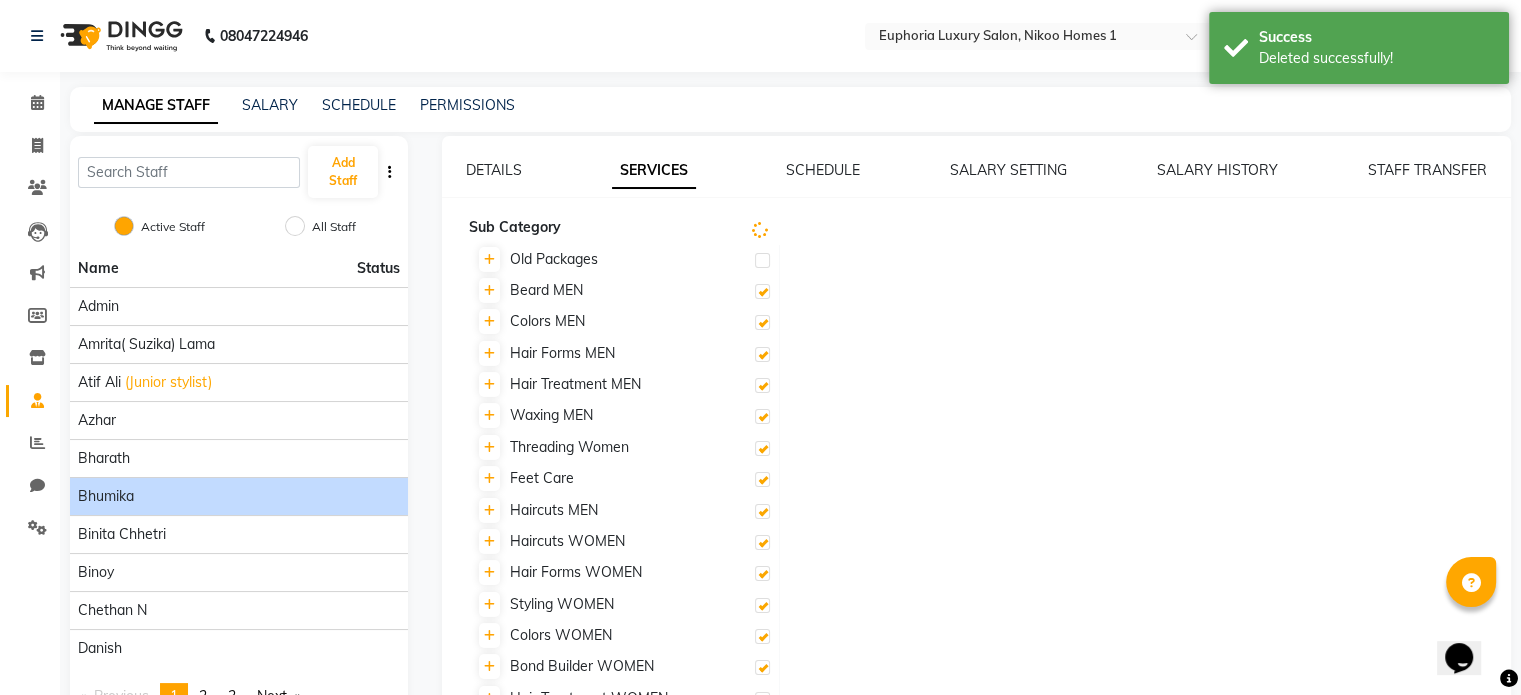 click on "Sub Category" 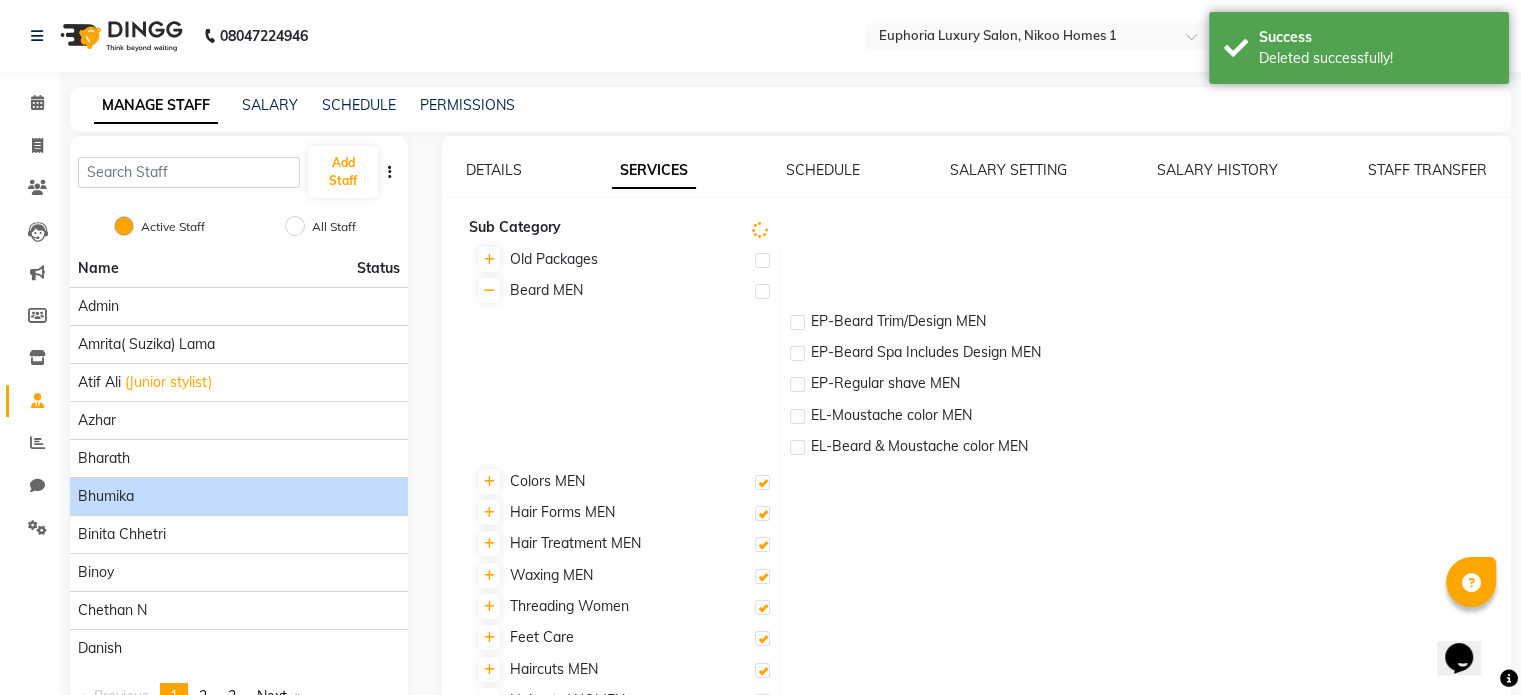click at bounding box center [762, 482] 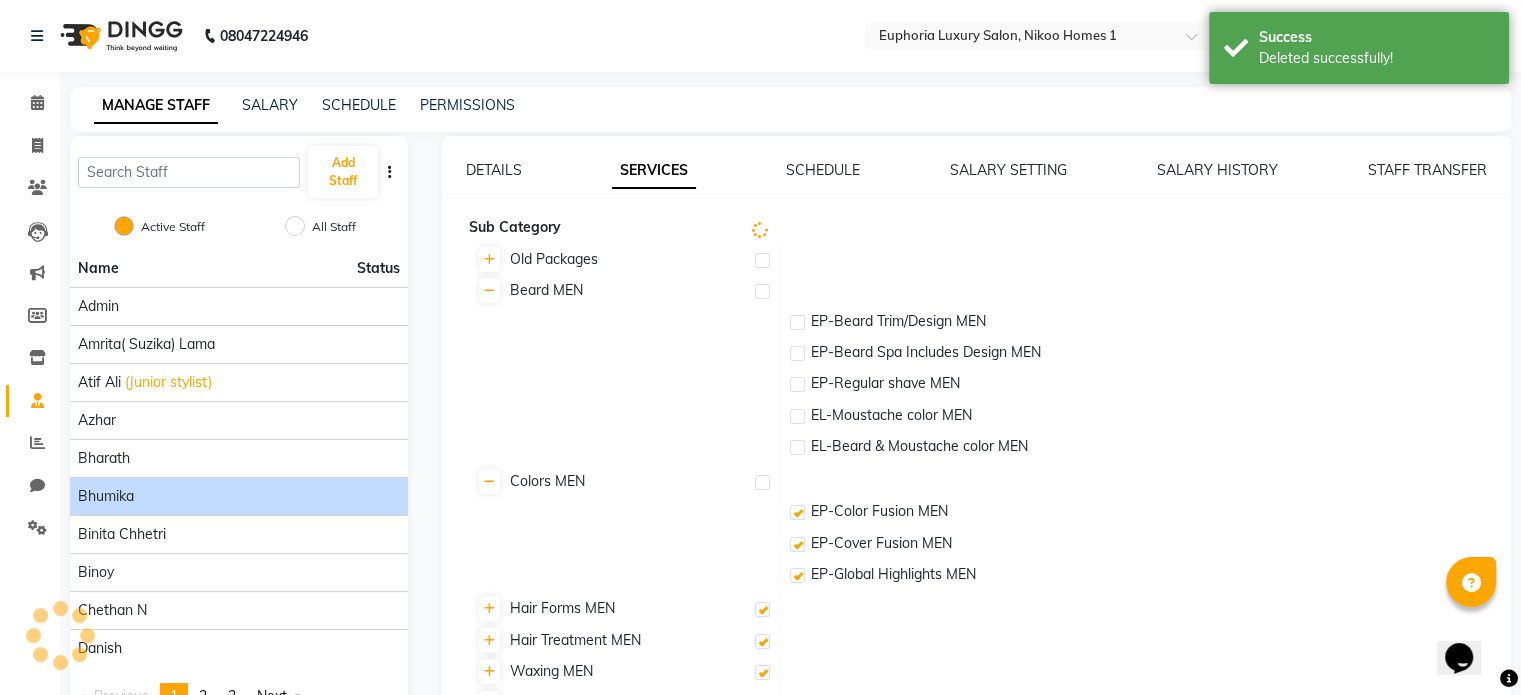 checkbox on "false" 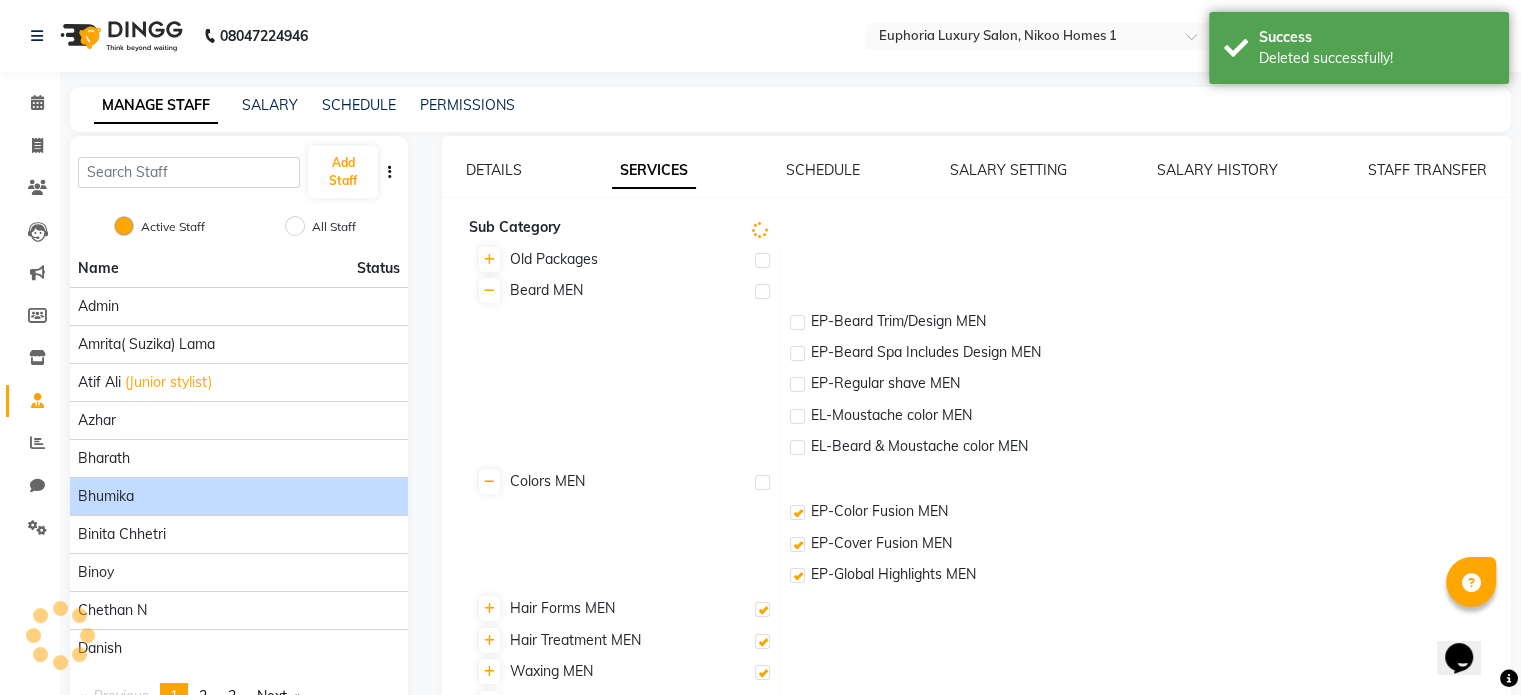 checkbox on "false" 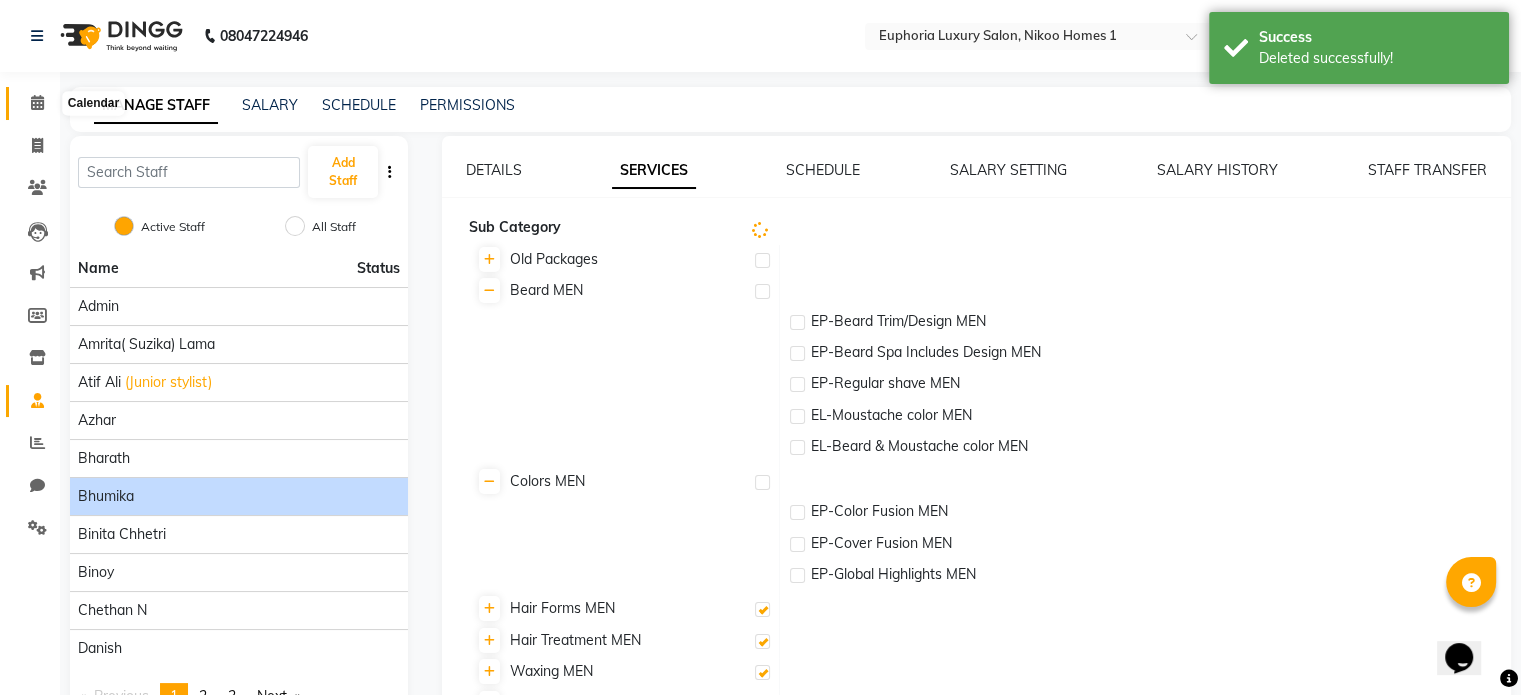 click 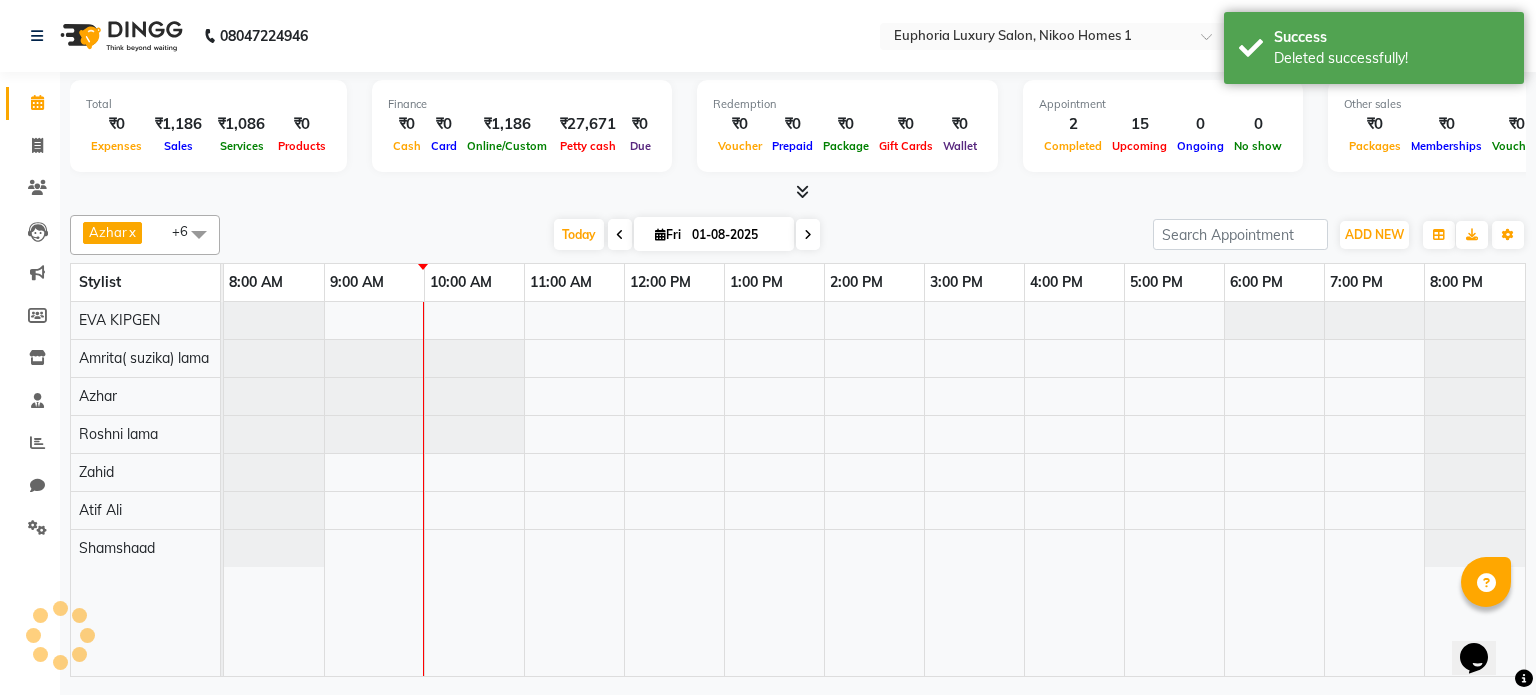 click 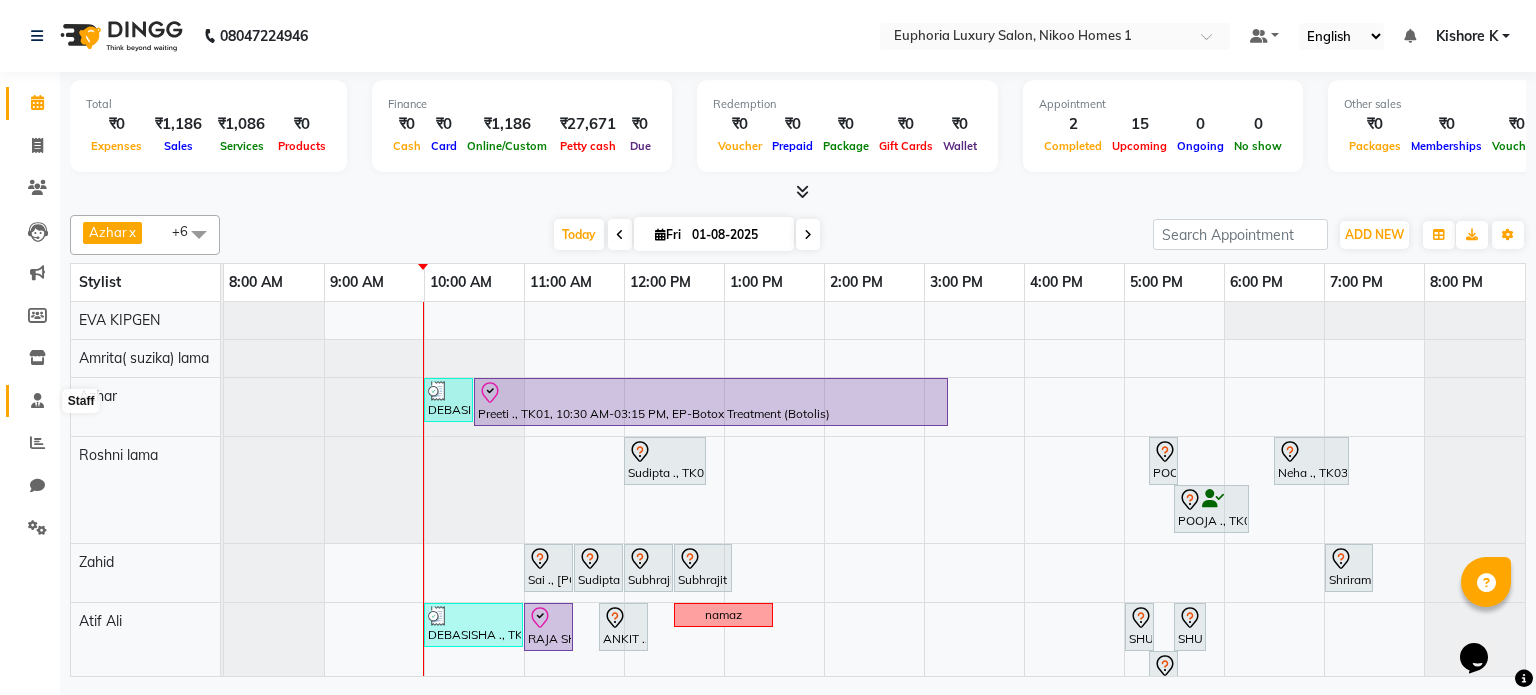 click 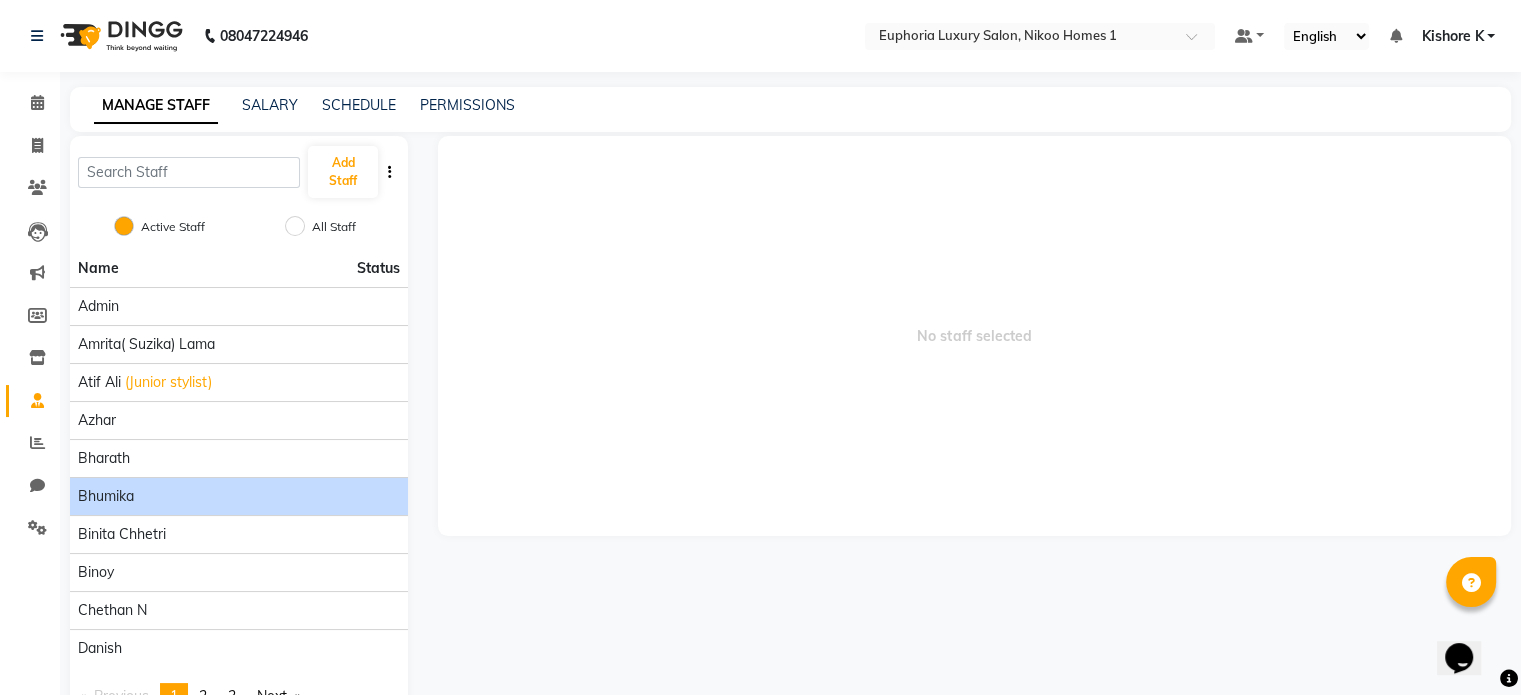 click on "Bhumika" 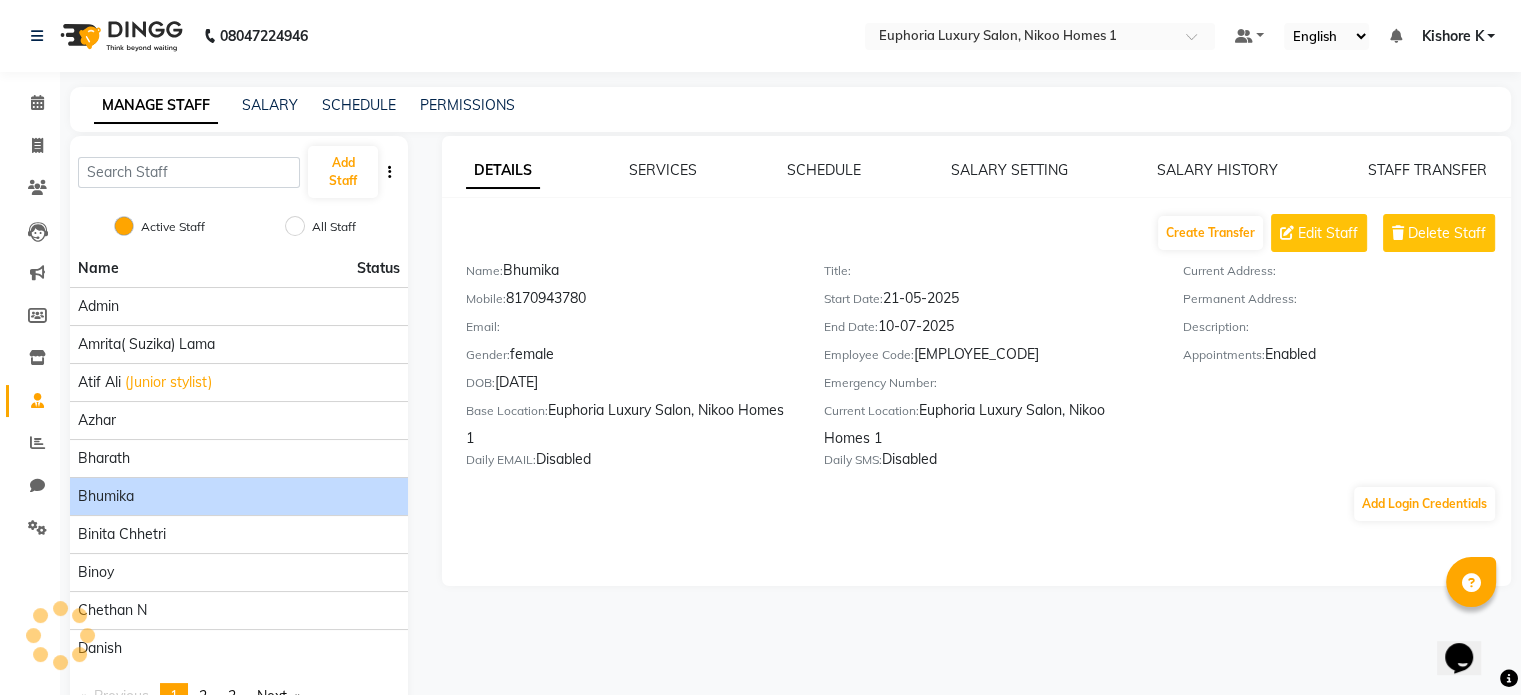 click on "Bhumika" 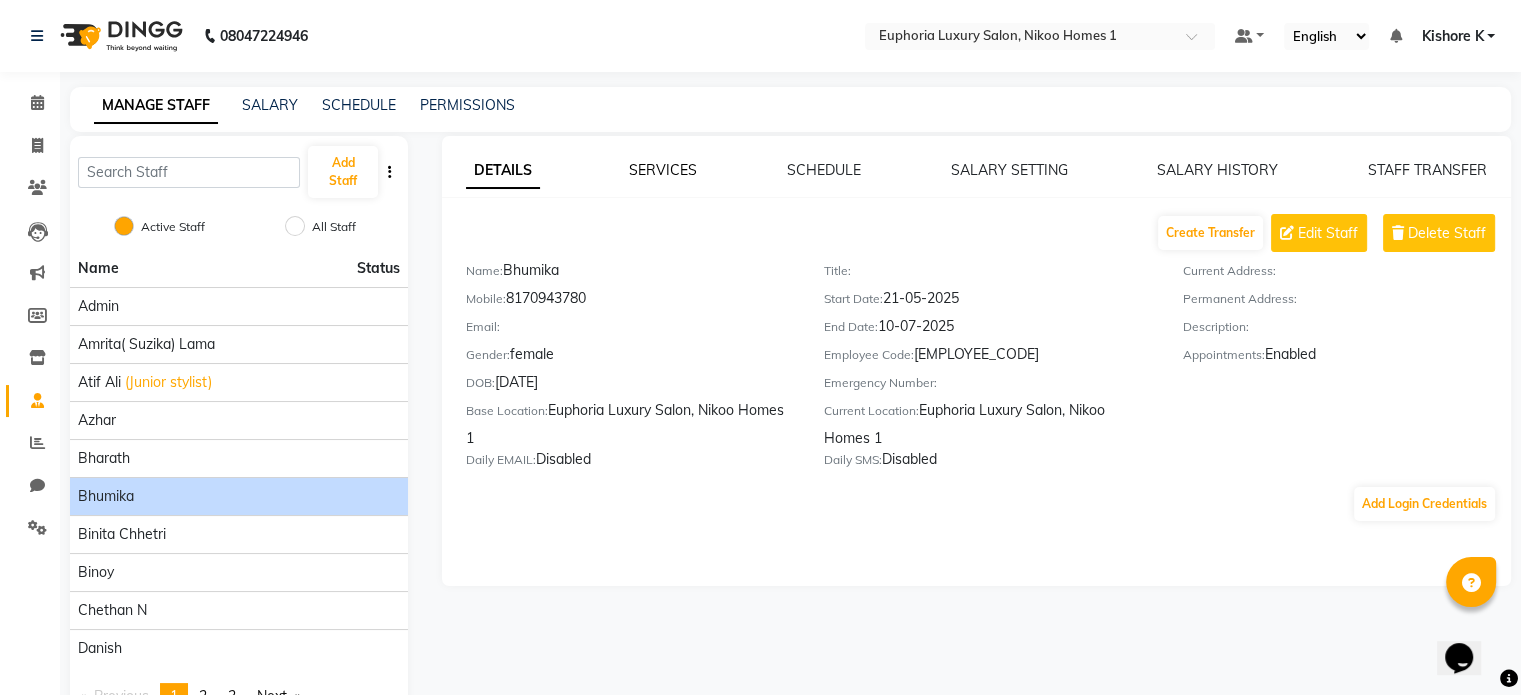 click on "SERVICES" 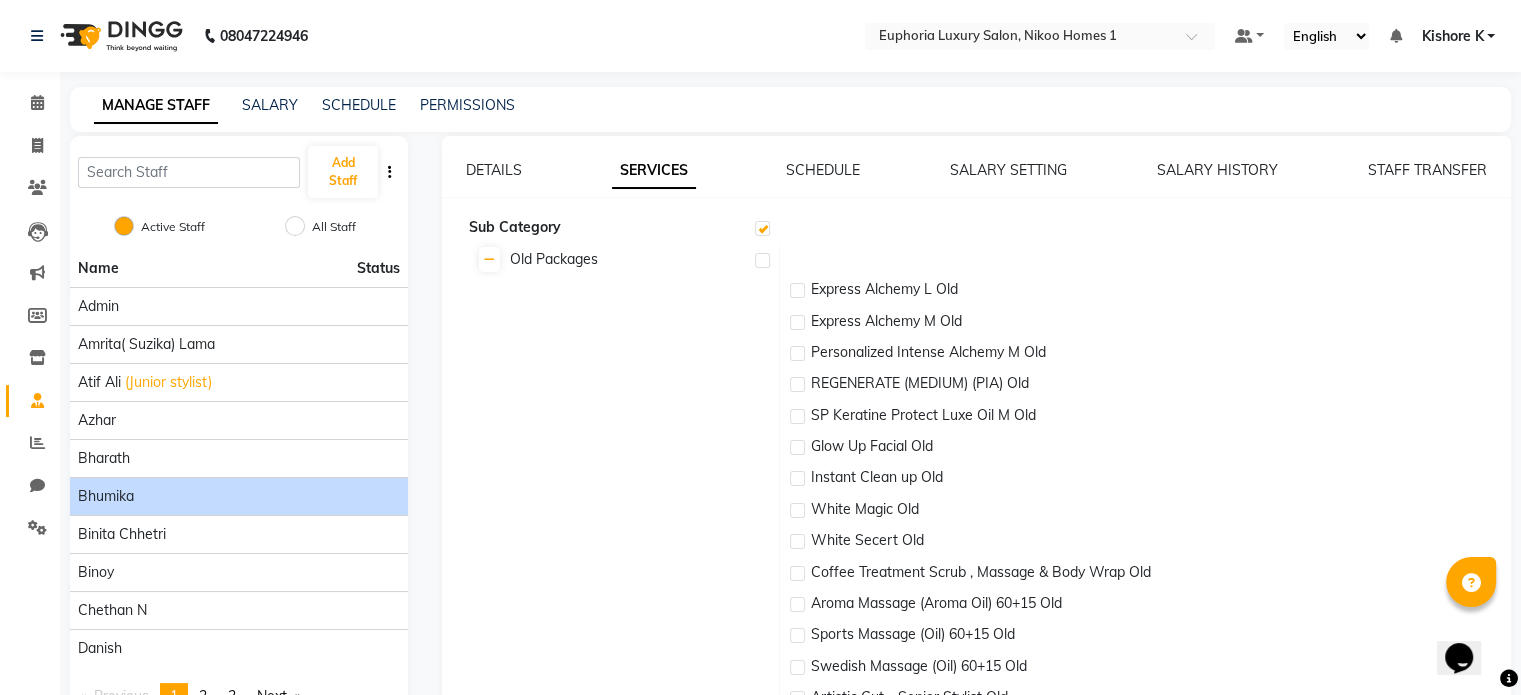 click at bounding box center (762, 228) 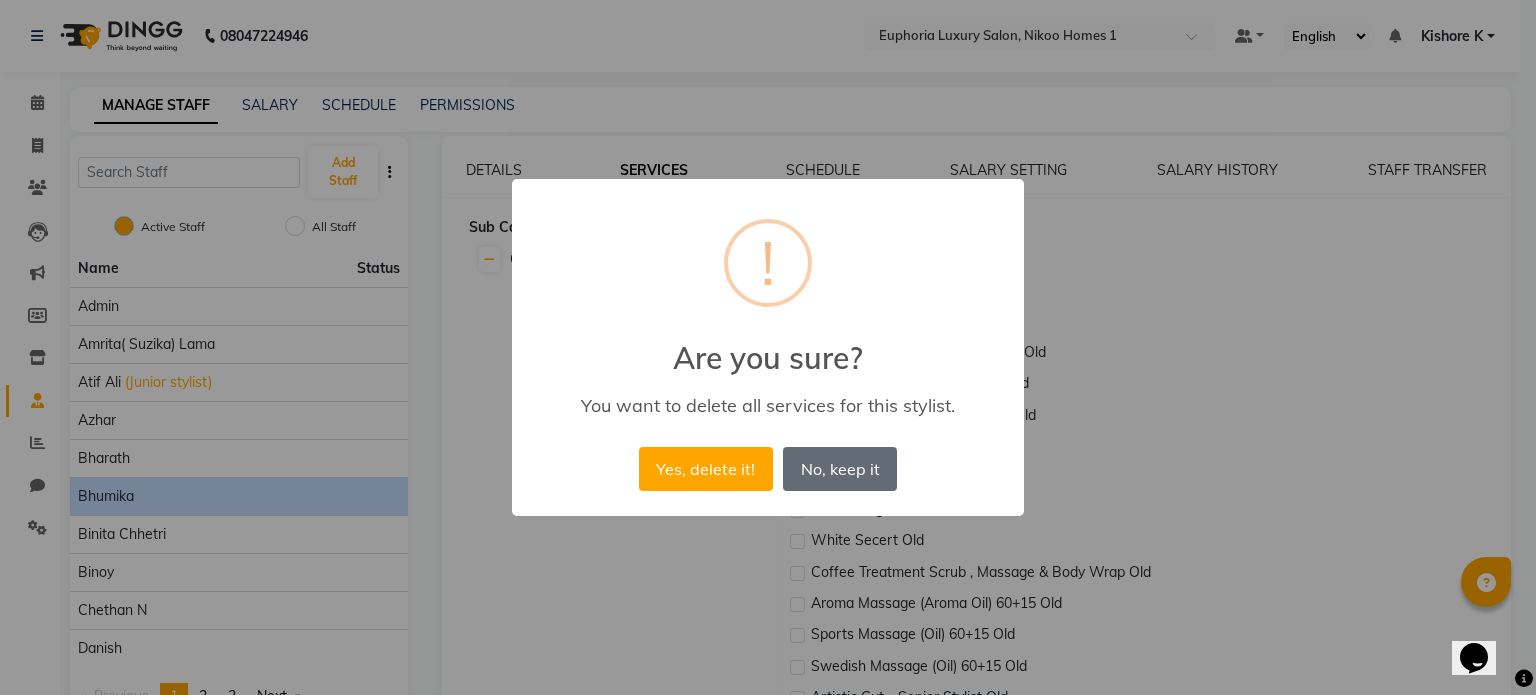 click on "No, keep it" at bounding box center [840, 469] 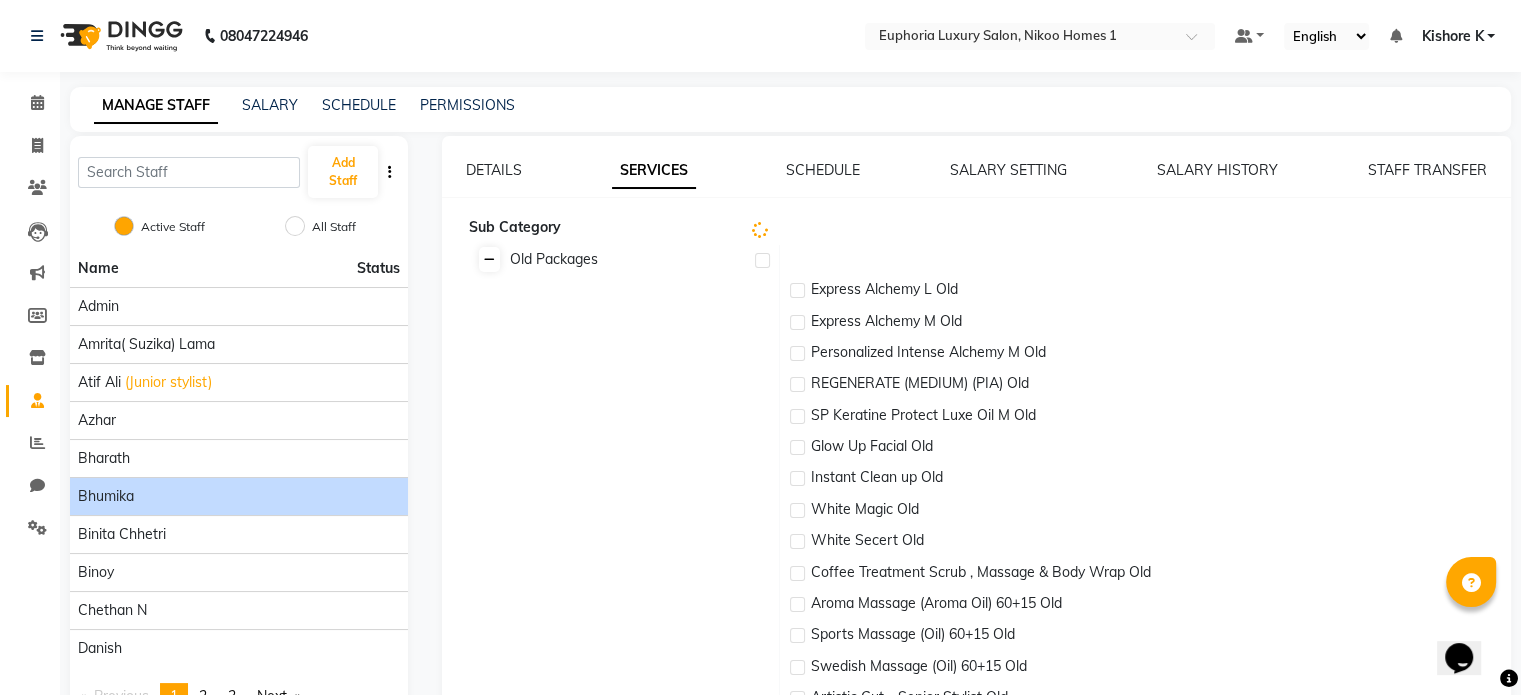 click 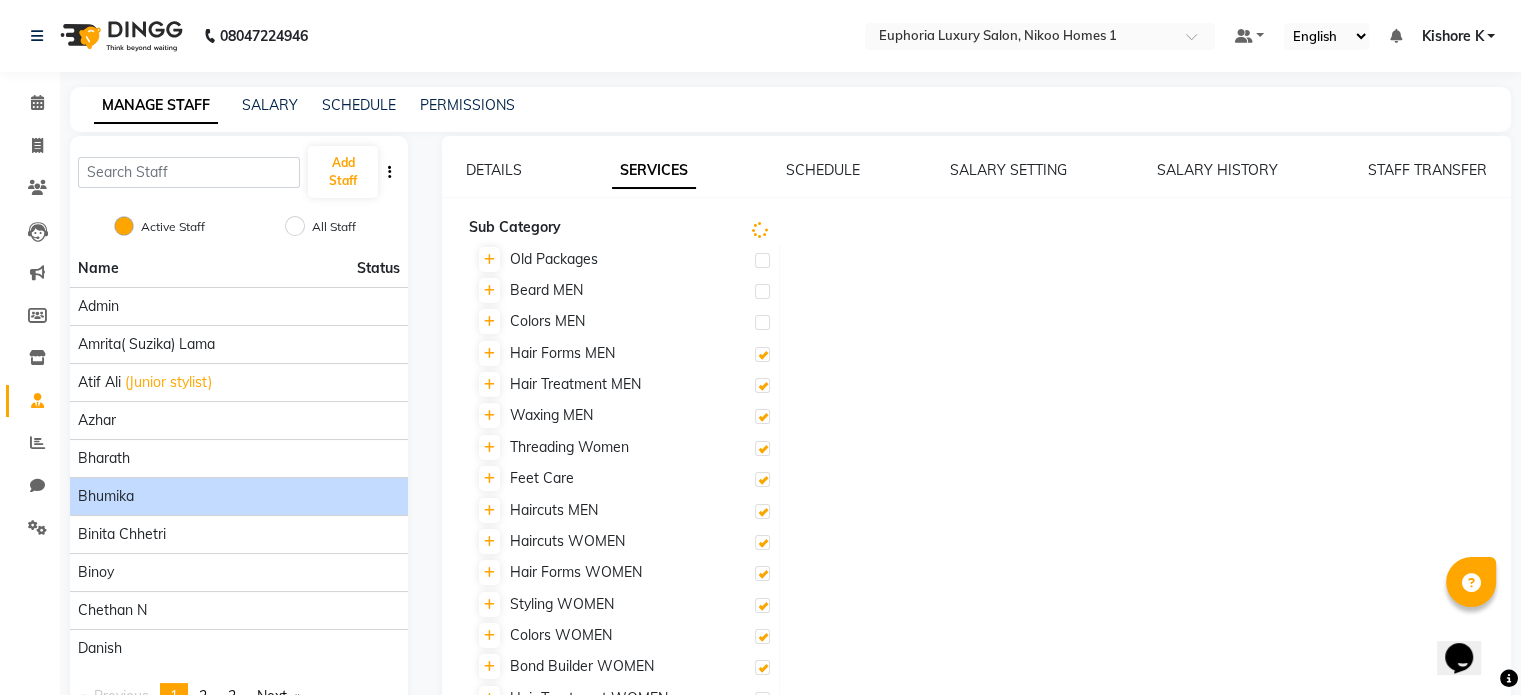 click at bounding box center [762, 354] 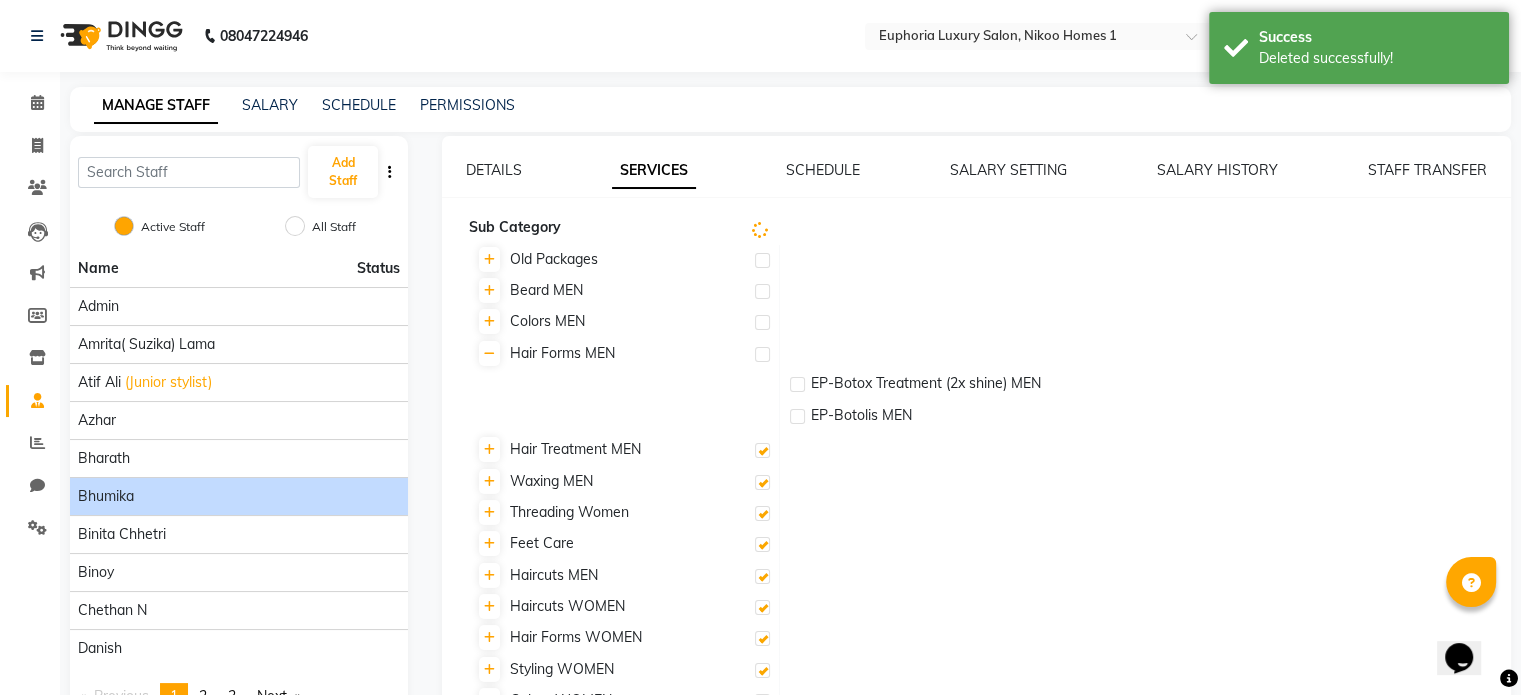 click at bounding box center (762, 450) 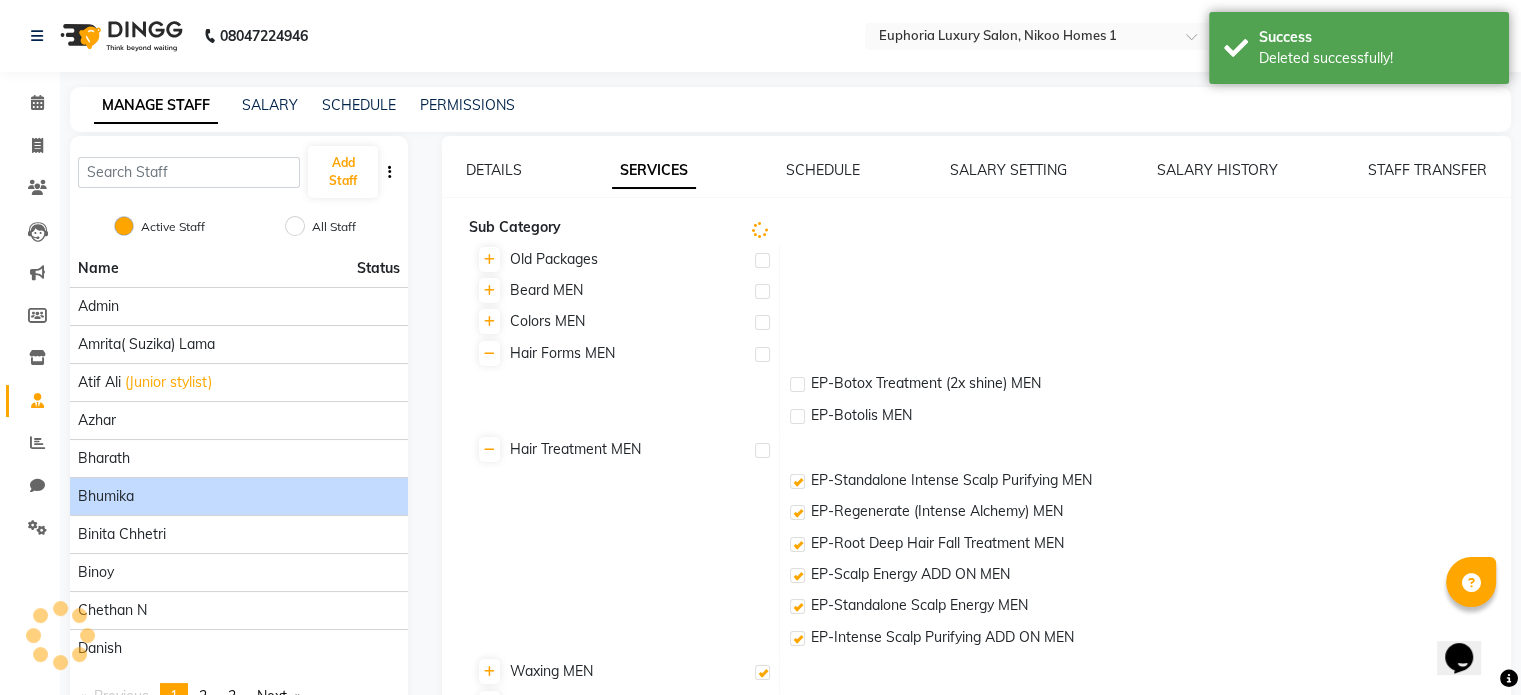 checkbox on "false" 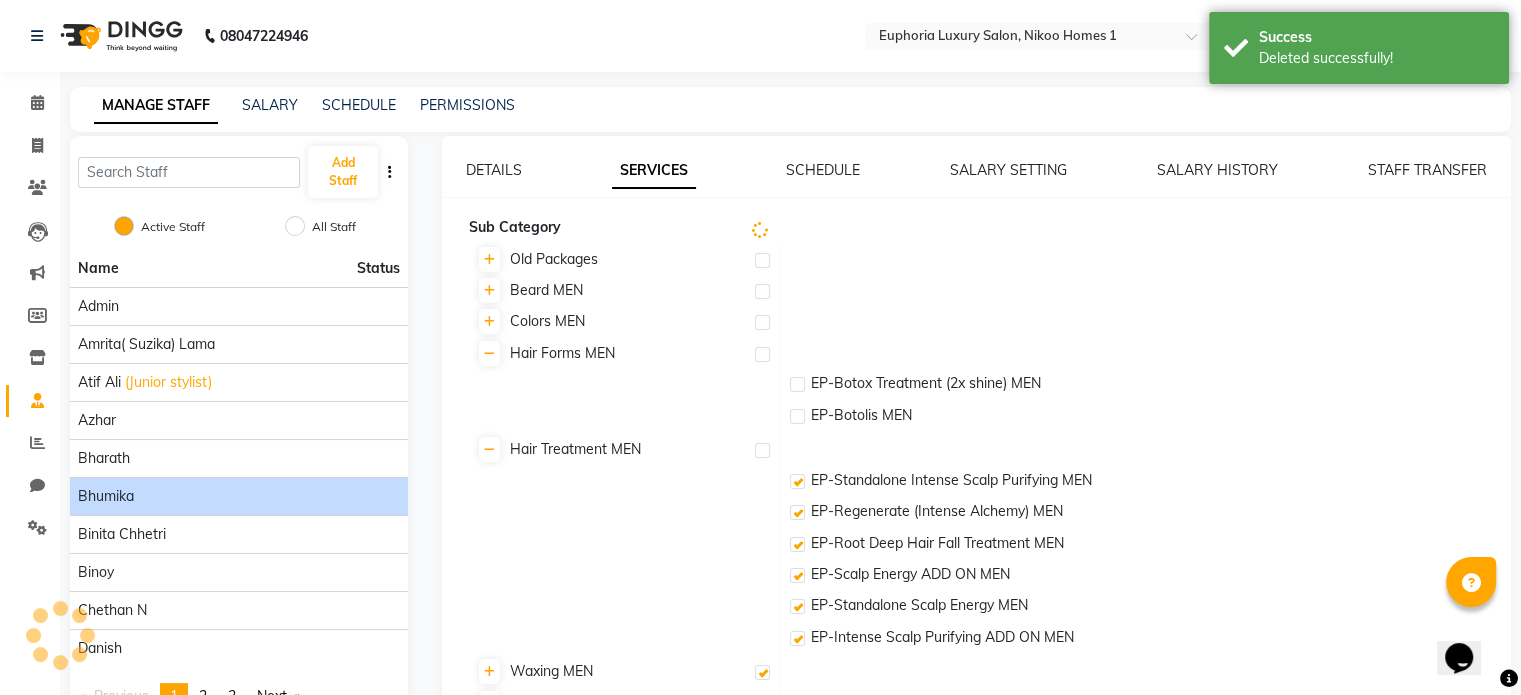 checkbox on "false" 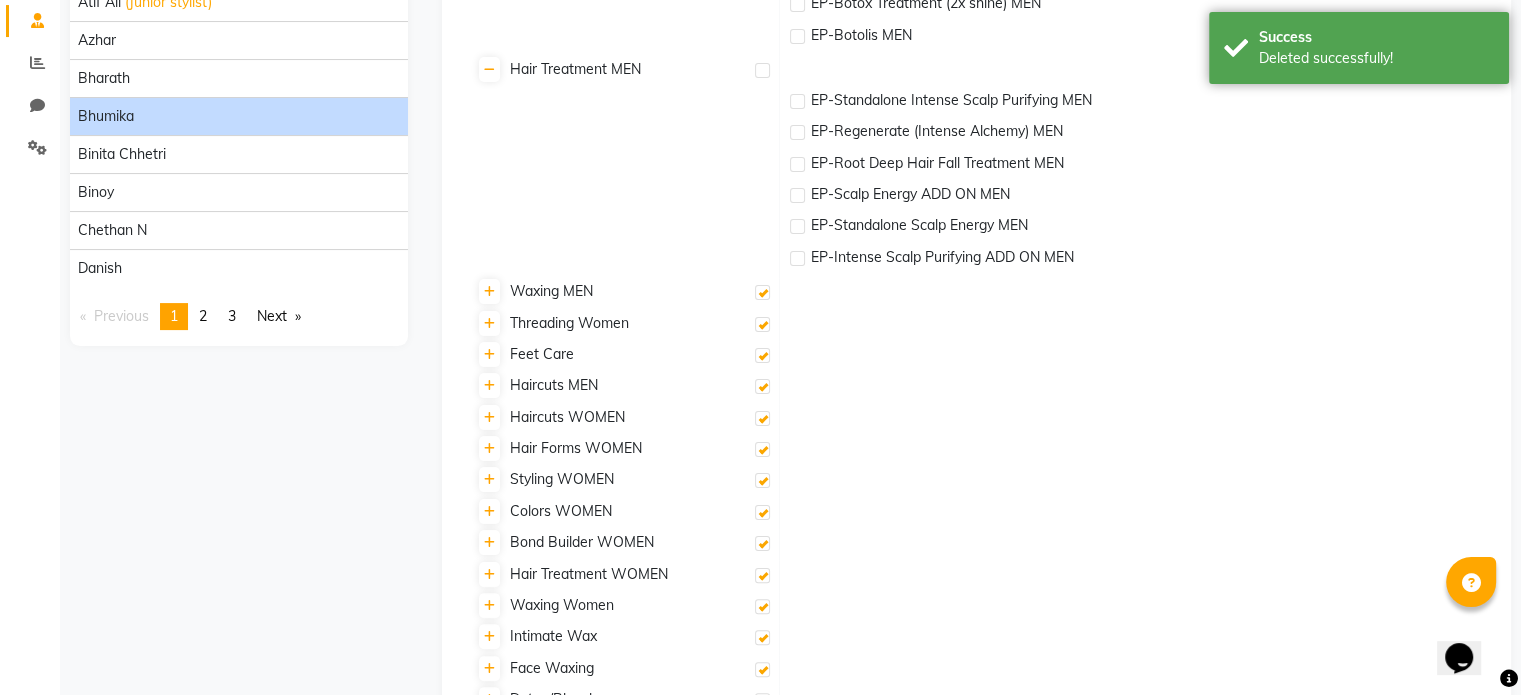 scroll, scrollTop: 0, scrollLeft: 0, axis: both 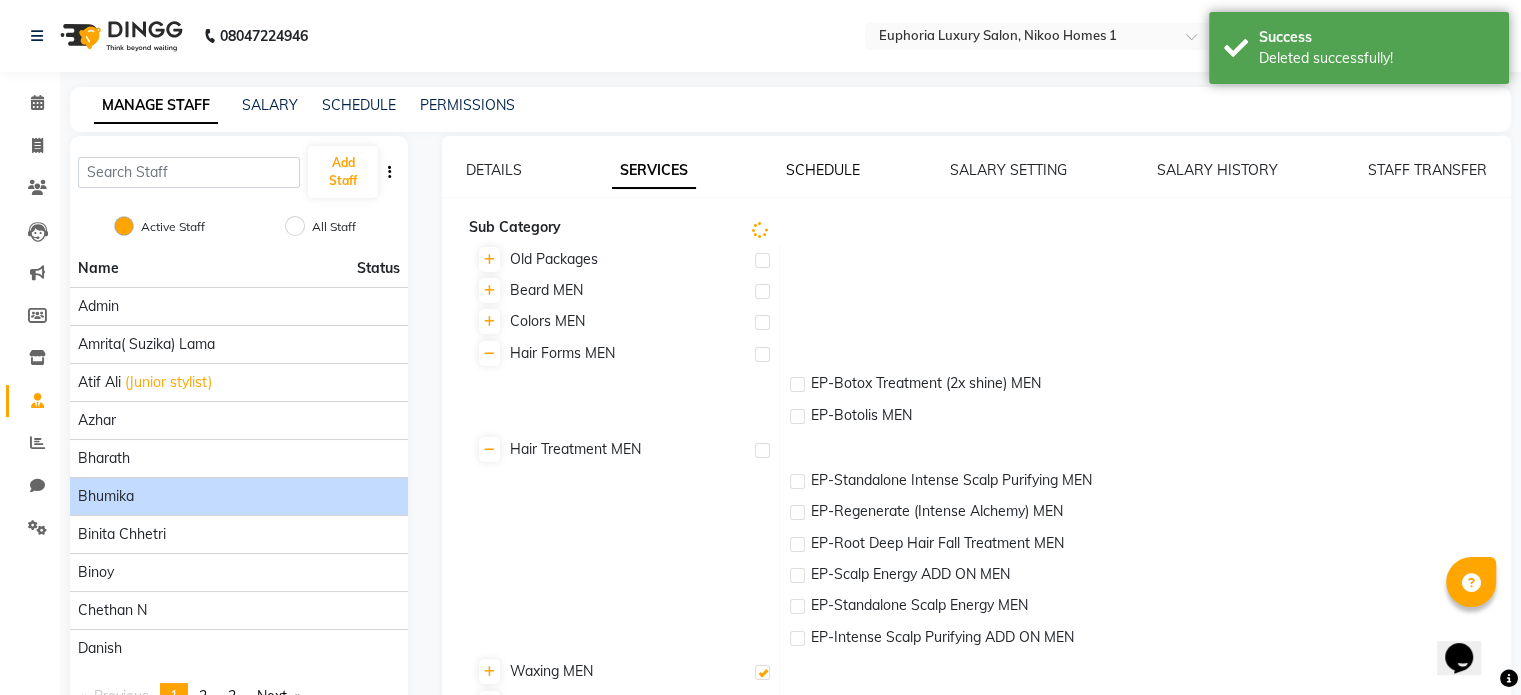 click on "SCHEDULE" 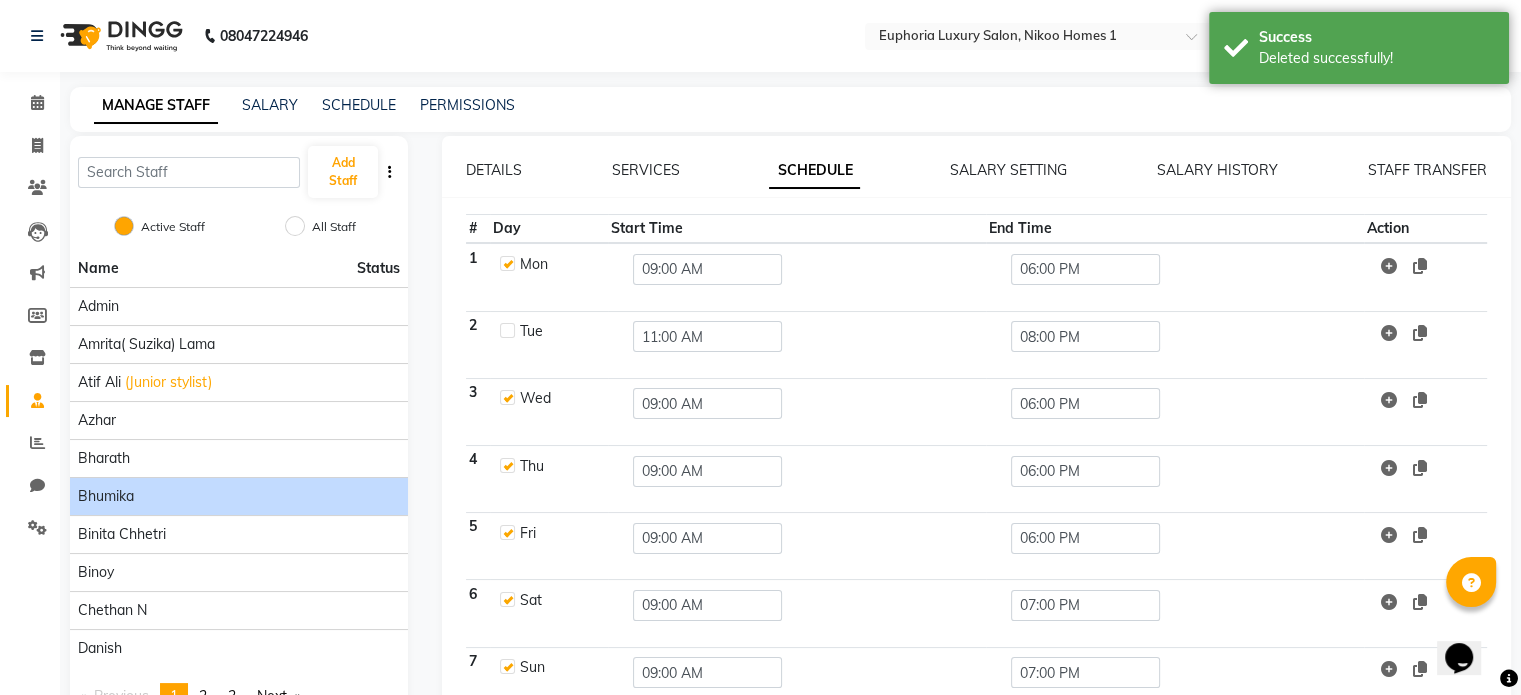 click 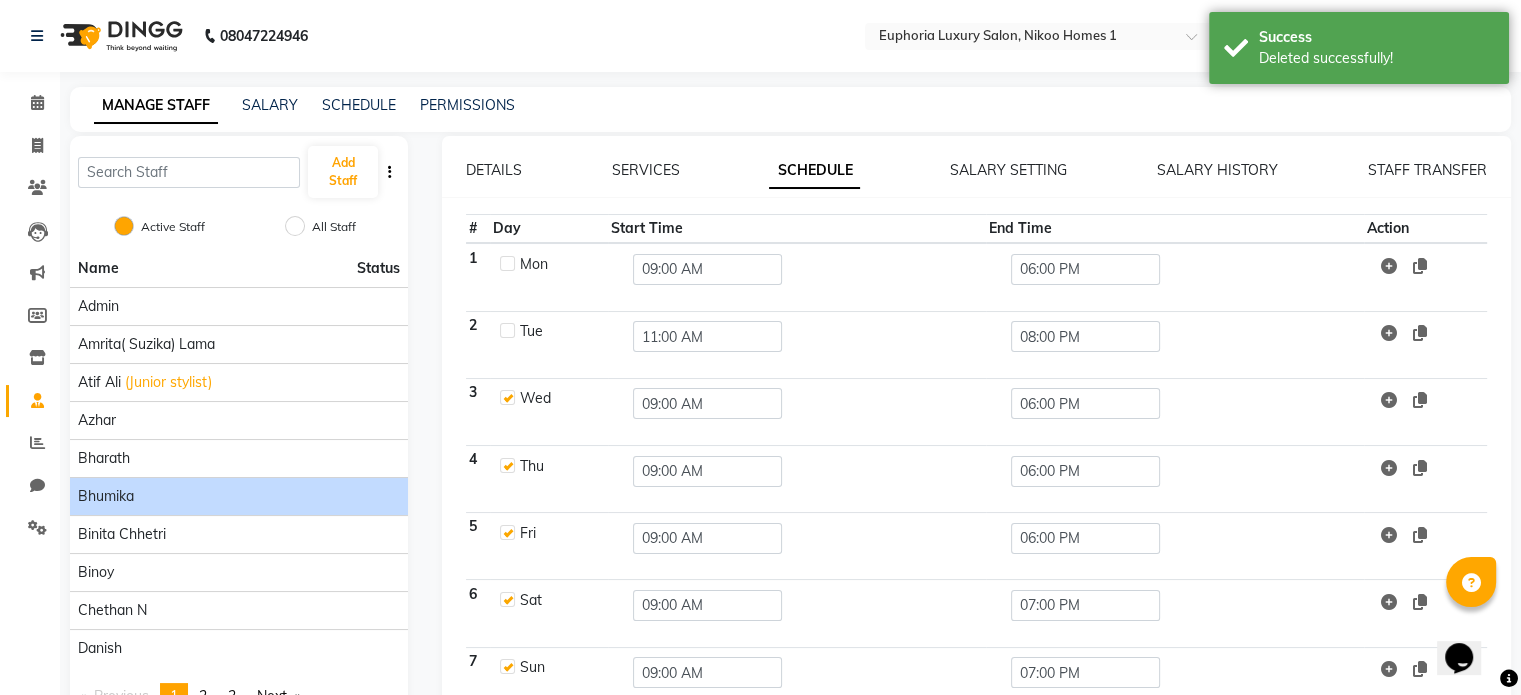 checkbox on "false" 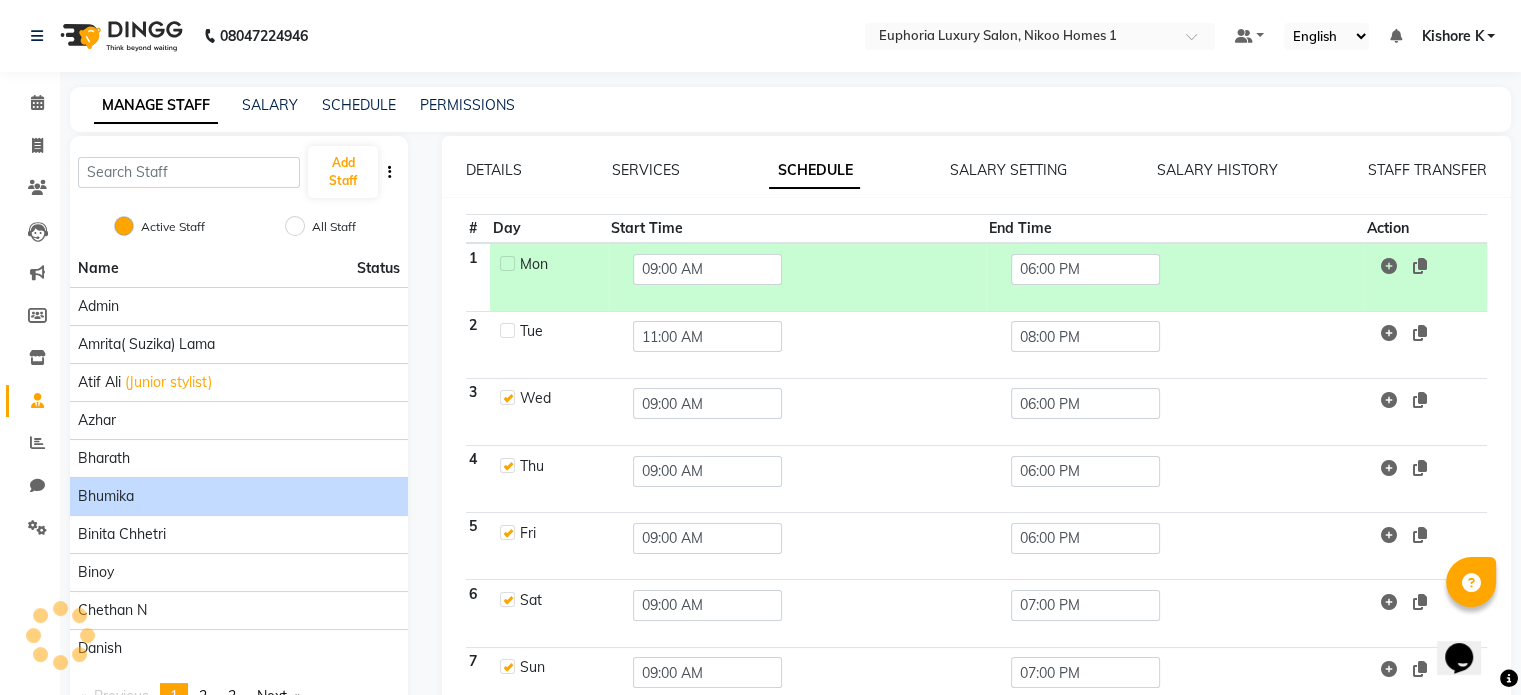 click 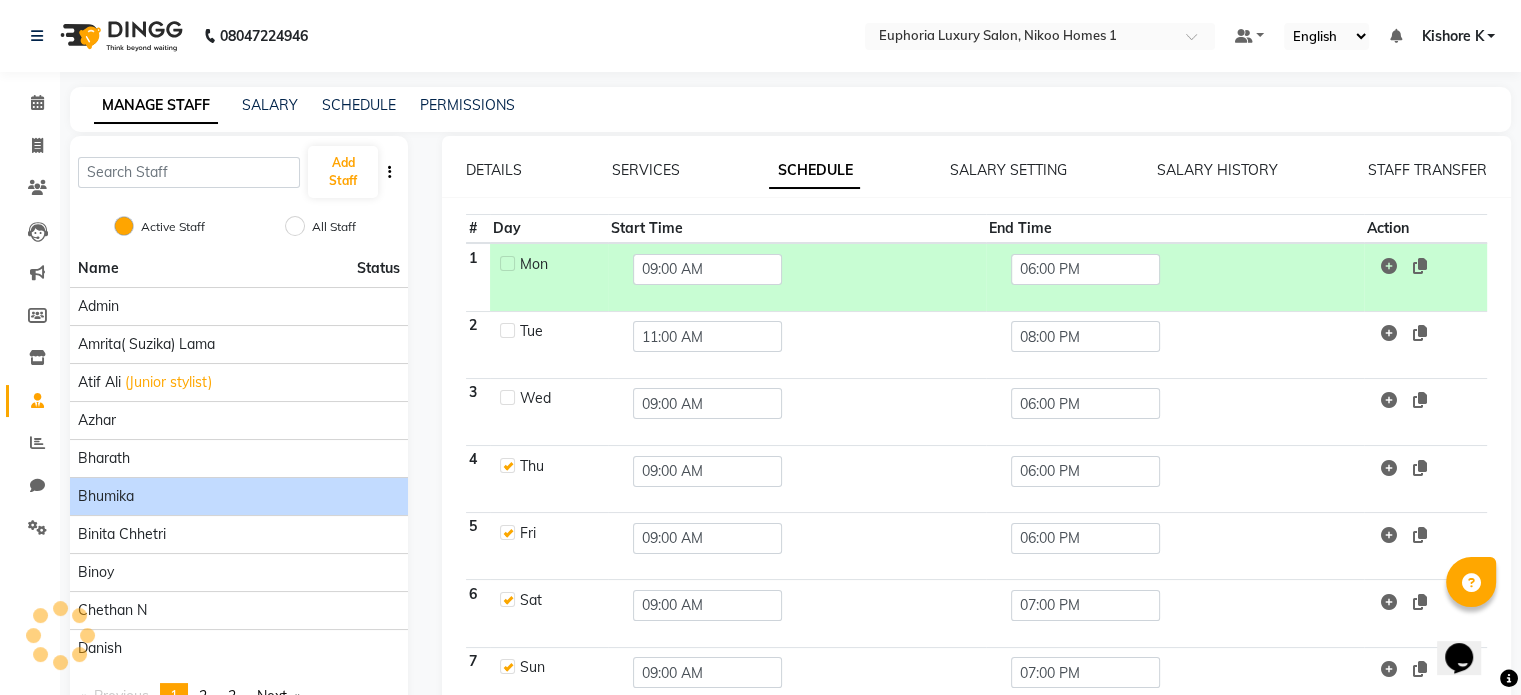 checkbox on "false" 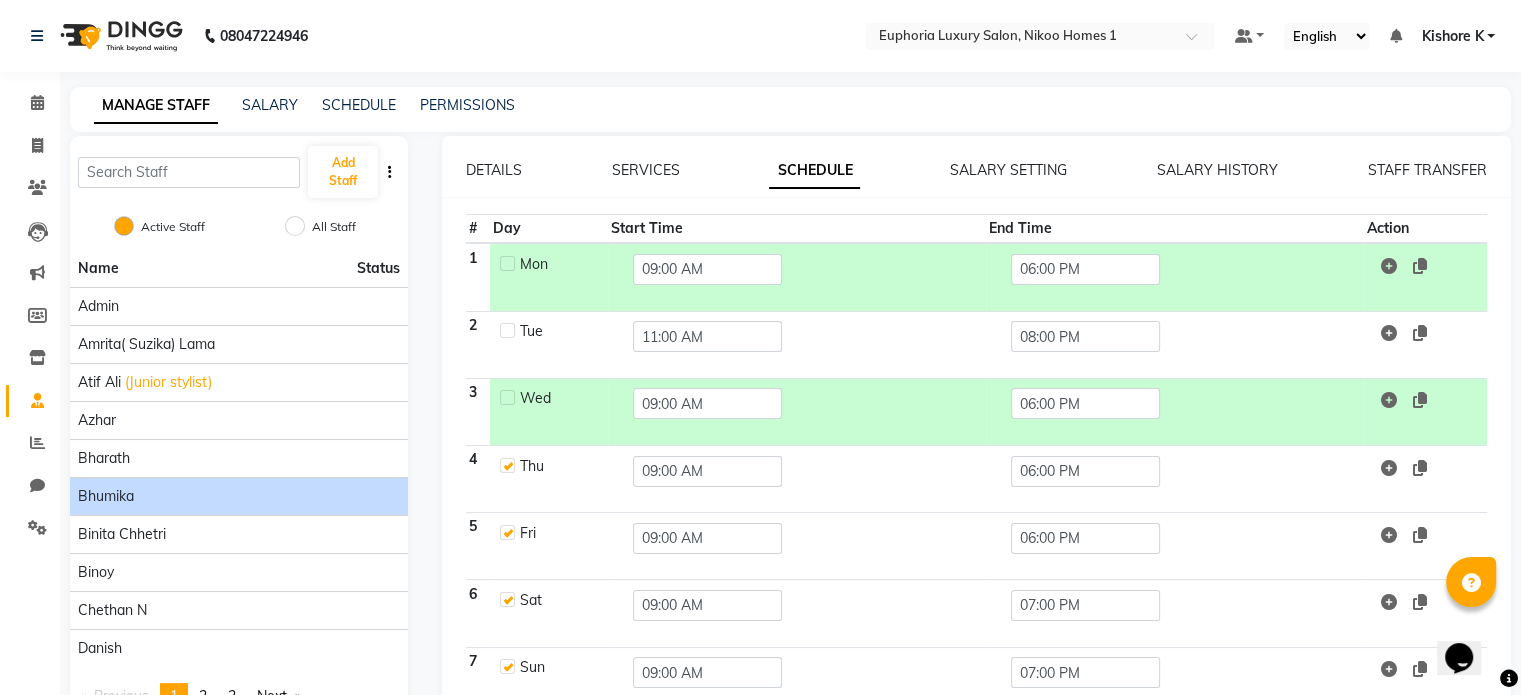 click 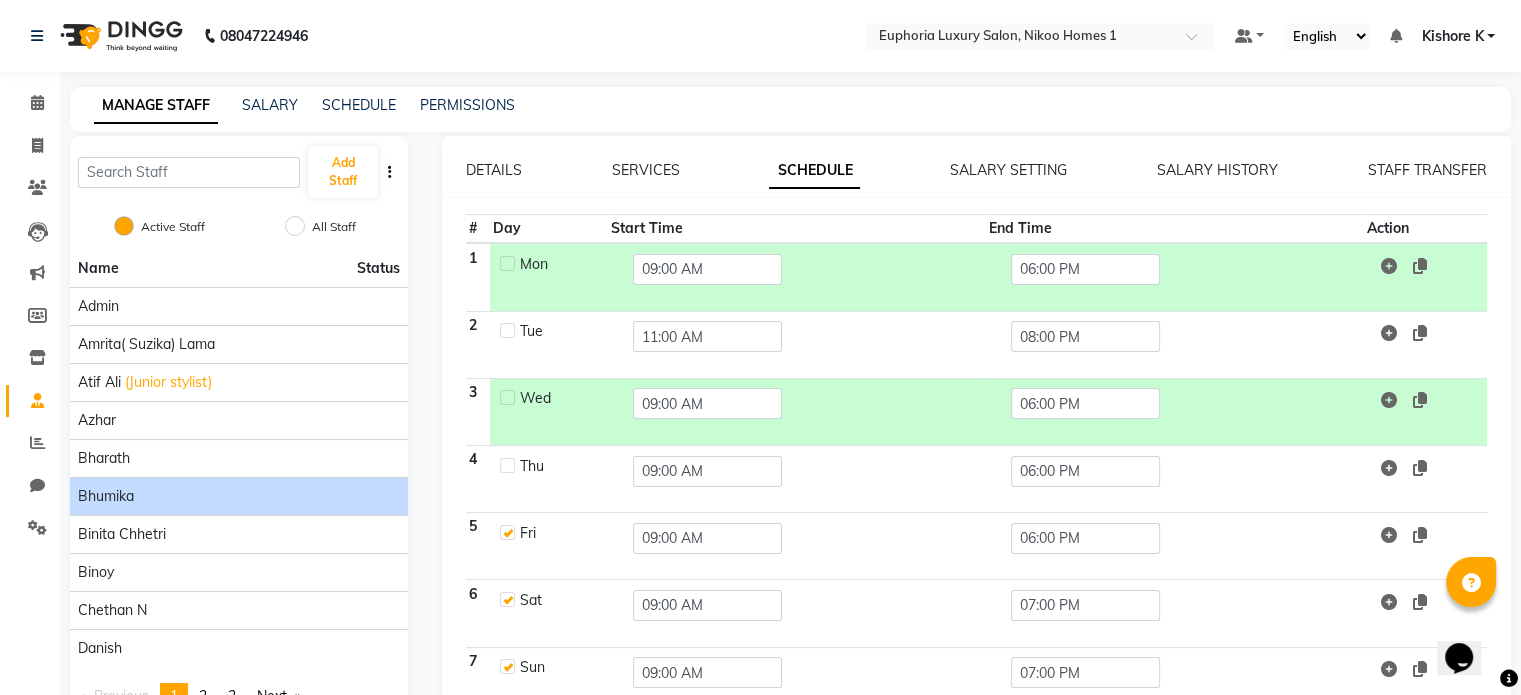 checkbox on "false" 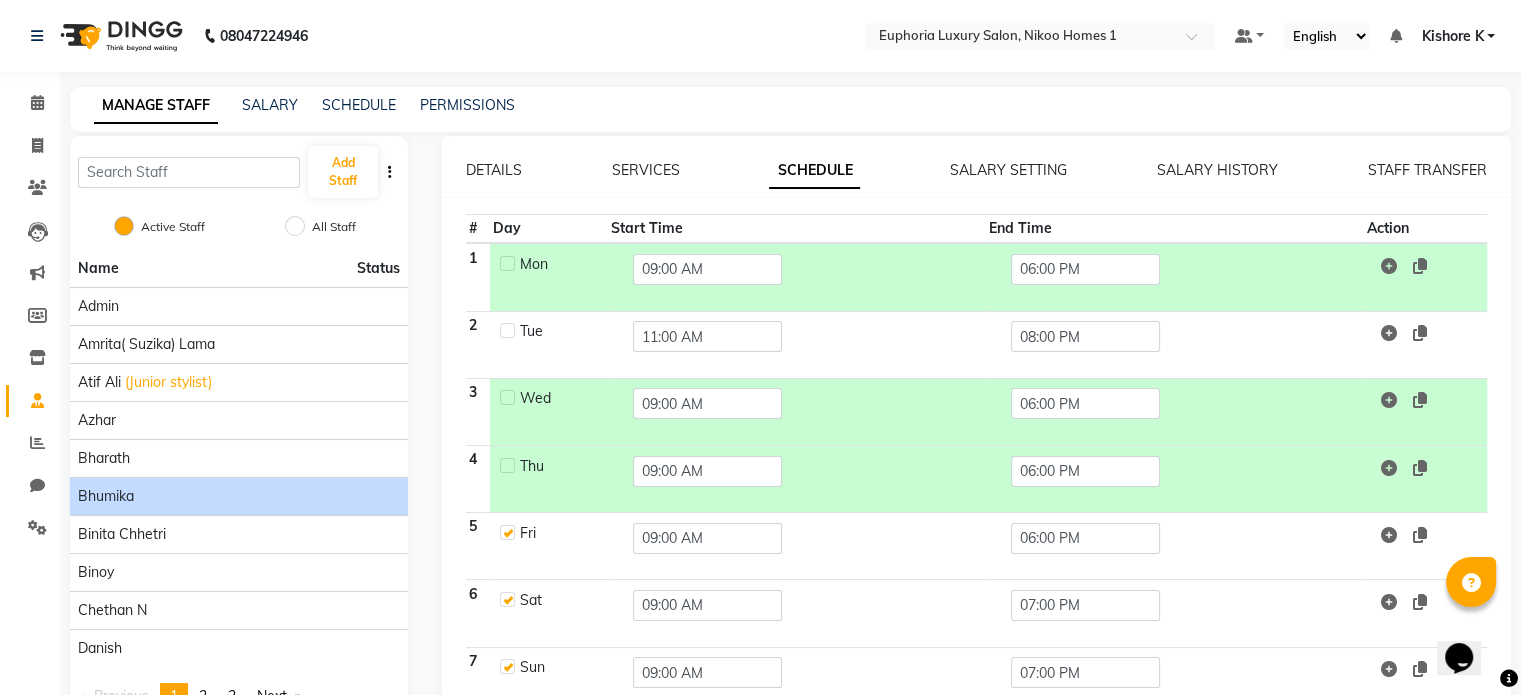 click 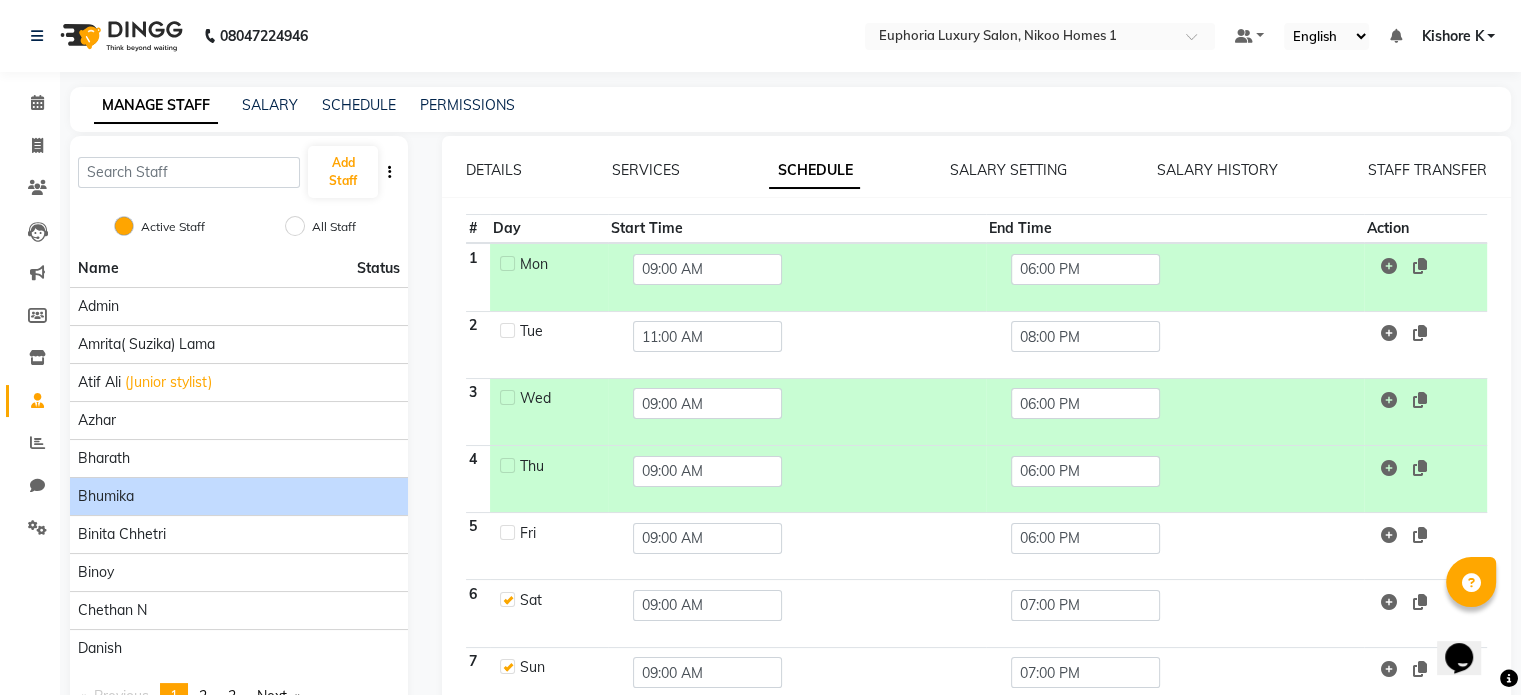 checkbox on "false" 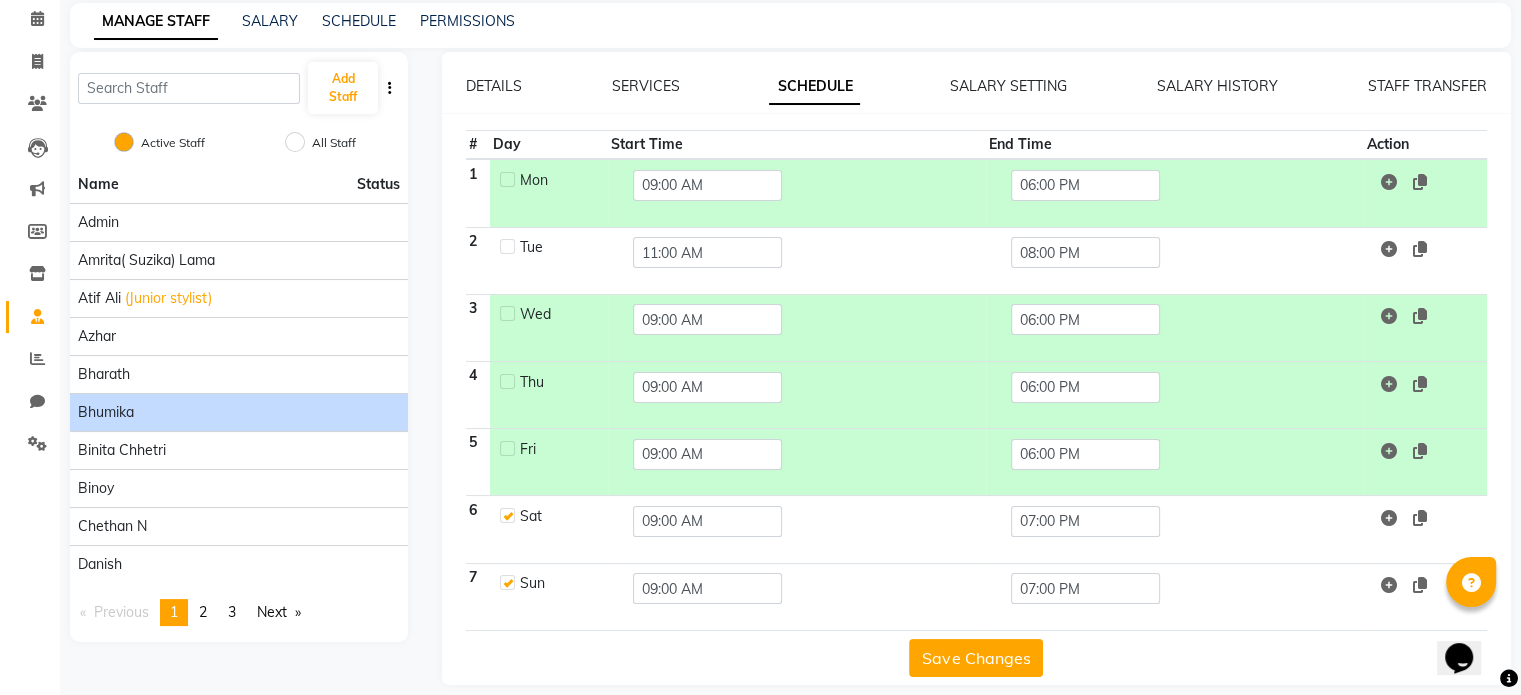 scroll, scrollTop: 100, scrollLeft: 0, axis: vertical 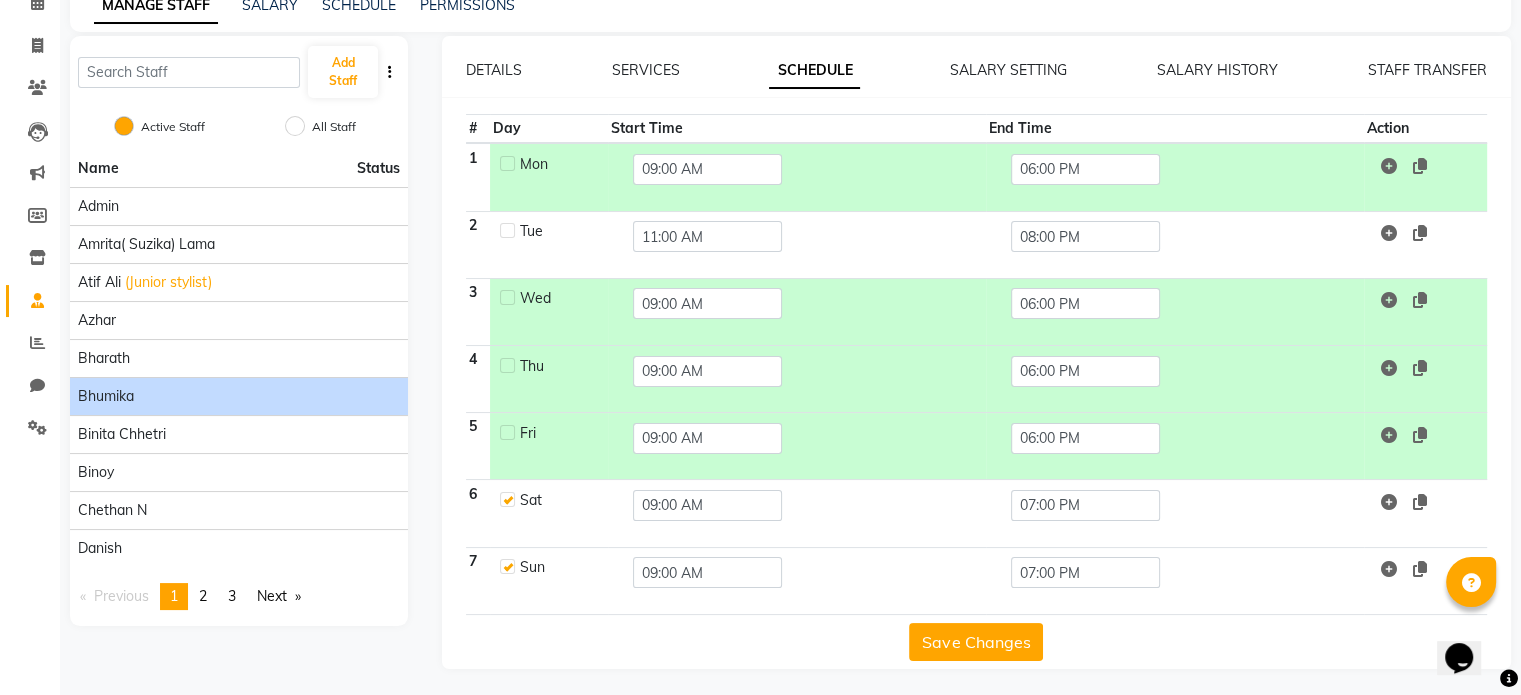 click 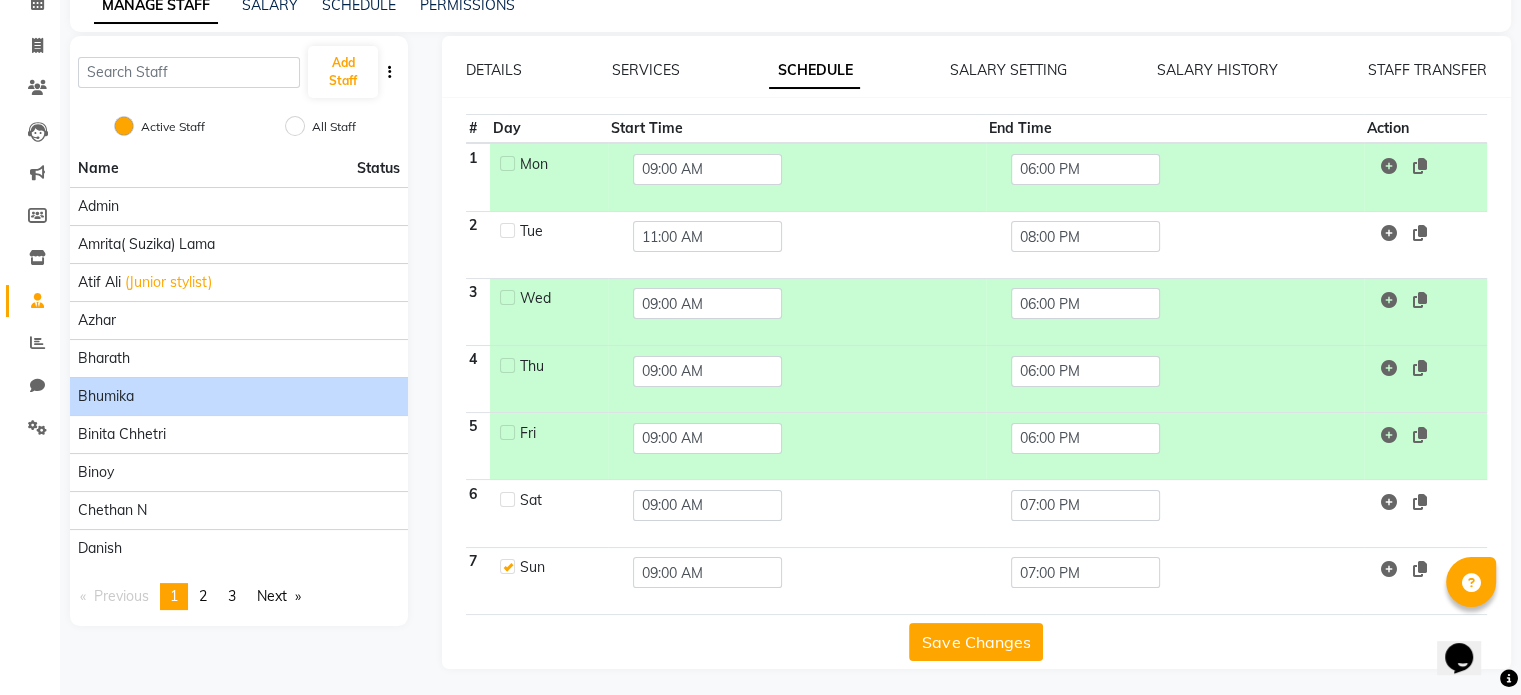 checkbox on "false" 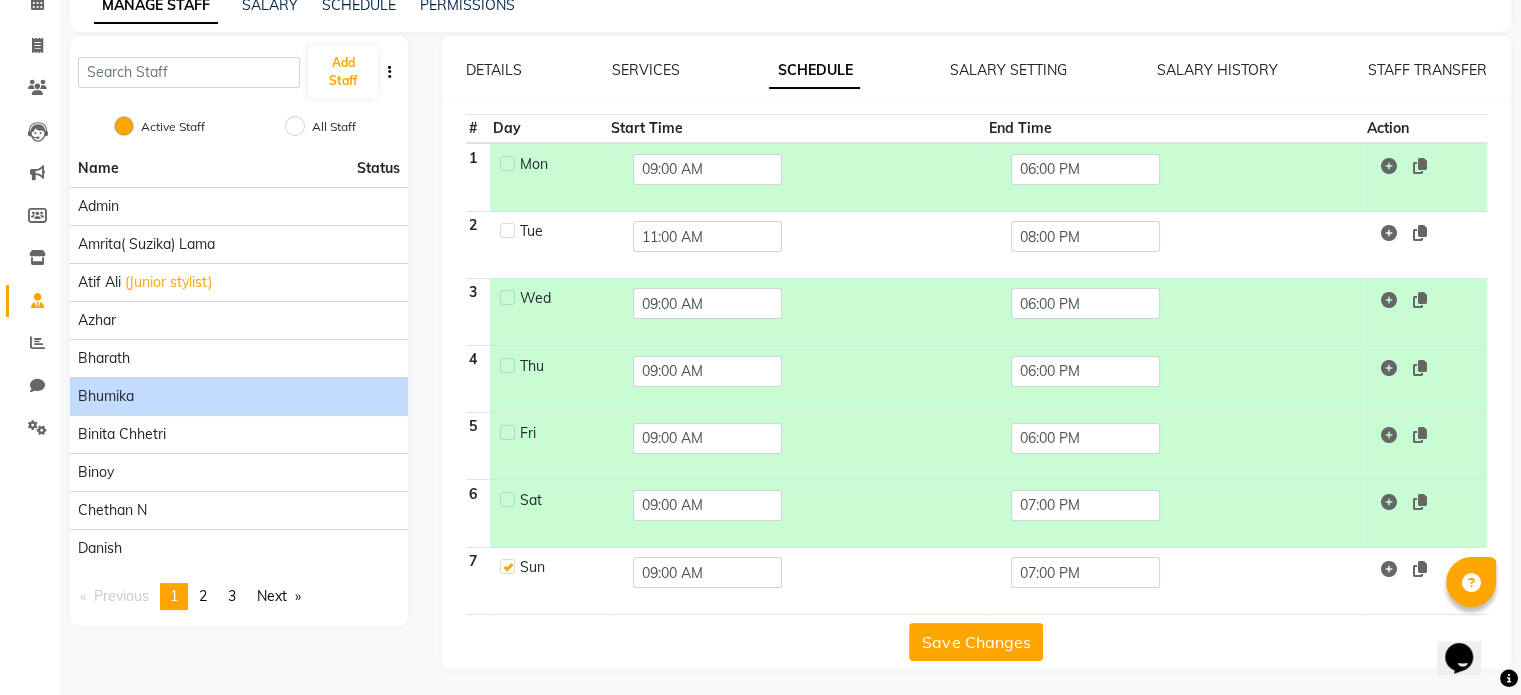 click 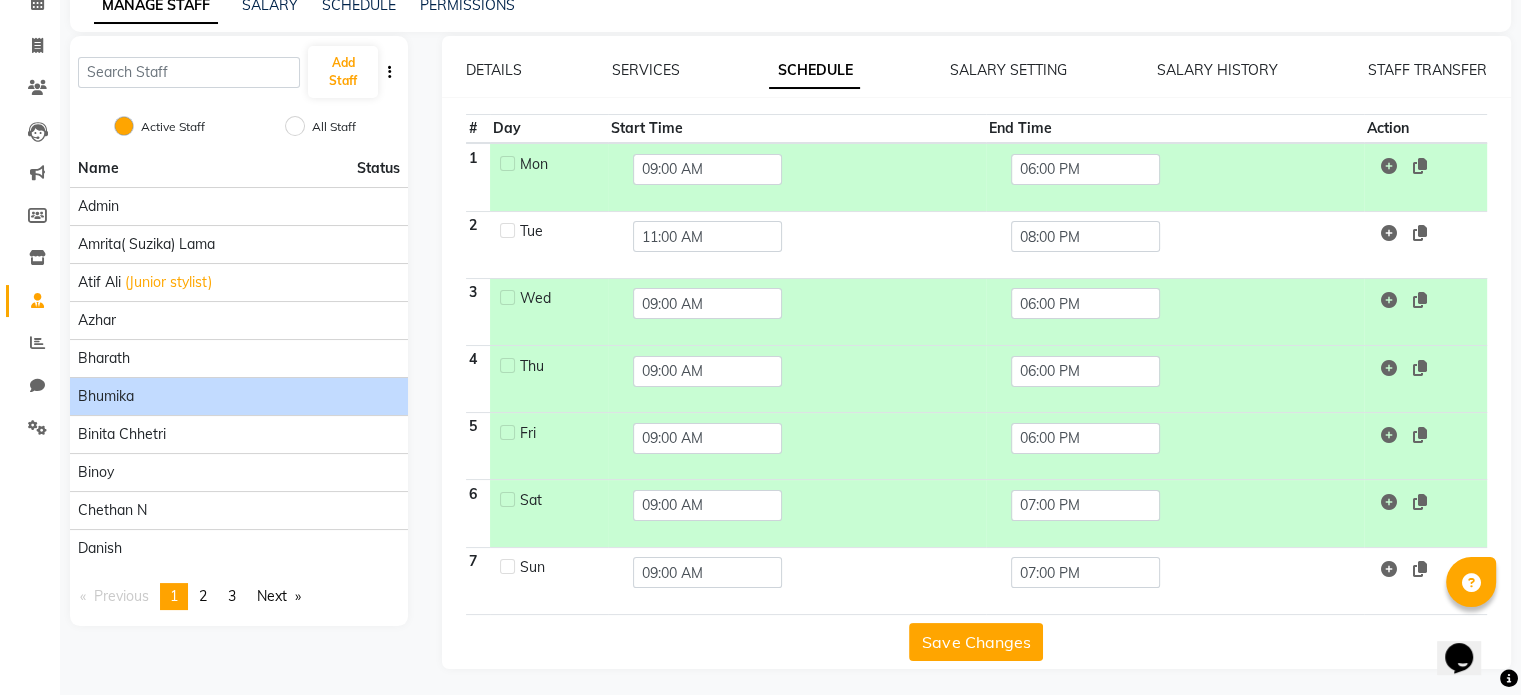 checkbox on "false" 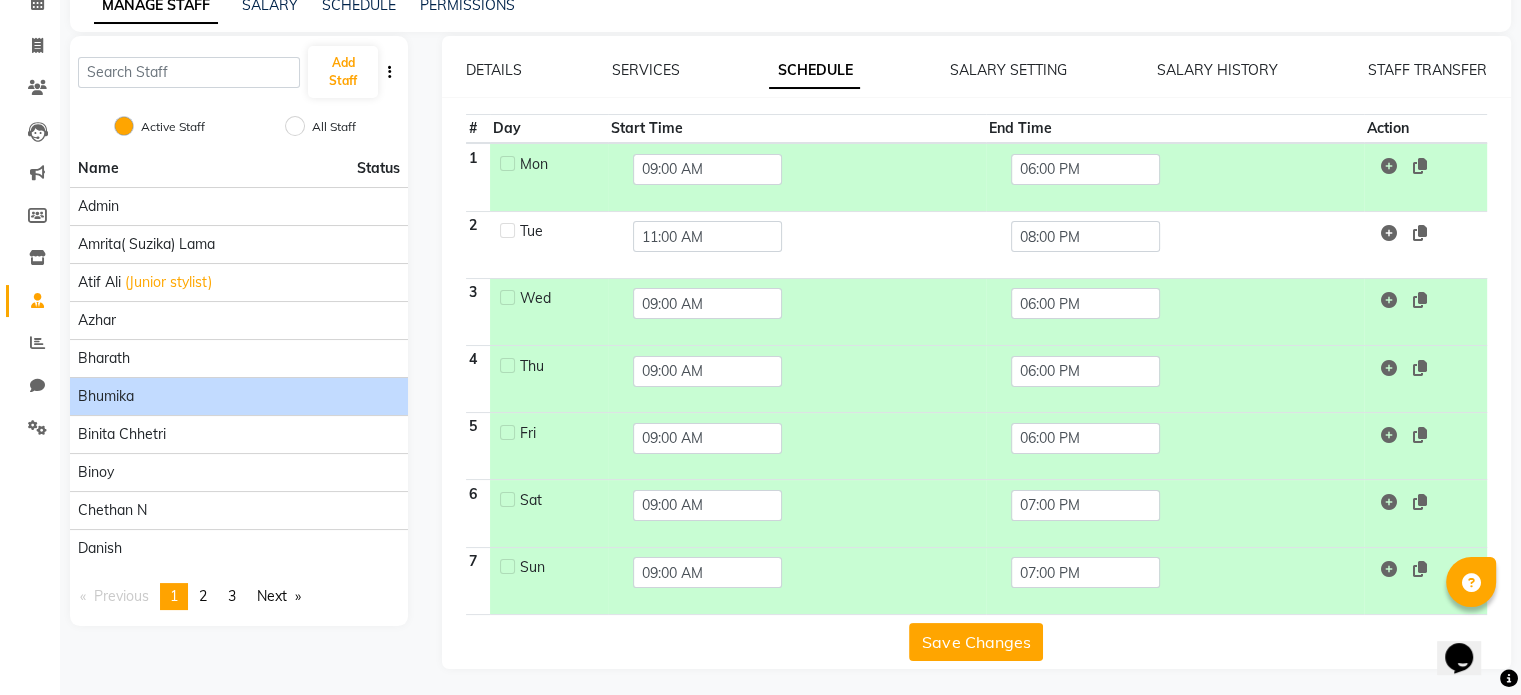 click on "Save Changes" 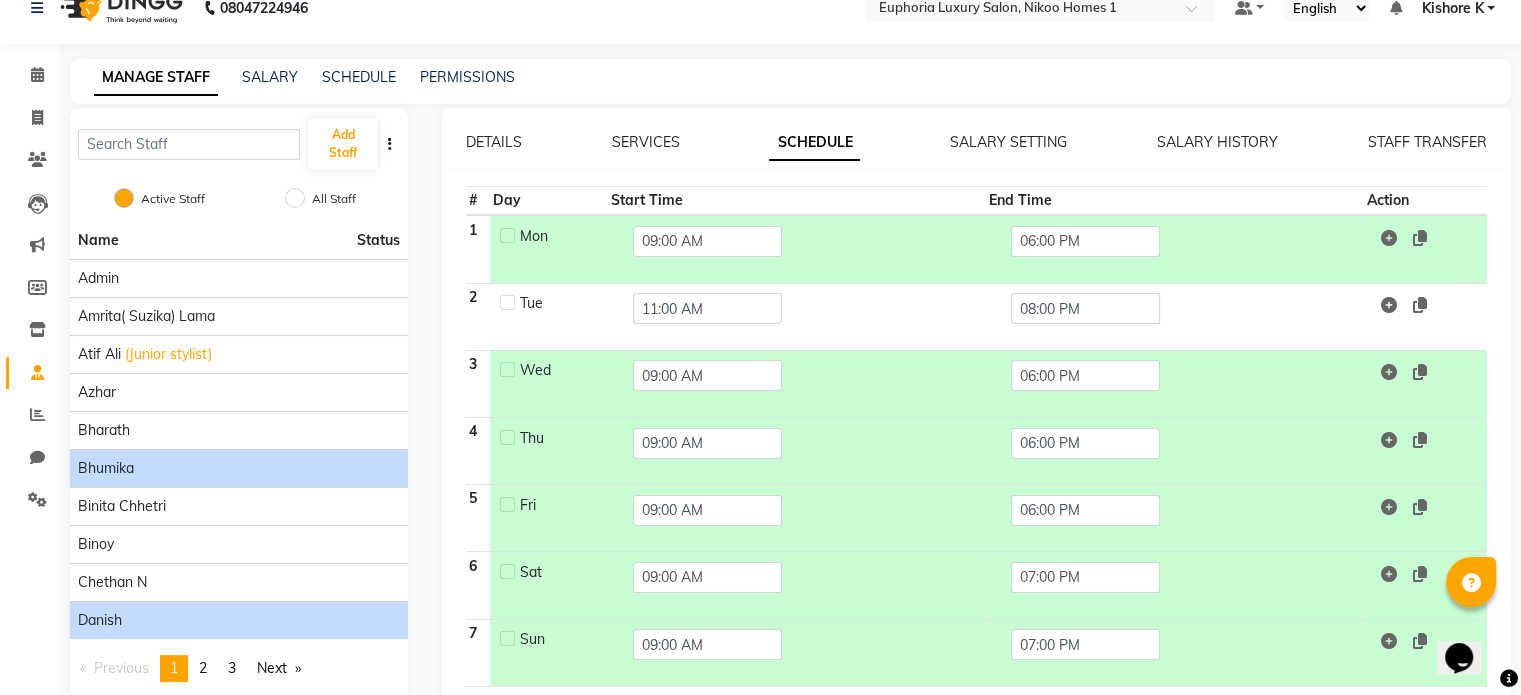 scroll, scrollTop: 32, scrollLeft: 0, axis: vertical 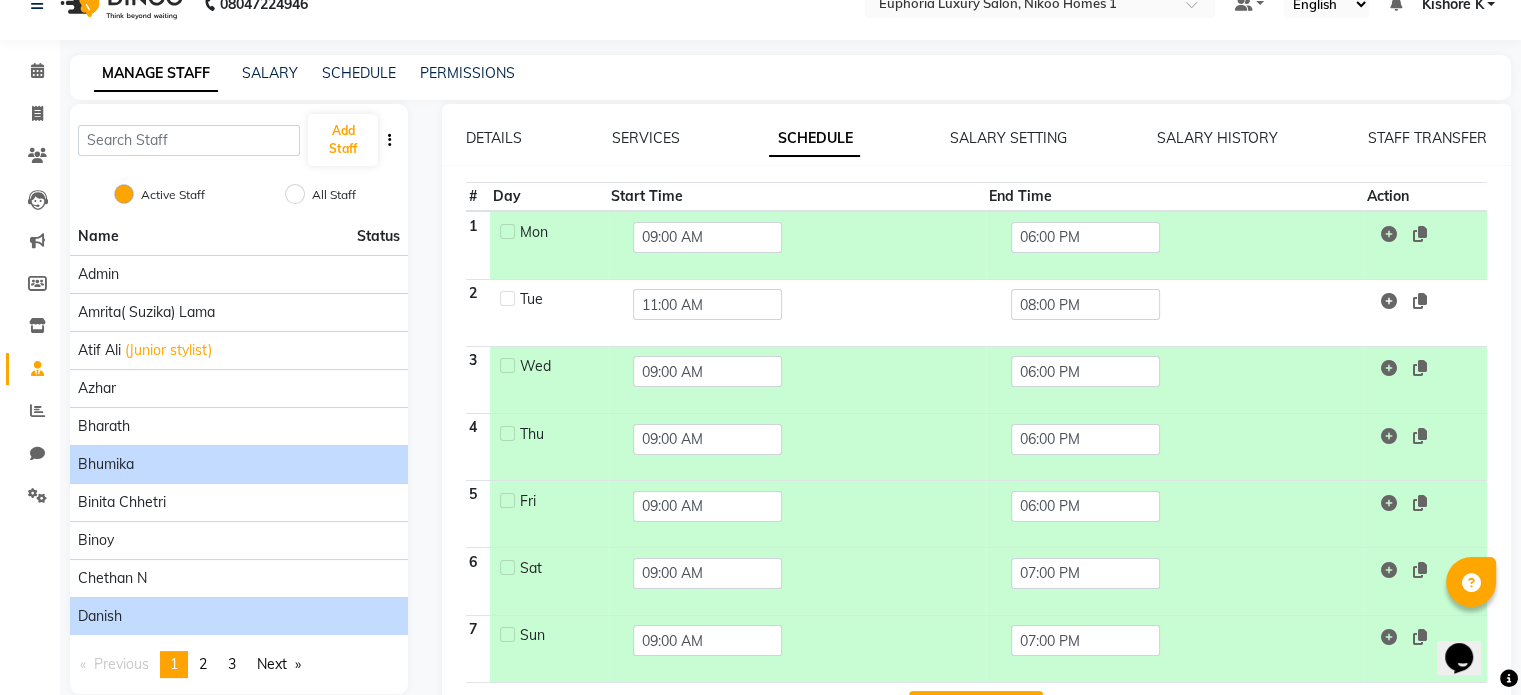 click on "Danish" 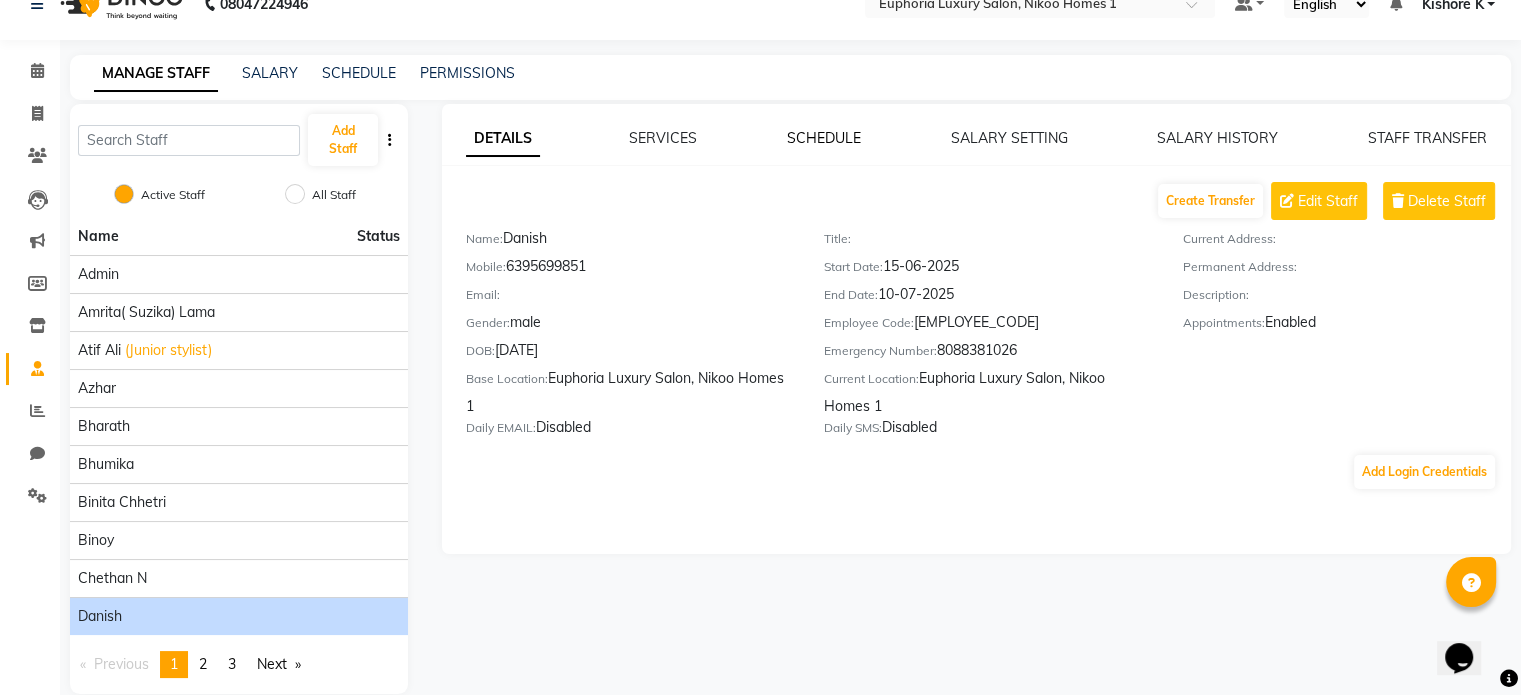 click on "SCHEDULE" 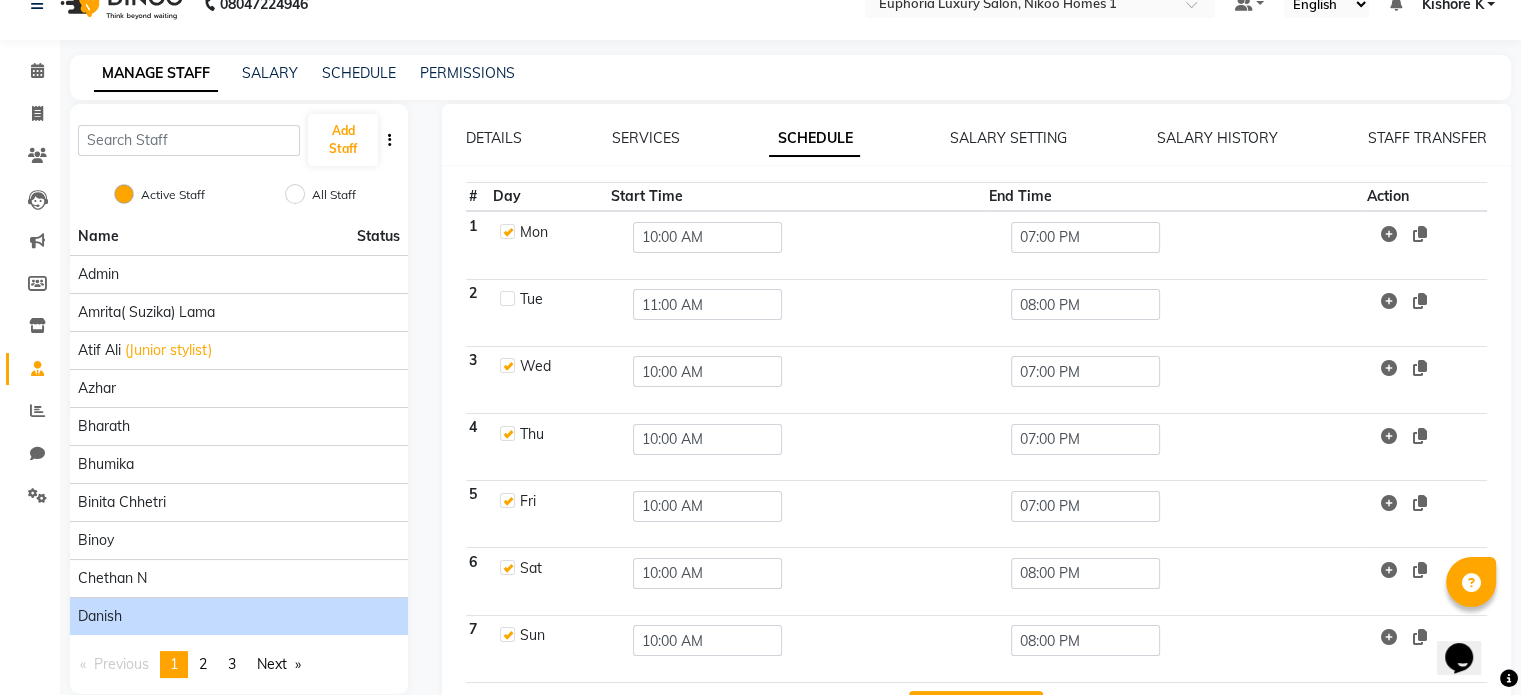 click 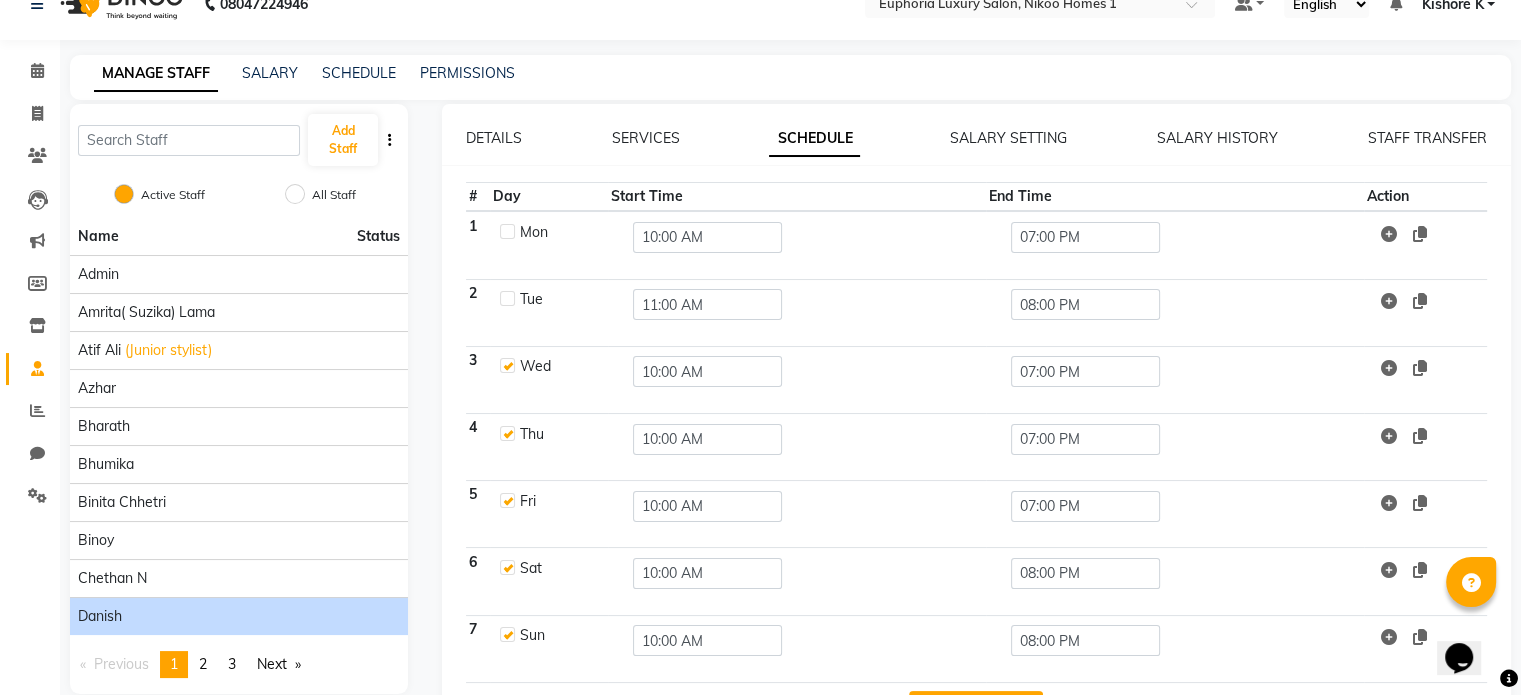 checkbox on "false" 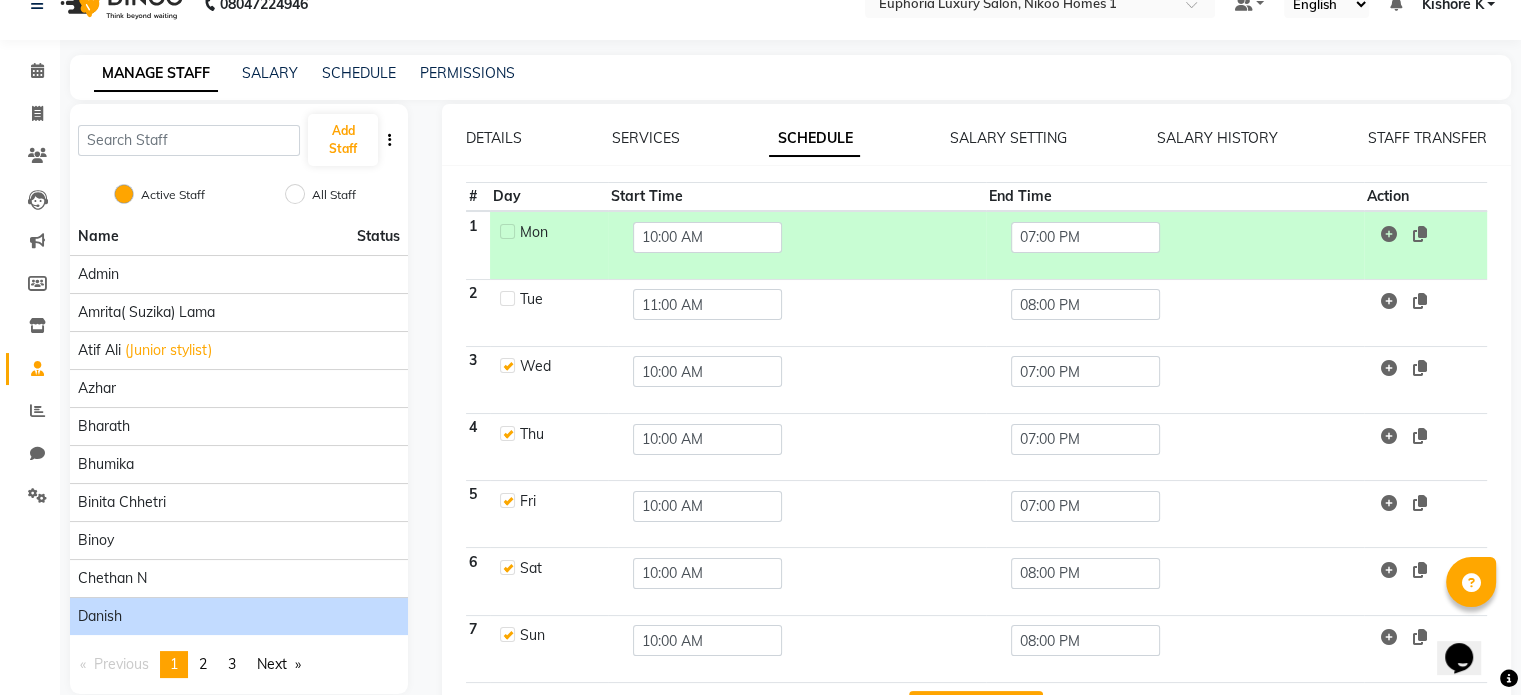 click 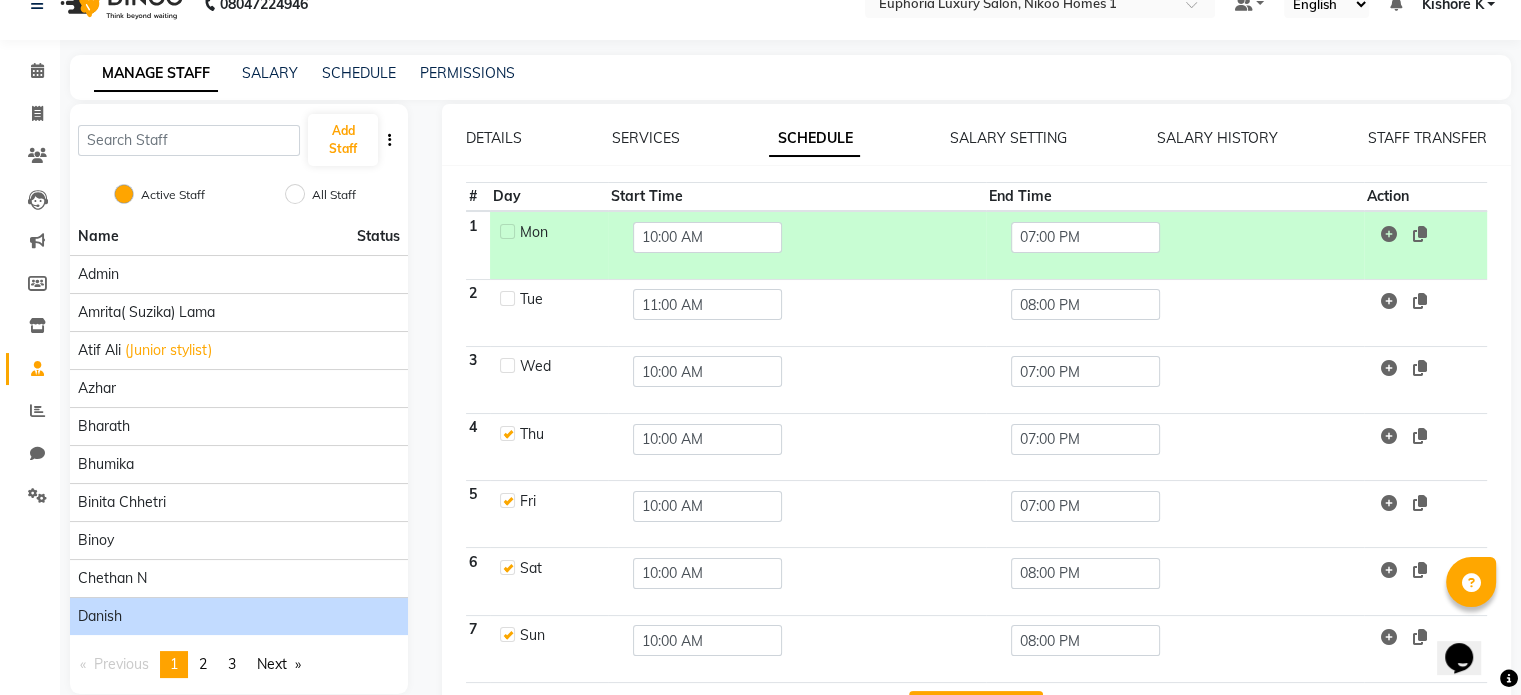 checkbox on "false" 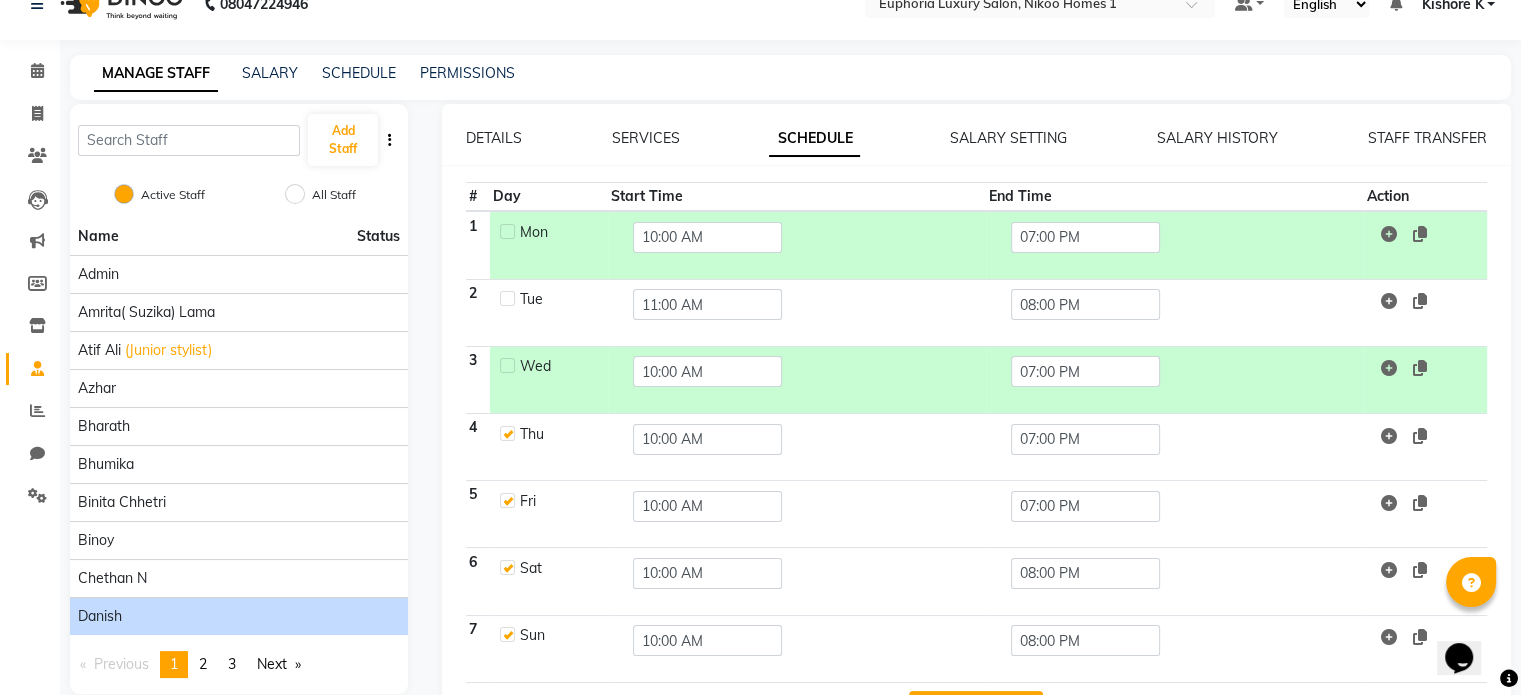 click 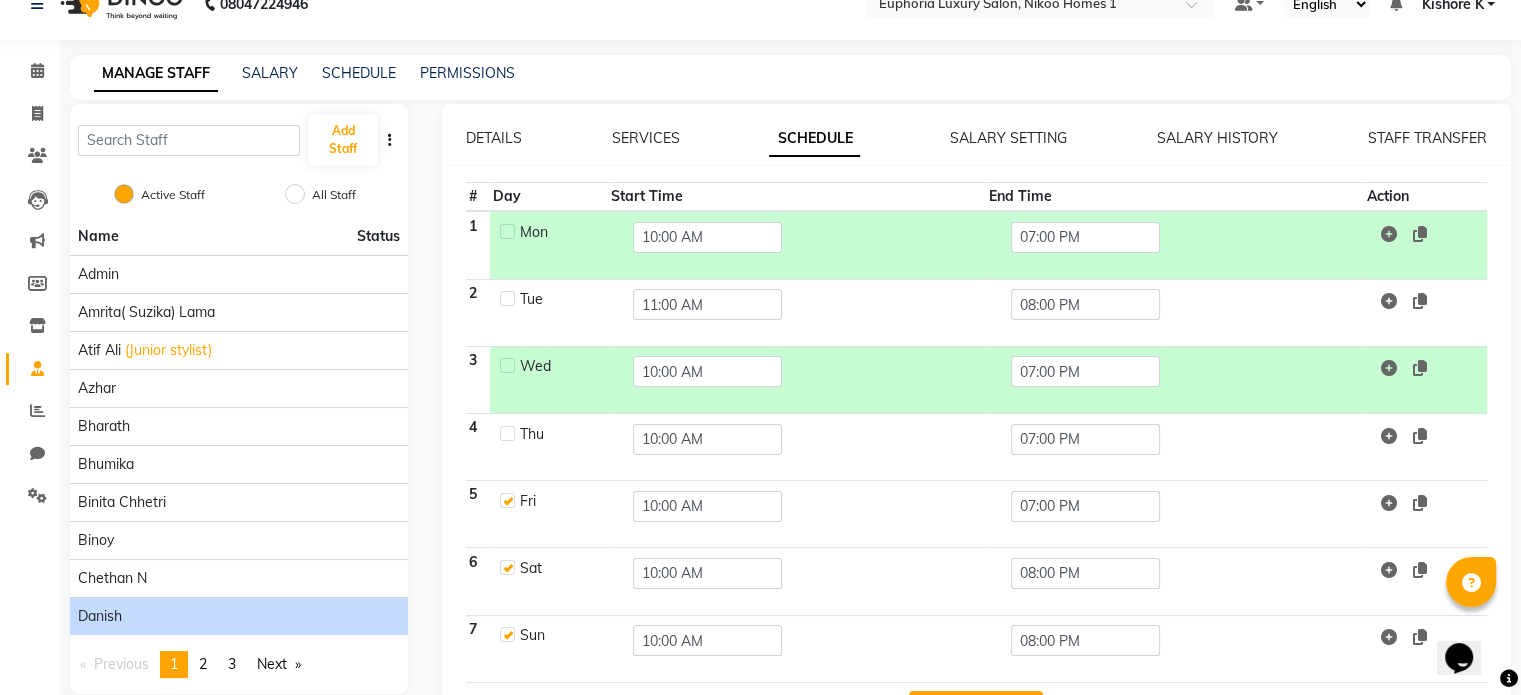 checkbox on "false" 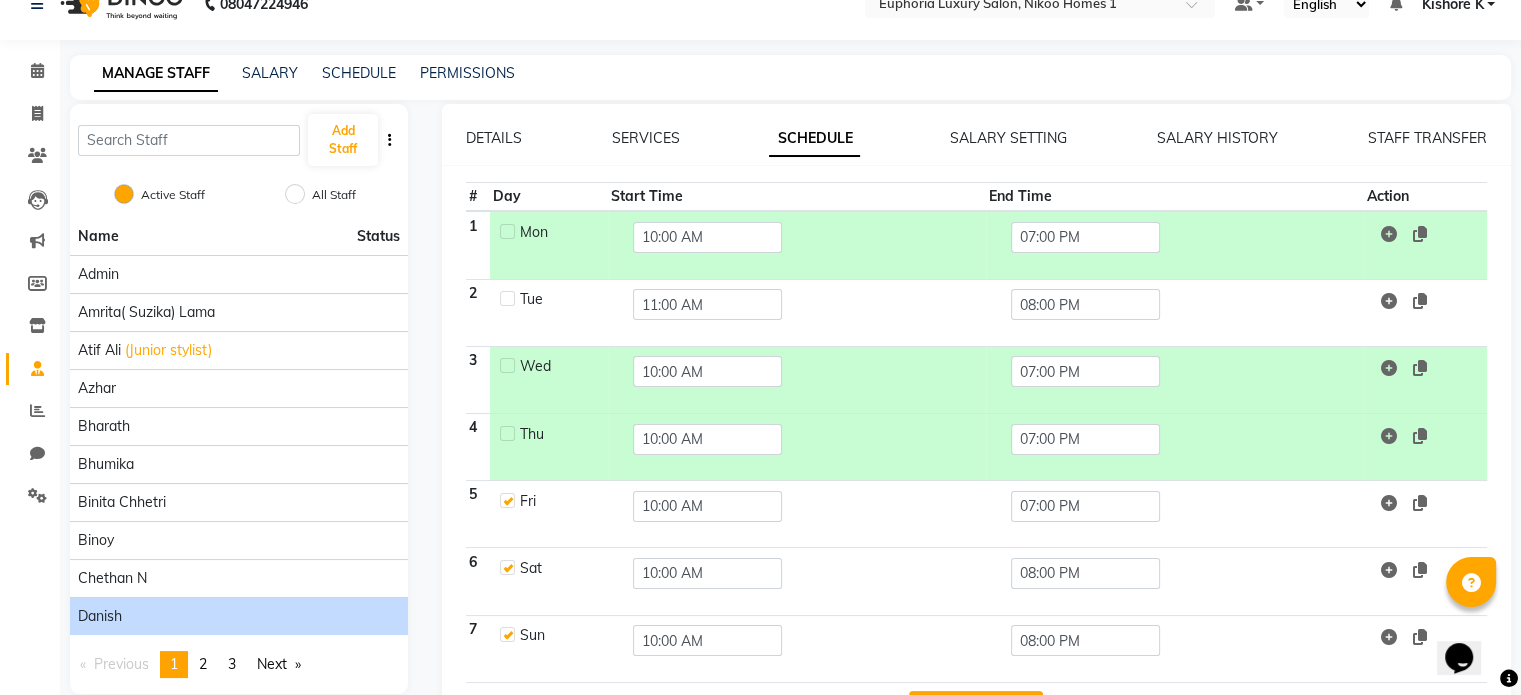 scroll, scrollTop: 100, scrollLeft: 0, axis: vertical 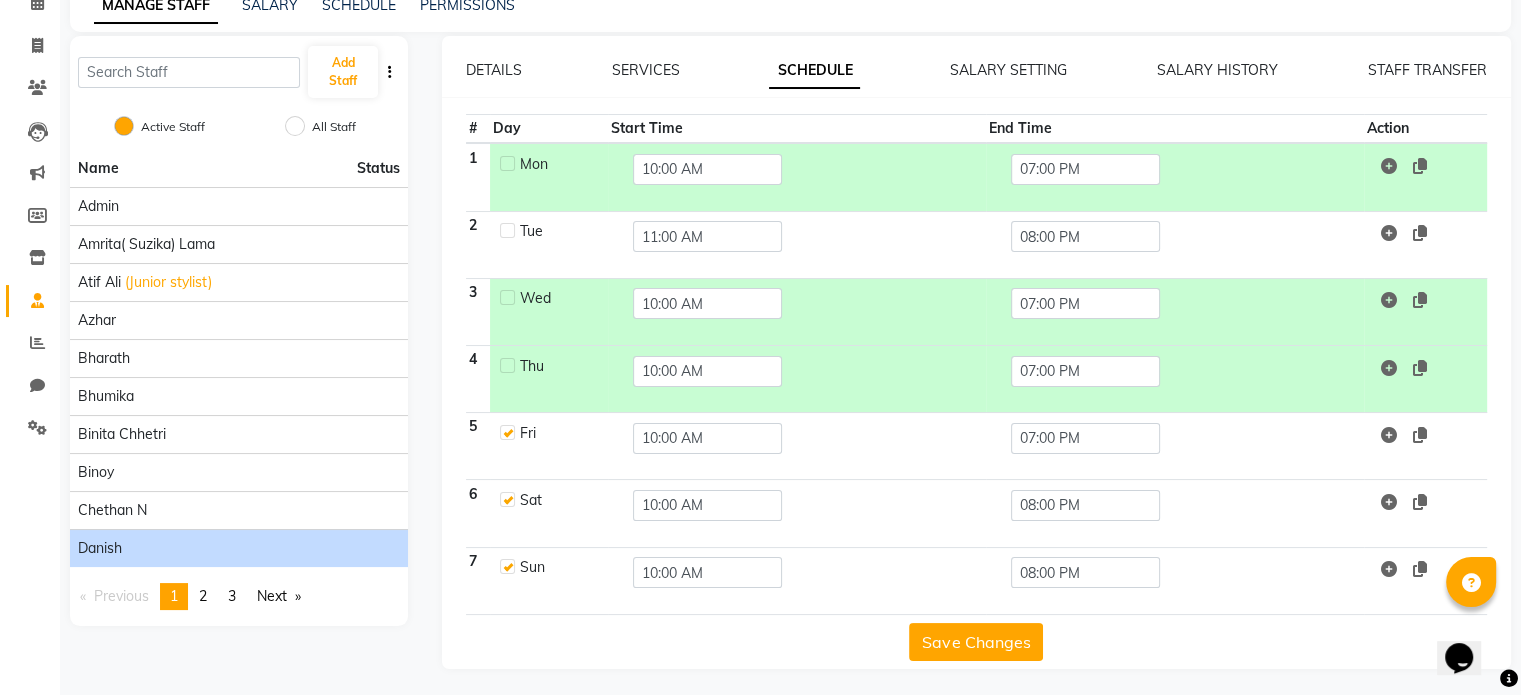 click 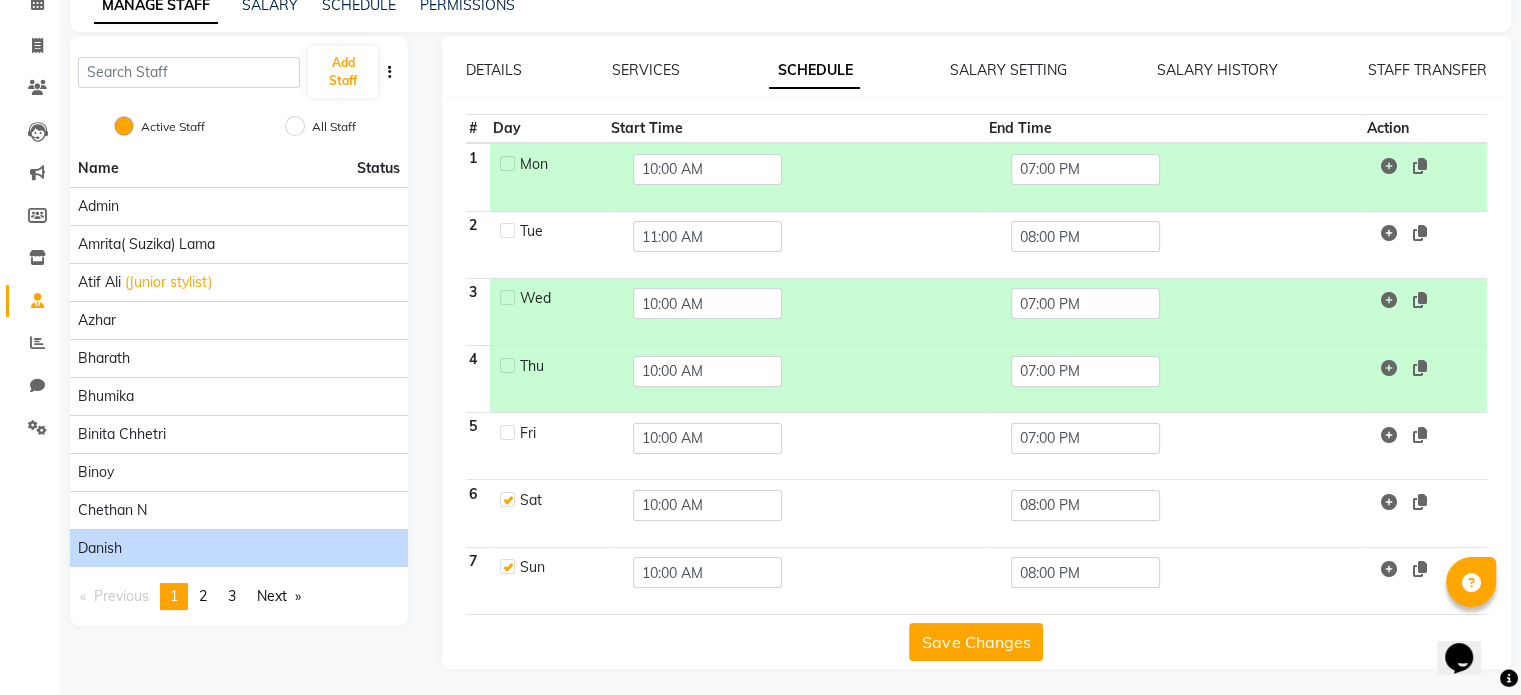 checkbox on "false" 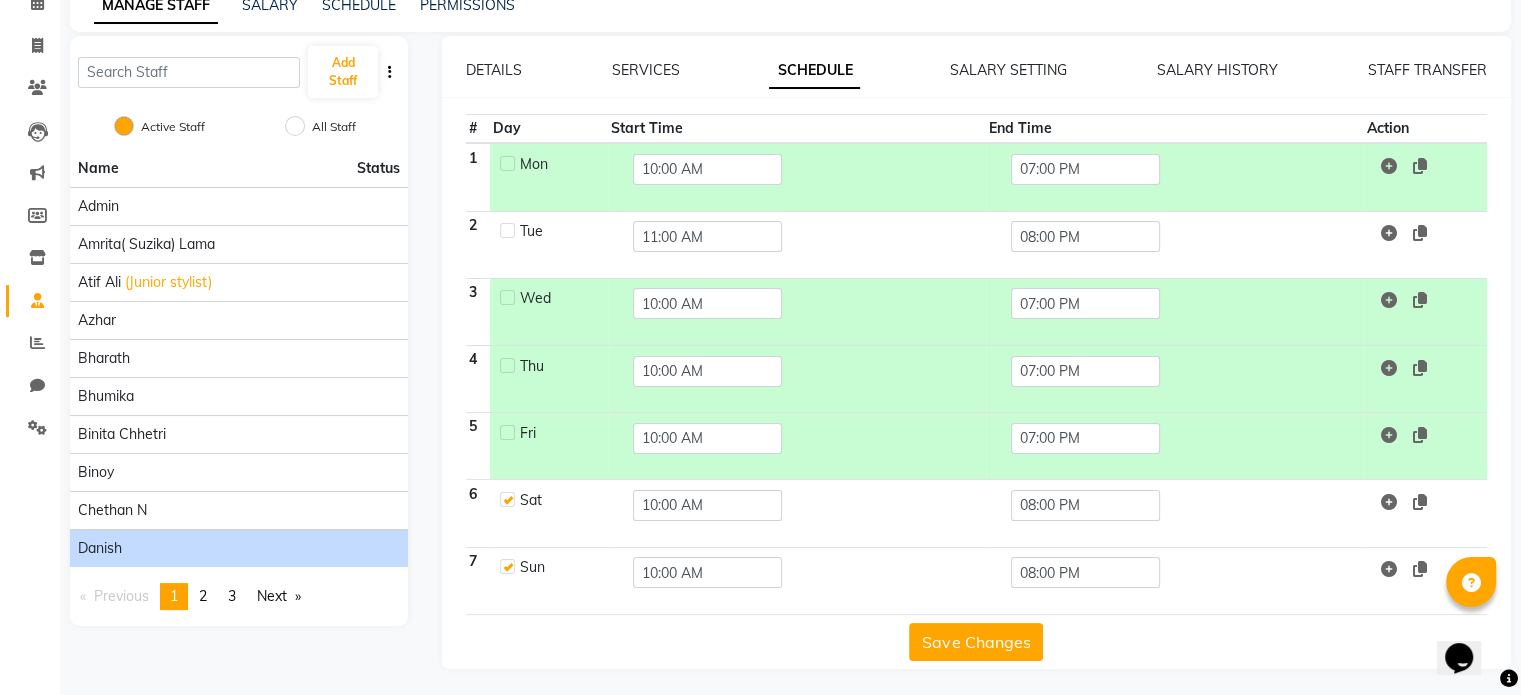 click 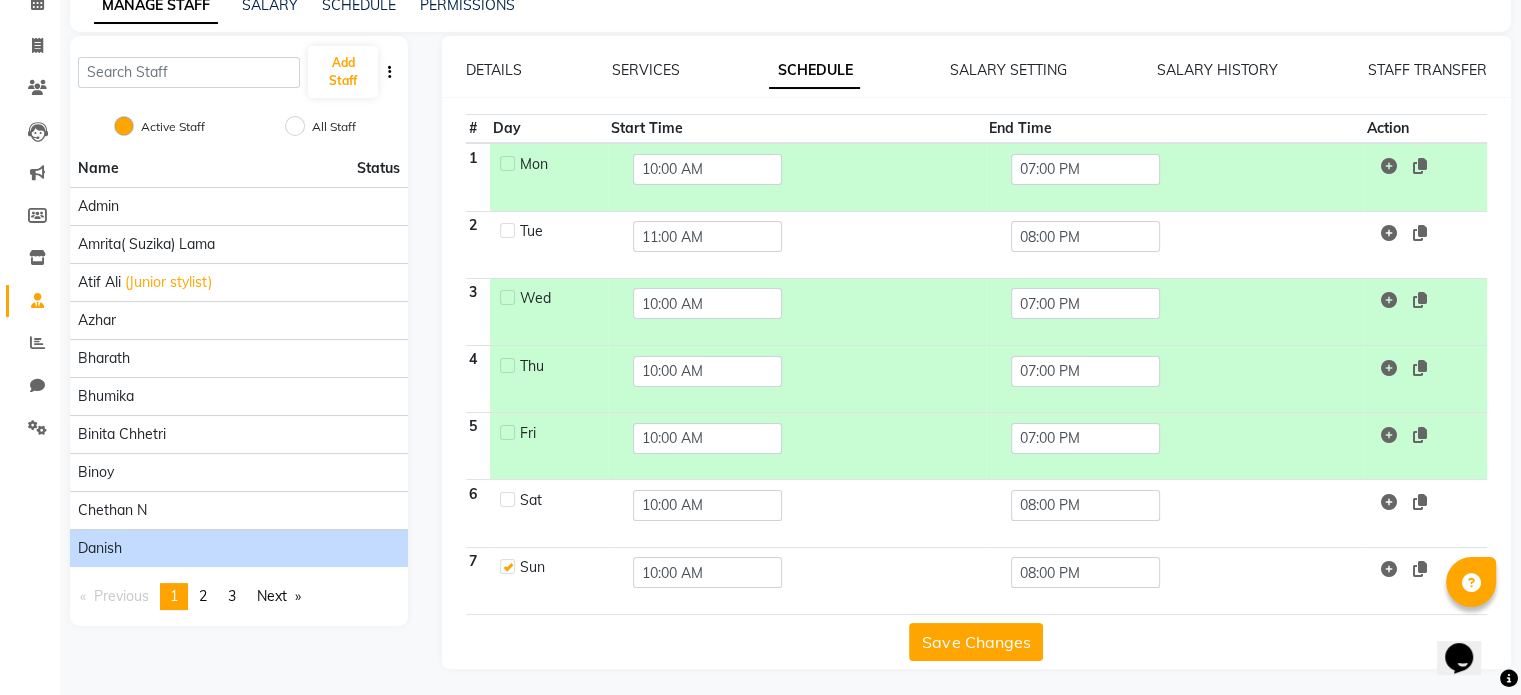 checkbox on "false" 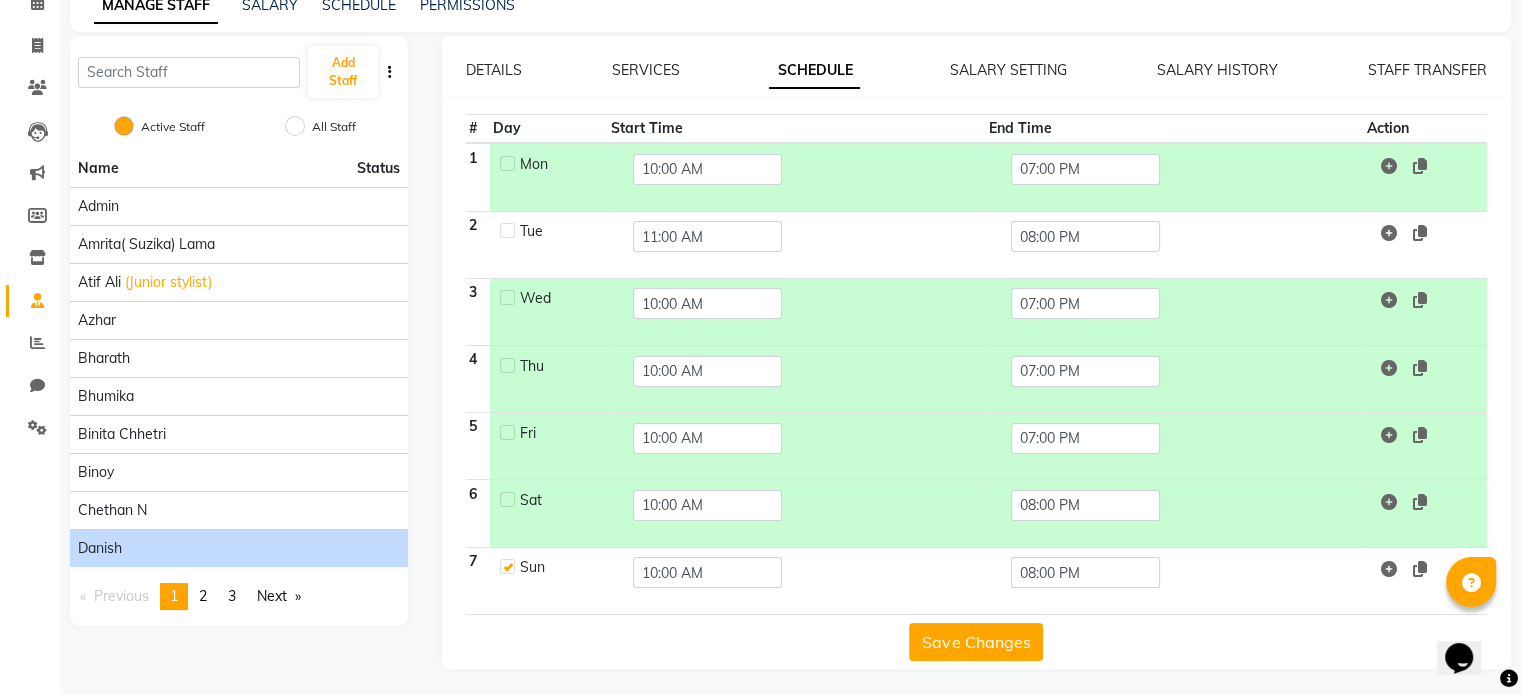 click 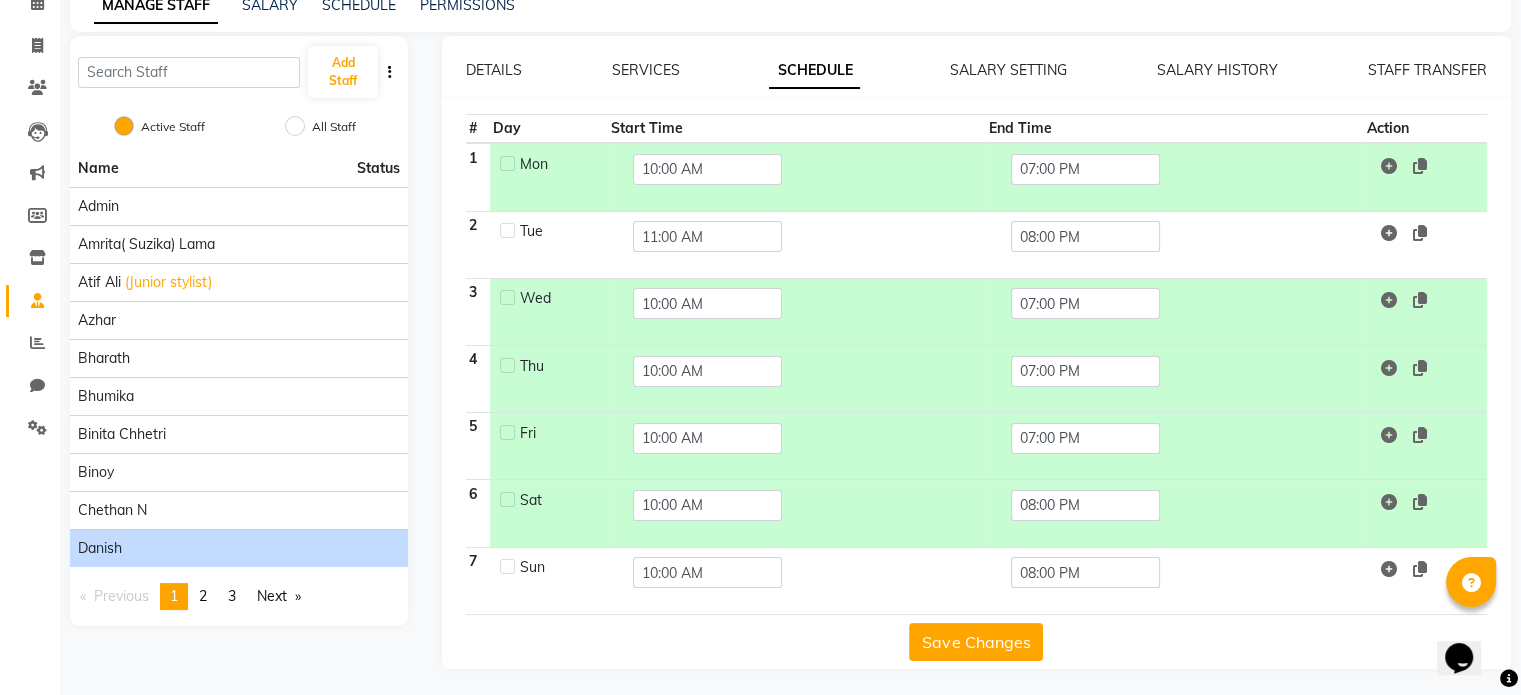 checkbox on "false" 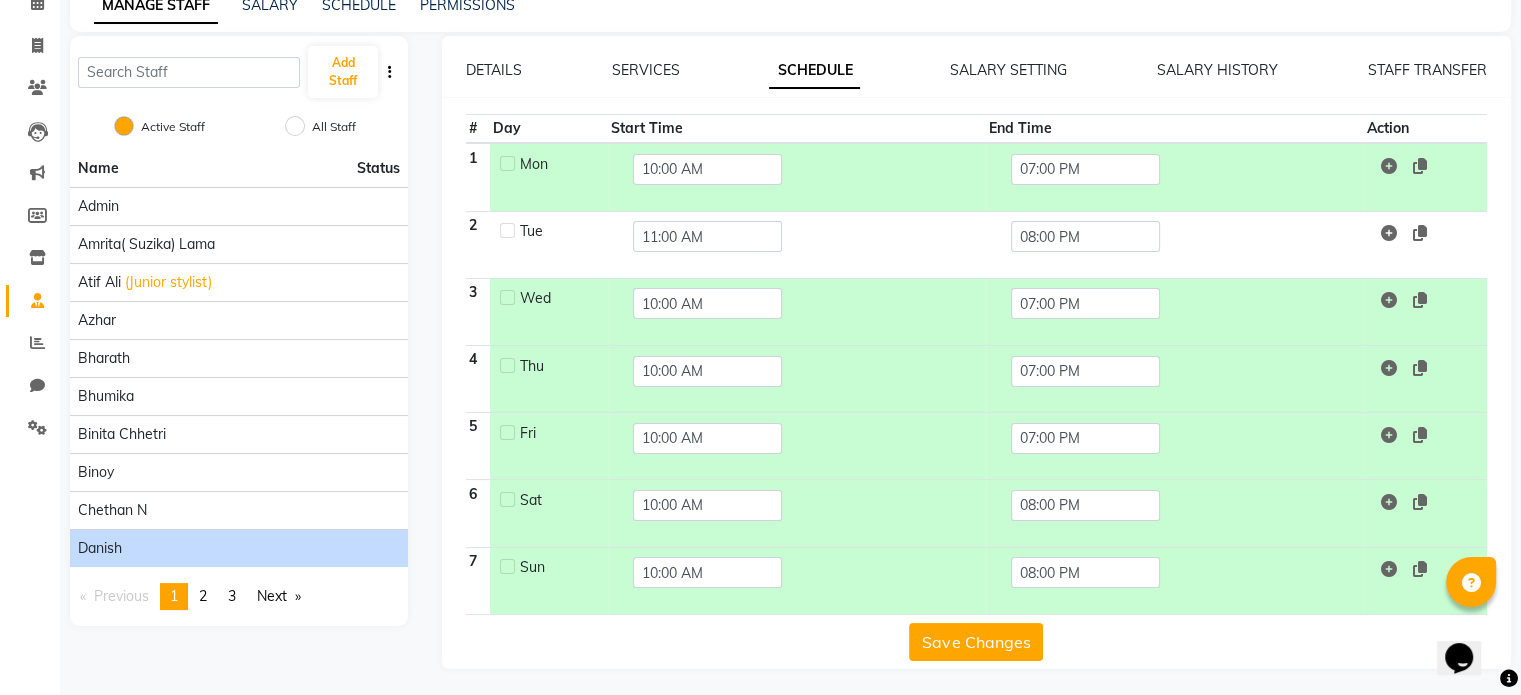 click on "Save Changes" 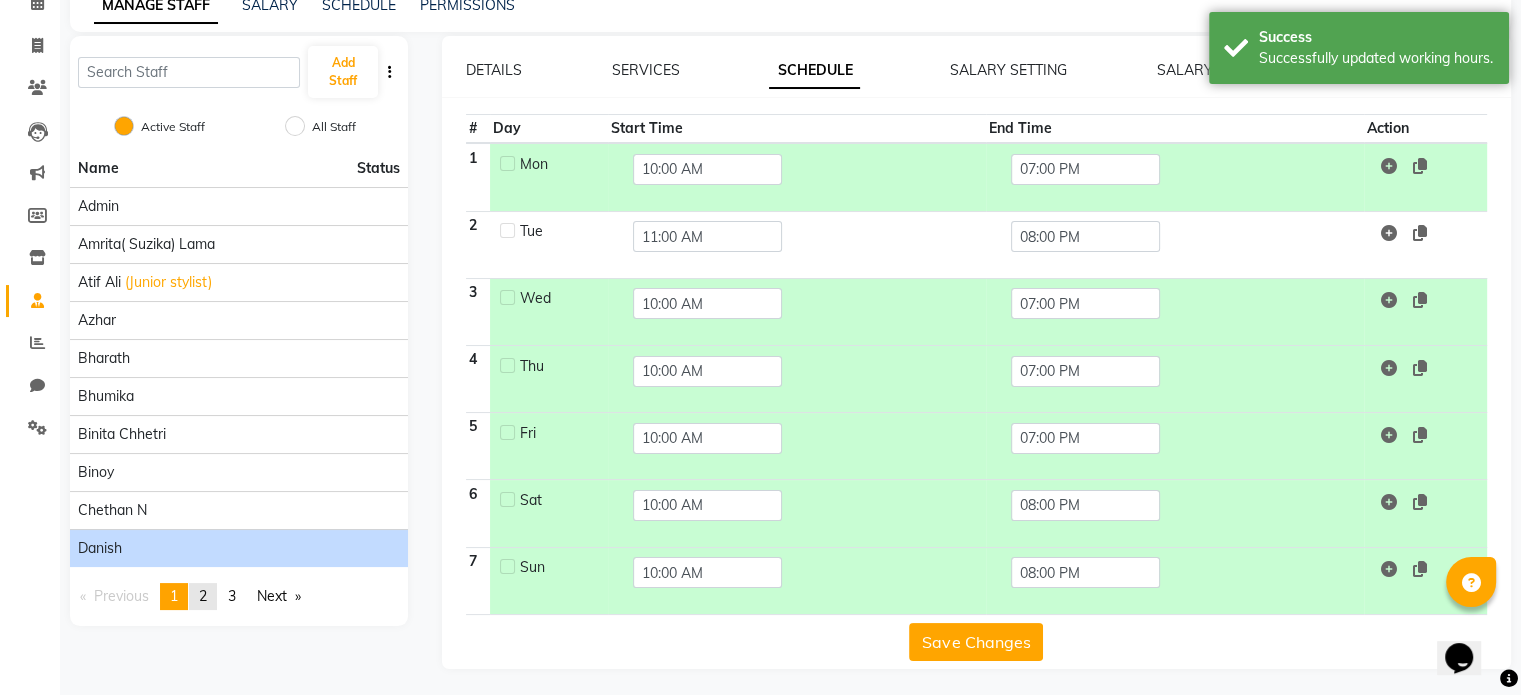 click on "2" at bounding box center (203, 596) 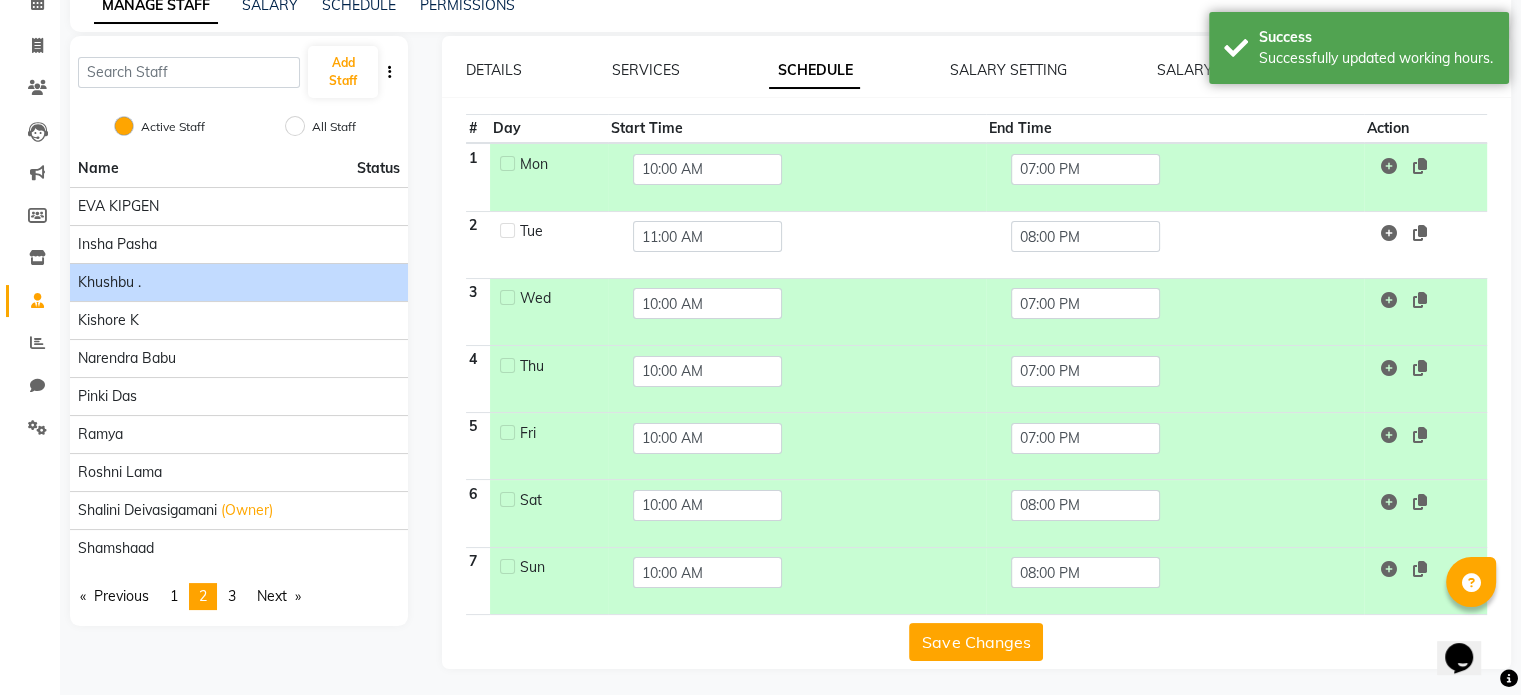 click on "Khushbu ." 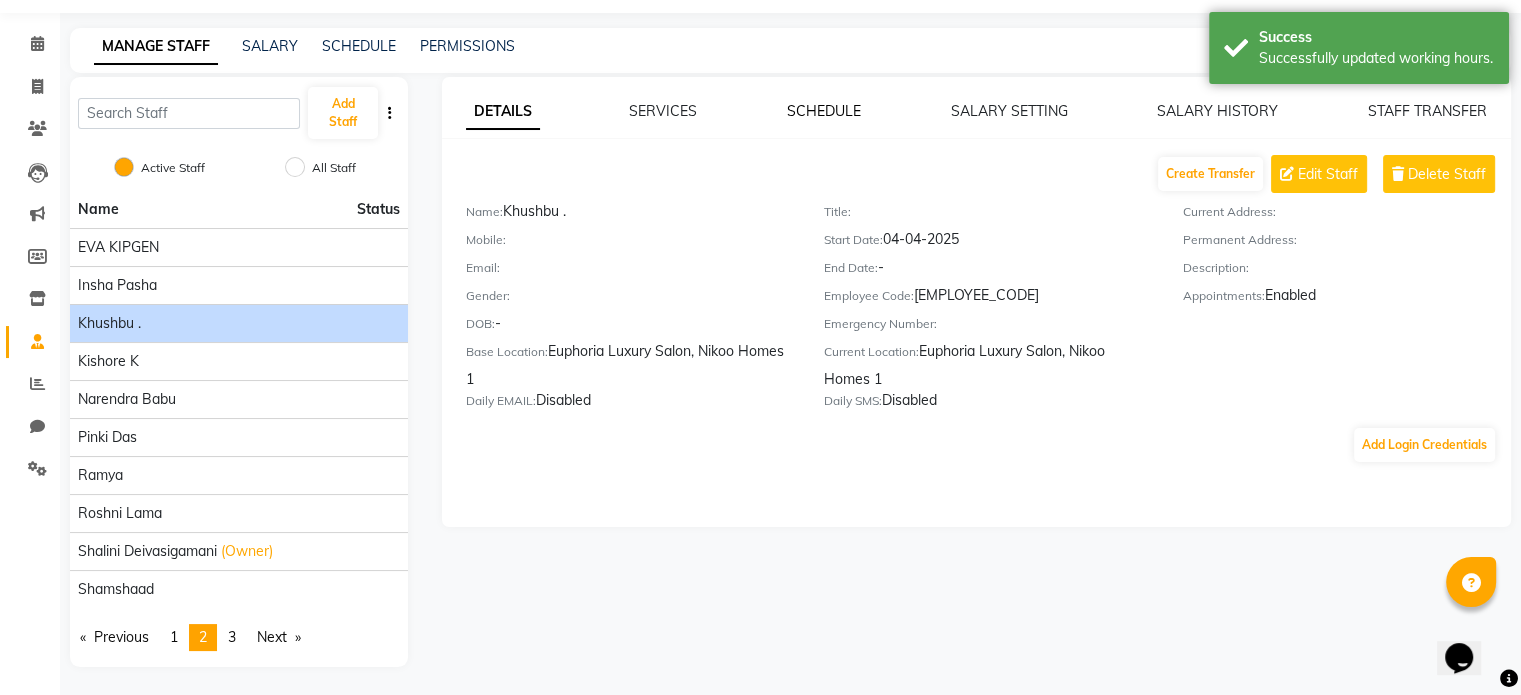 click on "SCHEDULE" 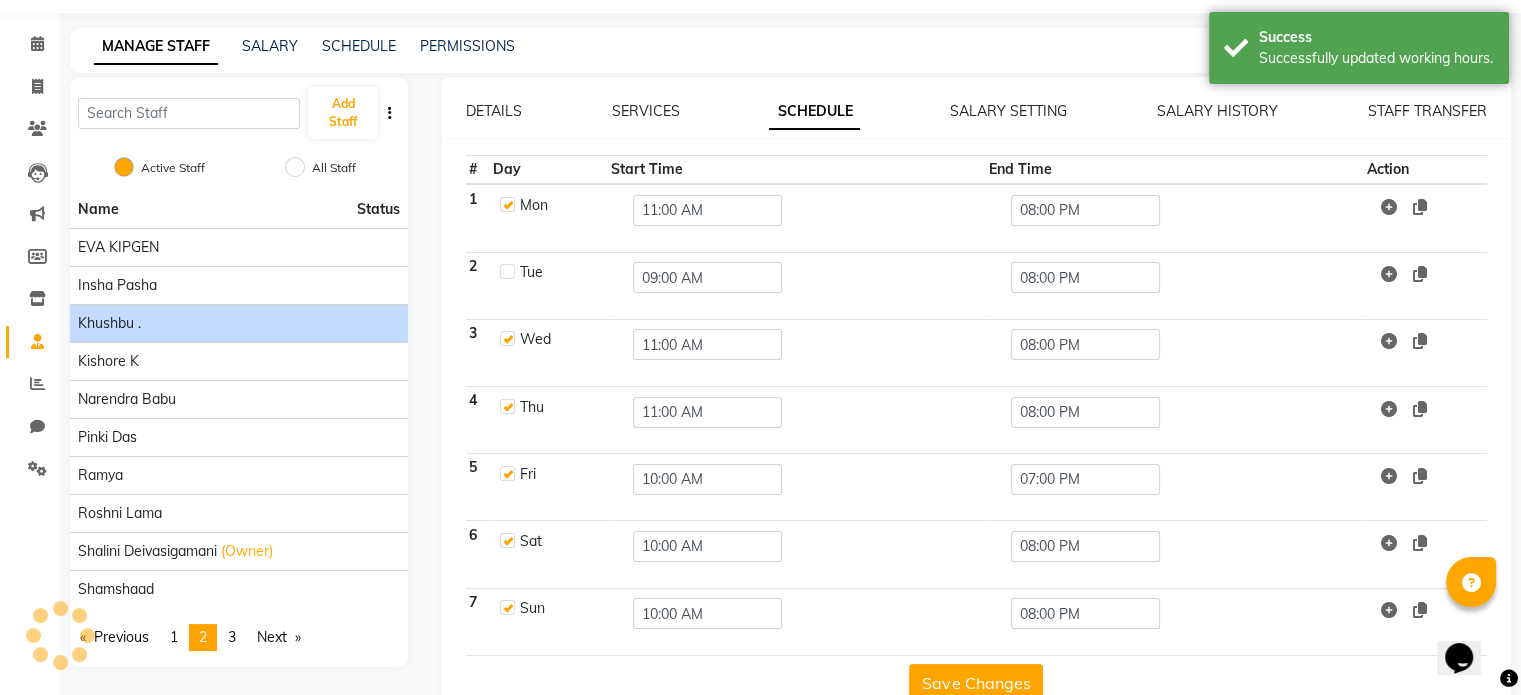 scroll, scrollTop: 100, scrollLeft: 0, axis: vertical 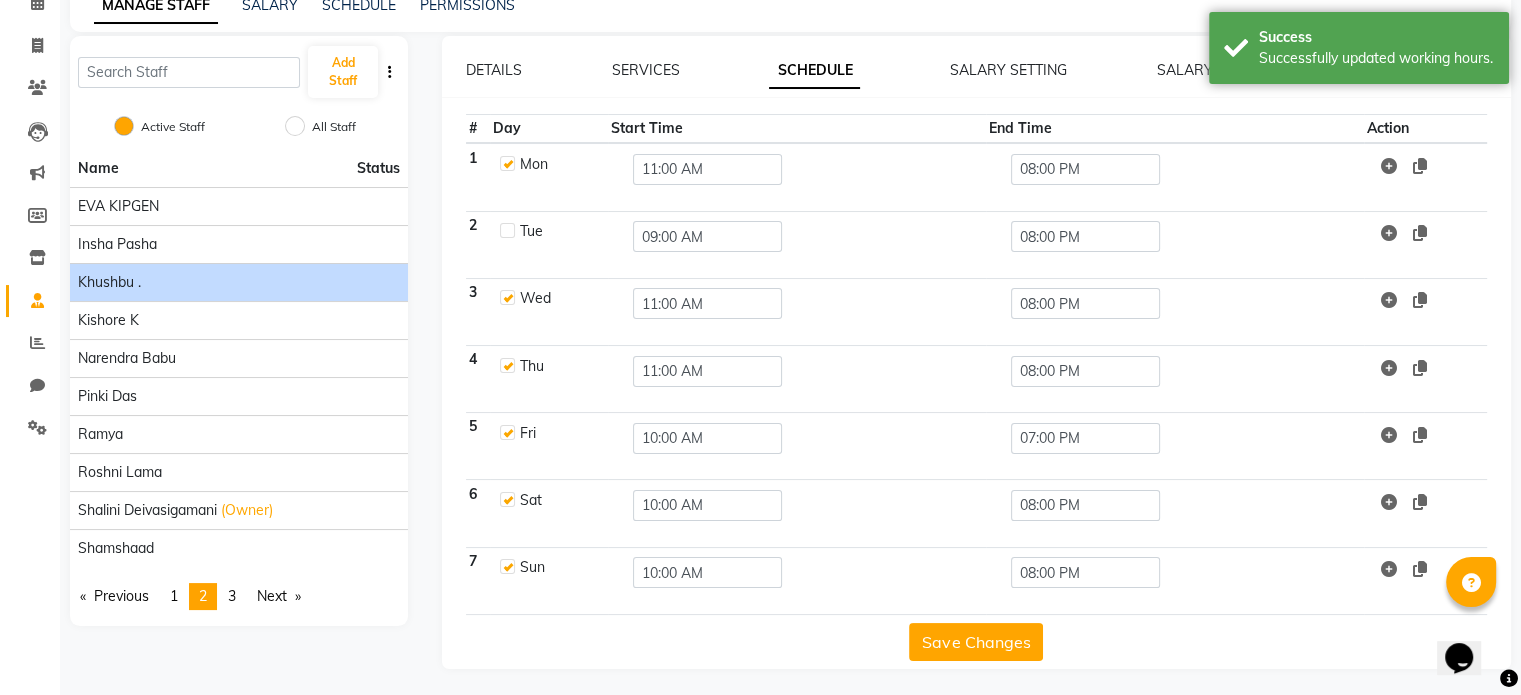 click 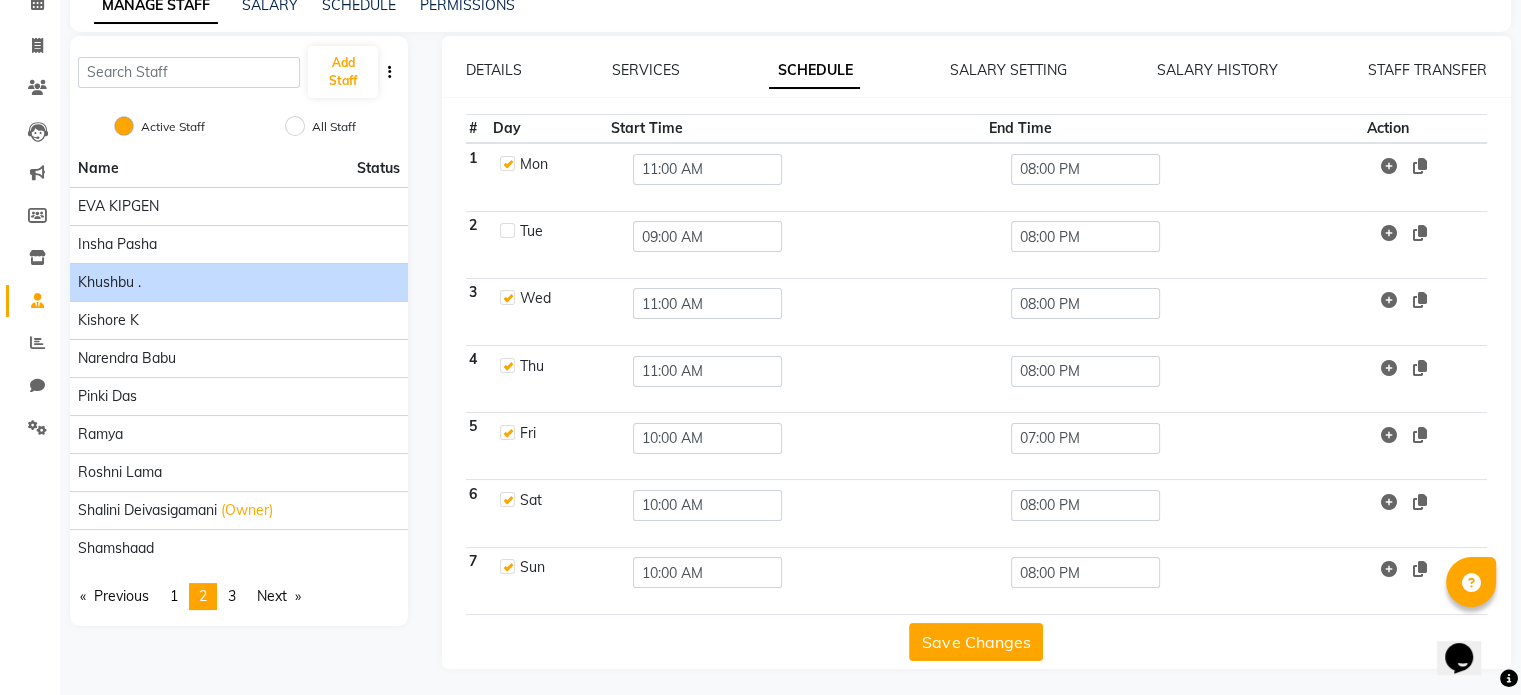 click 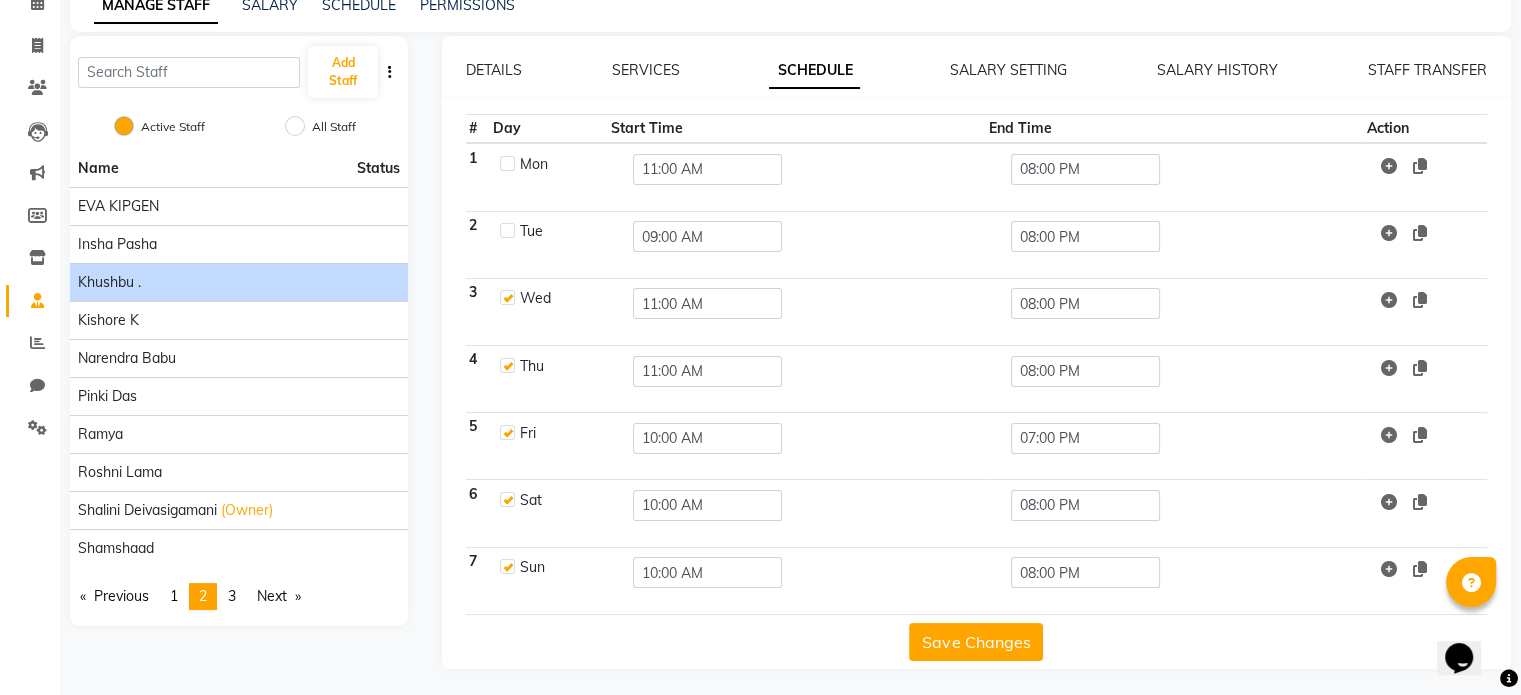 type 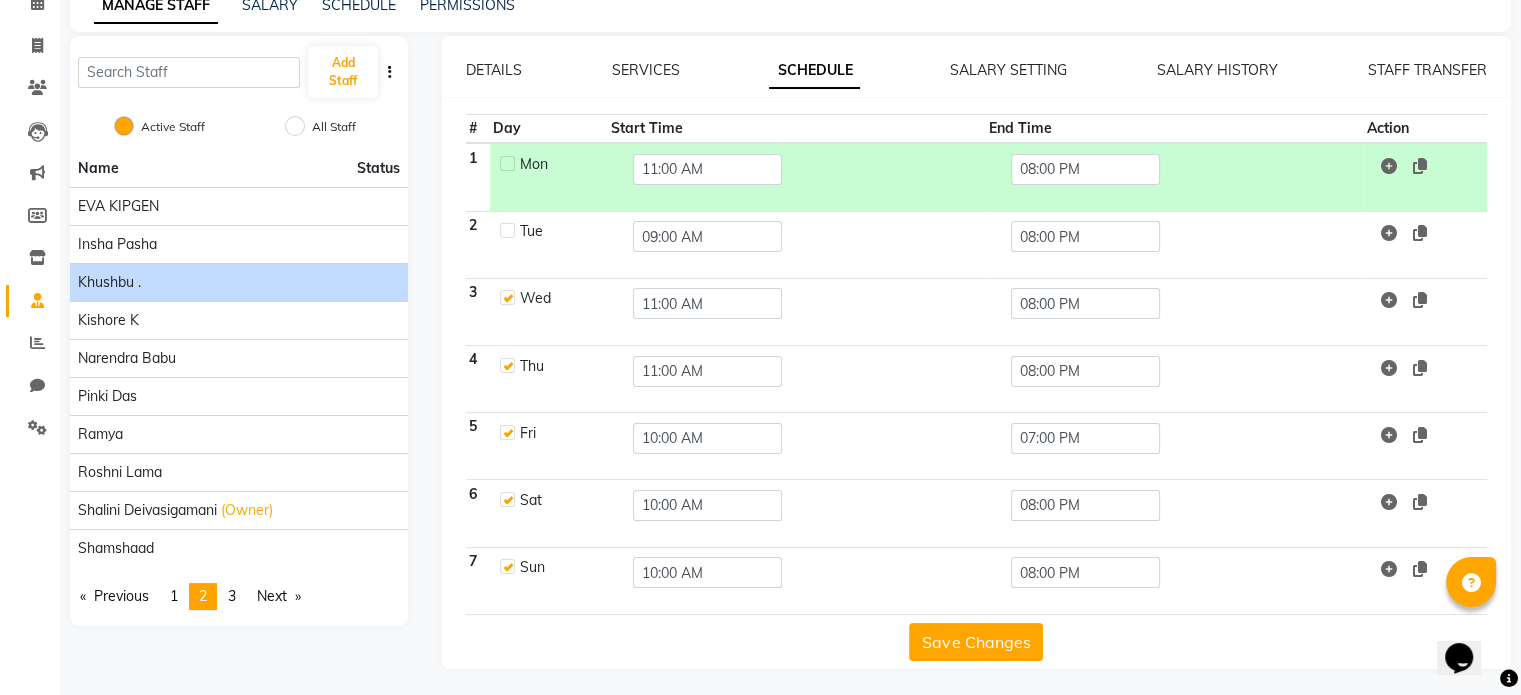 click 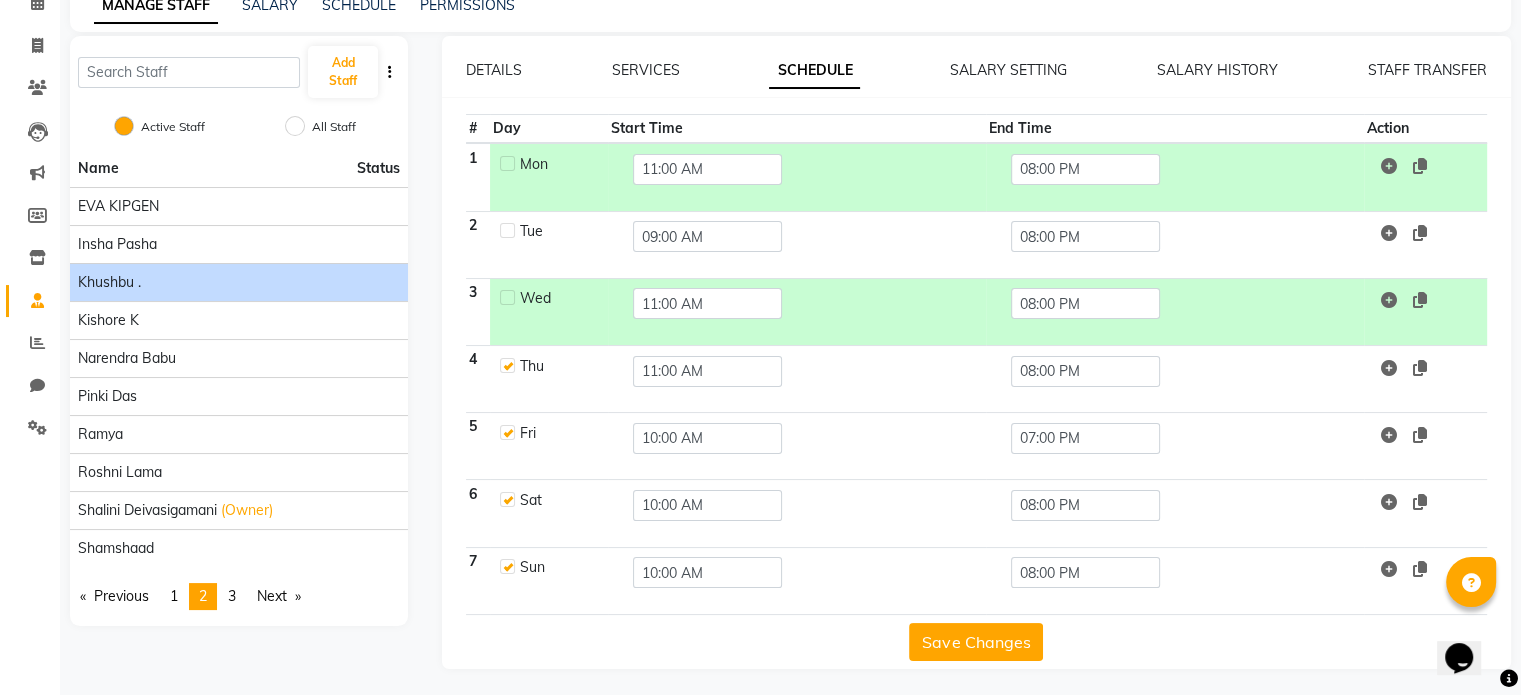 click 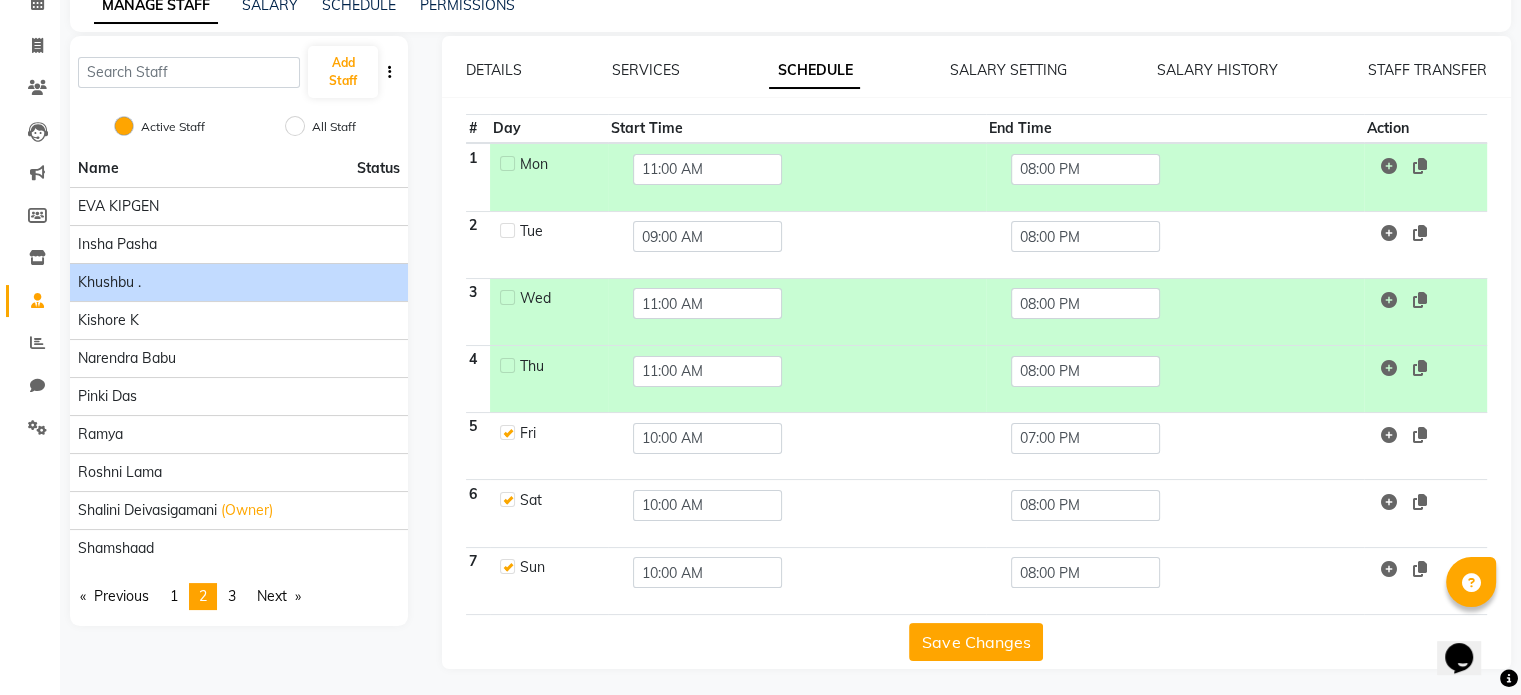 click 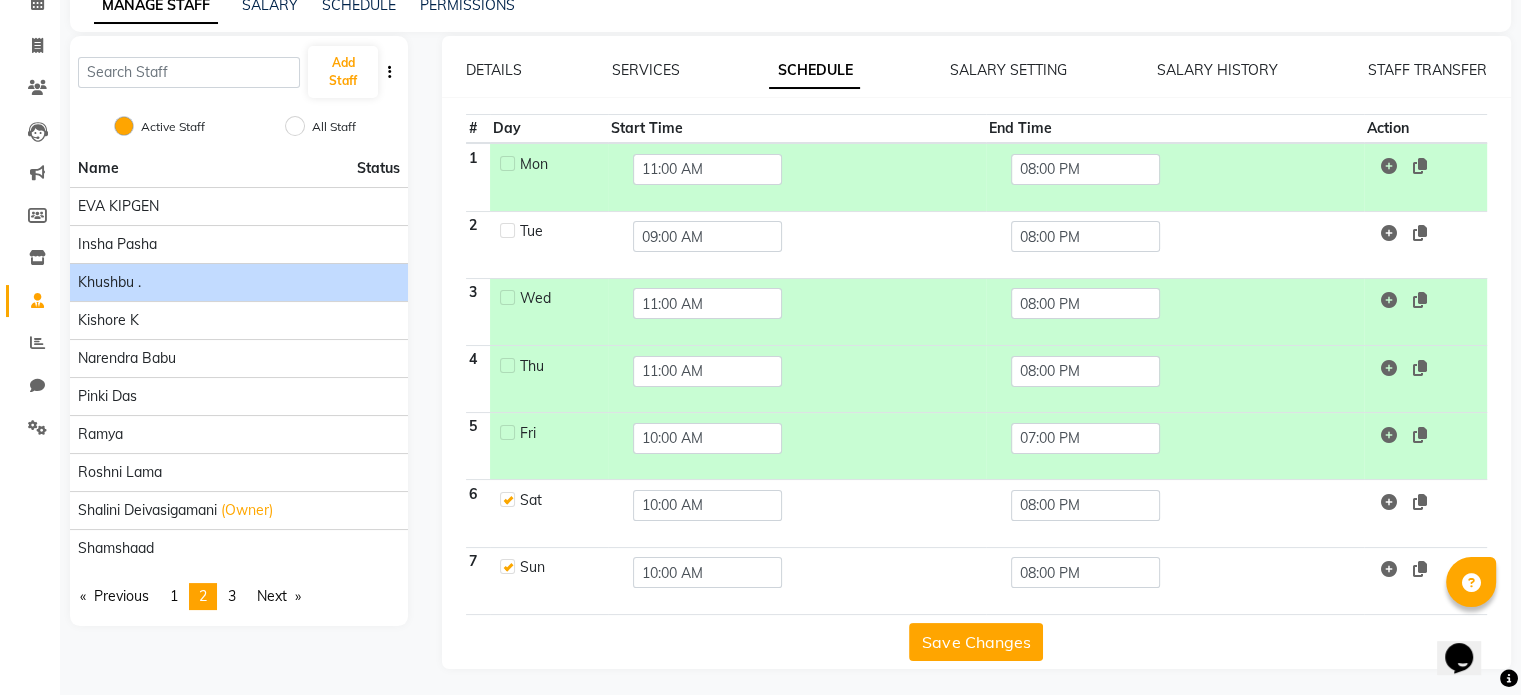 click 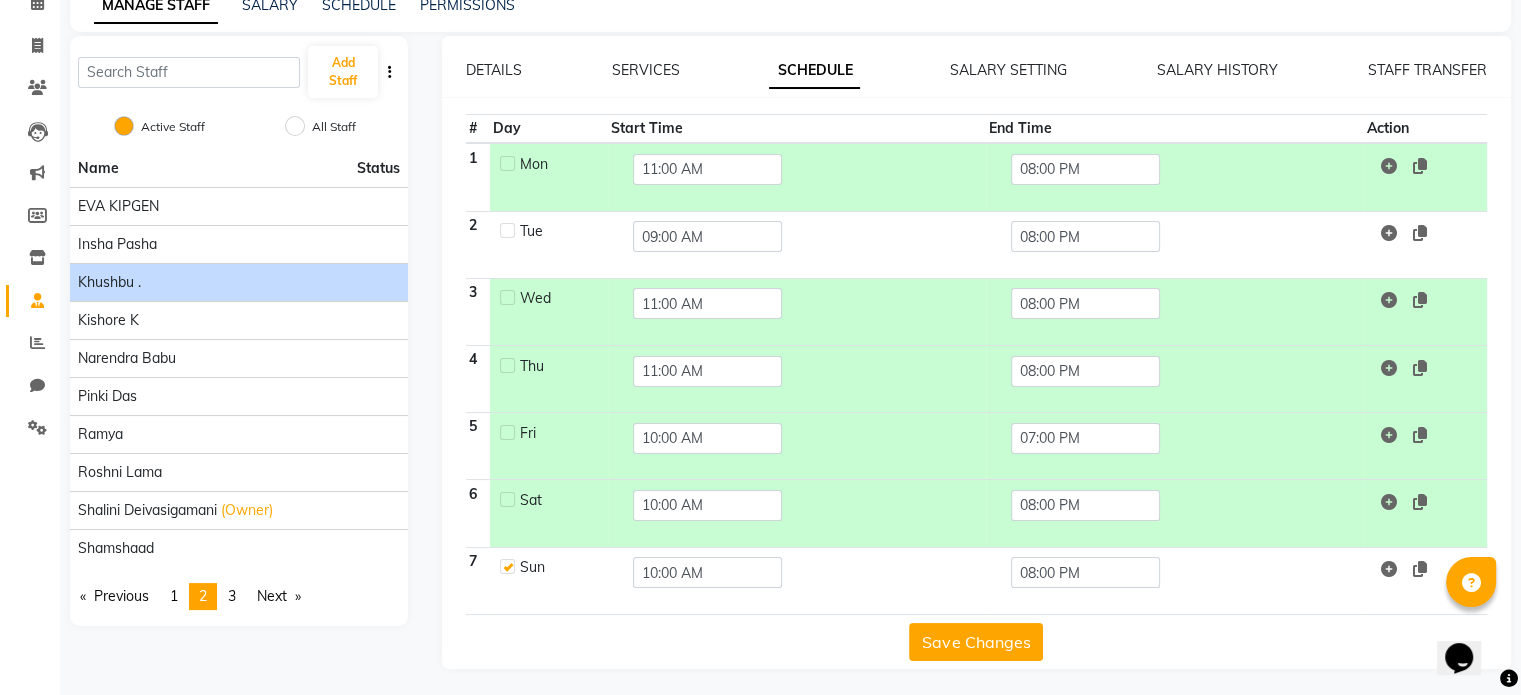 click 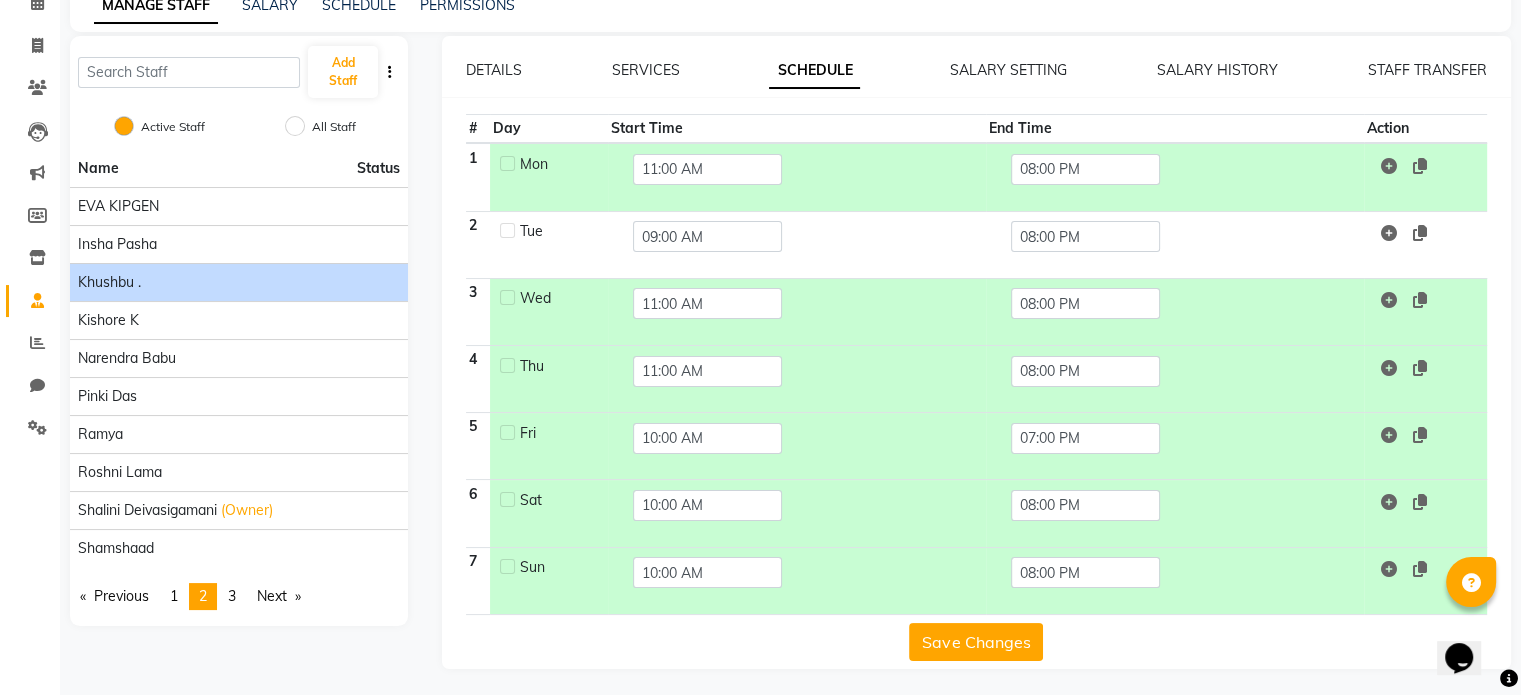 click on "Save Changes" 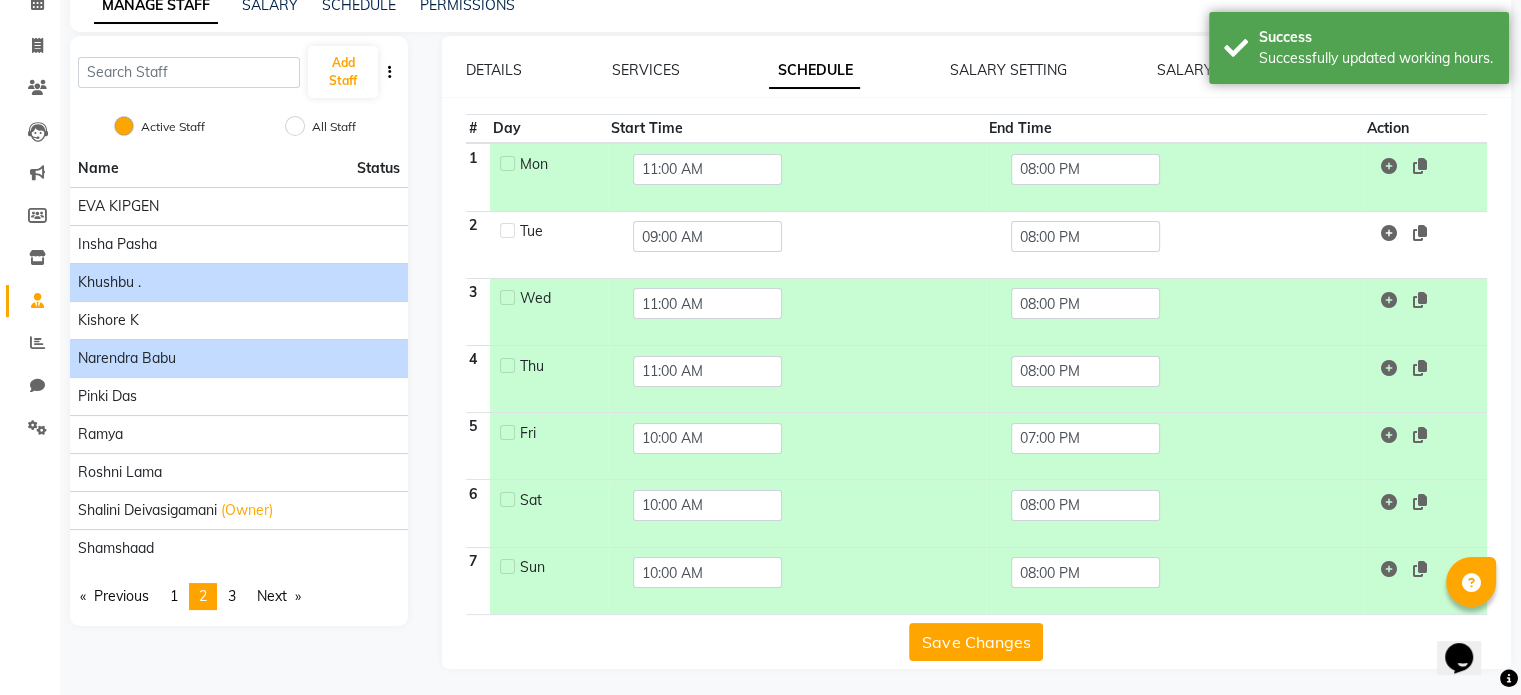 click on "Narendra Babu" 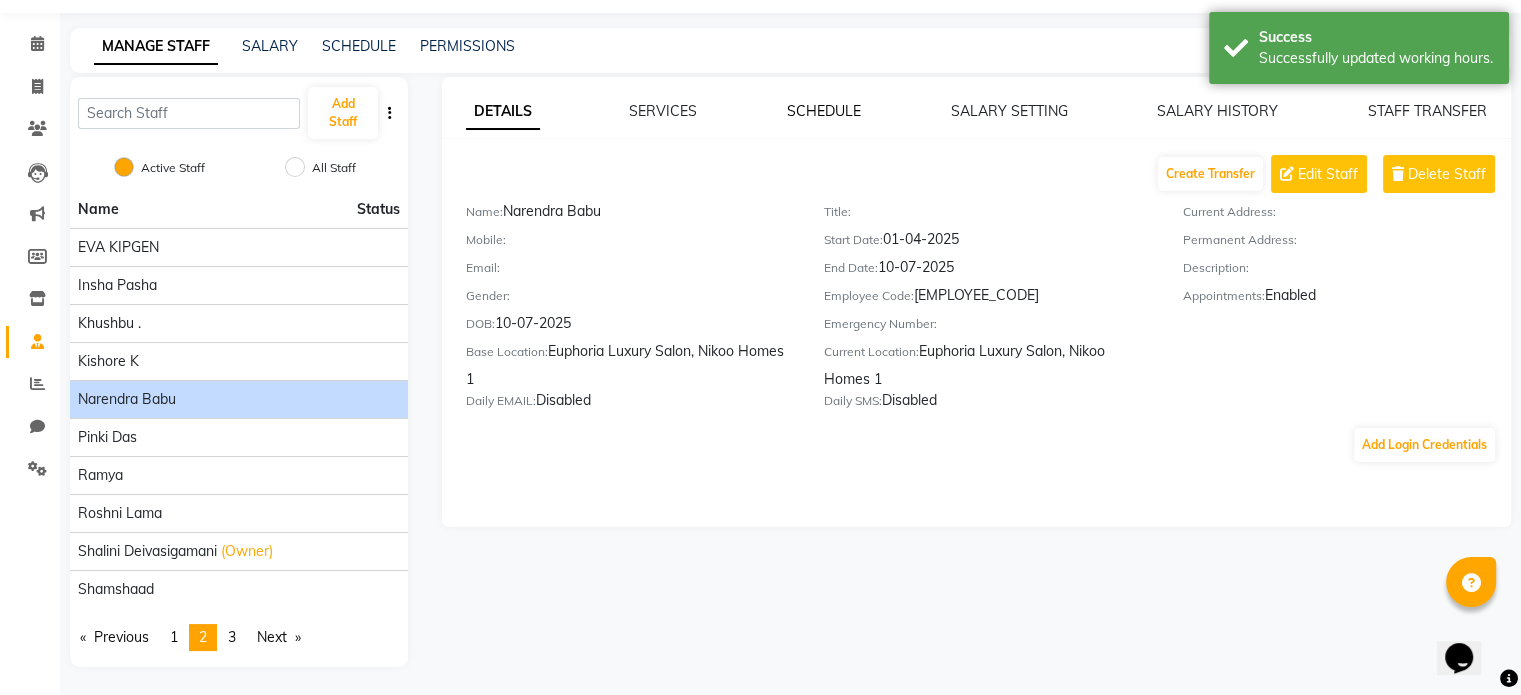 click on "SCHEDULE" 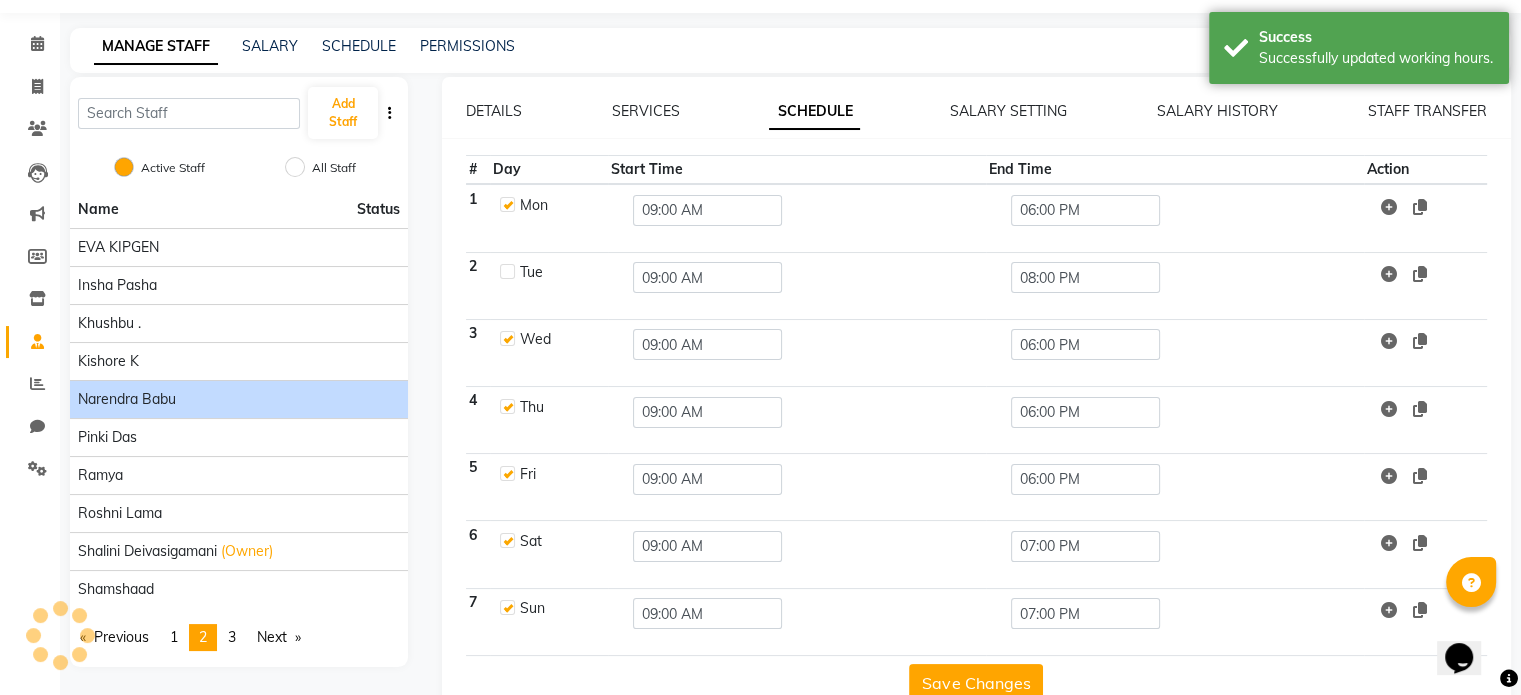 scroll, scrollTop: 100, scrollLeft: 0, axis: vertical 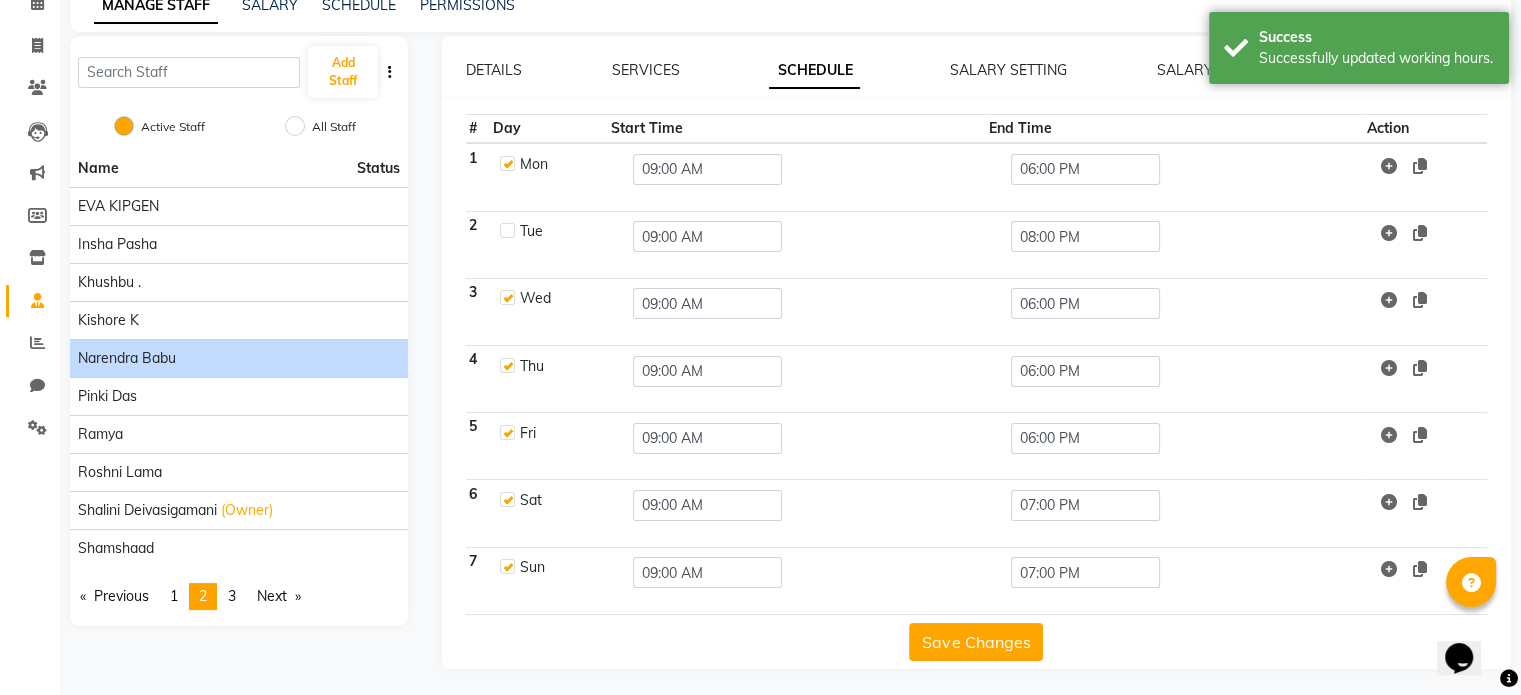 click 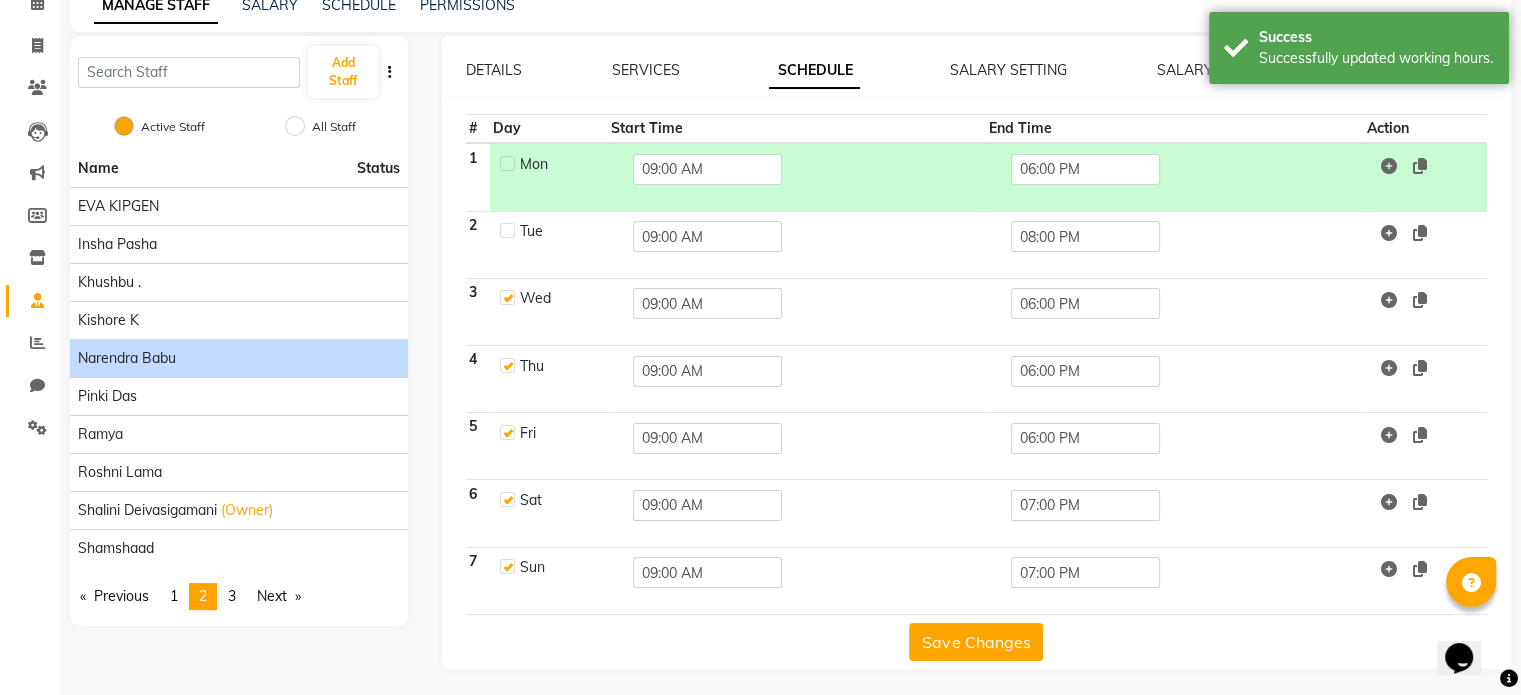 click 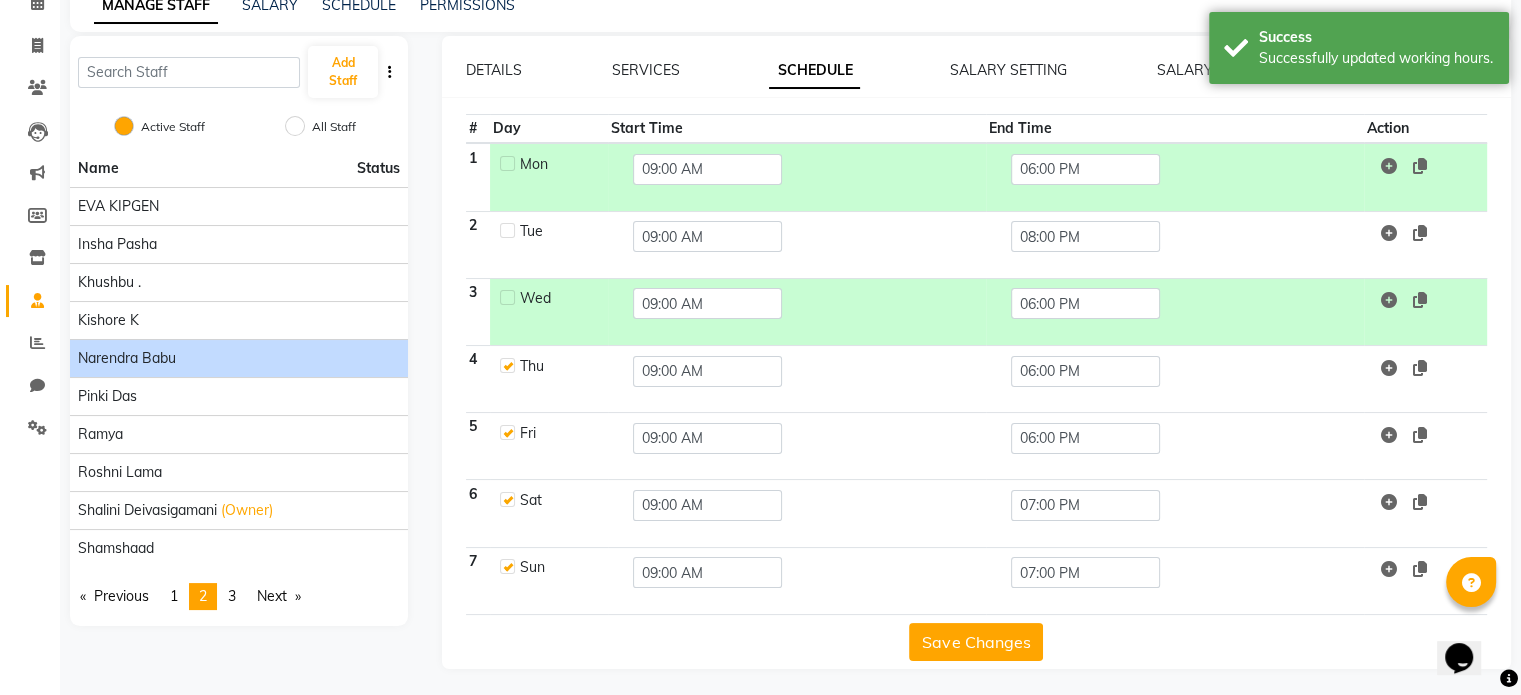 click 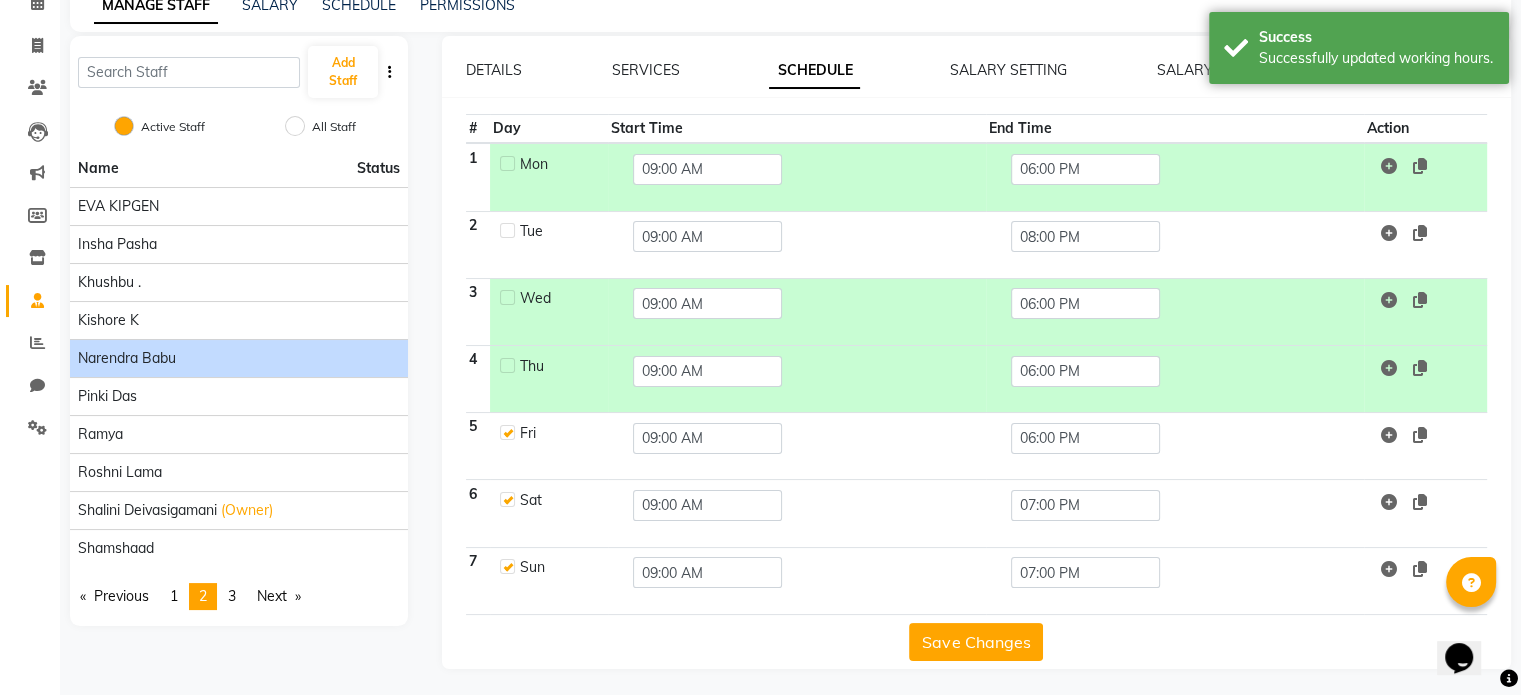 click 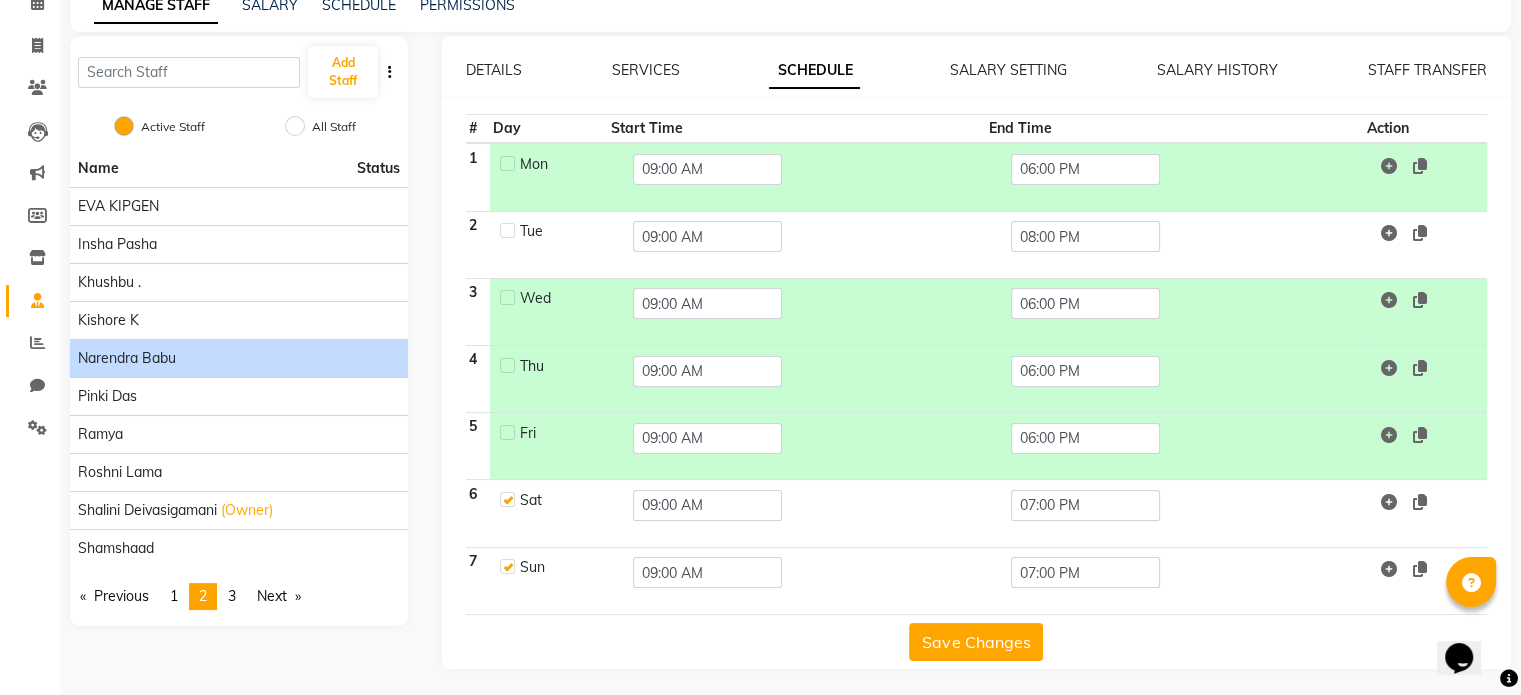 click 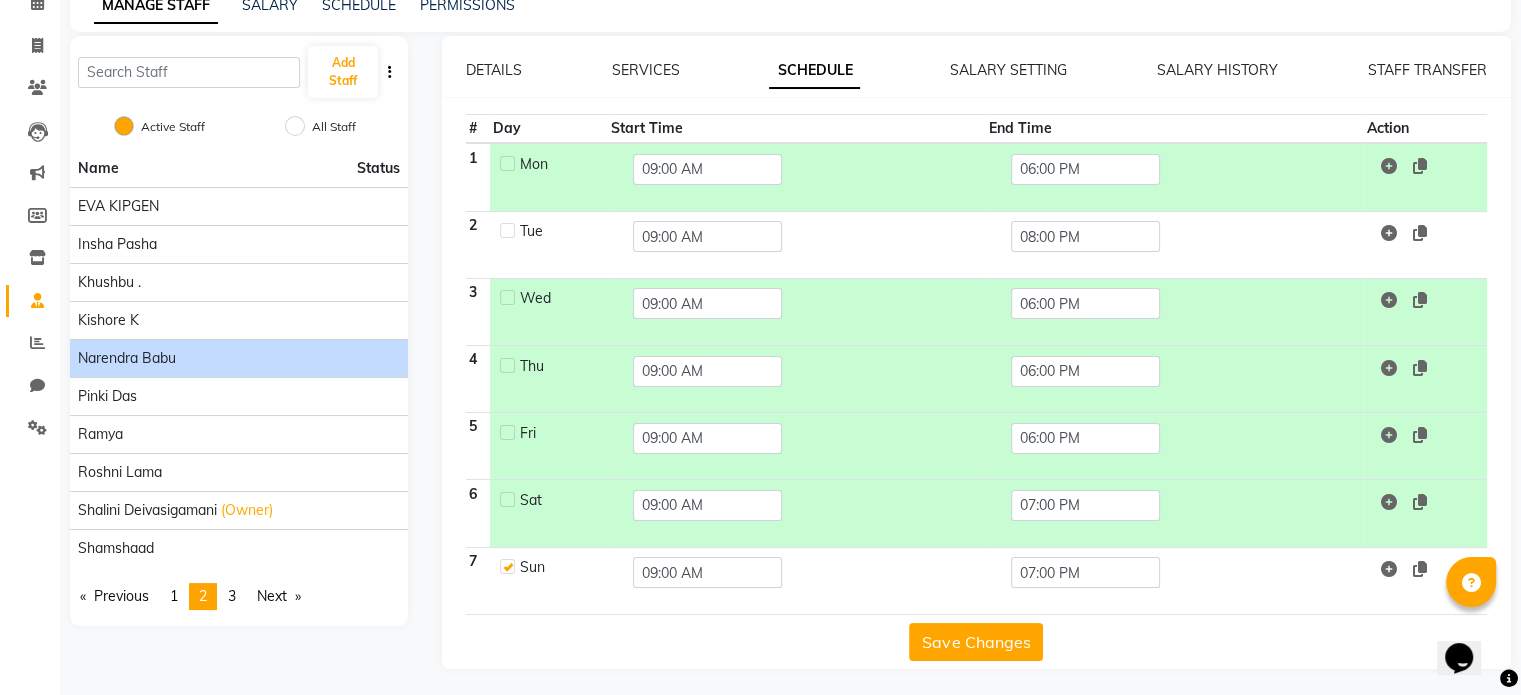 click 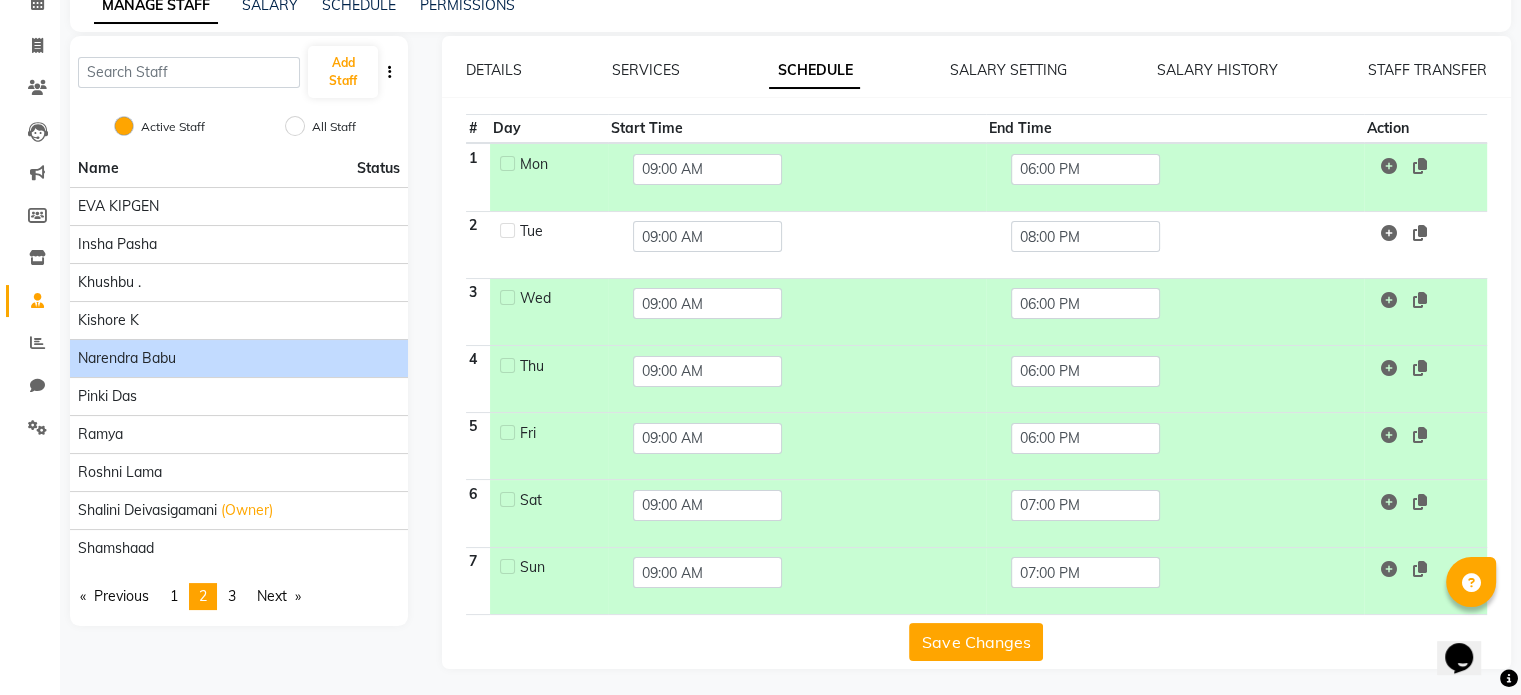 click on "Save Changes" 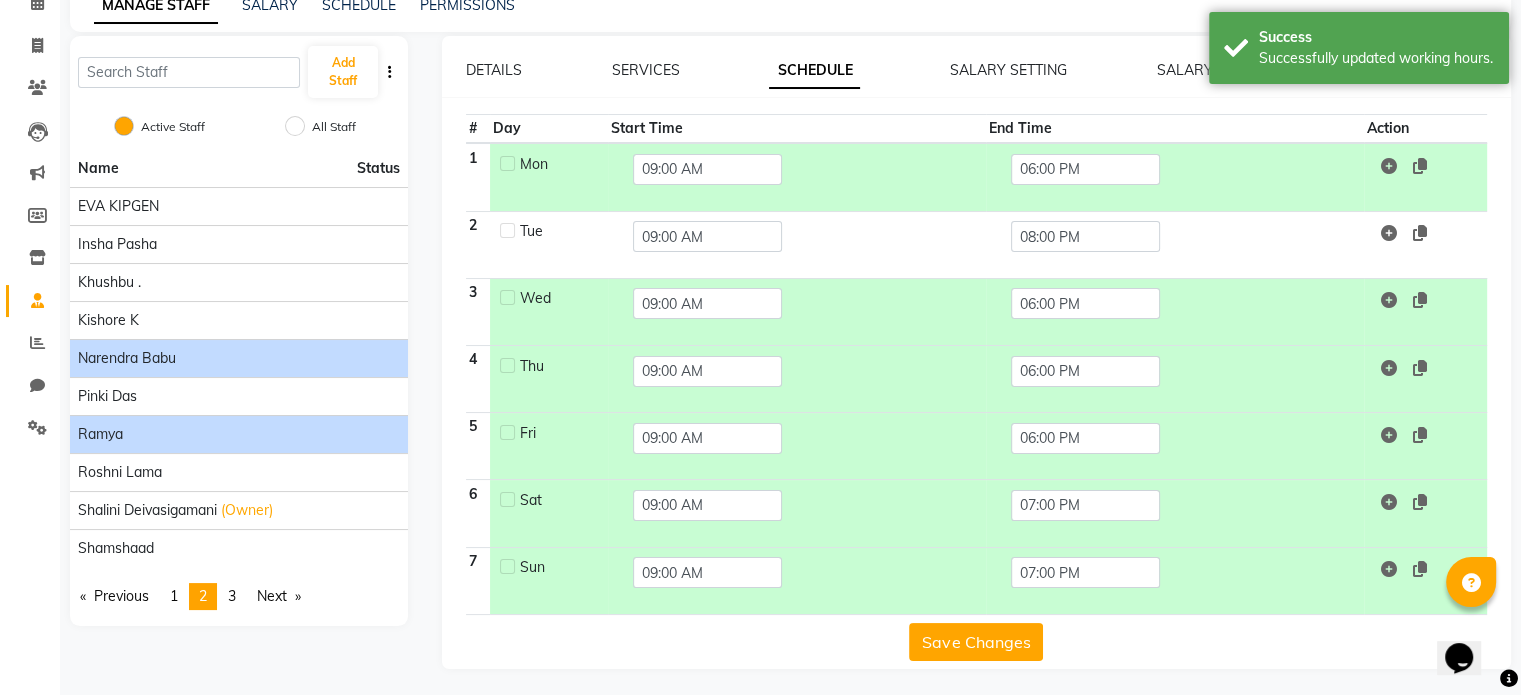 scroll, scrollTop: 100, scrollLeft: 0, axis: vertical 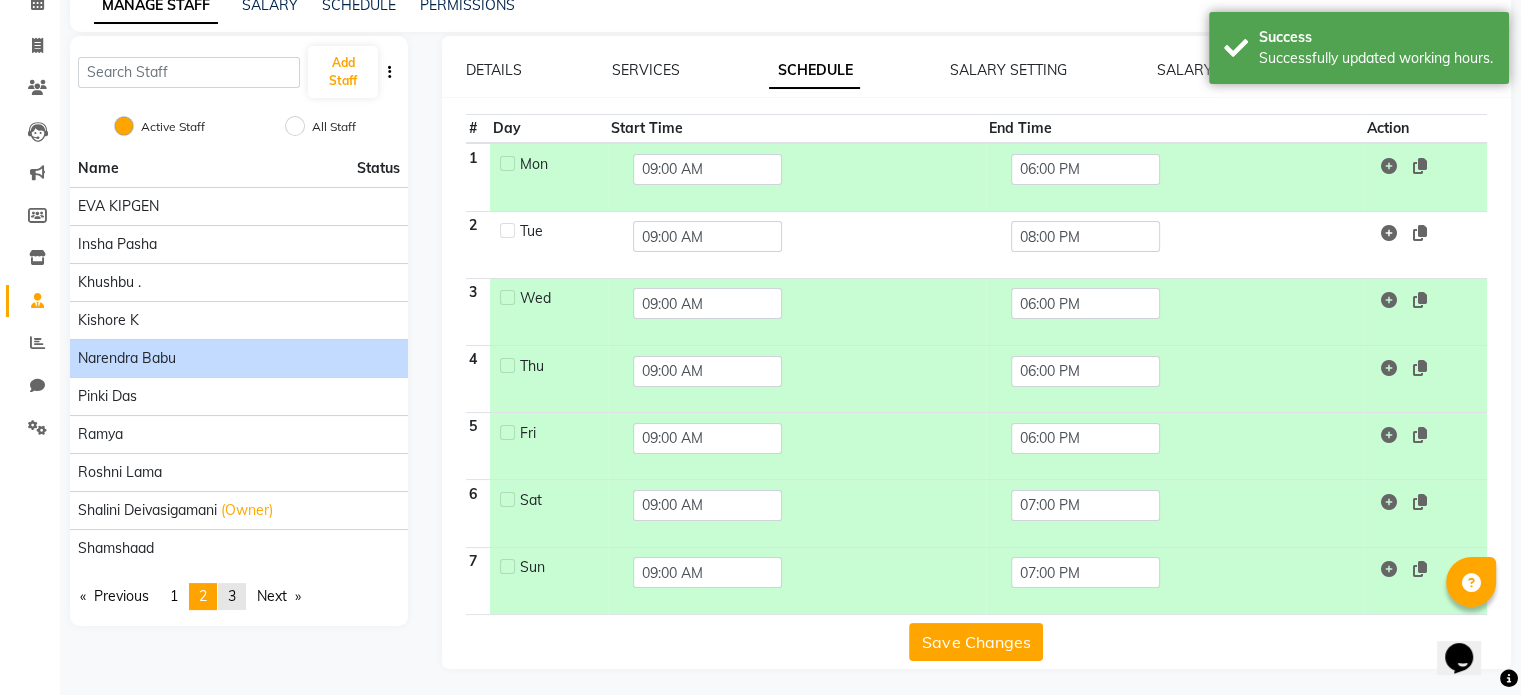 click on "3" at bounding box center (232, 596) 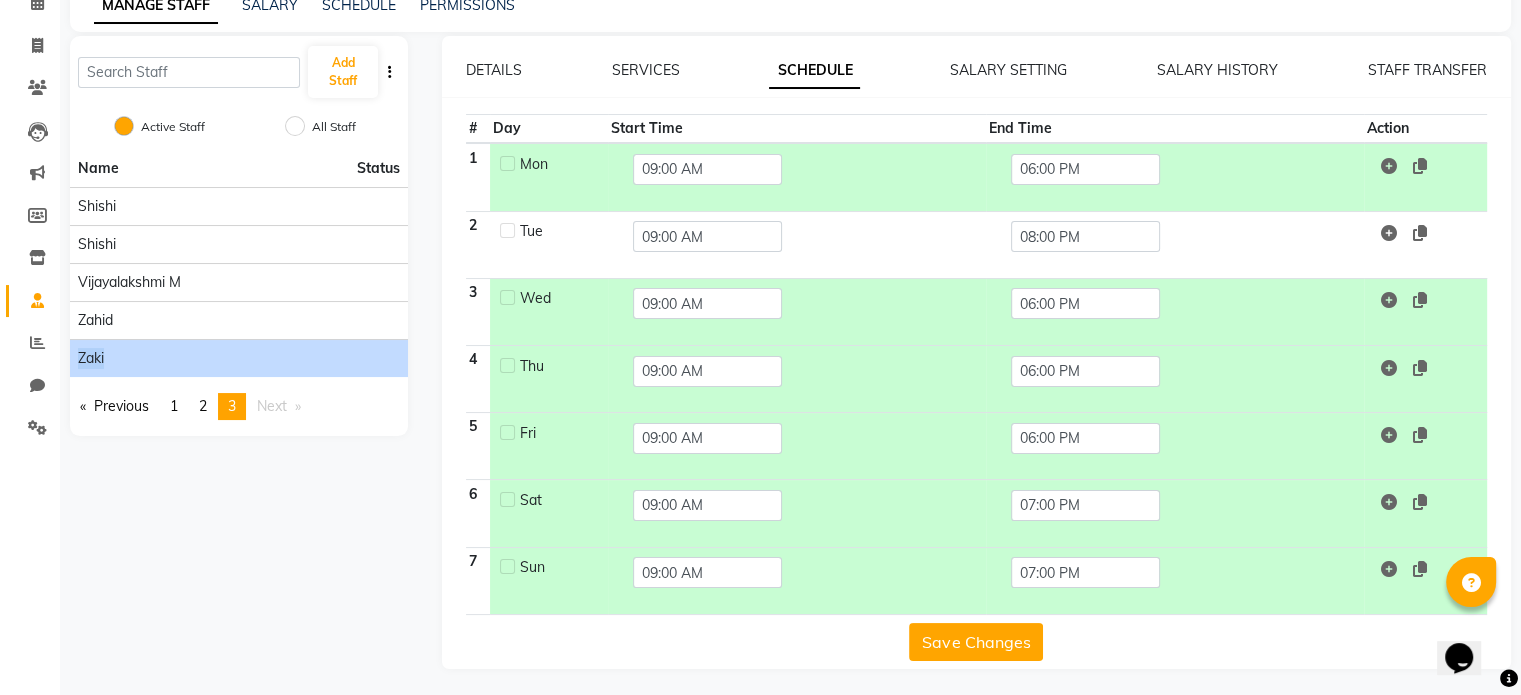 drag, startPoint x: 118, startPoint y: 327, endPoint x: 120, endPoint y: 357, distance: 30.066593 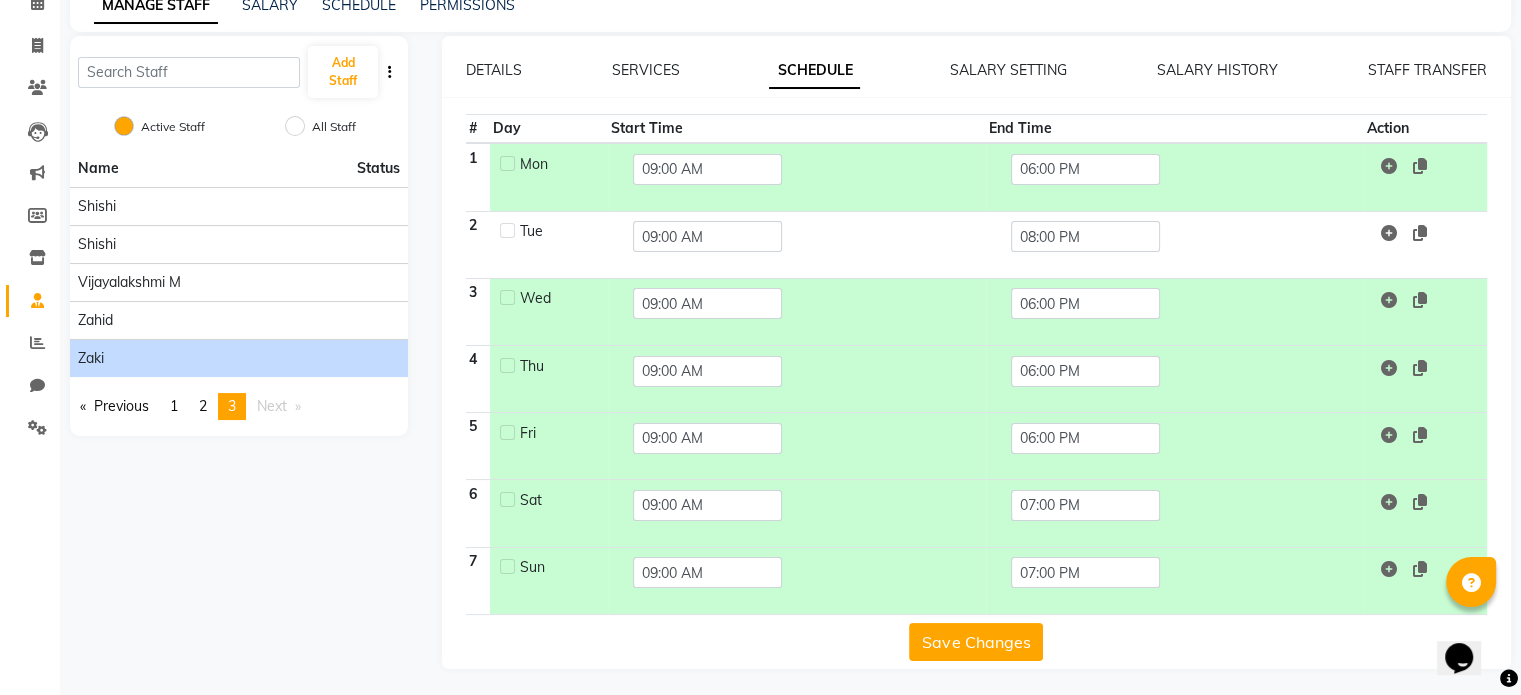 click on "Zaki" 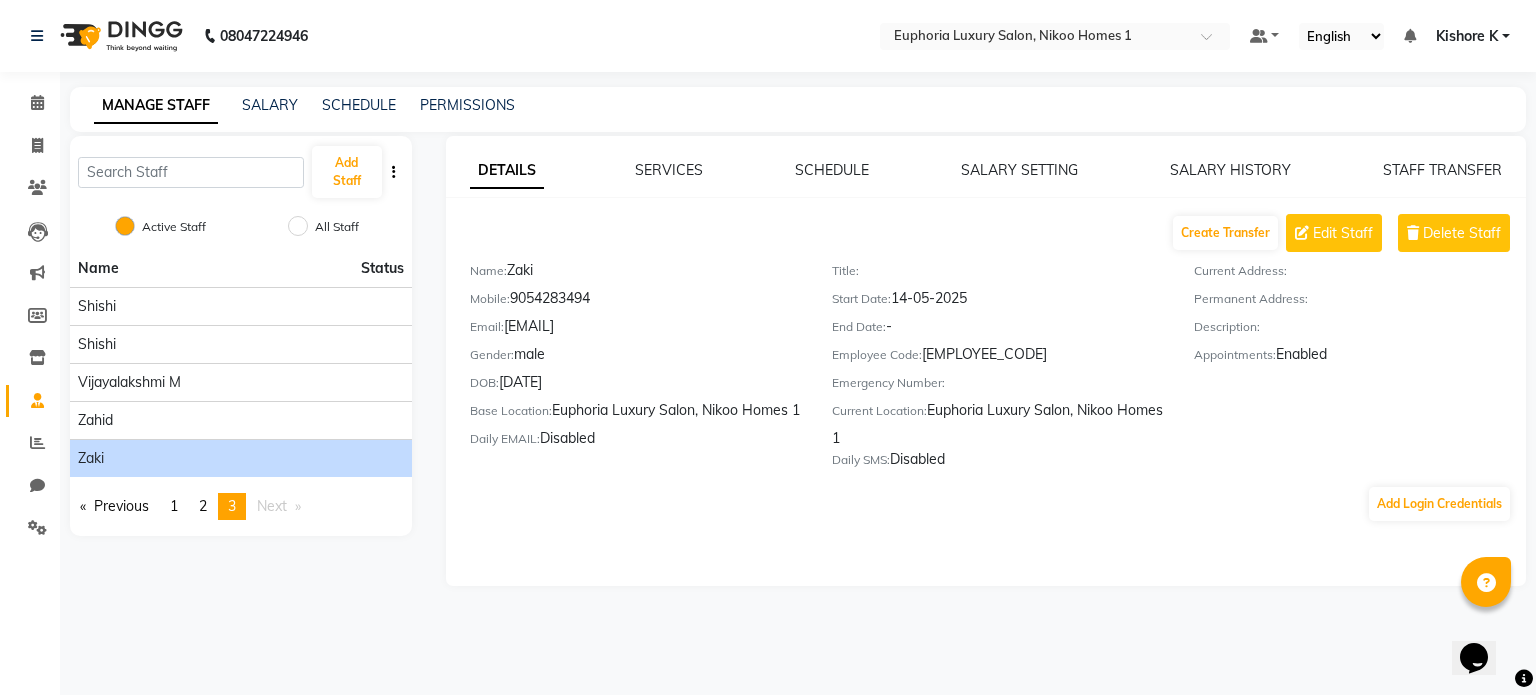 click on "DETAILS SERVICES SCHEDULE SALARY SETTING SALARY HISTORY STAFF TRANSFER Create Transfer Edit Staff Delete Staff Name:   Zaki  Mobile:   [PHONE]  Email:   [EMAIL]  Gender:   male  DOB:   [DATE]  Base Location:   Euphoria Luxury Salon, Nikoo Homes 1  Daily EMAIL:   Disabled  Title:     Start Date:   [DATE]  End Date:   -  Employee Code:   [EMPLOYEE_CODE]  Emergency Number:     Current Location:   Euphoria Luxury Salon, Nikoo Homes 1  Daily SMS:   Disabled  Current Address:     Permanent Address:     Description:     Appointments:   Enabled  Add Login Credentials" 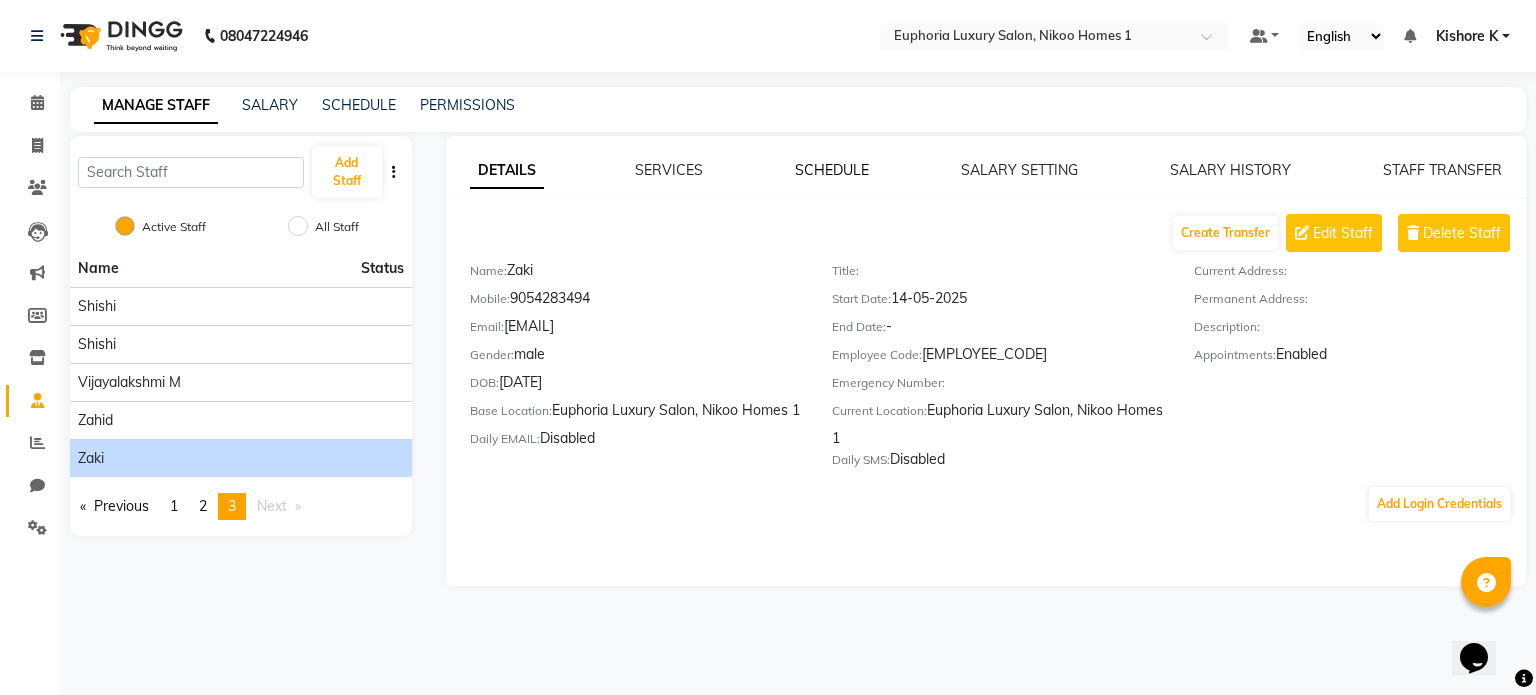 click on "SCHEDULE" 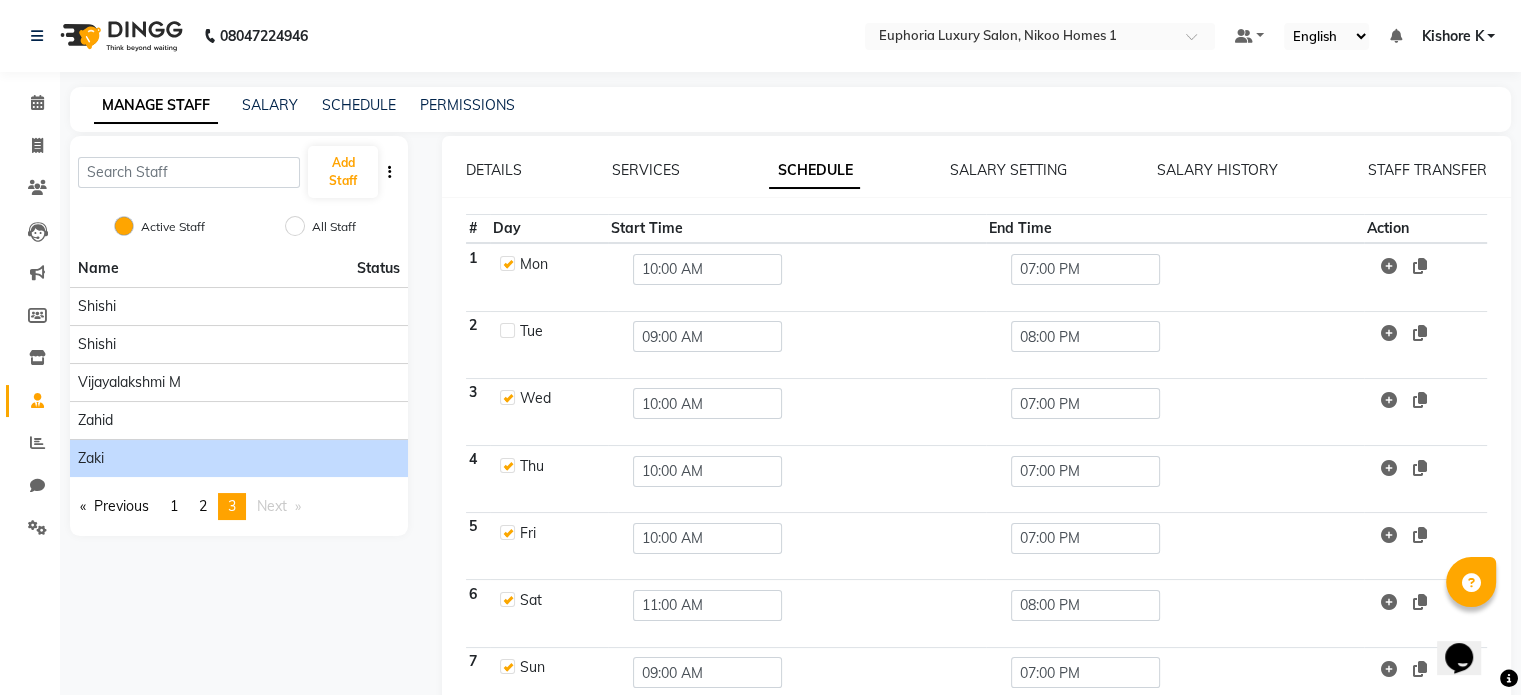 click 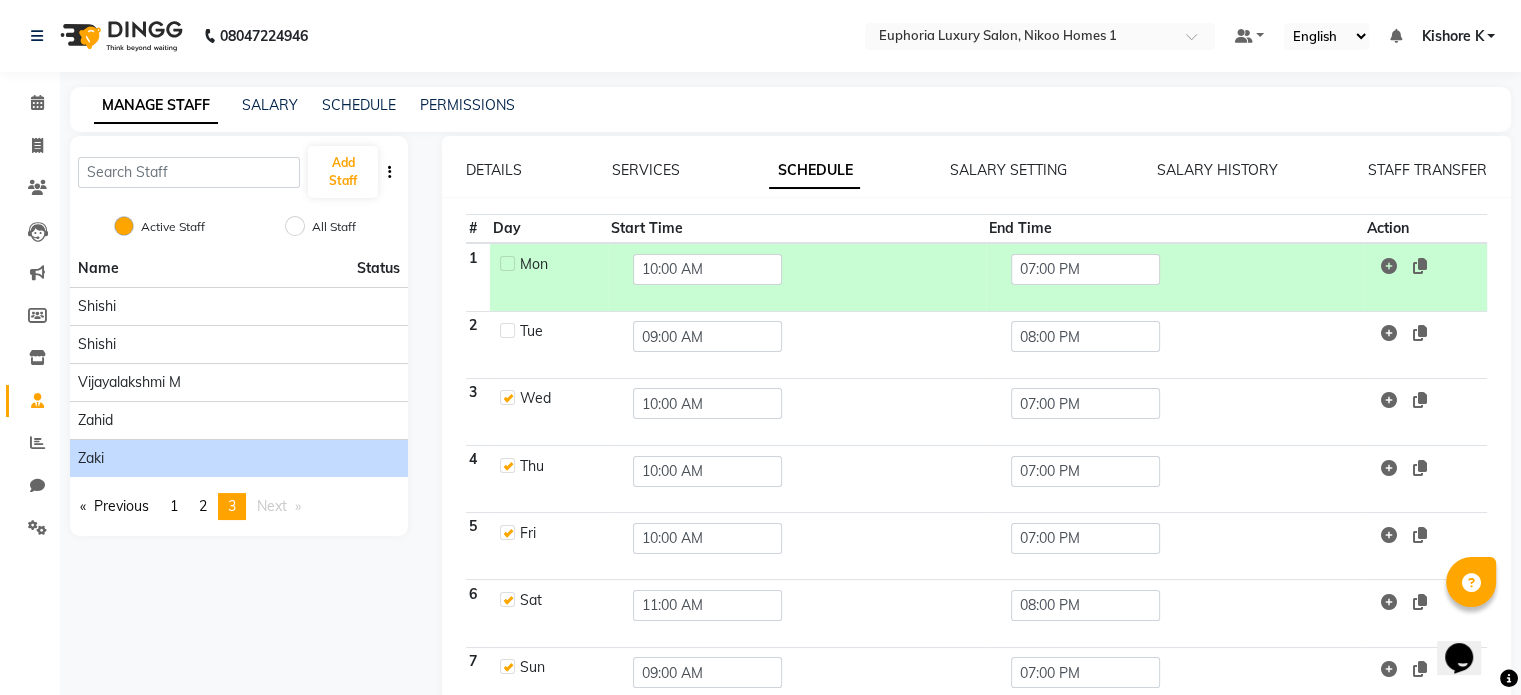 click 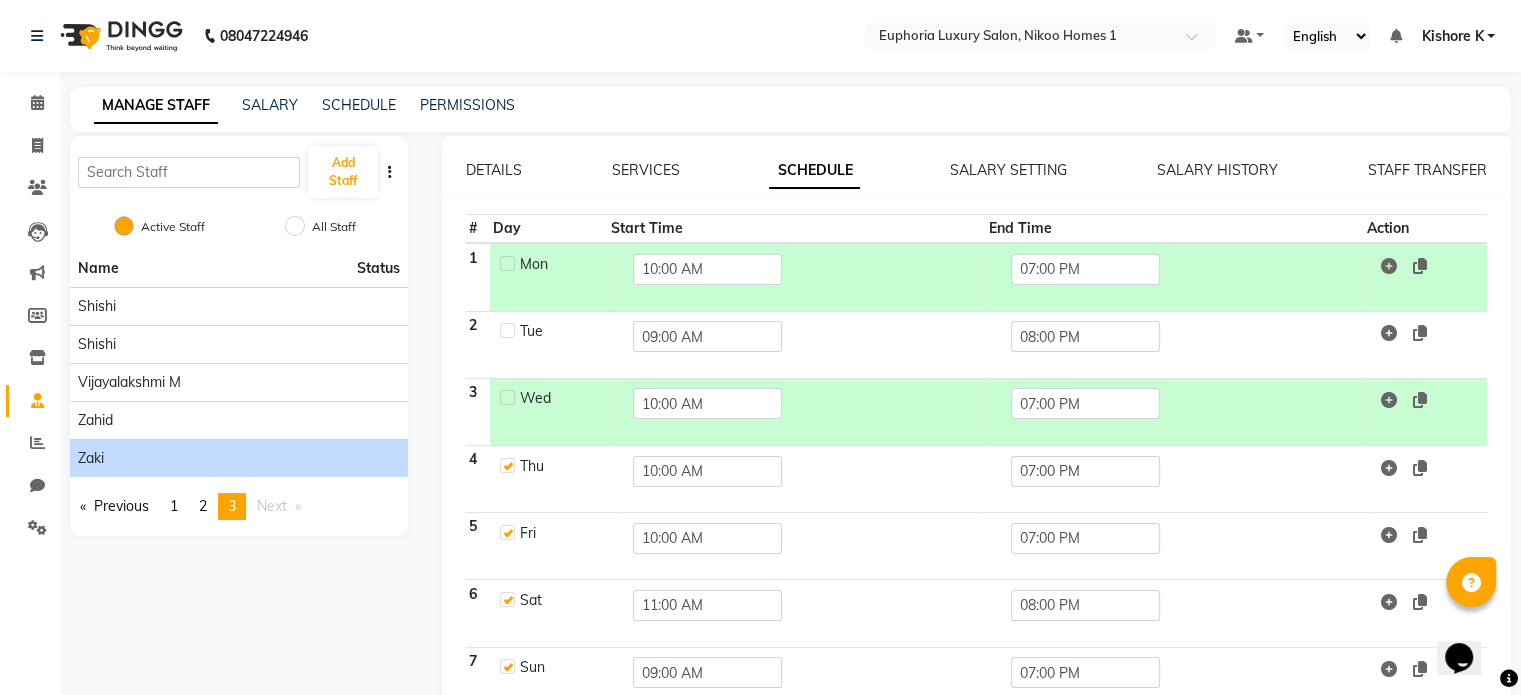 click 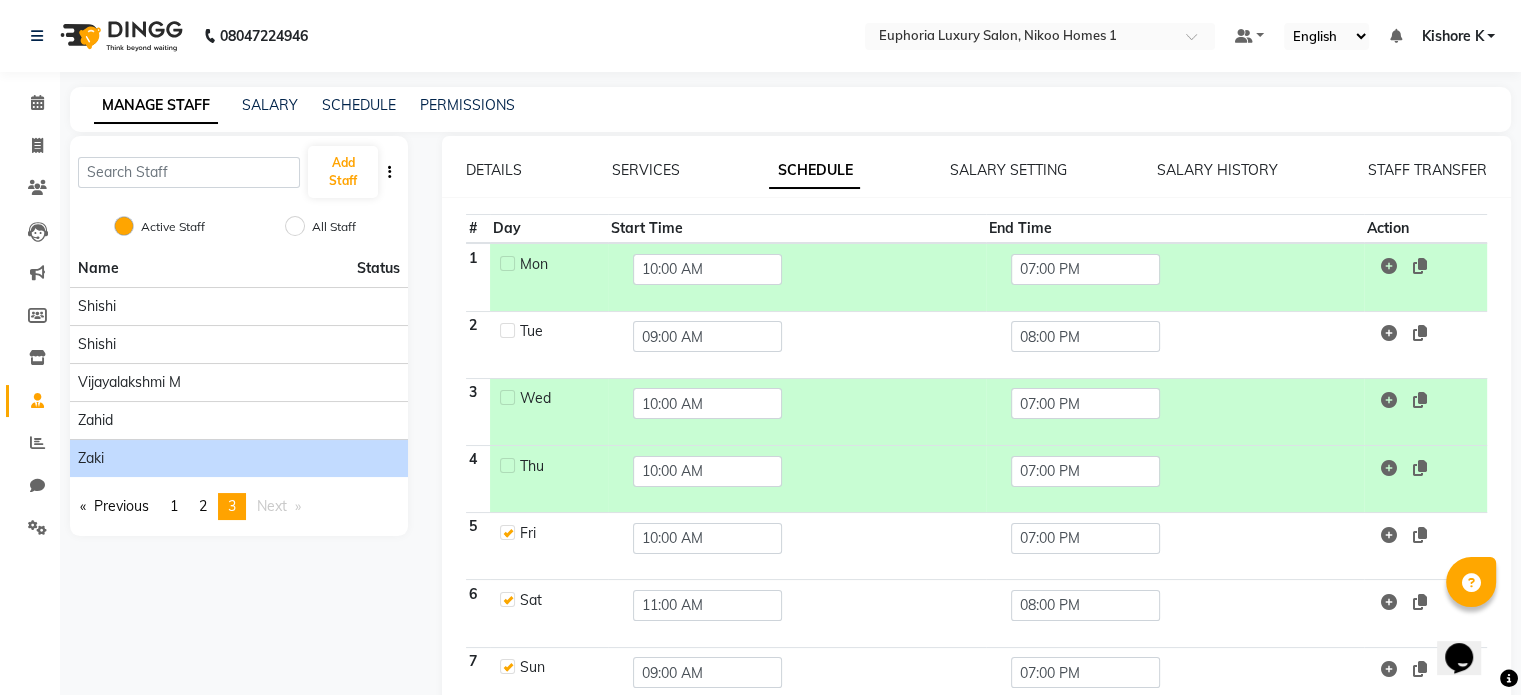 click 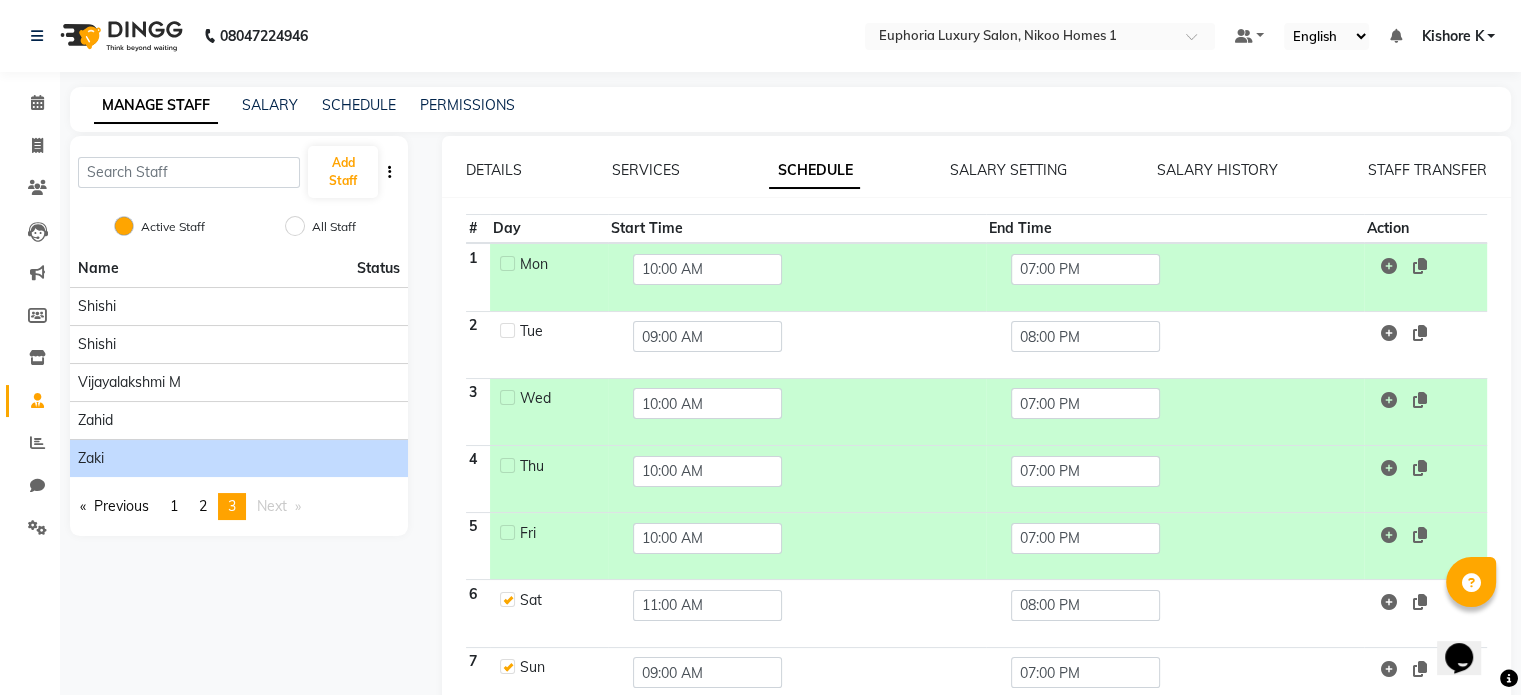click 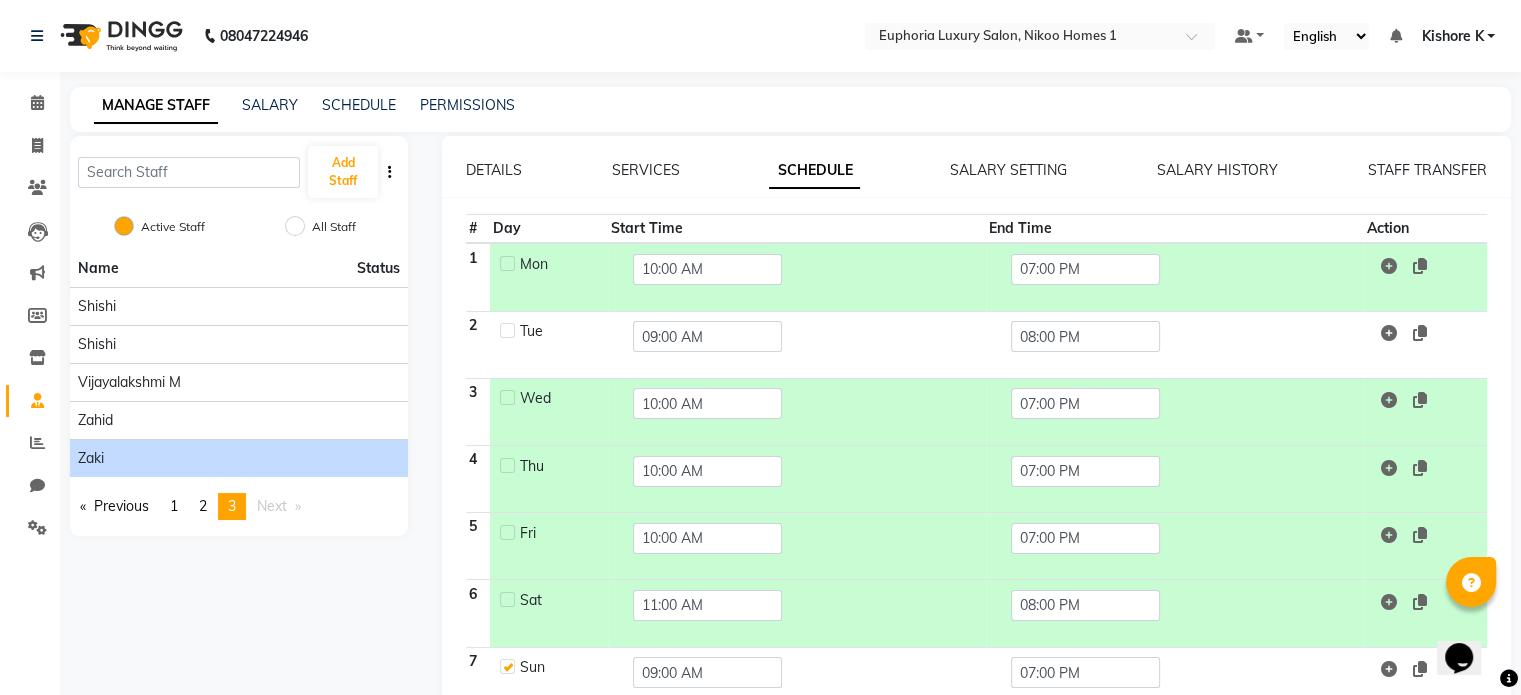 scroll, scrollTop: 100, scrollLeft: 0, axis: vertical 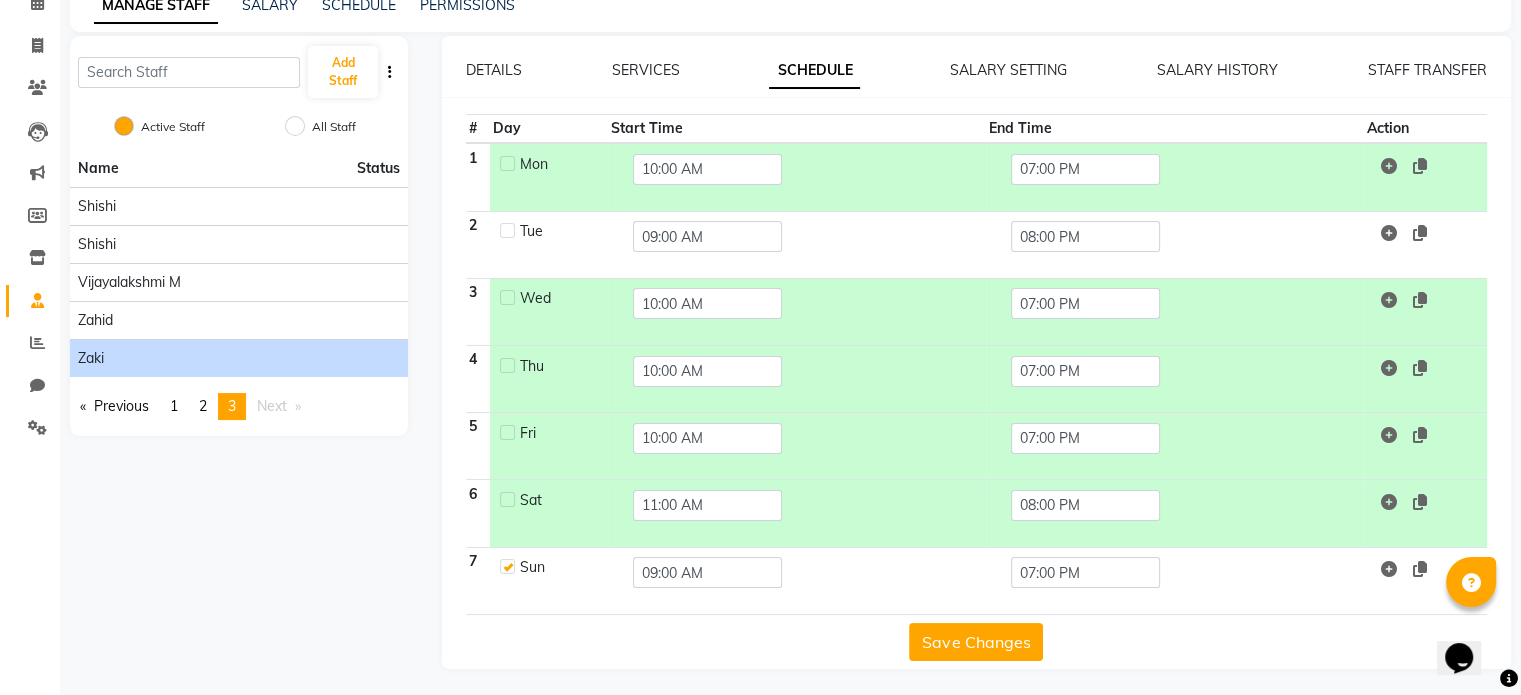 click 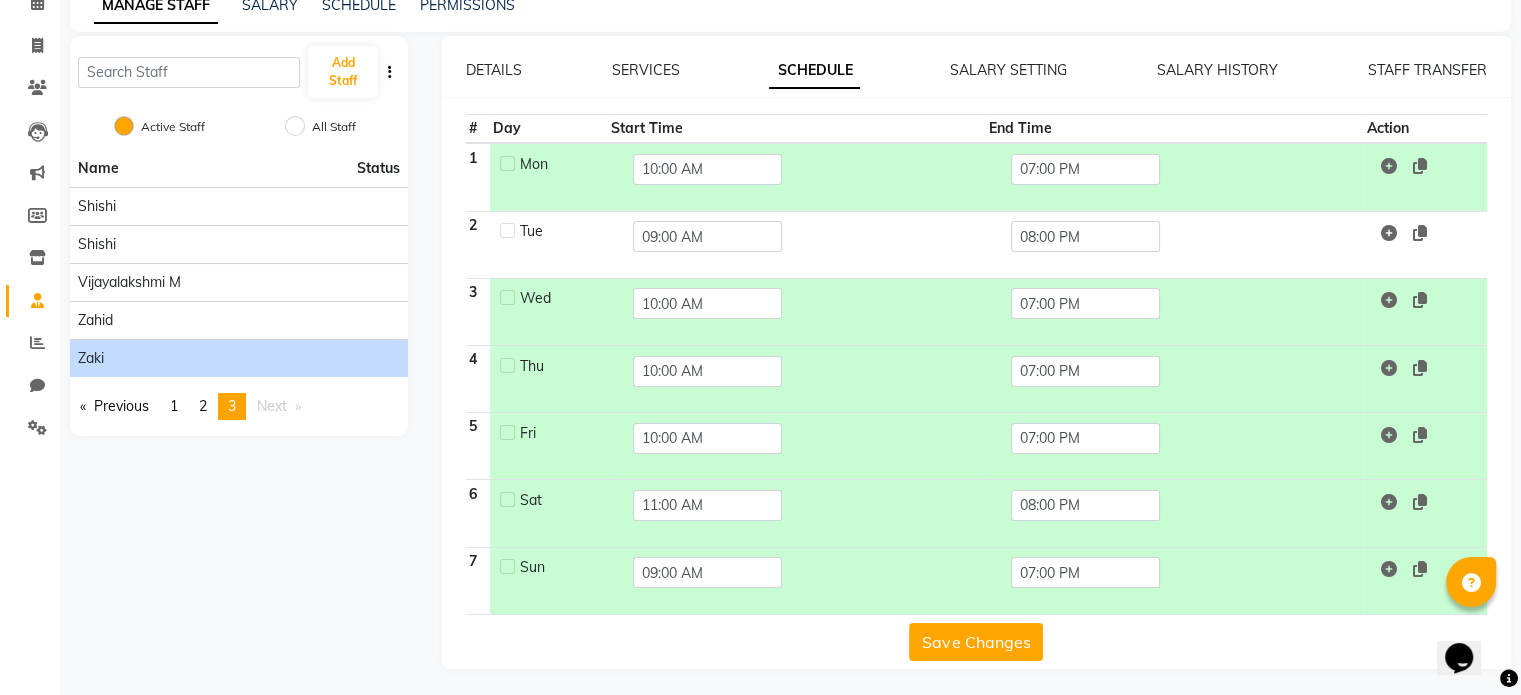 click on "Save Changes" 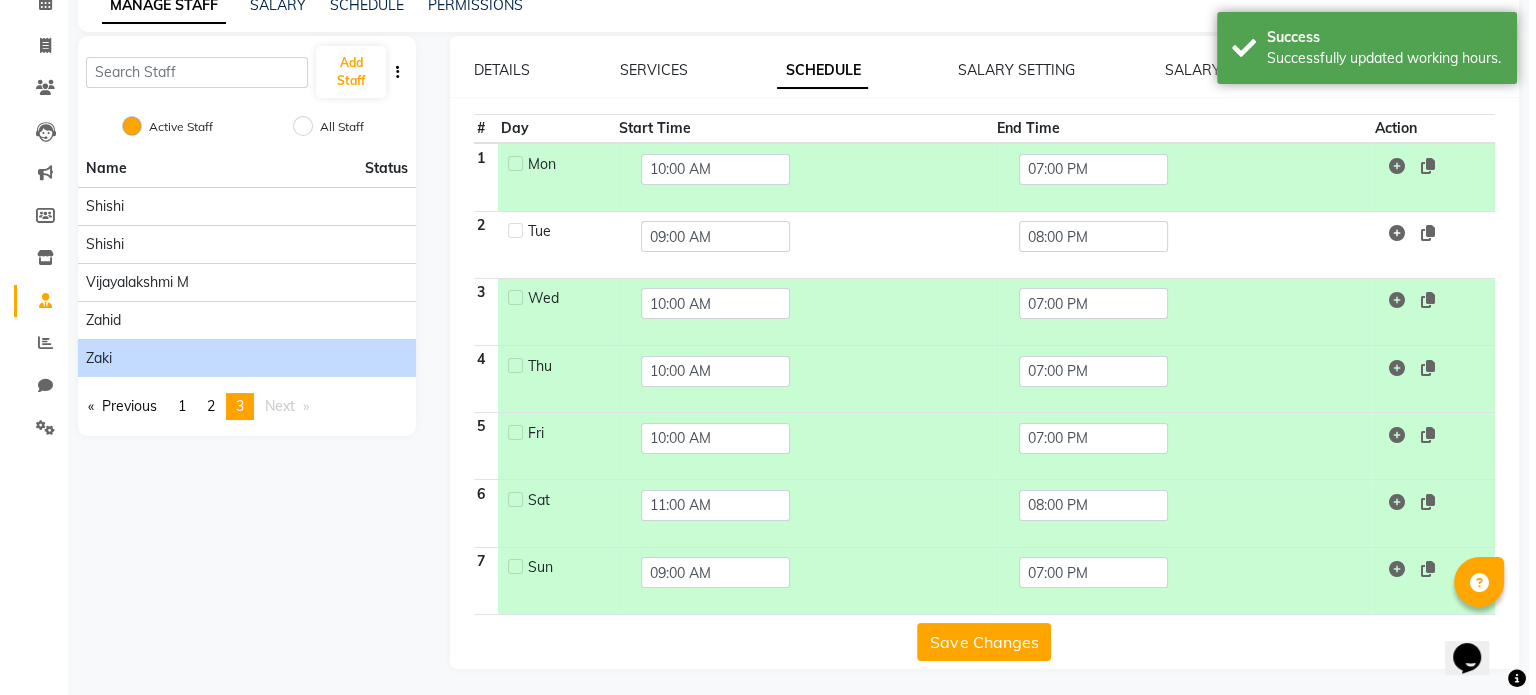scroll, scrollTop: 0, scrollLeft: 0, axis: both 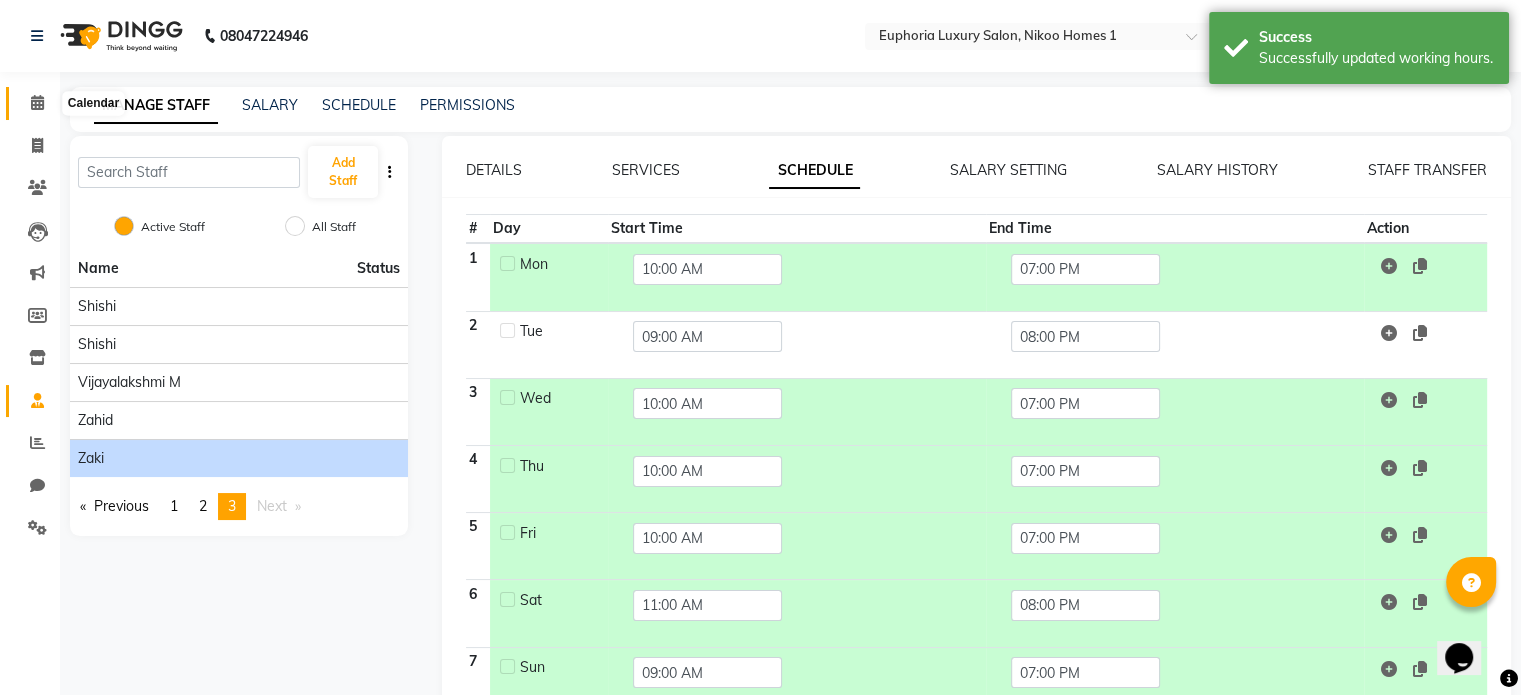 click 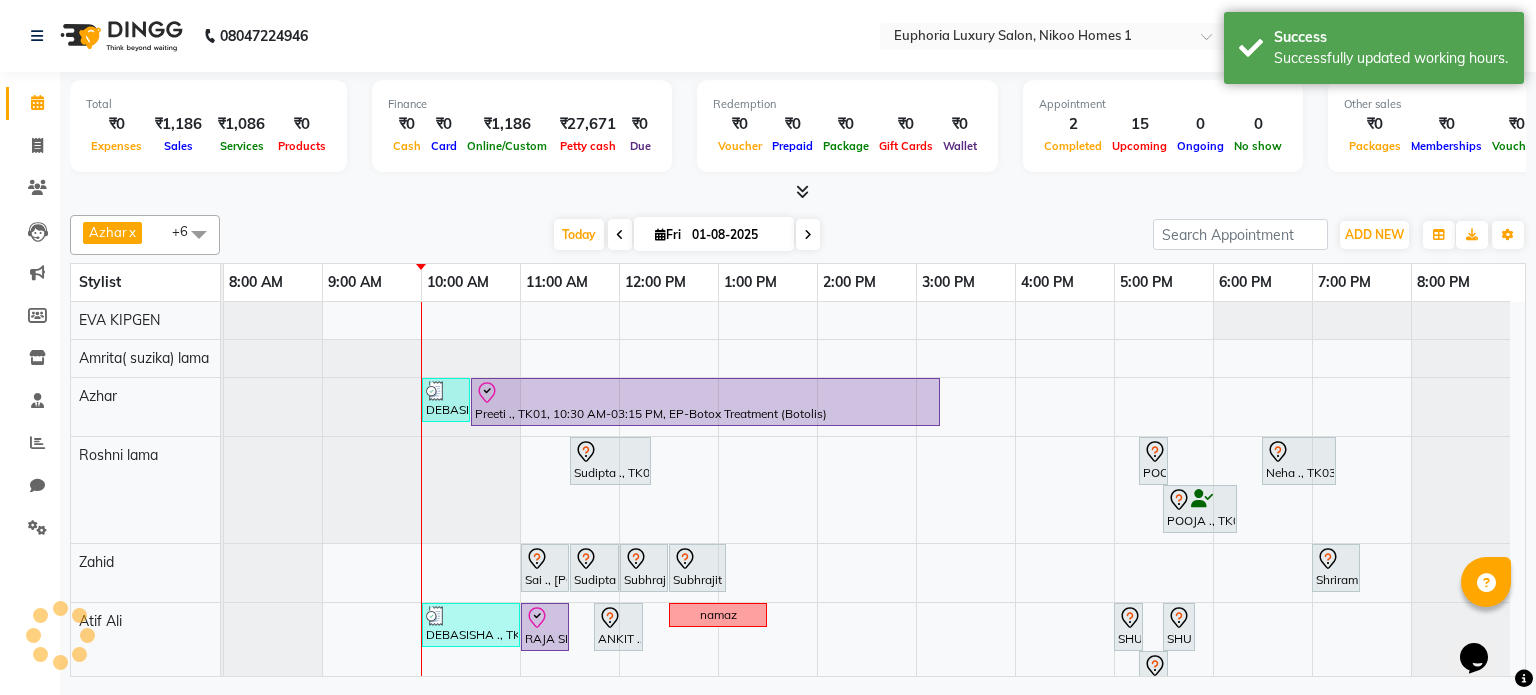 click at bounding box center (199, 234) 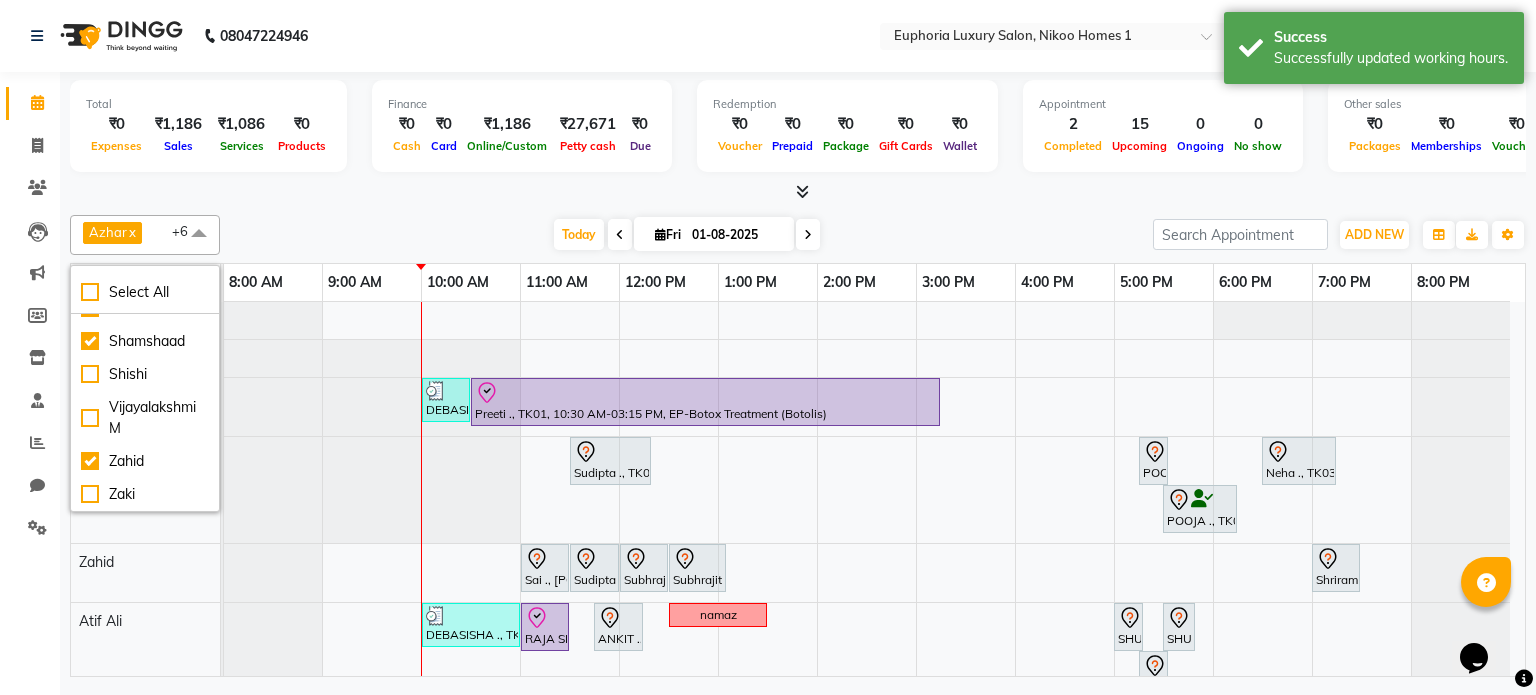 scroll, scrollTop: 0, scrollLeft: 0, axis: both 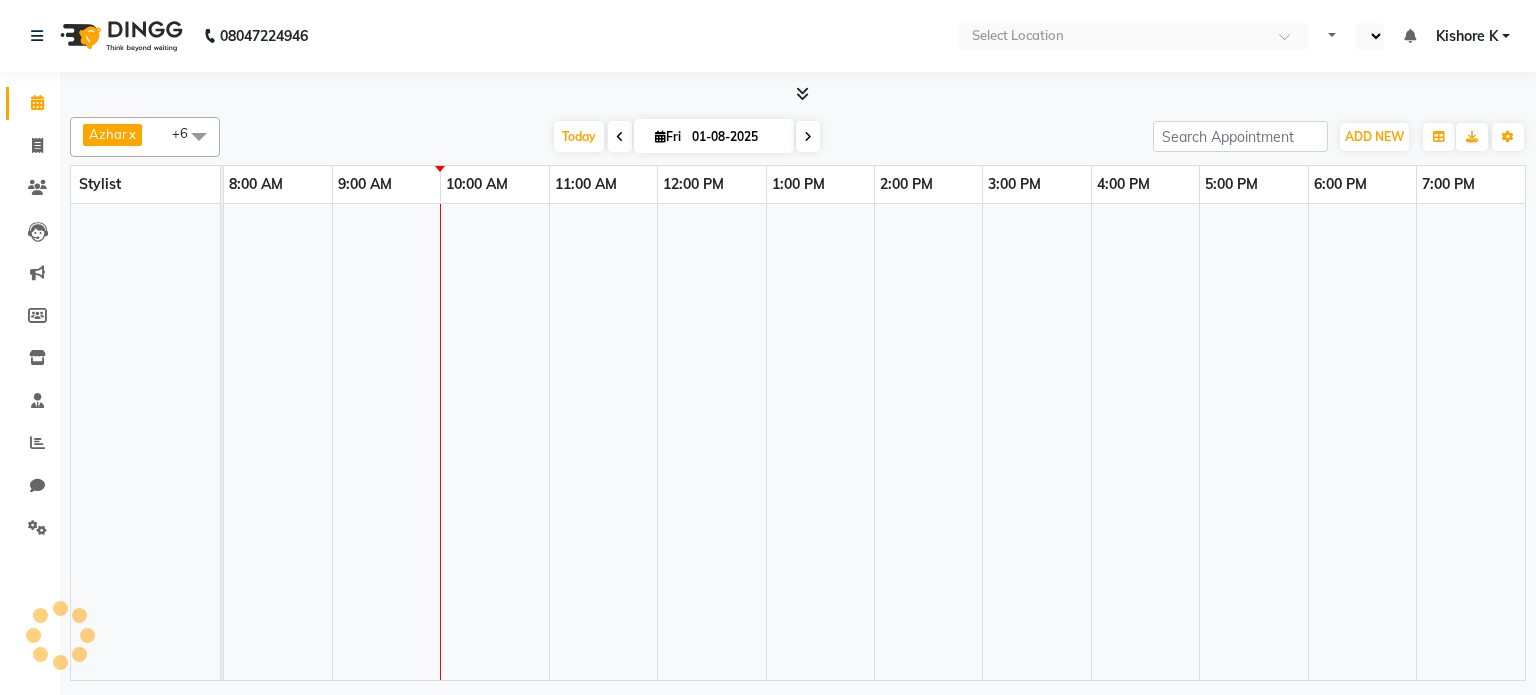select on "en" 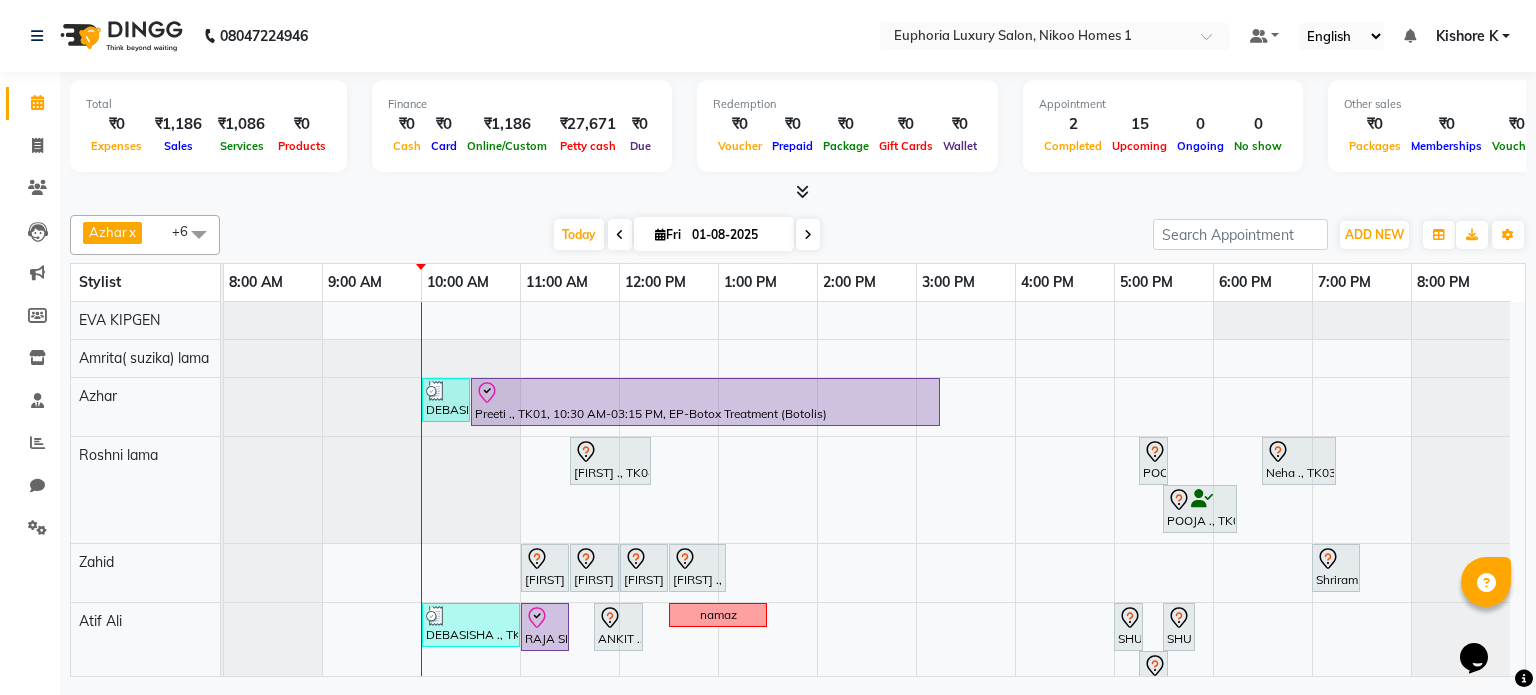 scroll, scrollTop: 0, scrollLeft: 0, axis: both 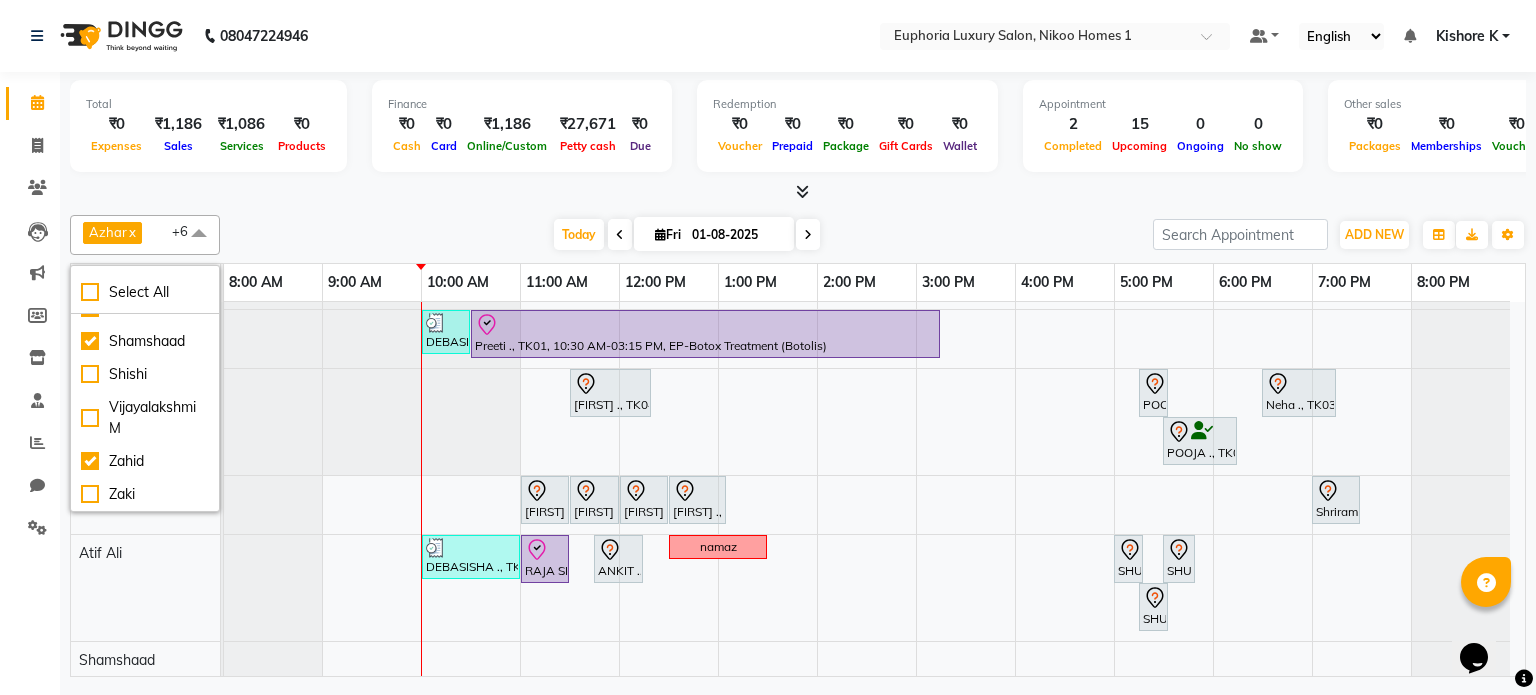 click at bounding box center (273, 588) 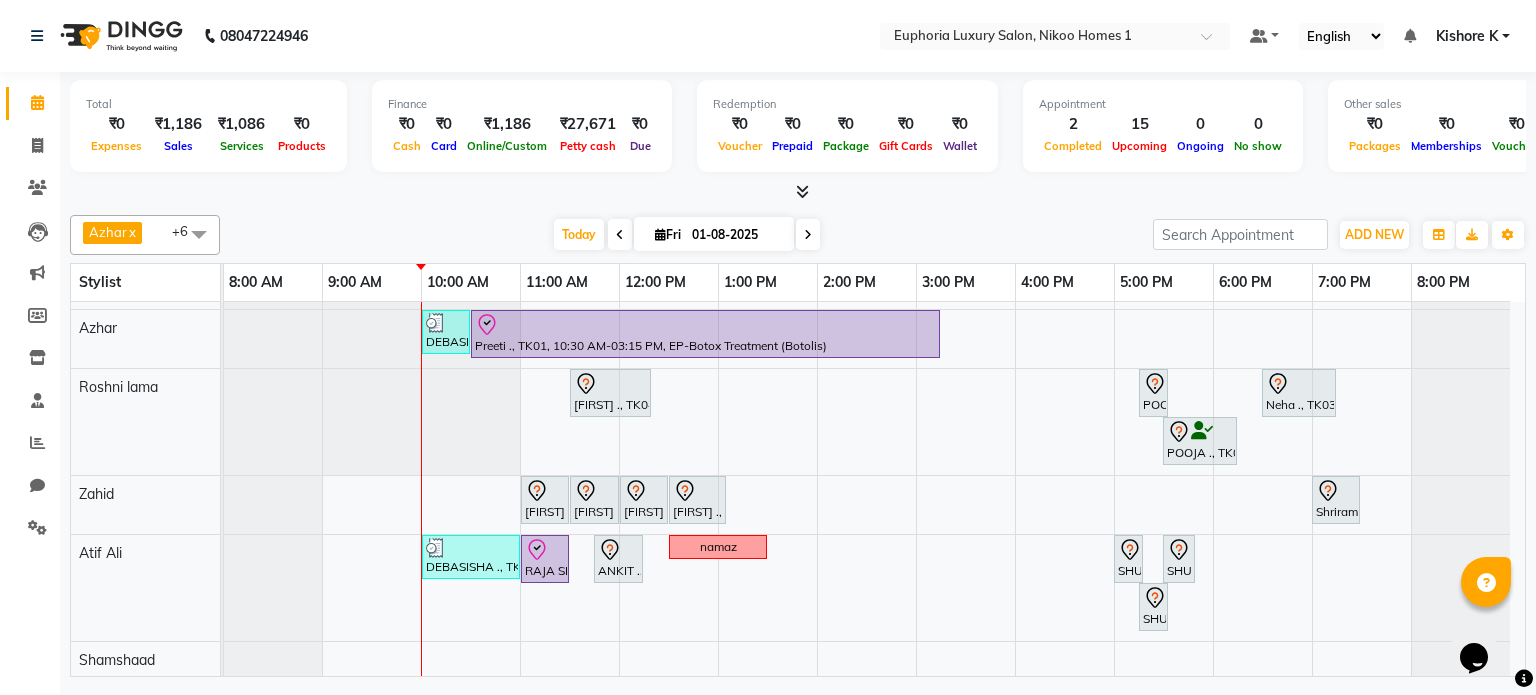 scroll, scrollTop: 0, scrollLeft: 0, axis: both 